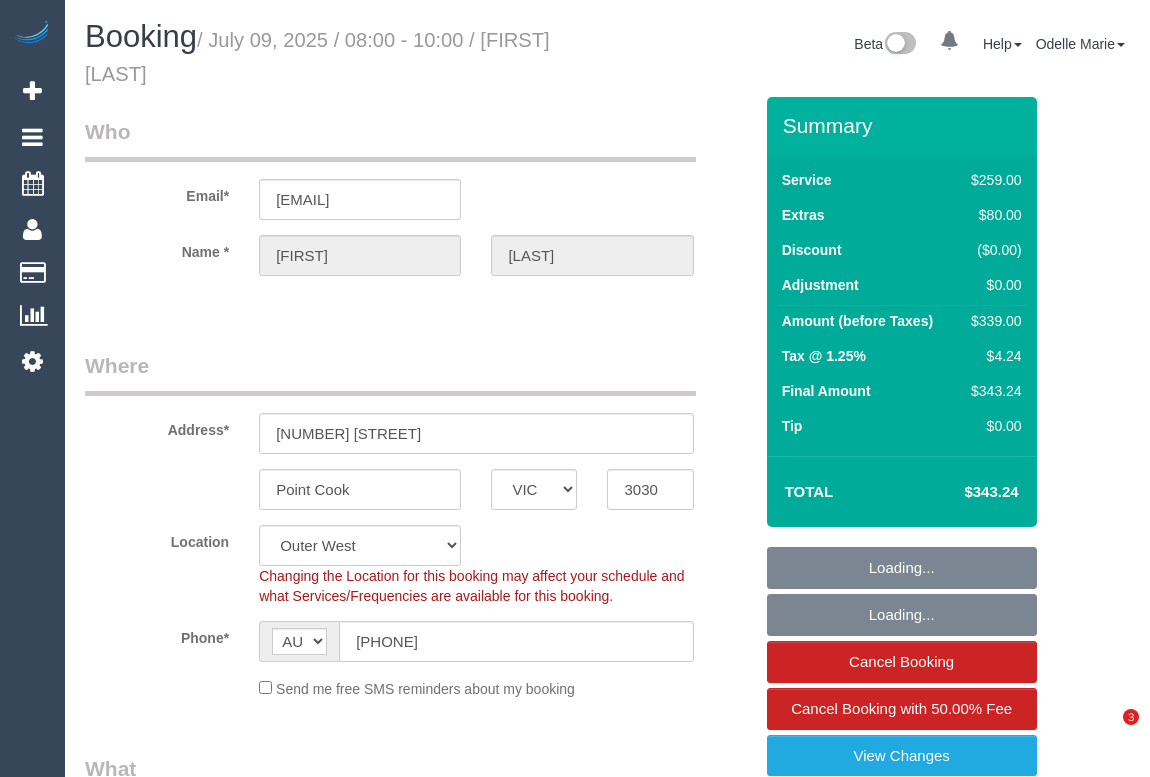 select on "VIC" 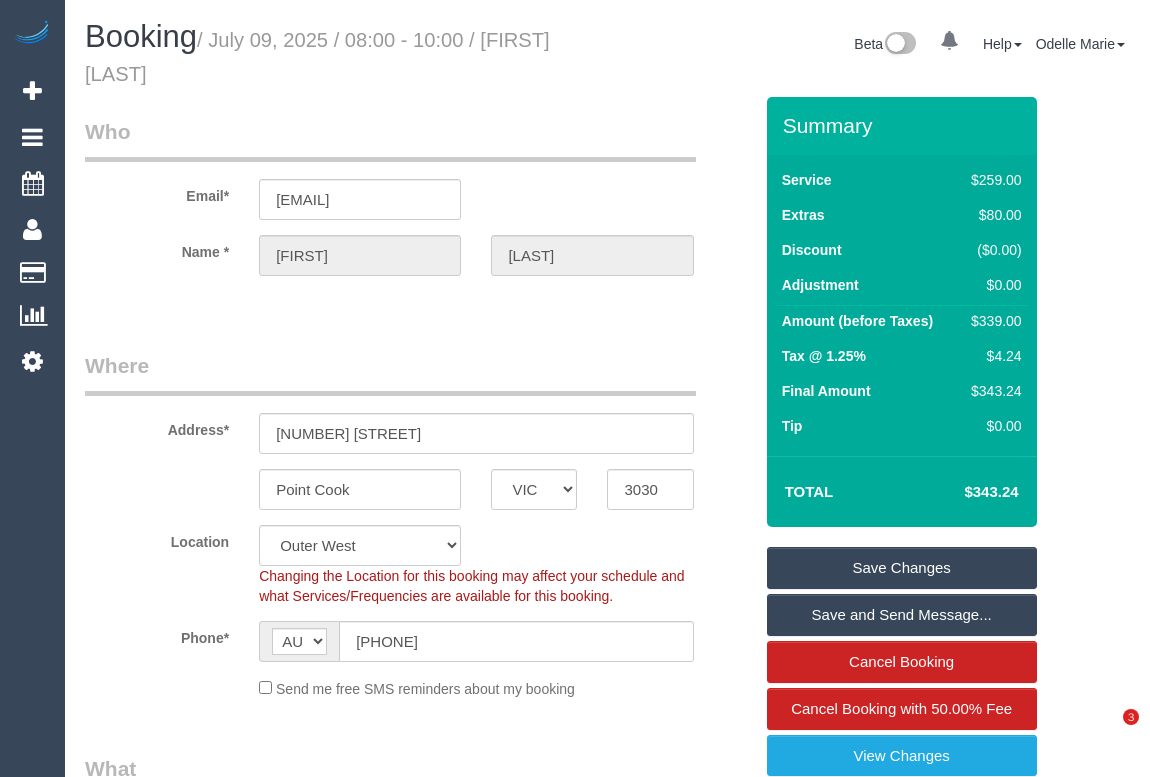 scroll, scrollTop: 0, scrollLeft: 0, axis: both 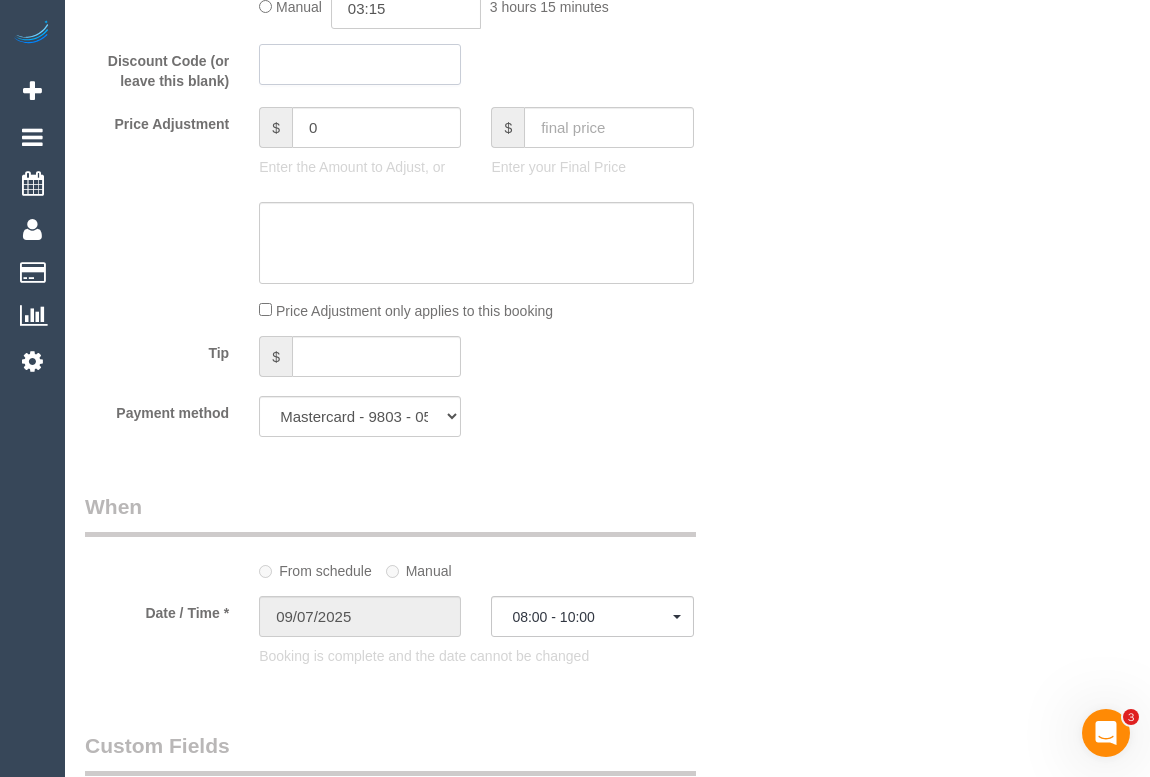 click 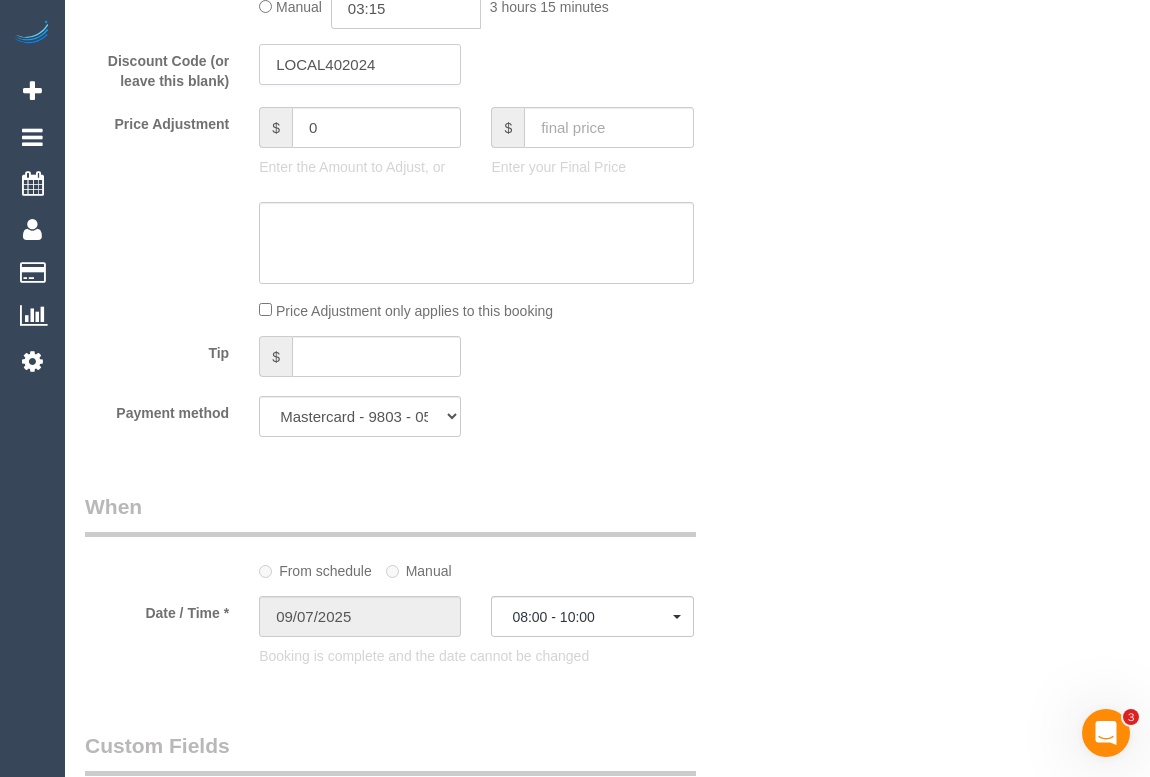 type on "LOCAL402024" 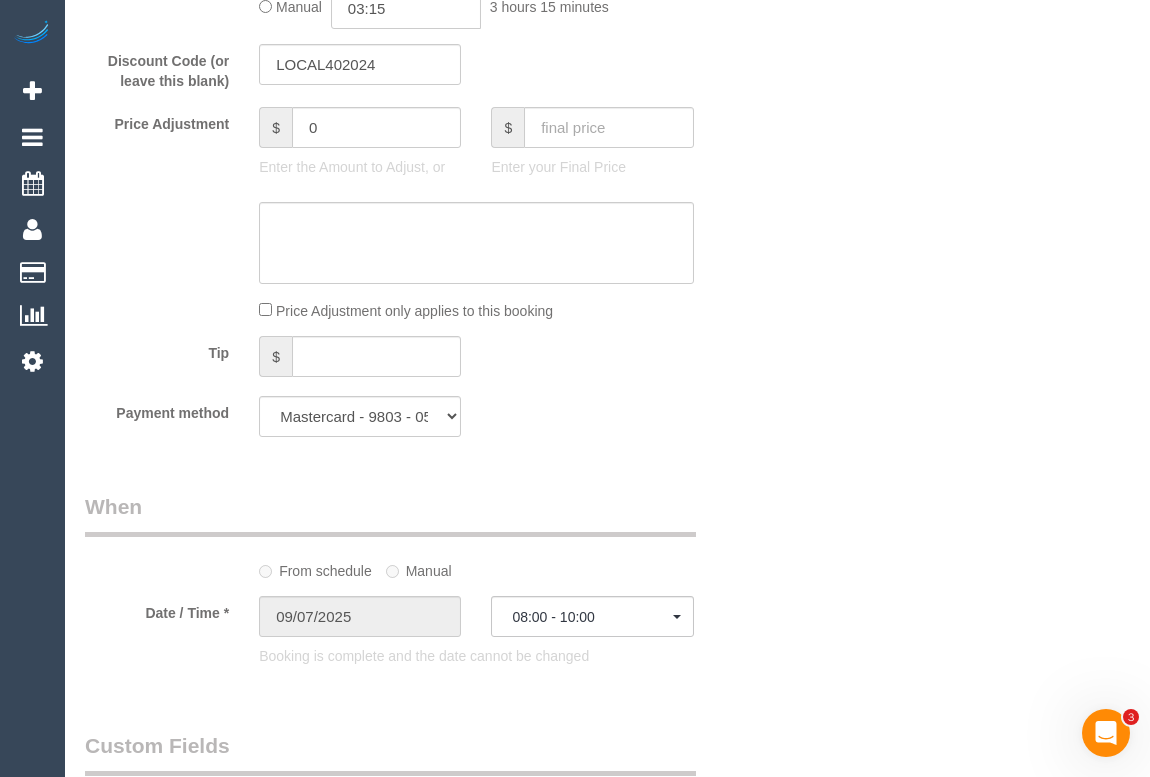 click on "Who
Email*
psahityareddy@gmail.com
Name *
Sahitya
Pidaparthi
Where
Address*
23 Japonica Way
Point Cook
ACT
NSW
NT
QLD
SA
TAS
VIC
WA
3030
Location
Office City East (North) East (South) Inner East Inner North (East) Inner North (West) Inner South East Inner West North (East) North (West) Outer East Outer North (East) Outer North (West) Outer South East Outer West South East (East) South East (West) West (North) West (South) ZG - Central ZG - East ZG - North ZG - South" at bounding box center (607, 378) 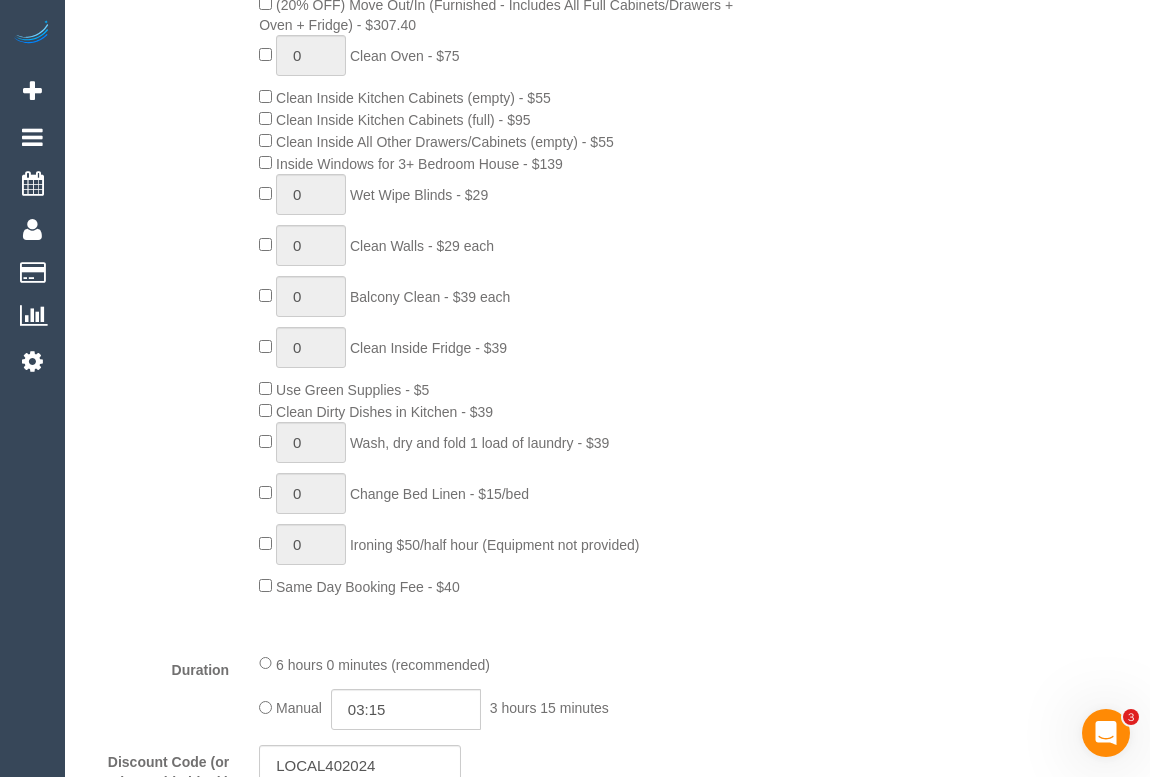 scroll, scrollTop: 1454, scrollLeft: 0, axis: vertical 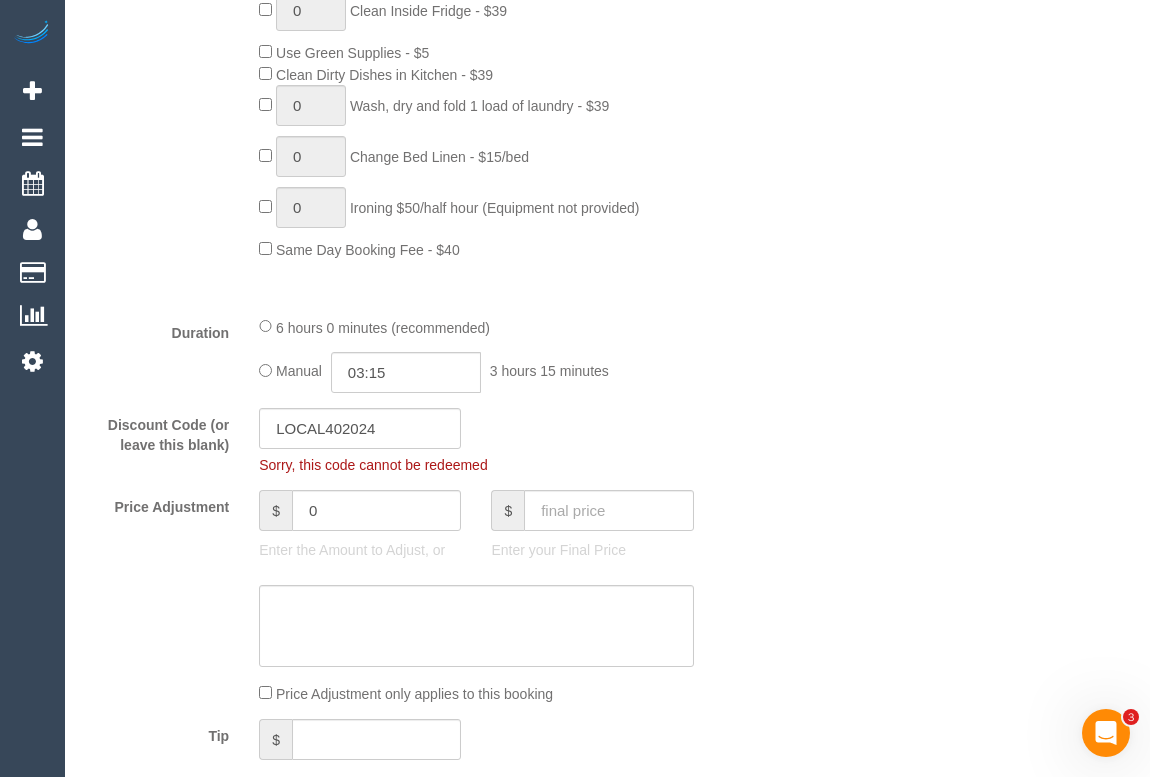 click on "What
Frequency *
One Time Cleaning Weekly - 10% Off - 10.00% (0% for the First Booking) Fortnightly - 10% Off - 10.00% (0% for the First Booking) Three Weekly - 5% Off - 5.00% (0% for the First Booking) Four Weekly - 5% Off - 5.00% (0% for the First Booking)
Booking is complete and its Frequency cannot be changed
Type of Service *
Hourly Service - $70/h Hourly Service - $65/h Hourly Service - $60/h Hourly Service - $58.03 (NDIS 2025-26) Hourly Service - $57.27+GST (HCP/SaH 2025-26) Hourly Service - Special Pricing (New) Hourly Service - Special Pricing Hourly Service (OnTime) $50/hr + GST One Bedroom Apt/Home Cleaning - $169 Flat Rate Two Bedroom Home Cleaning - $189 Flat Rate Three Bedroom Home Cleaning - $219 Flat Rate Four Bedroom Home Cleaning  - $259 Flat Rate Five Bedroom Home Cleaning  - $309 Flat Rate Steam Cleaning / Unit Lunch Break" at bounding box center [418, 68] 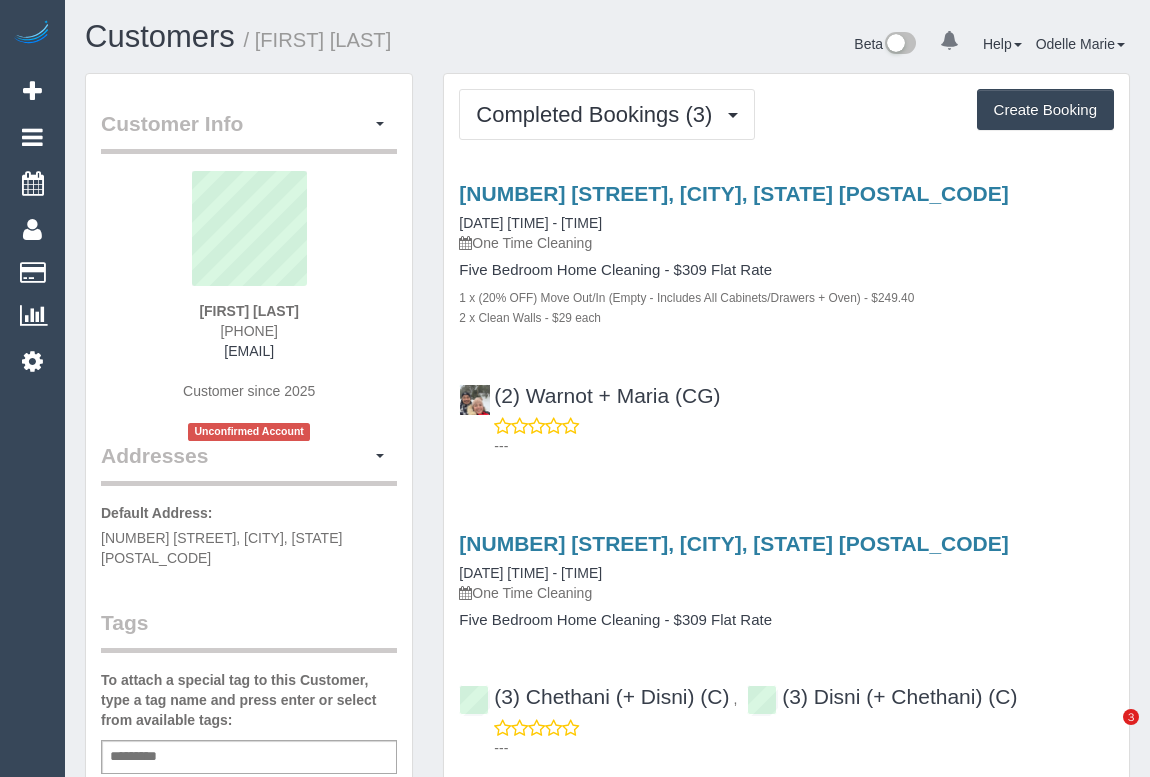 scroll, scrollTop: 0, scrollLeft: 0, axis: both 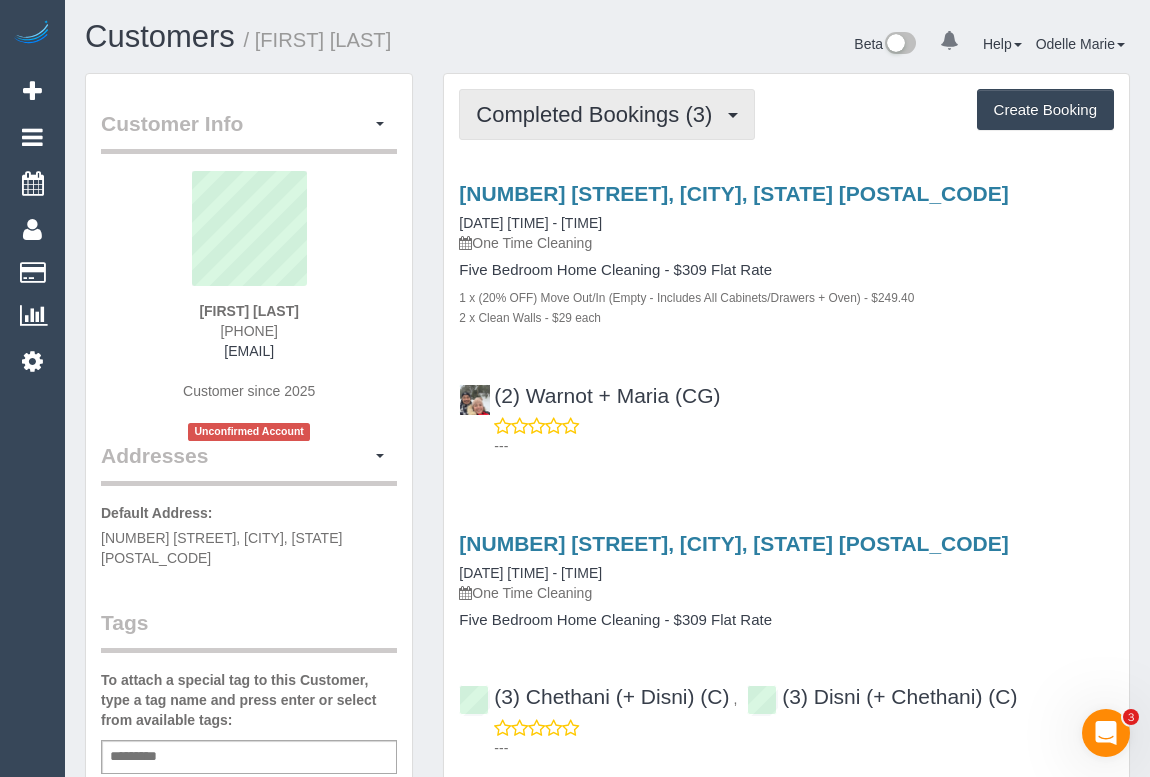 click on "Completed Bookings (3)" at bounding box center (599, 114) 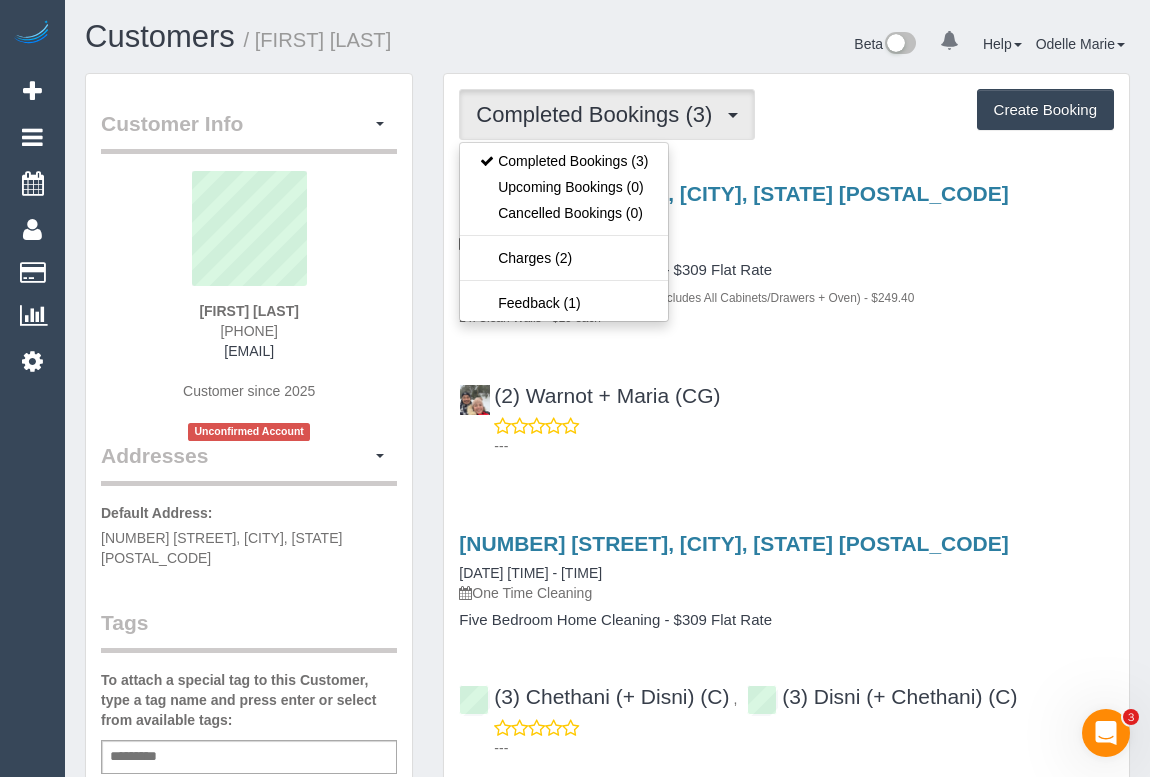 click on "(2) Warnot + Maria (CG)
---" at bounding box center [786, 412] 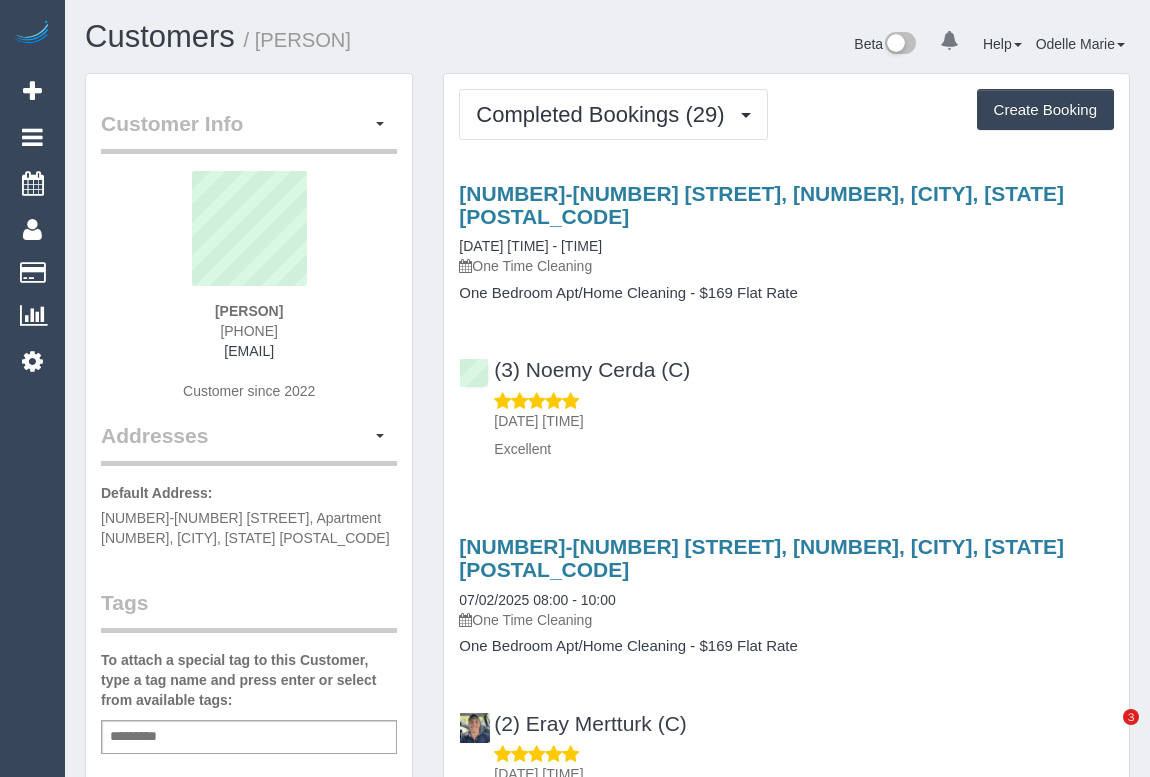 scroll, scrollTop: 0, scrollLeft: 0, axis: both 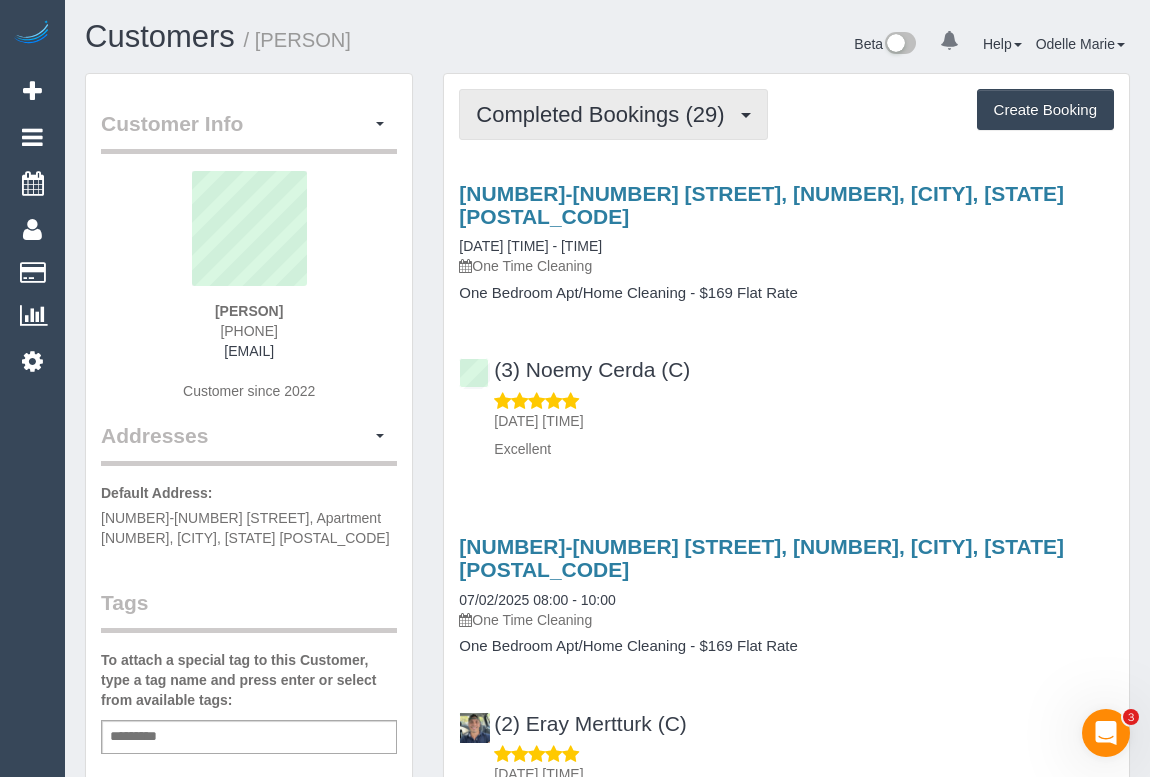 click on "Completed Bookings (29)" at bounding box center [605, 114] 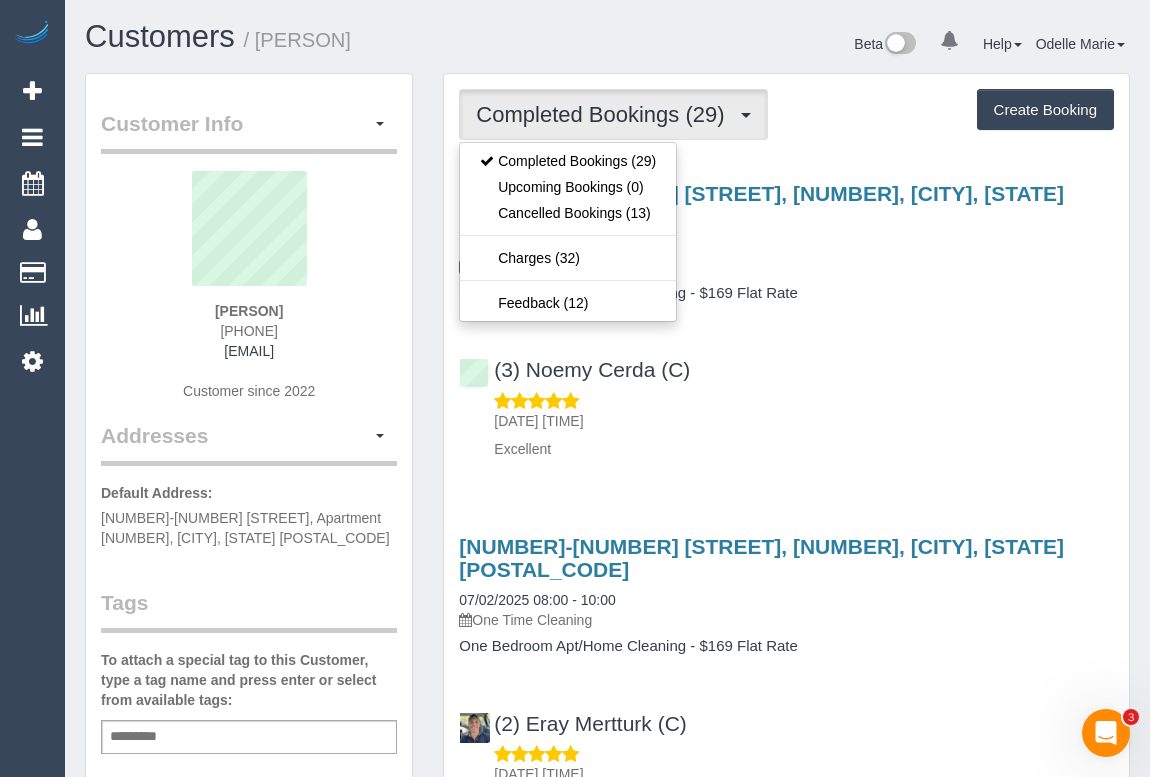 click on "11/07/2025 06:31" at bounding box center [804, 421] 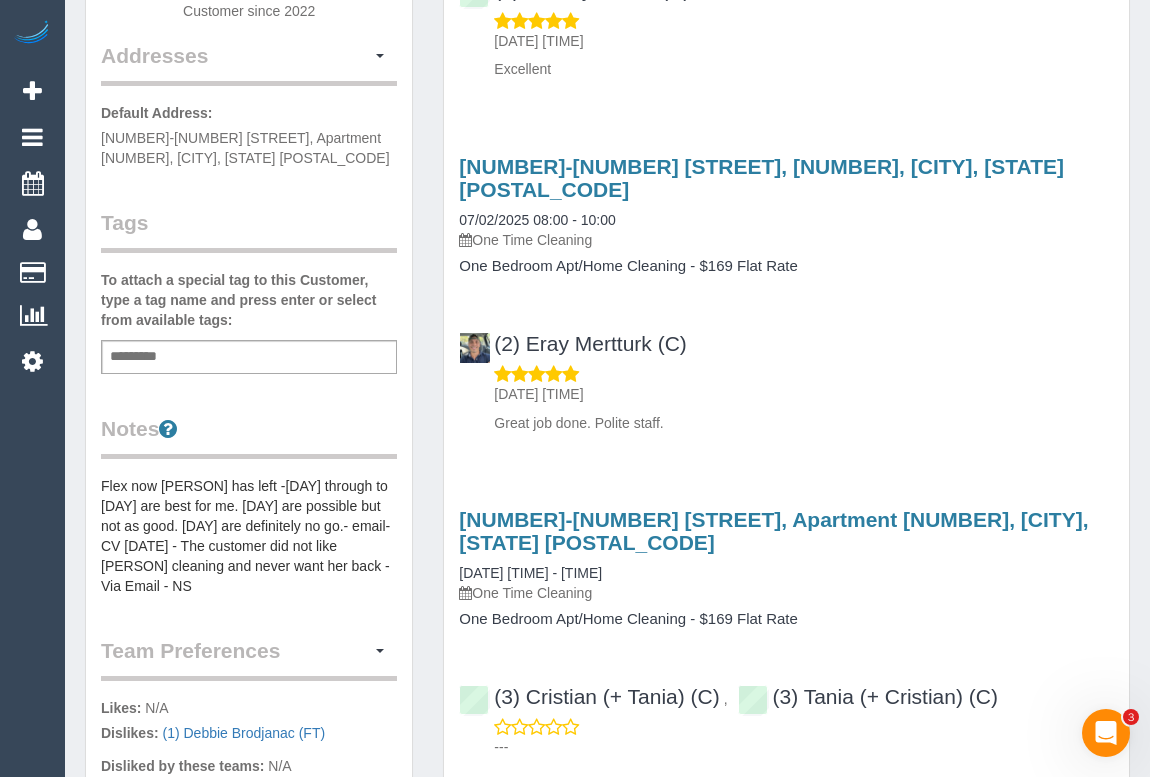 scroll, scrollTop: 636, scrollLeft: 0, axis: vertical 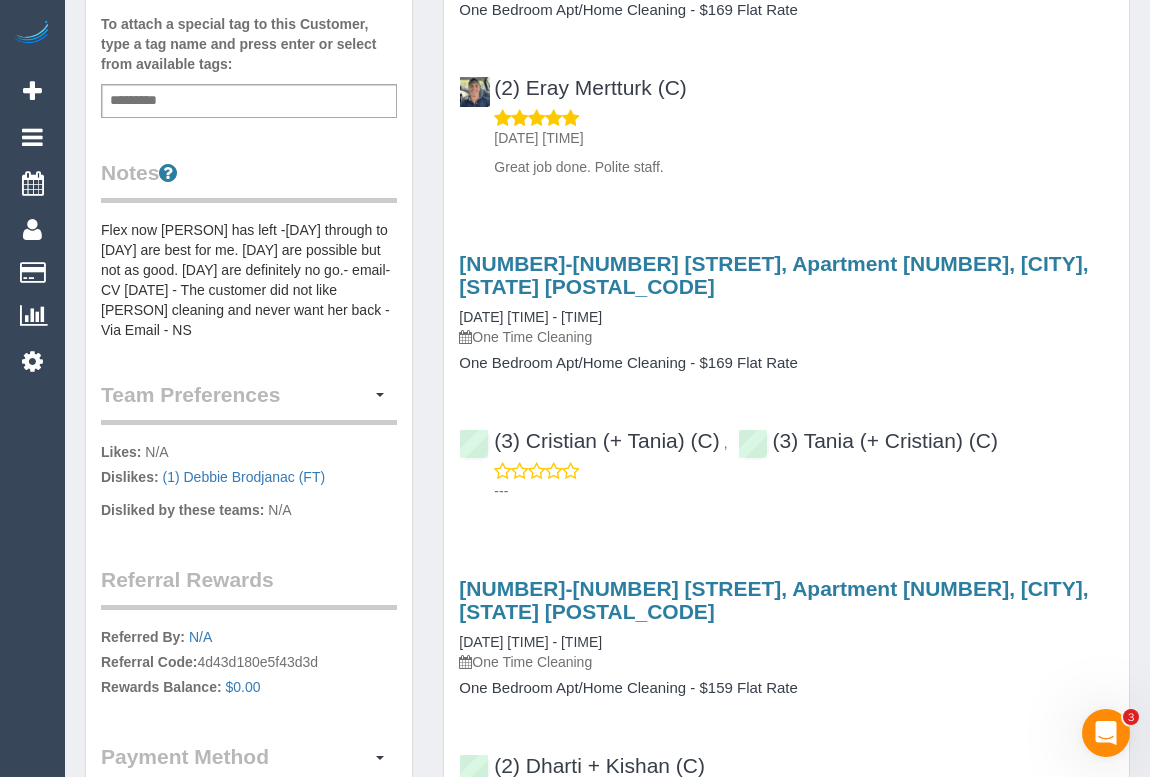 click on "304-310 Lygon Street, Apartment 505, East Brunswick, VIC 3057
18/12/2024 09:00 - 11:00
One Time Cleaning
One Bedroom Apt/Home Cleaning - $169 Flat Rate
(3) Cristian (+ Tania) (C)
,
(3) Tania (+ Cristian) (C)
---" at bounding box center (786, 372) 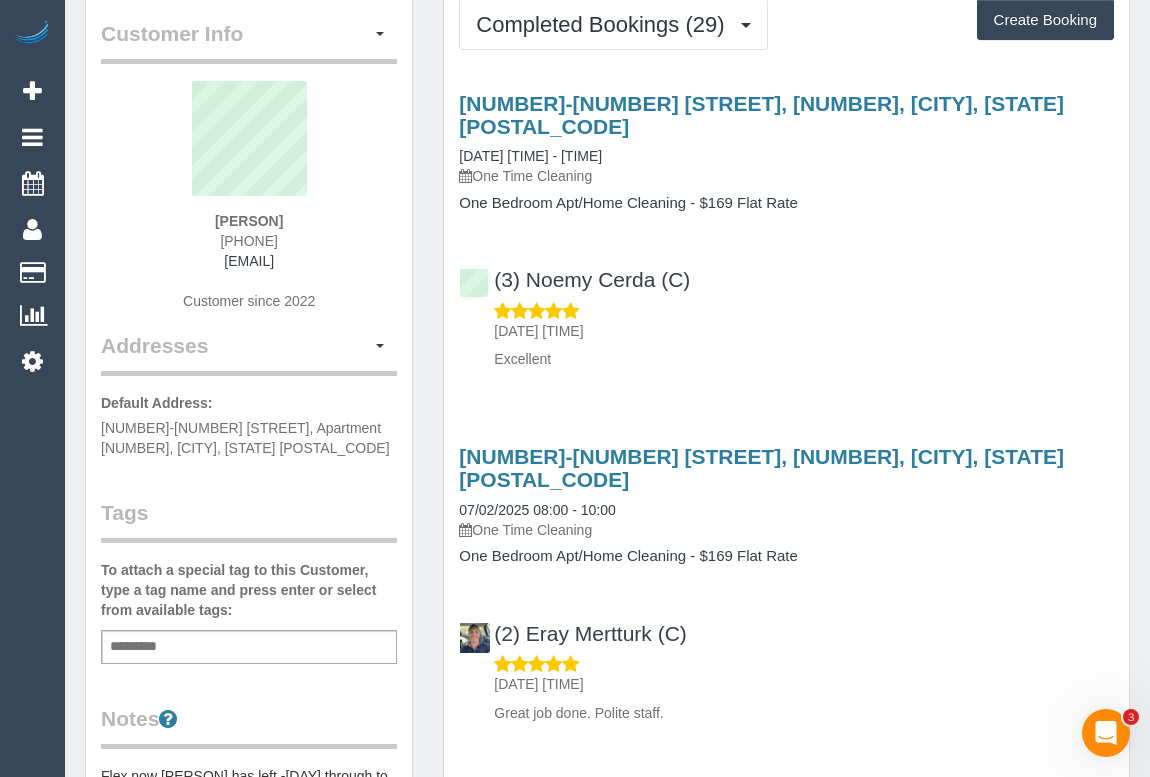 scroll, scrollTop: 0, scrollLeft: 0, axis: both 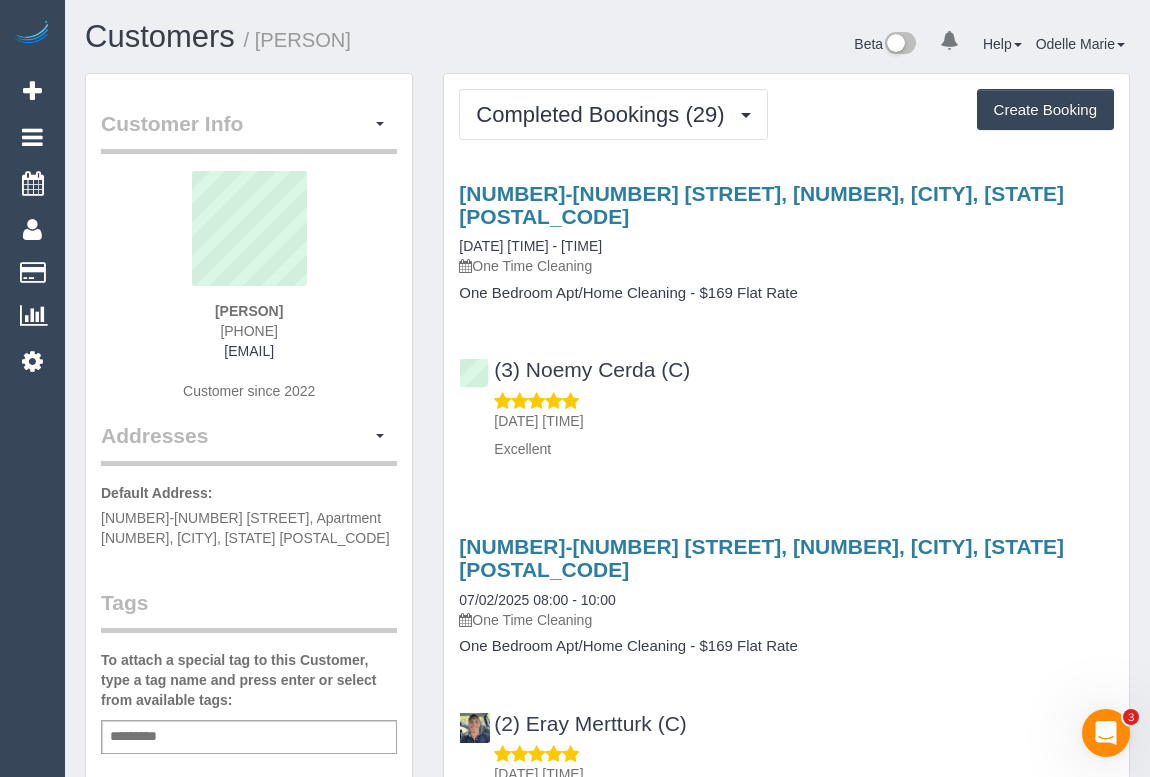 drag, startPoint x: 160, startPoint y: 353, endPoint x: 363, endPoint y: 342, distance: 203.2978 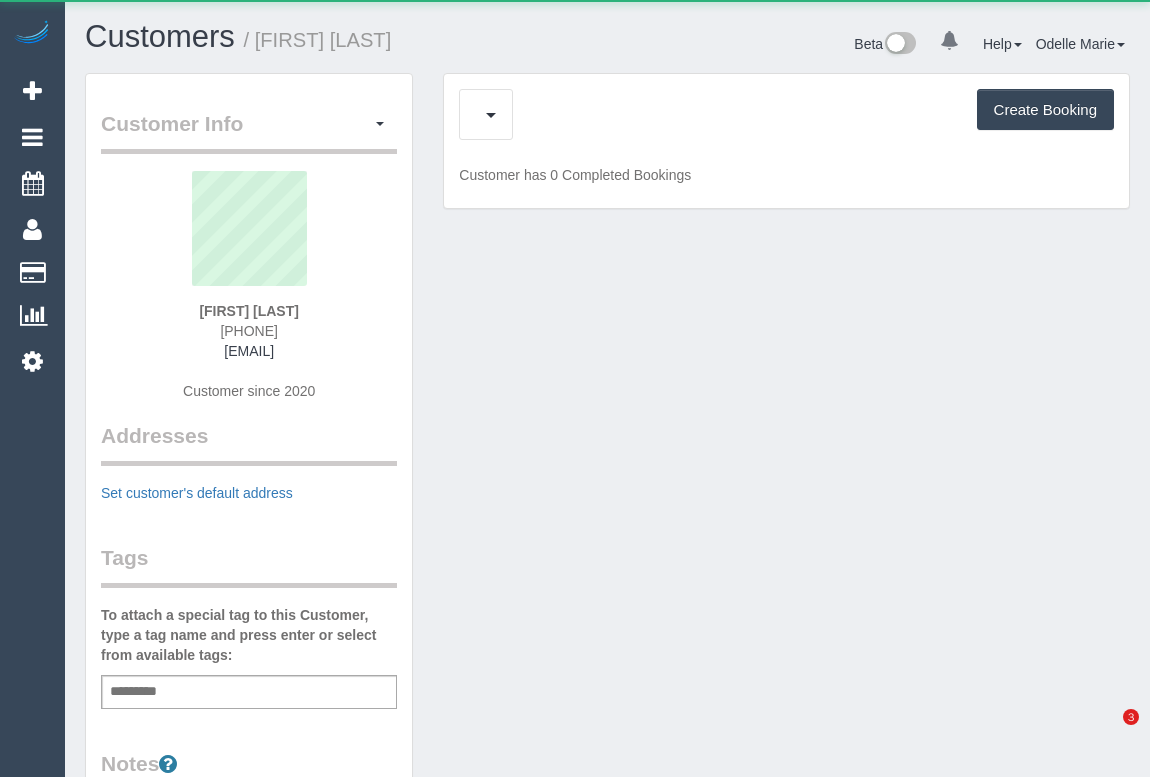 scroll, scrollTop: 0, scrollLeft: 0, axis: both 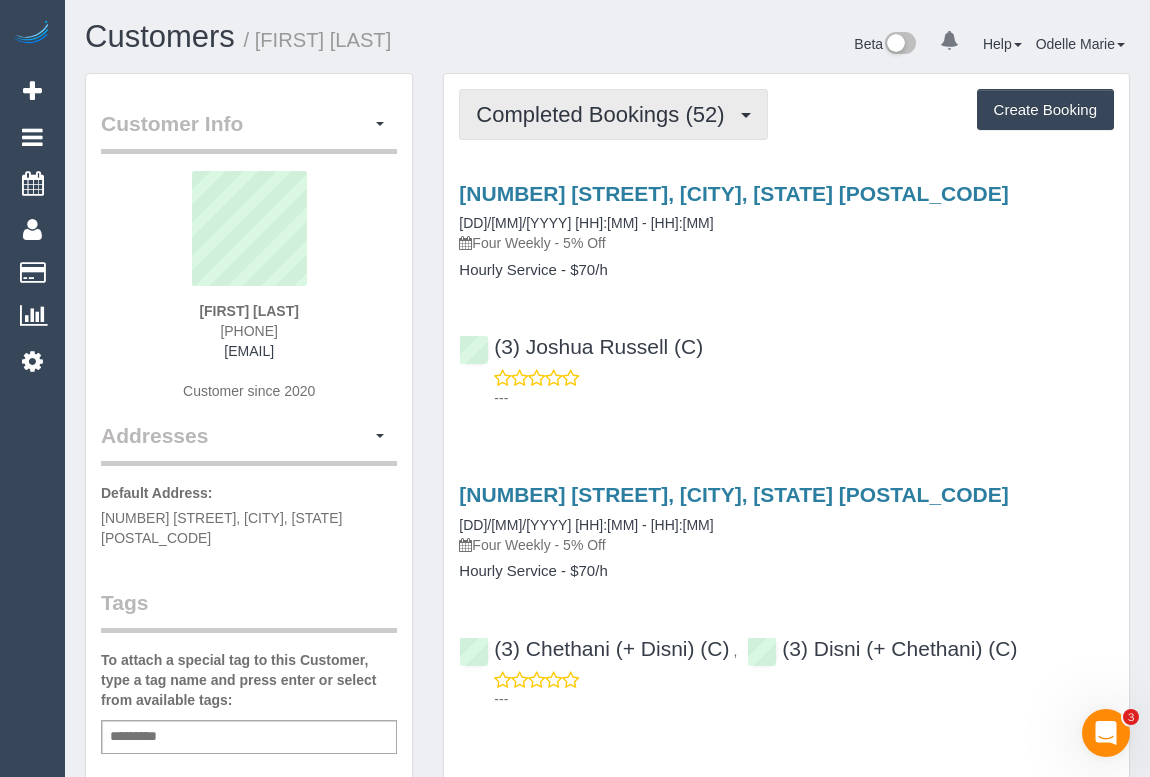click on "Completed Bookings (52)" at bounding box center (605, 114) 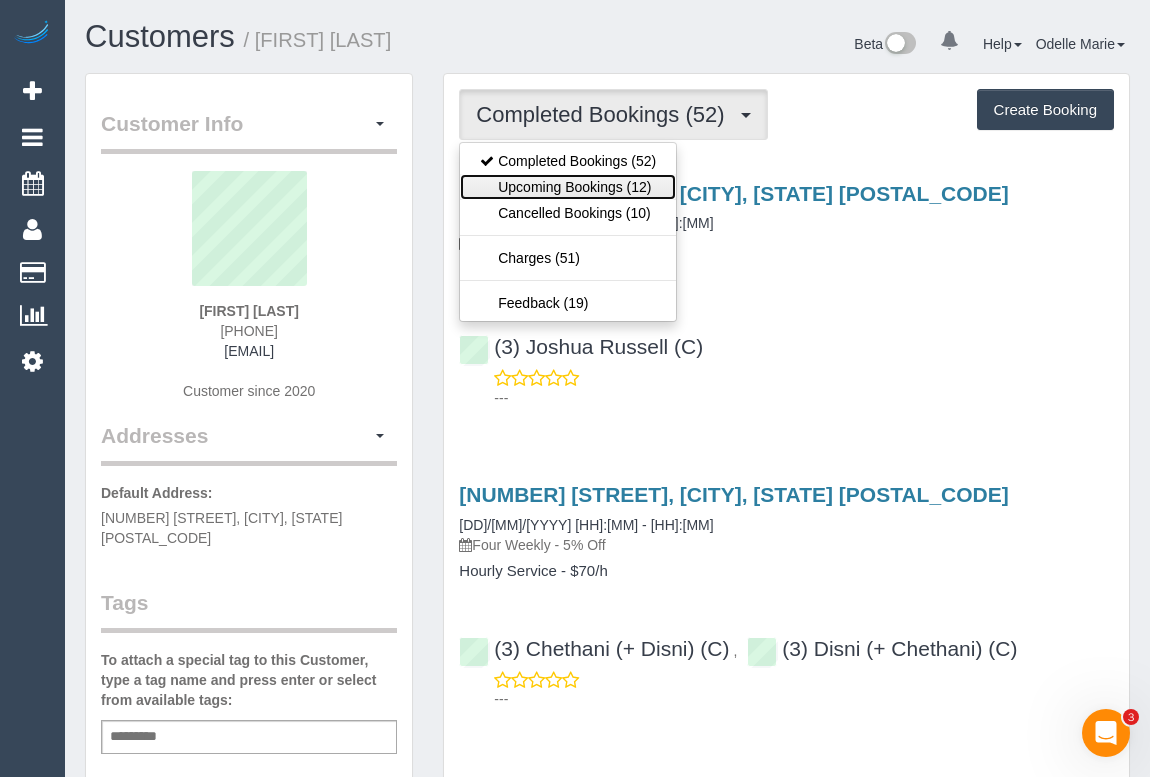 click on "Upcoming Bookings (12)" at bounding box center (568, 187) 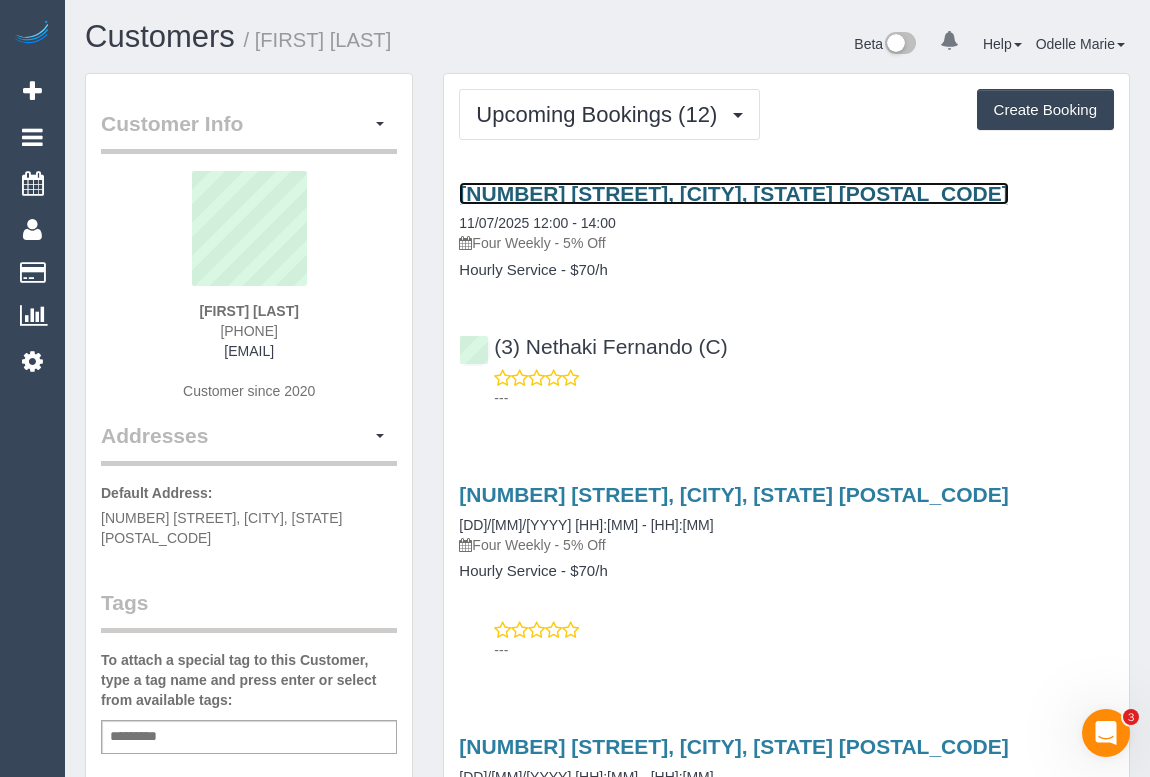 click on "[NUMBER] [STREET], [CITY], [STATE] [POSTAL_CODE]" at bounding box center [733, 193] 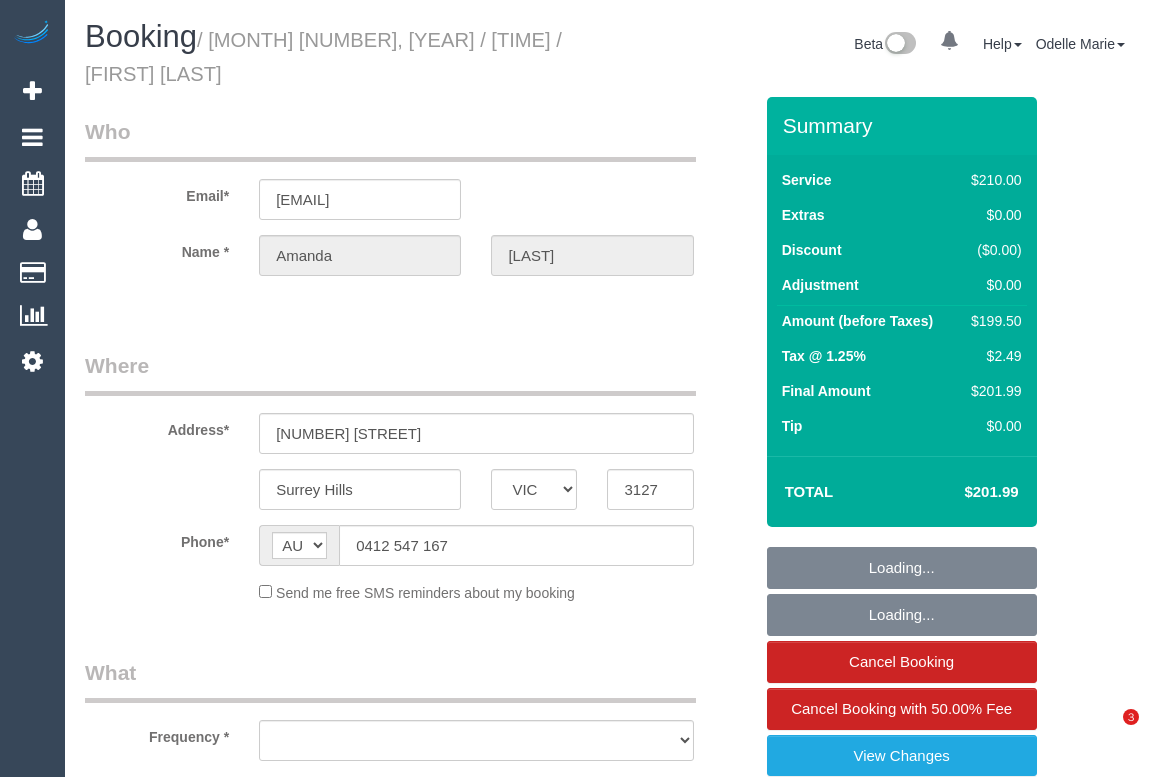 select on "VIC" 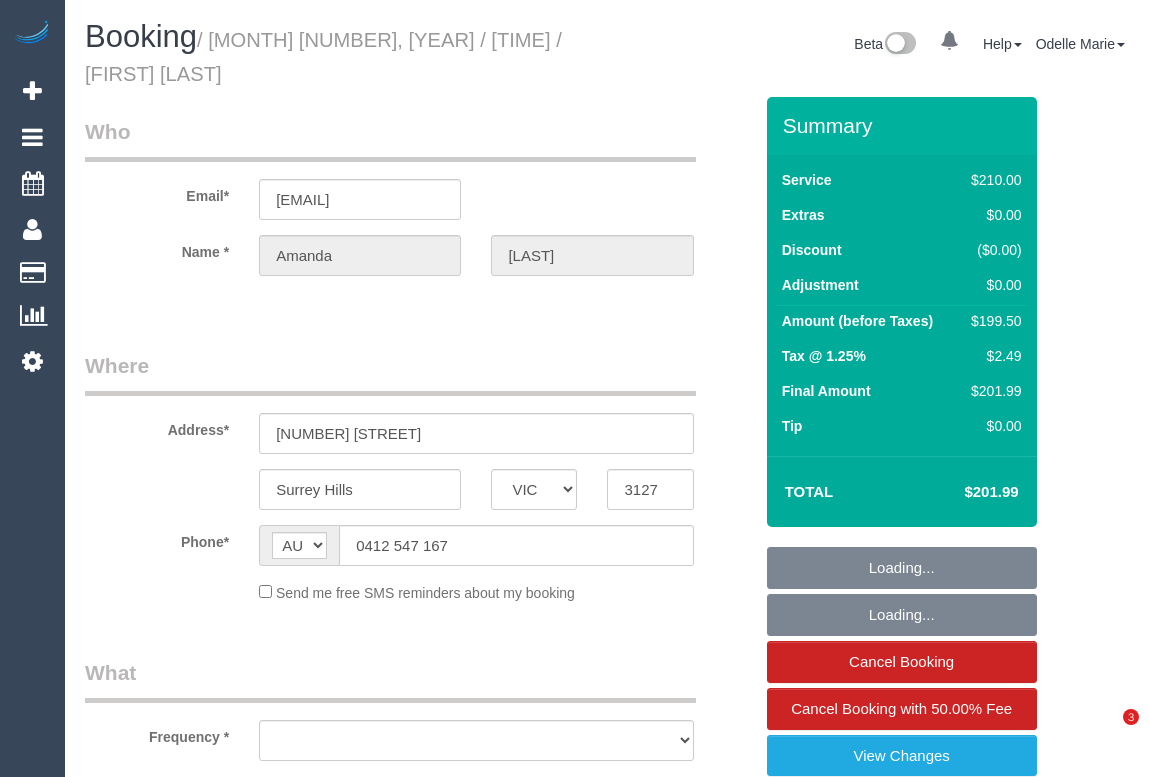 scroll, scrollTop: 0, scrollLeft: 0, axis: both 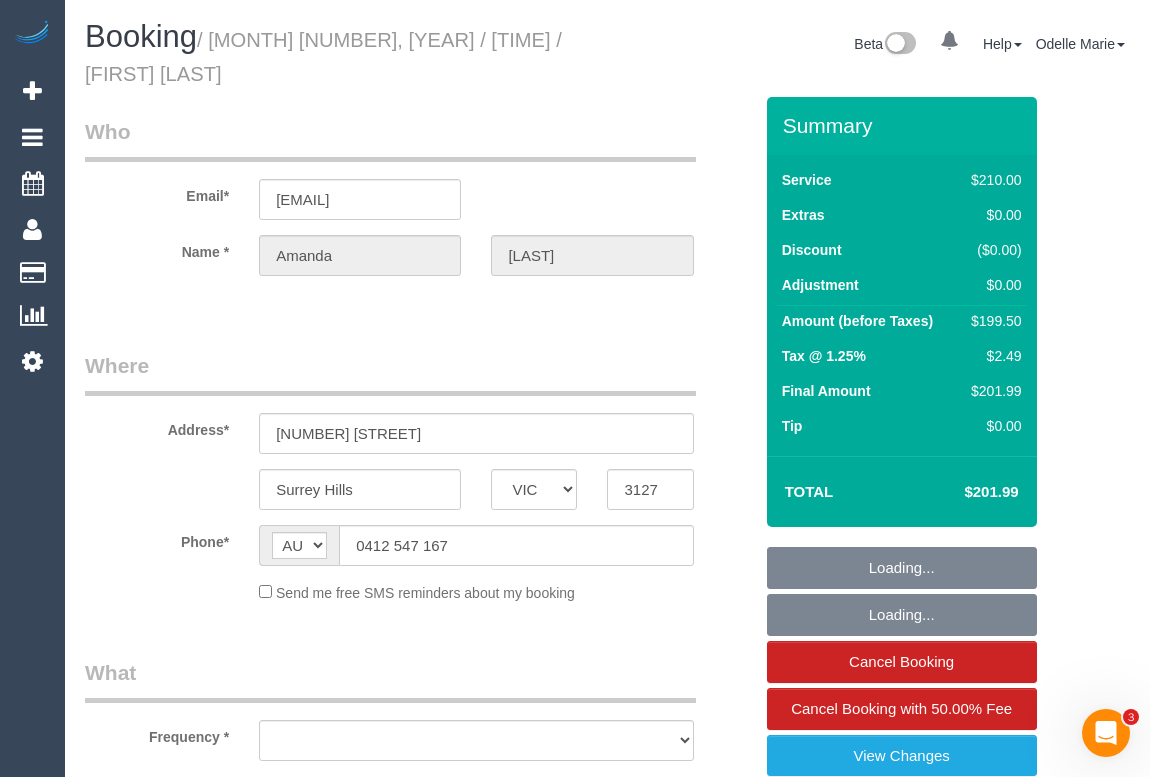 select on "180" 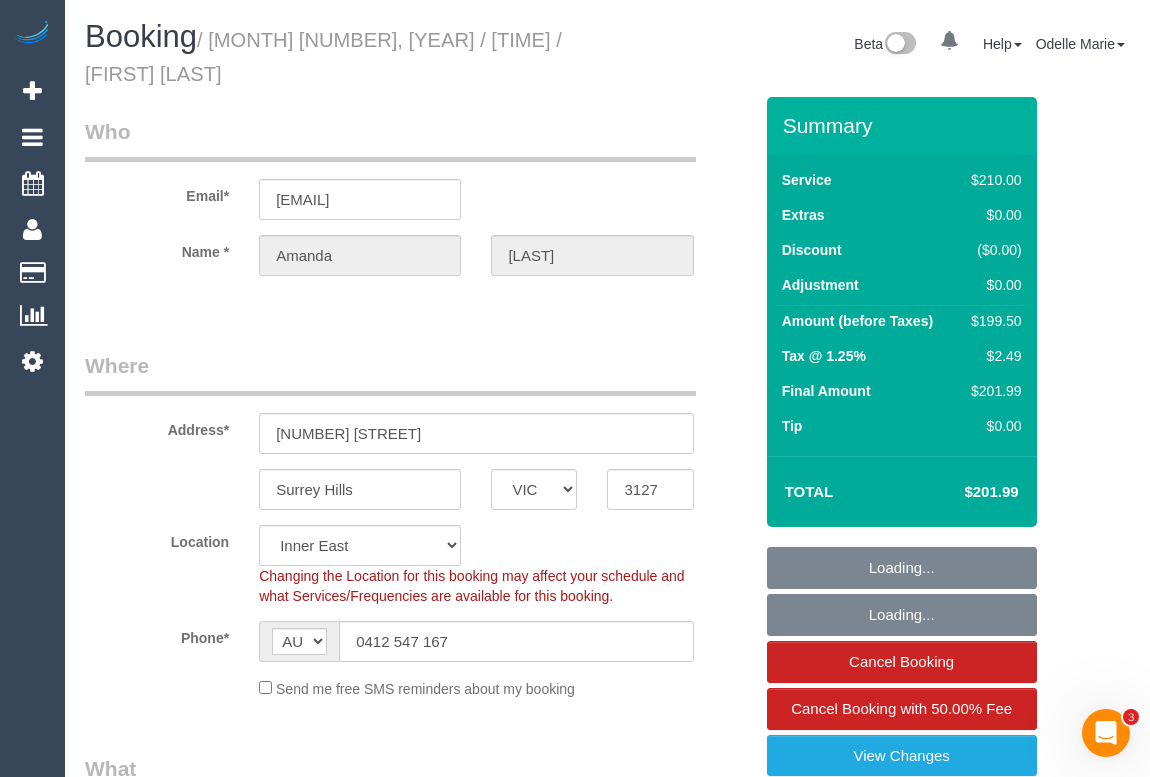 select on "object:919" 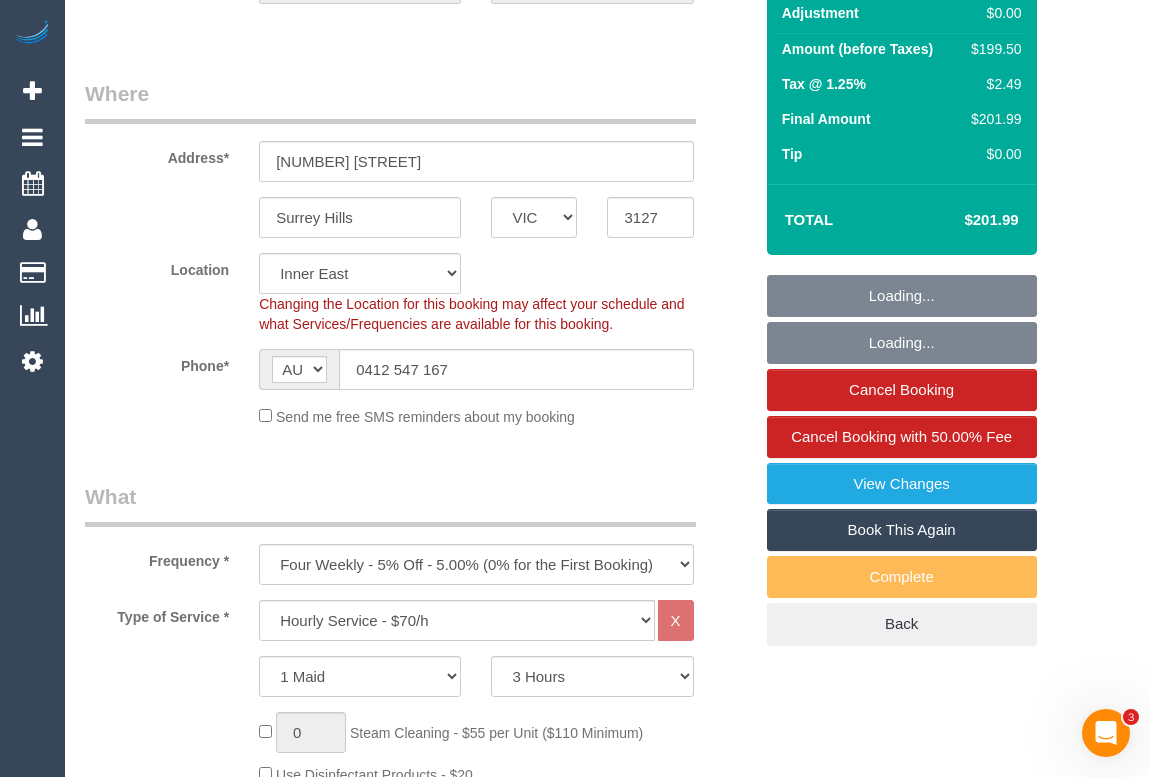 select on "object:1567" 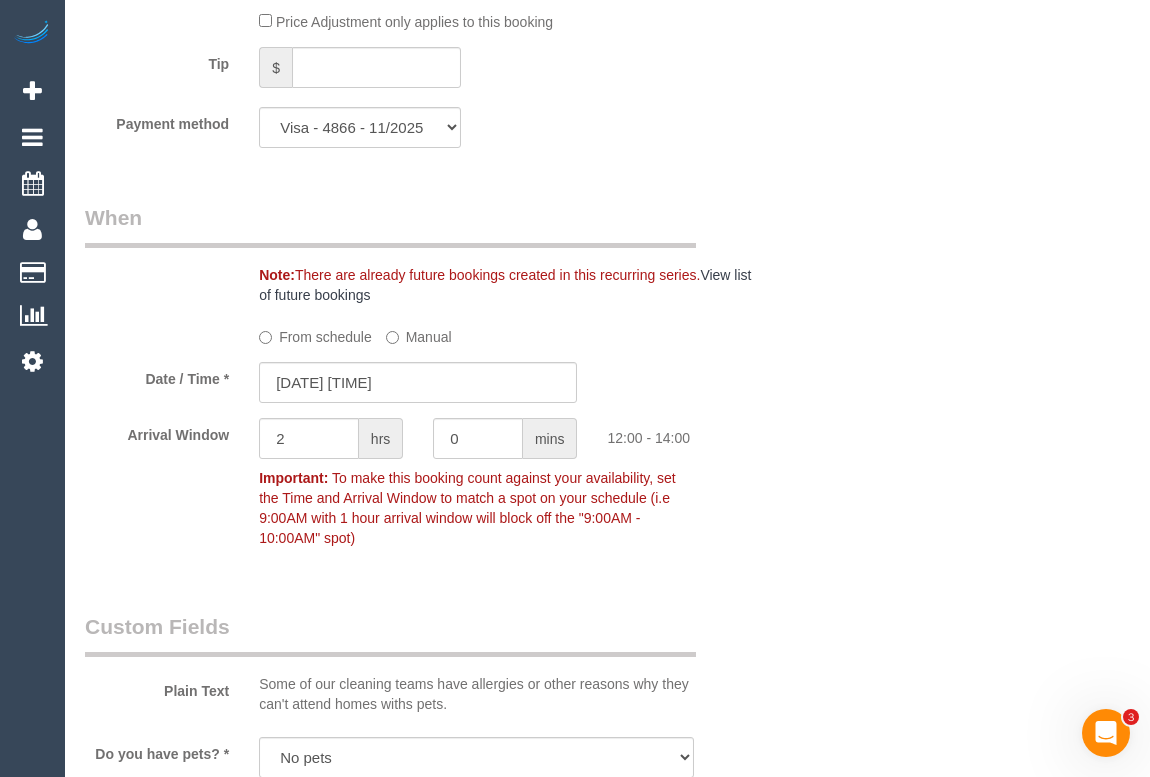 scroll, scrollTop: 2000, scrollLeft: 0, axis: vertical 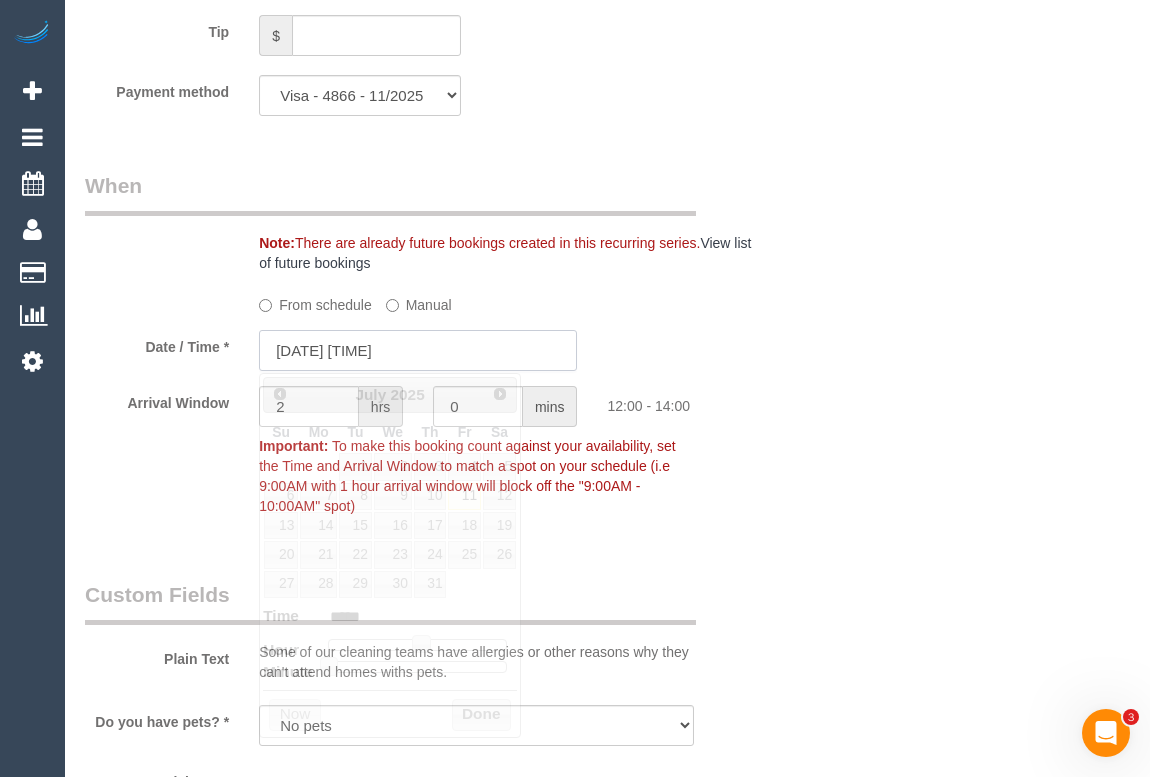 click on "[DATE] [TIME]" at bounding box center (418, 350) 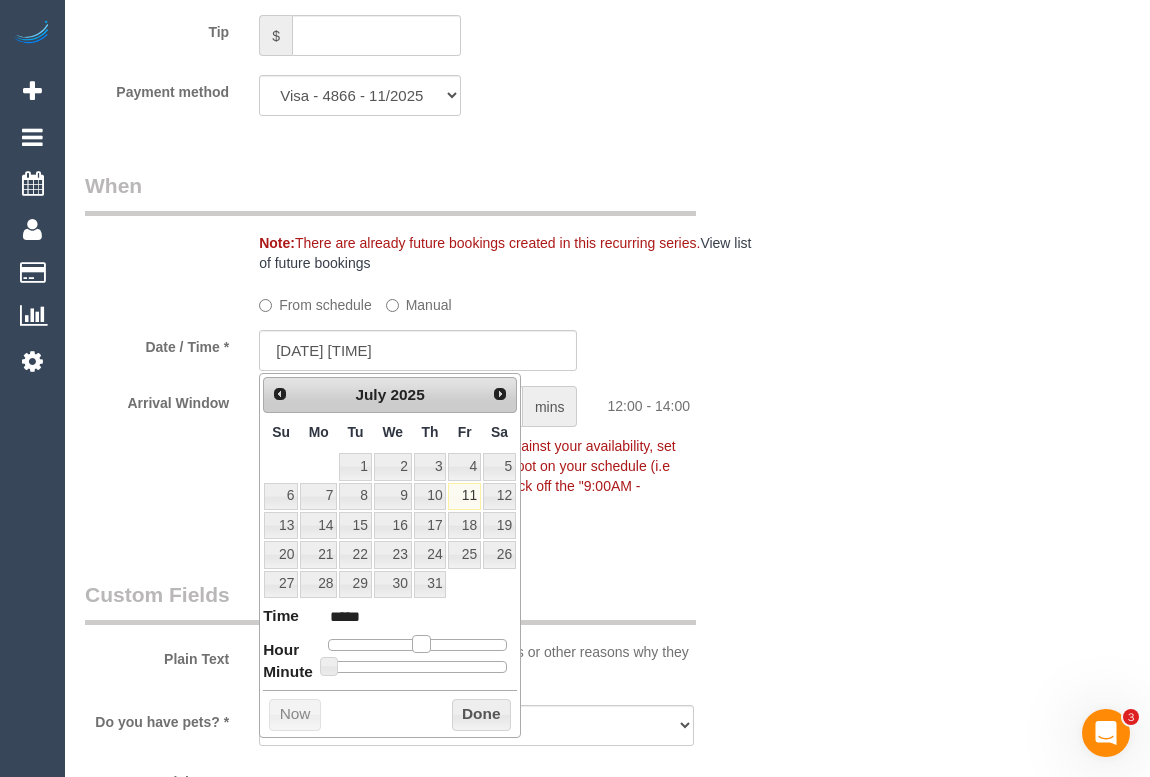 type on "[DATE] [TIME]" 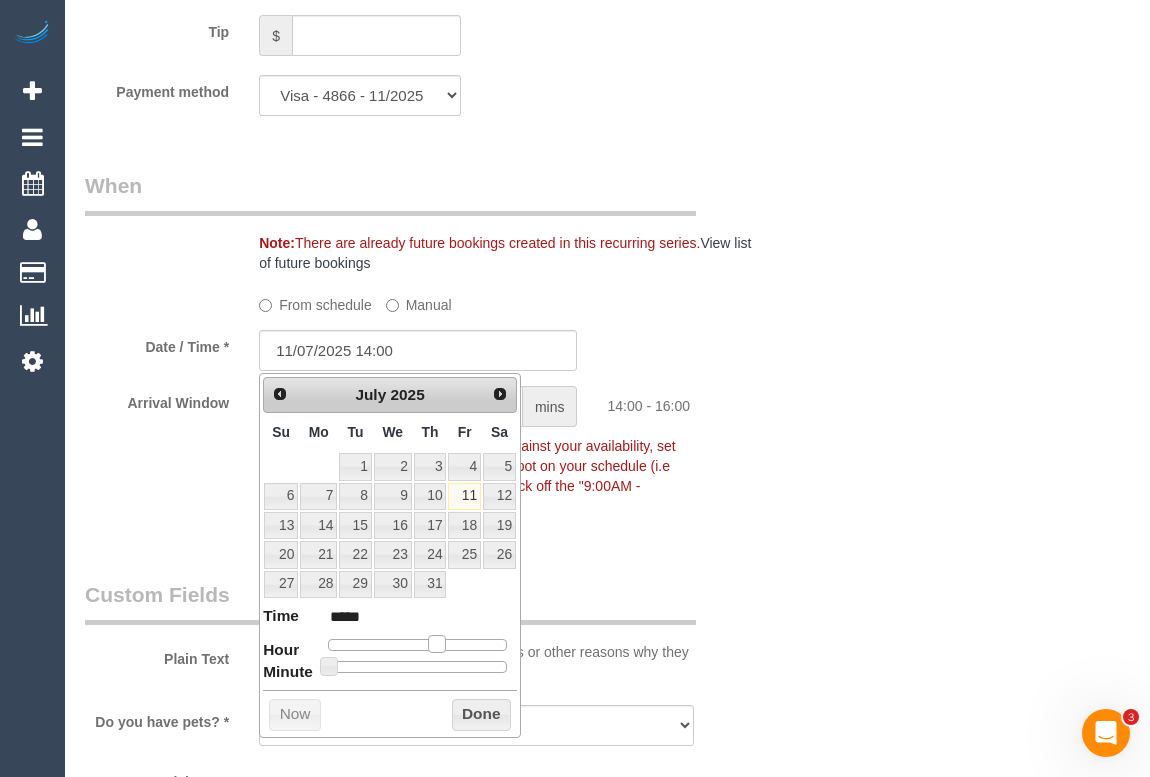 type on "[DATE] [TIME]" 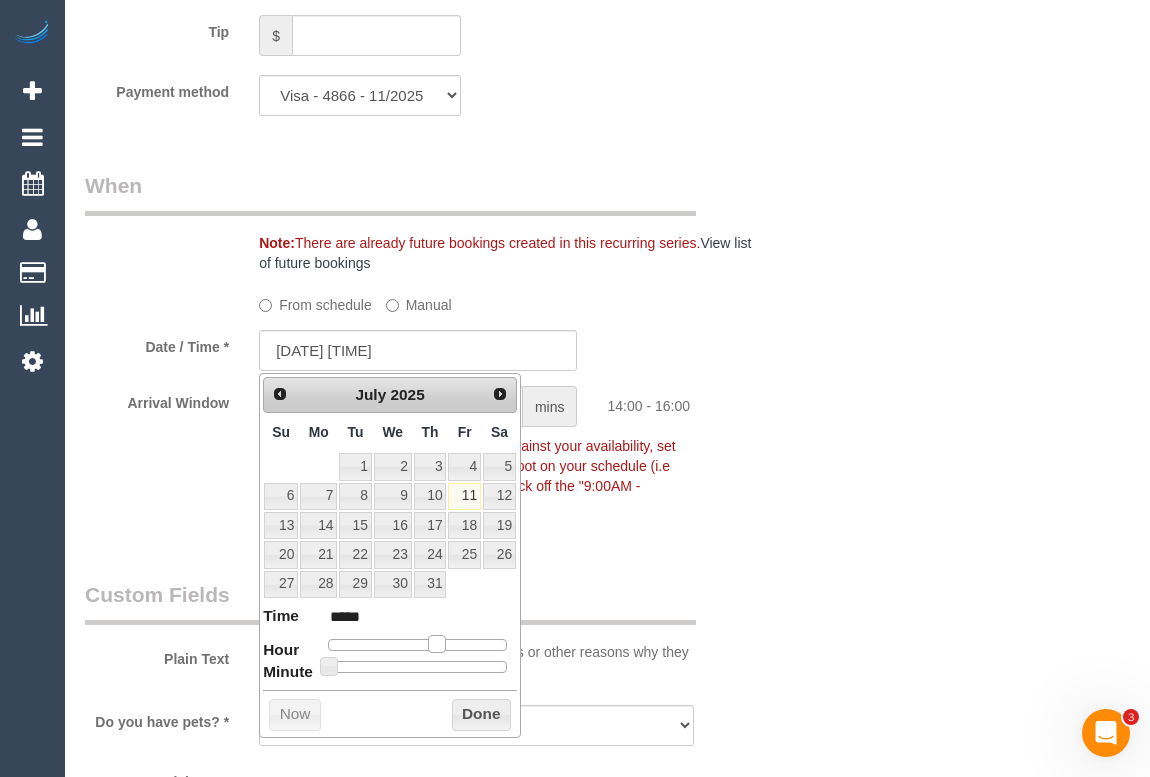 type on "*****" 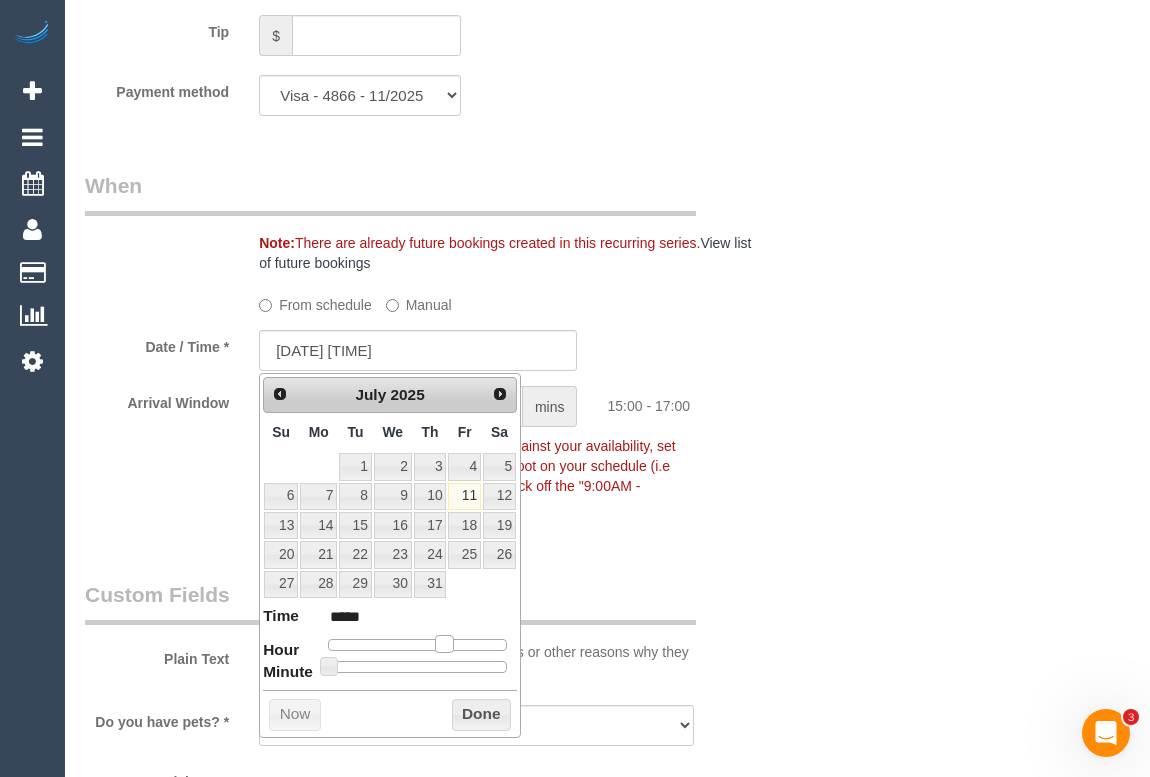 type on "11/07/2025 14:00" 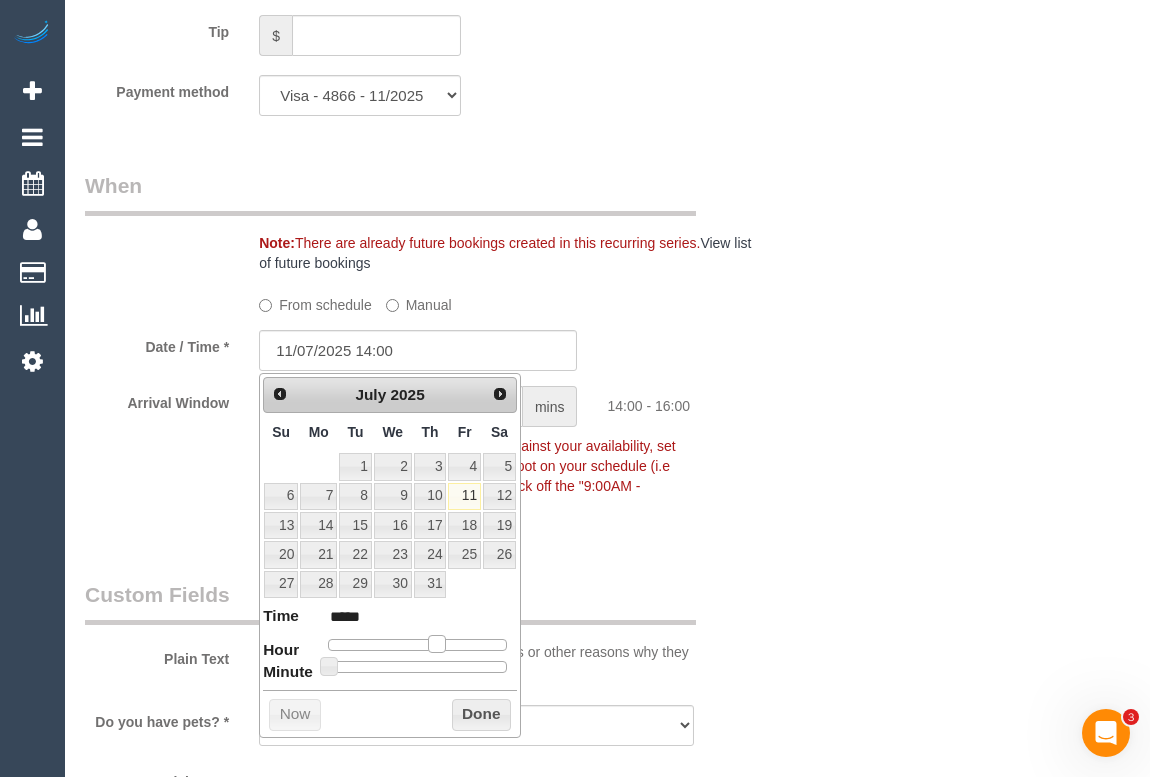 drag, startPoint x: 422, startPoint y: 642, endPoint x: 442, endPoint y: 643, distance: 20.024984 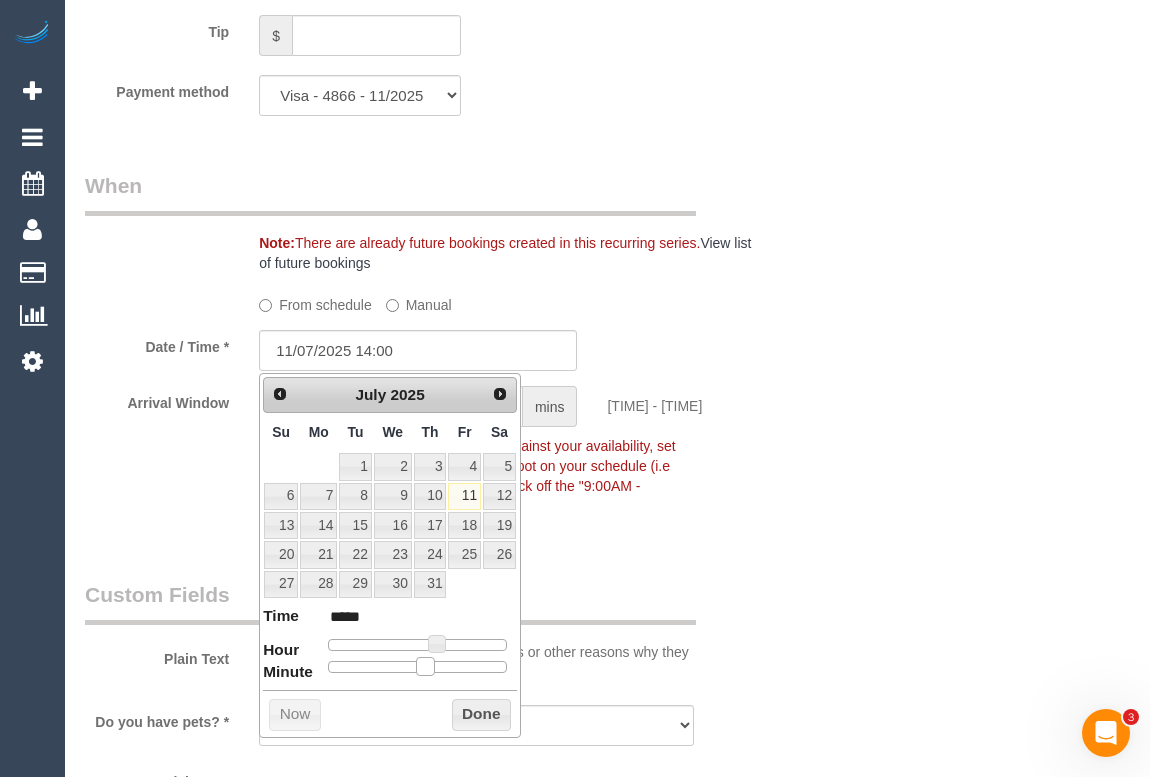 type on "[DATE] [TIME]" 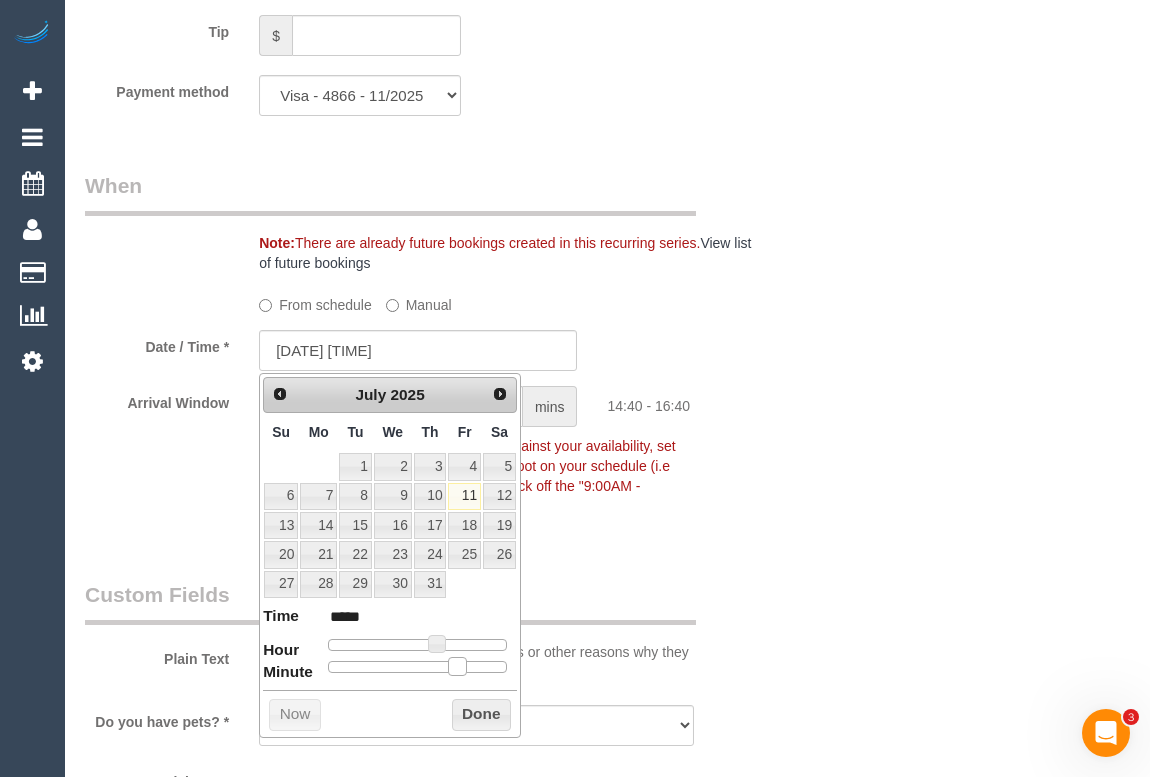 type on "[DATE] [TIME]" 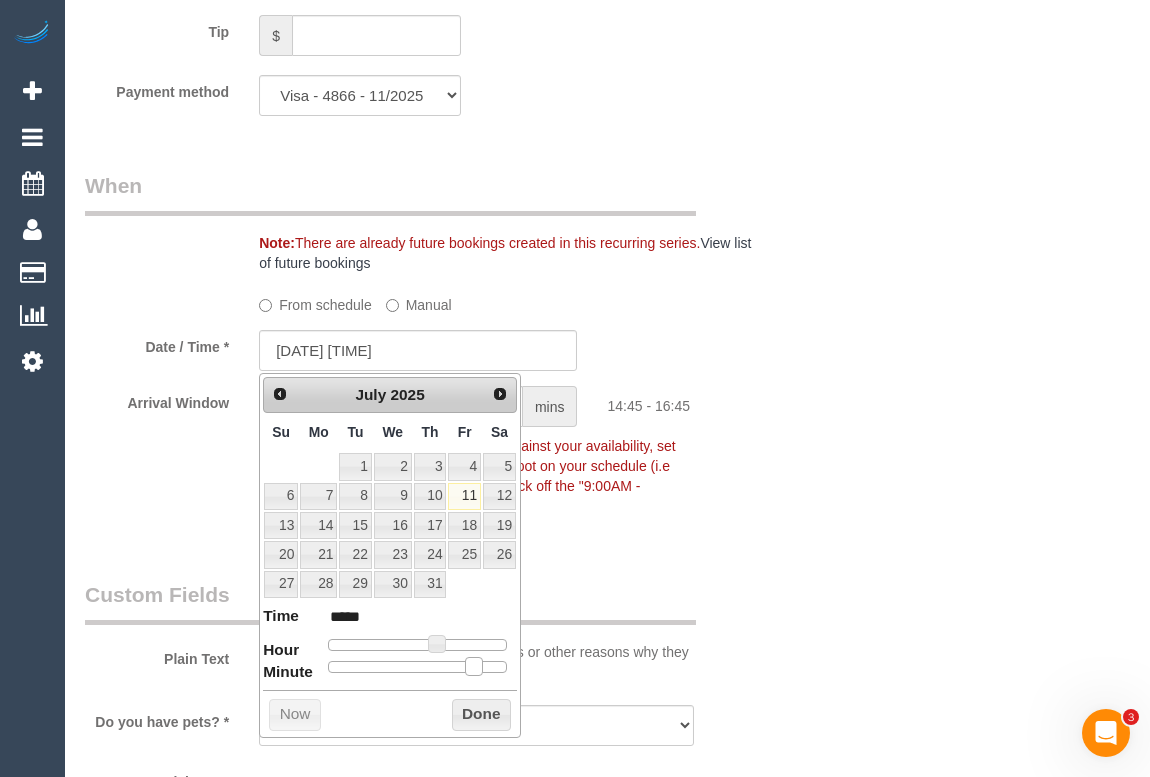 drag, startPoint x: 330, startPoint y: 666, endPoint x: 480, endPoint y: 666, distance: 150 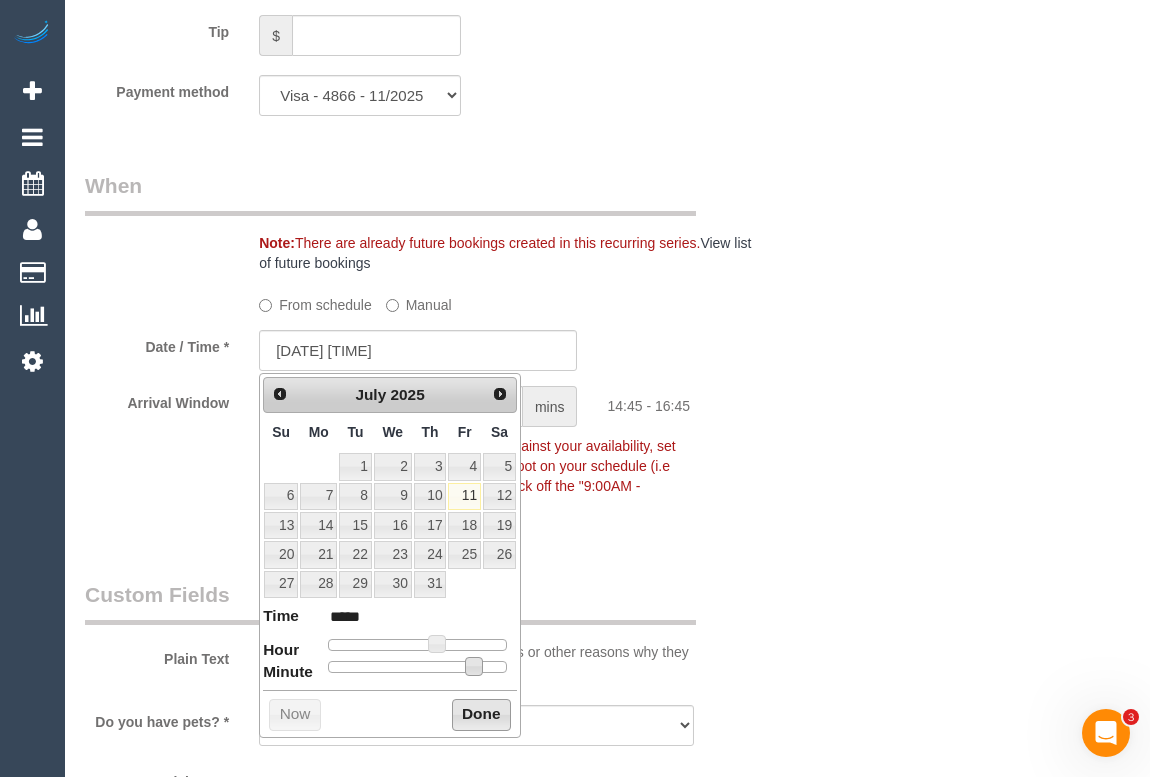 click on "Done" at bounding box center [481, 715] 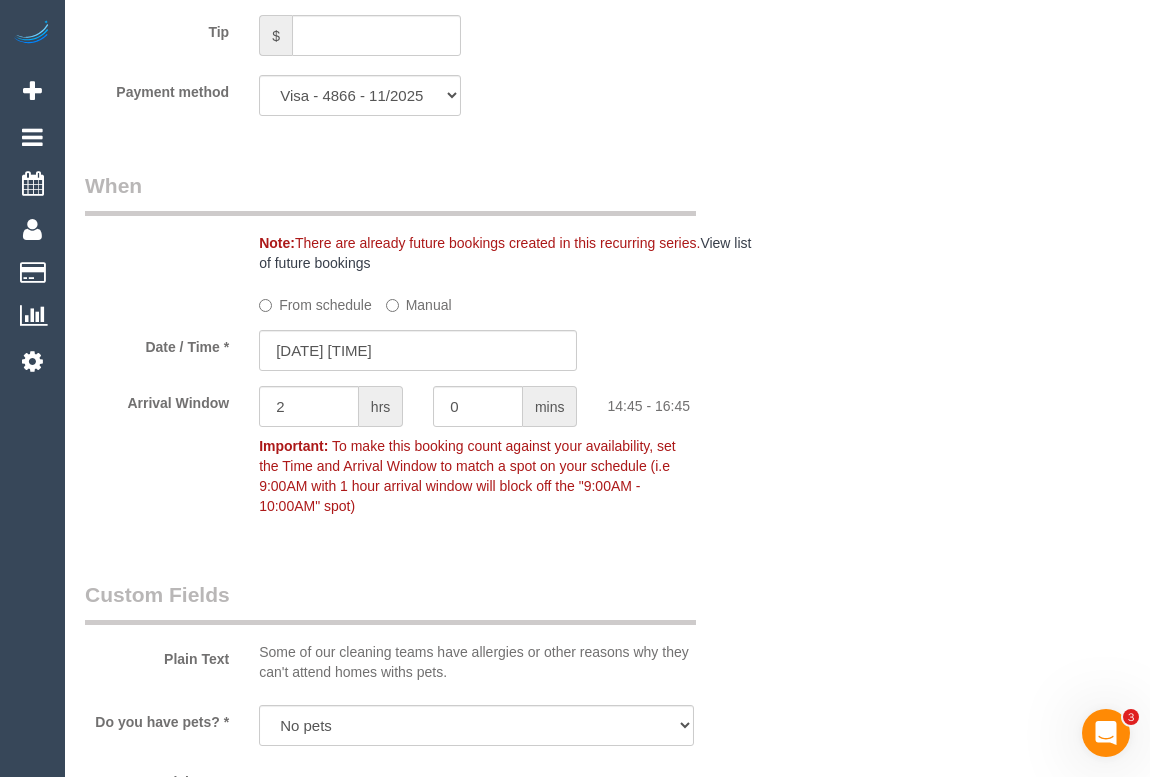 click on "Who
Email*
dawsharper@hotmail.com
Name *
Amanda
Harper
Where
Address*
112 Empress Rd
Surrey Hills
ACT
NSW
NT
QLD
SA
TAS
VIC
WA
3127
Location
Office City East (North) East (South) Inner East Inner North (East) Inner North (West) Inner South East Inner West North (East) North (West) Outer East Outer North (East) Outer North (West) Outer South East Outer West South East (East) South East (West) West (North) West (South) ZG - Central ZG - East ZG - North ZG - South" at bounding box center (607, 662) 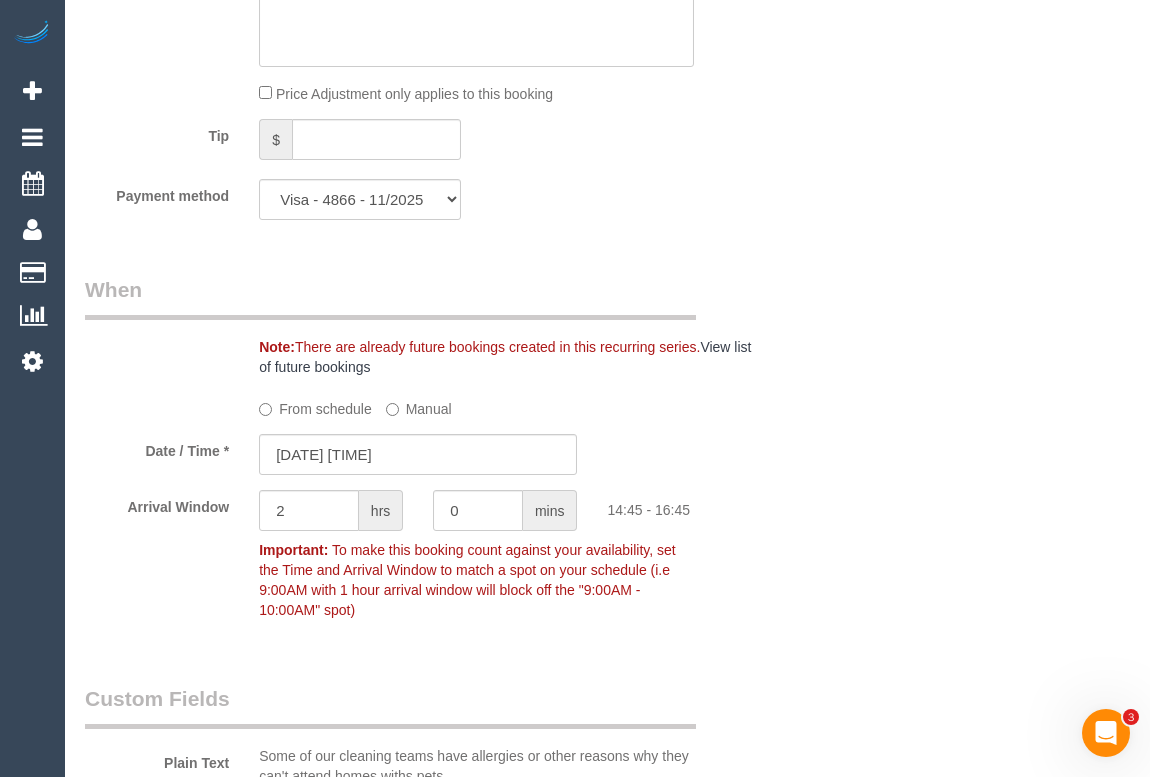 scroll, scrollTop: 2000, scrollLeft: 0, axis: vertical 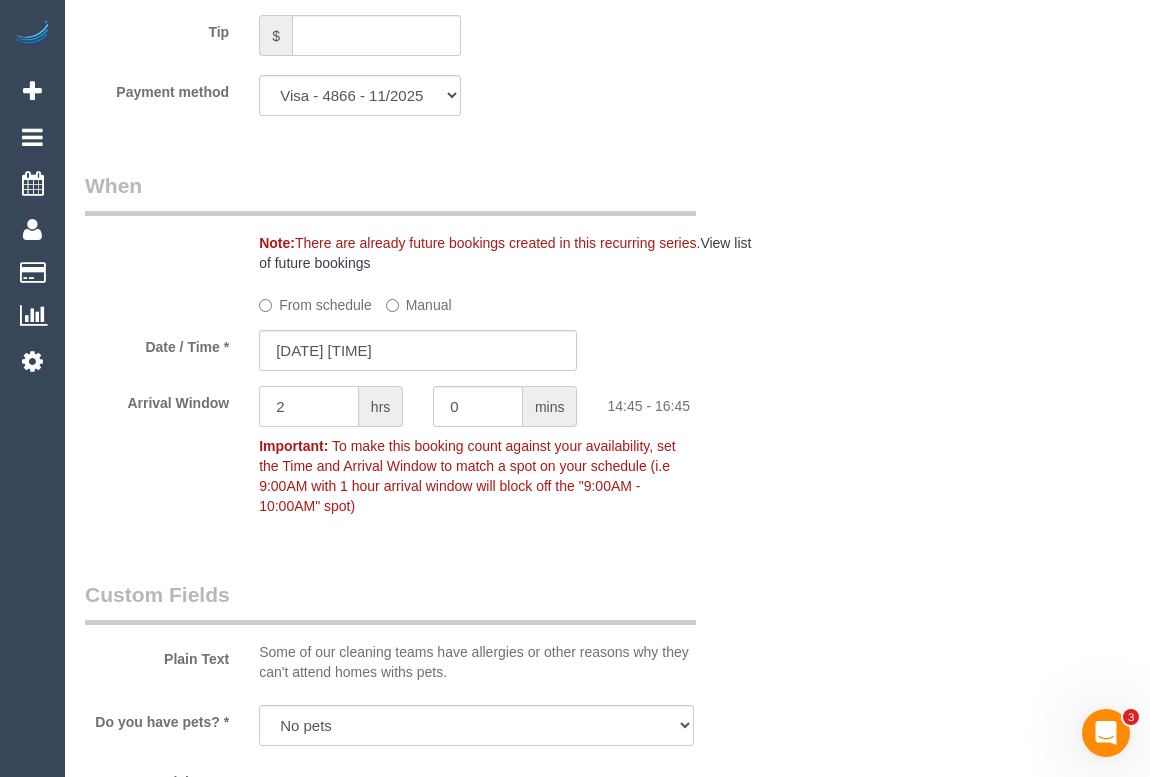 drag, startPoint x: 291, startPoint y: 409, endPoint x: 232, endPoint y: 412, distance: 59.07622 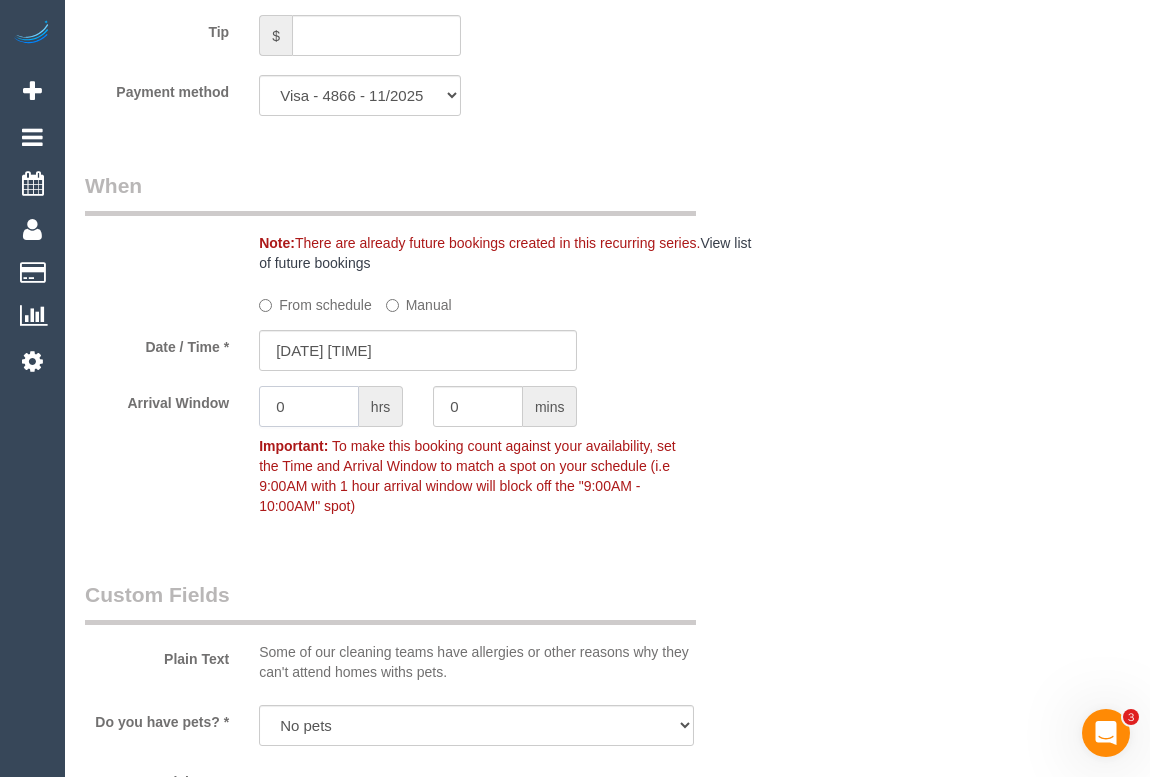 type on "0" 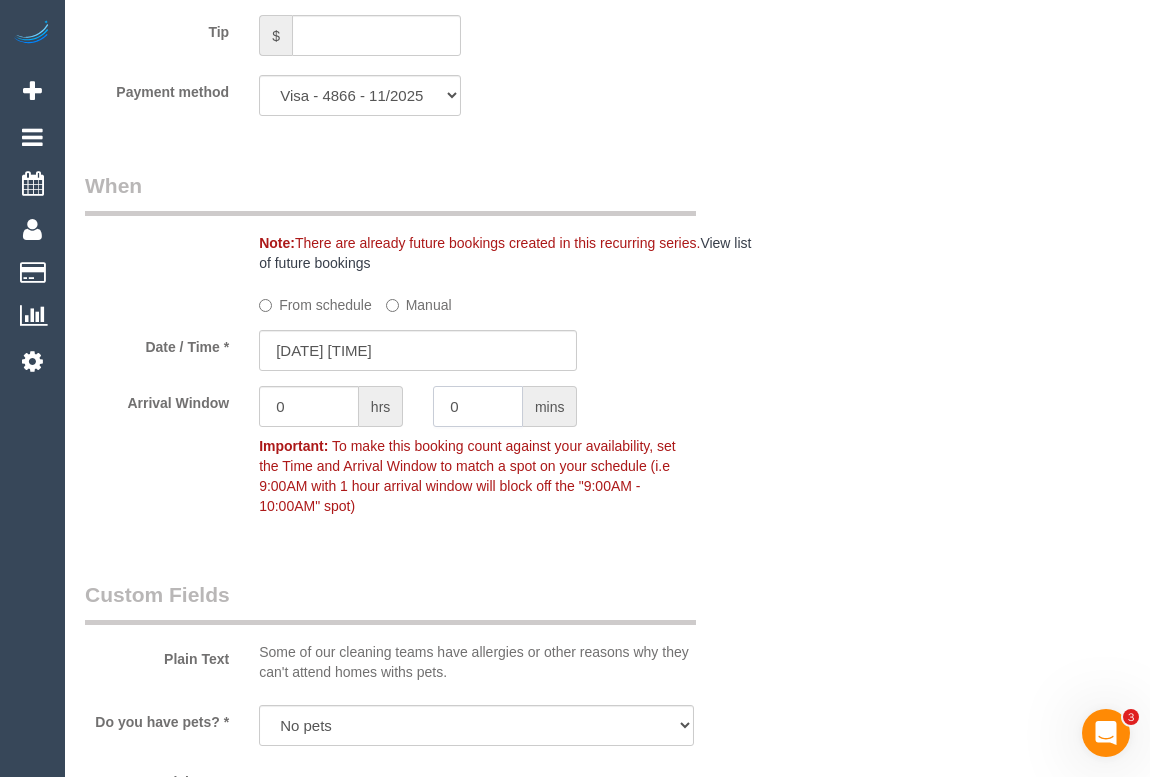drag, startPoint x: 490, startPoint y: 411, endPoint x: 387, endPoint y: 405, distance: 103.17461 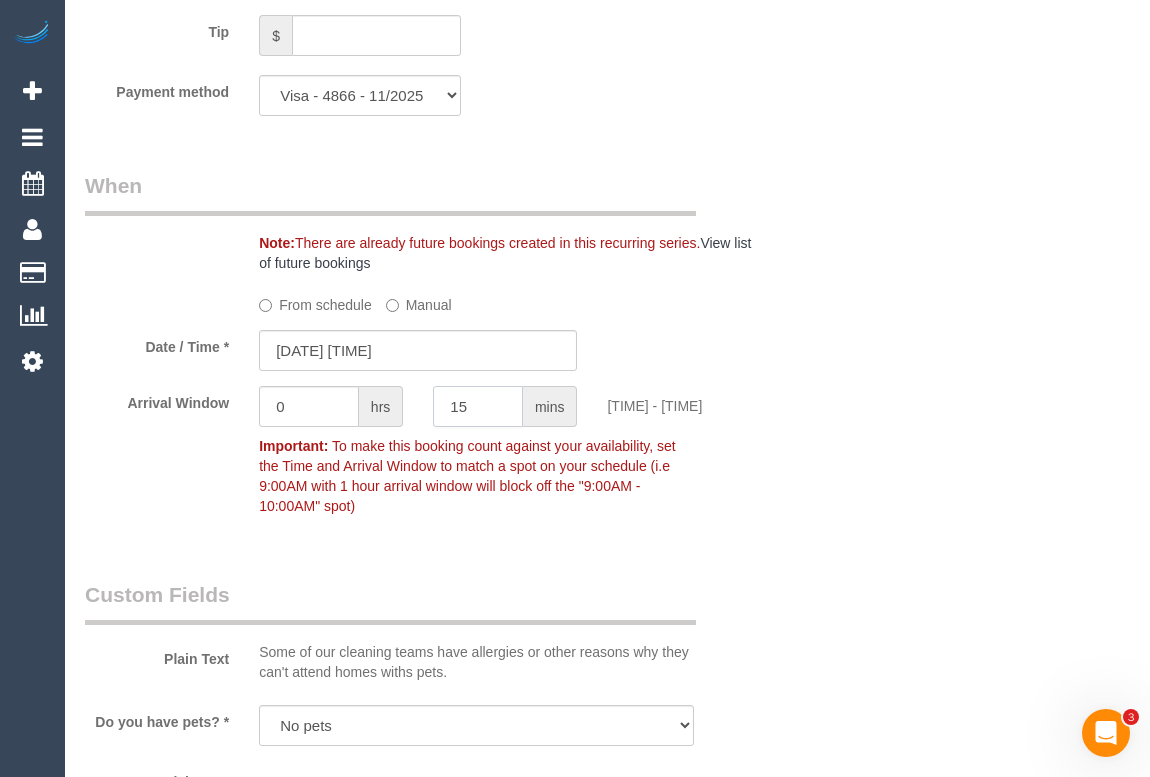 type on "15" 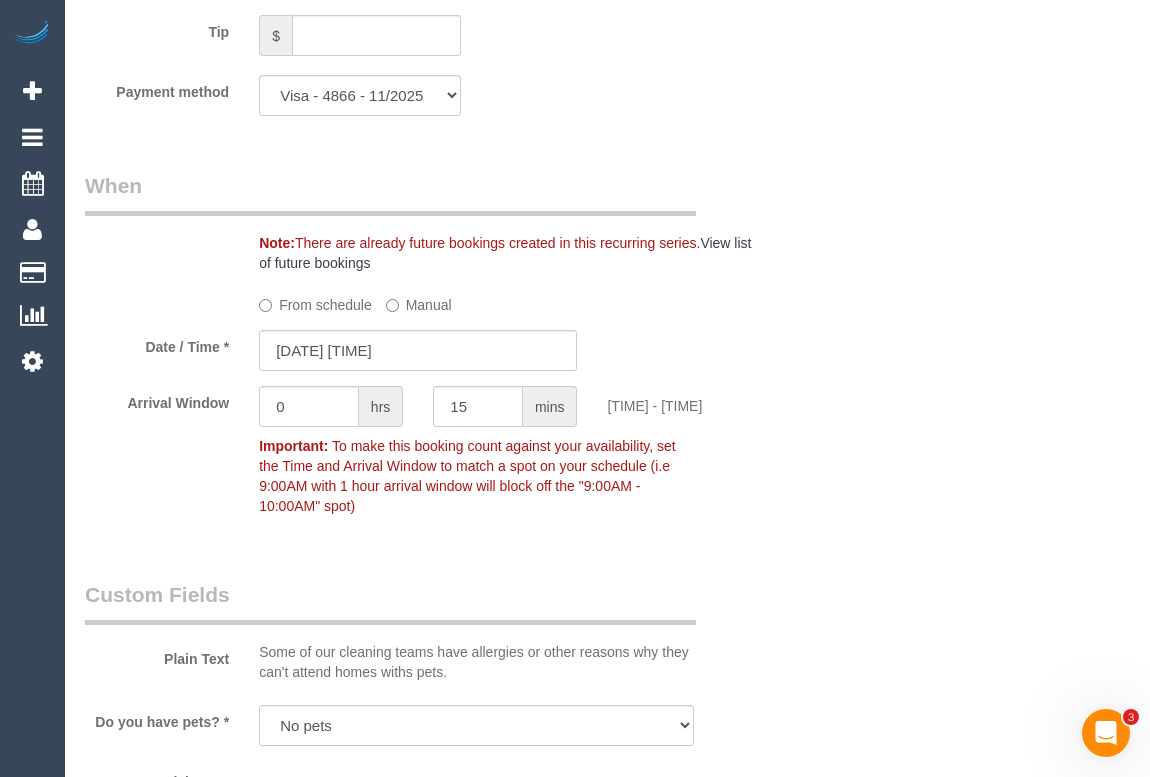 click on "Who
Email*
dawsharper@hotmail.com
Name *
Amanda
Harper
Where
Address*
112 Empress Rd
Surrey Hills
ACT
NSW
NT
QLD
SA
TAS
VIC
WA
3127
Location
Office City East (North) East (South) Inner East Inner North (East) Inner North (West) Inner South East Inner West North (East) North (West) Outer East Outer North (East) Outer North (West) Outer South East Outer West South East (East) South East (West) West (North) West (South) ZG - Central ZG - East ZG - North ZG - South" at bounding box center [607, 662] 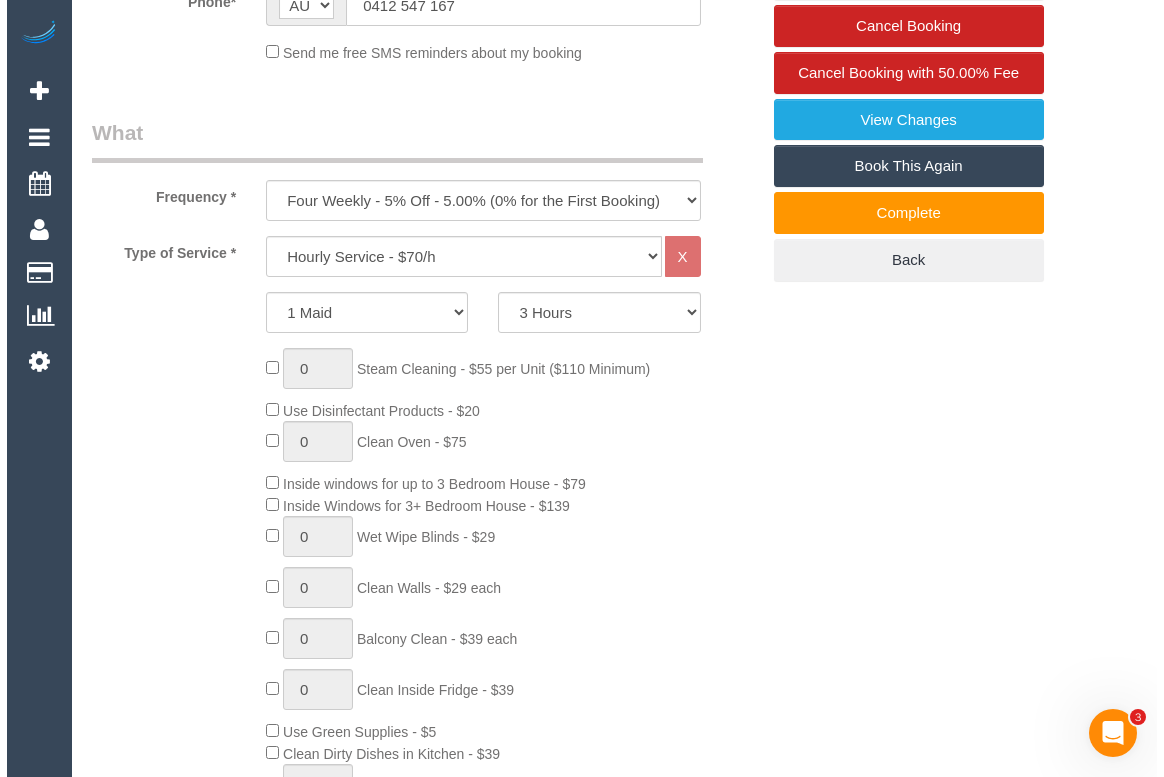 scroll, scrollTop: 0, scrollLeft: 0, axis: both 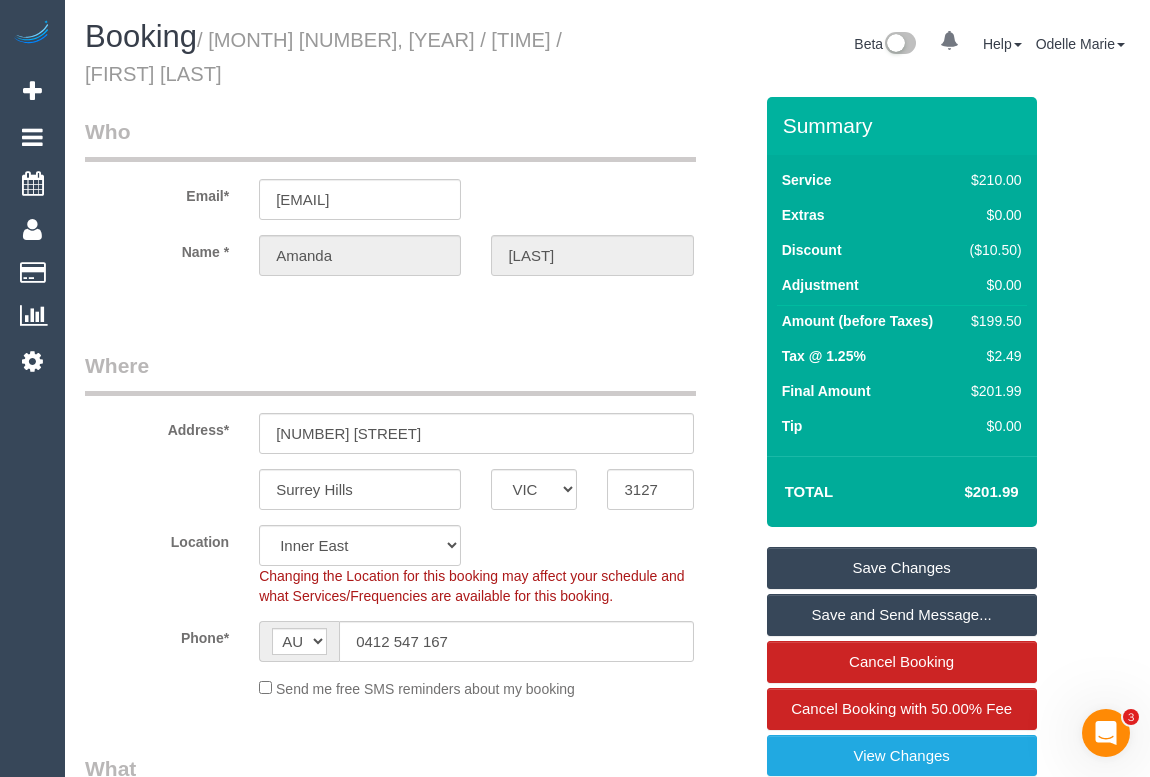 click on "Save Changes" at bounding box center (902, 568) 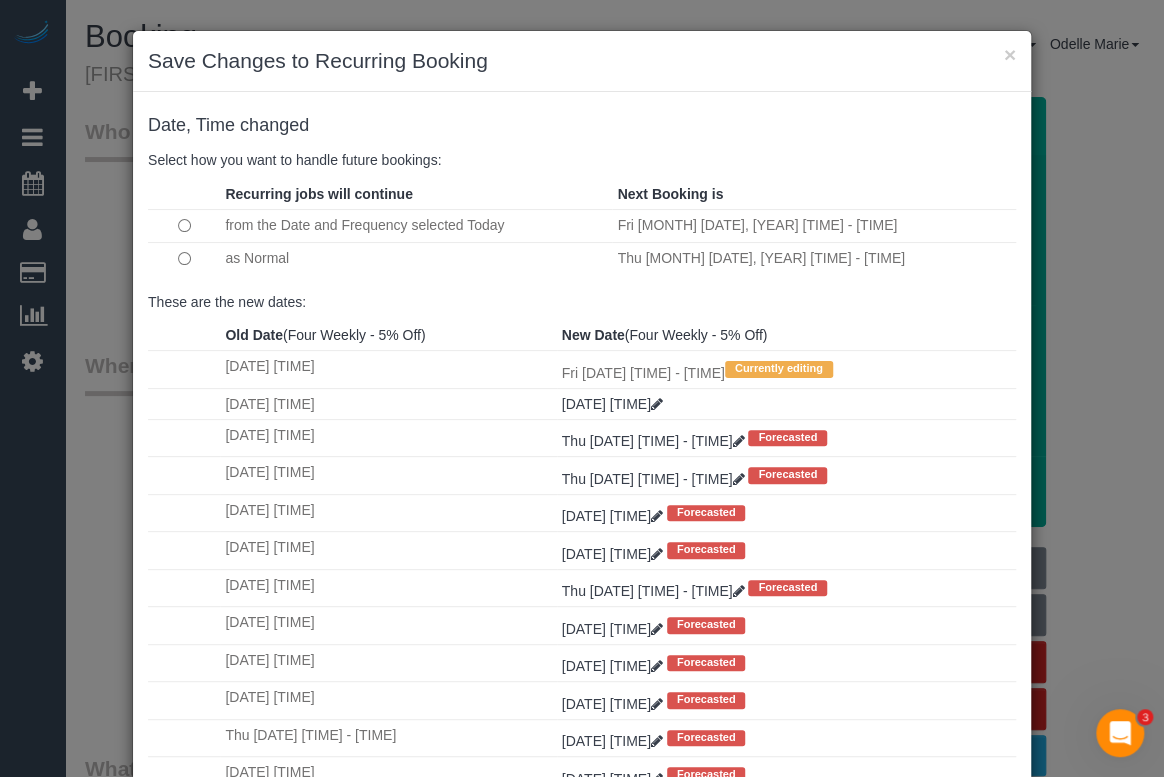 click on "Old Date
(Four Weekly - 5% Off)
New Date
(Four Weekly - 5% Off)
Fri 11/07/2025
12:00 - 14:00
Fri 11/07/2025
14:45 - 15:00
Currently editing
Thu 07/08/2025
09:00 - 11:00
Fri 08/08/2025
14:45 - 15:00" at bounding box center (582, 556) 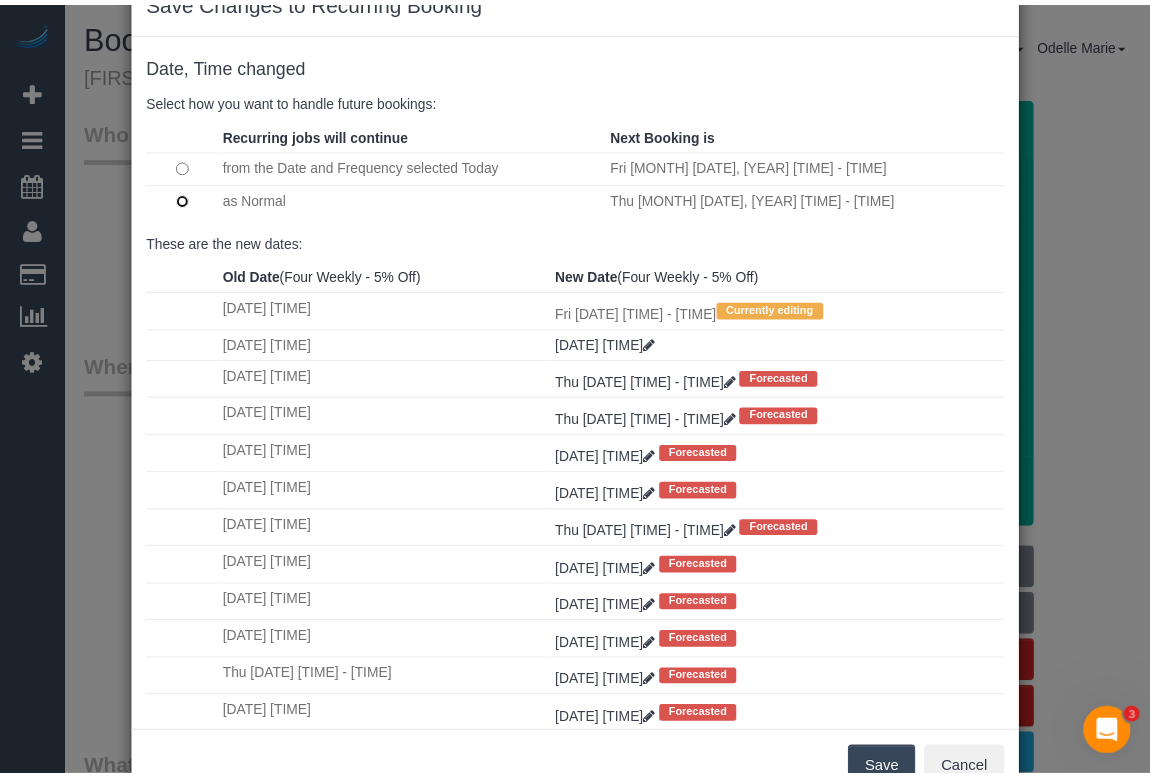 scroll, scrollTop: 118, scrollLeft: 0, axis: vertical 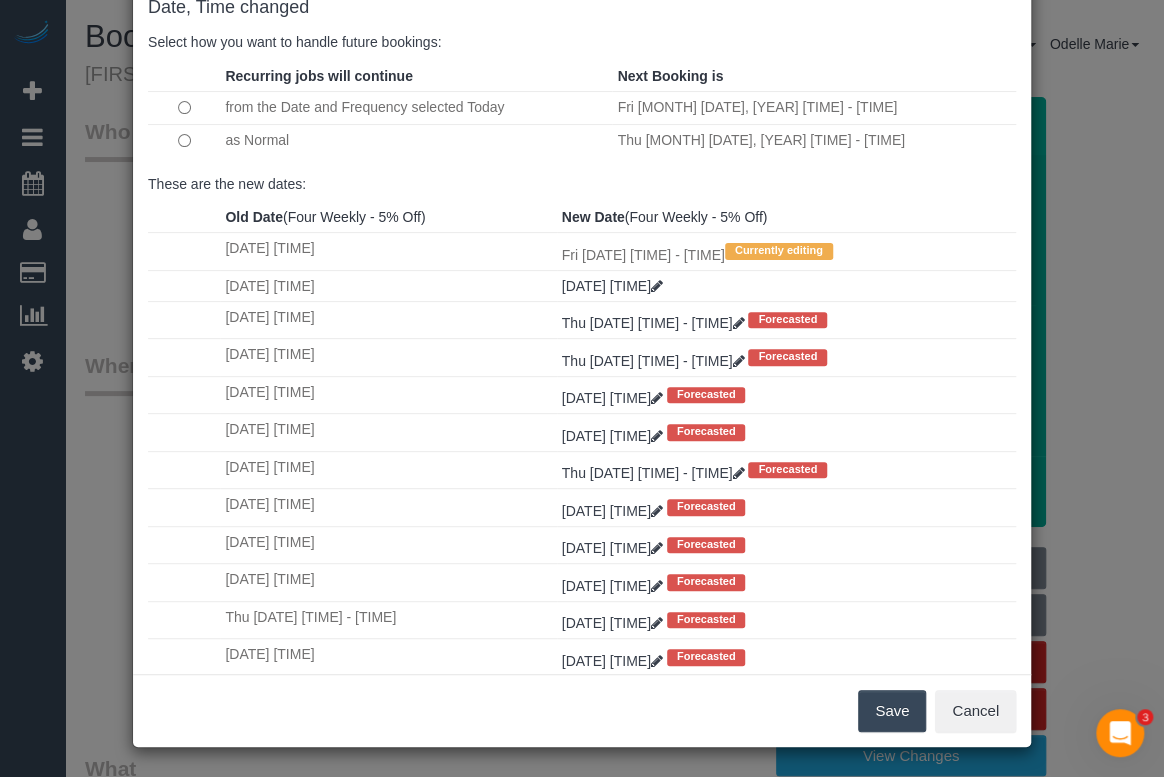 click on "Save" at bounding box center (892, 711) 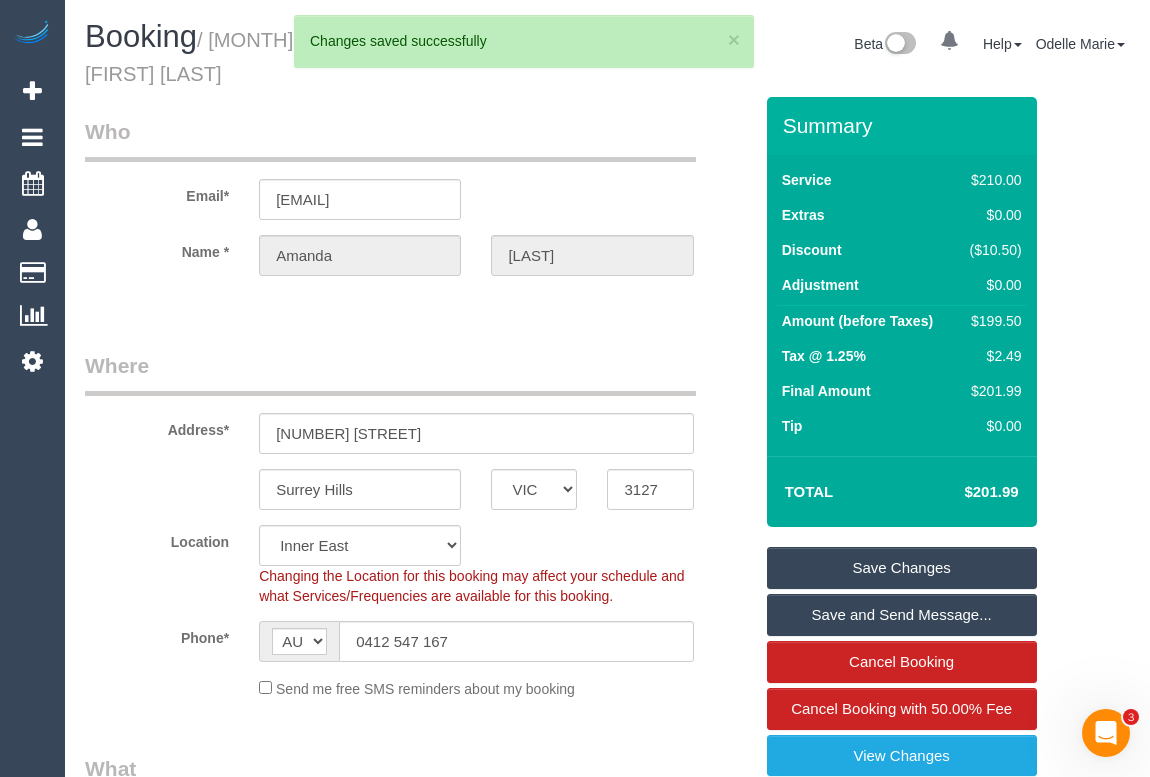 scroll, scrollTop: 545, scrollLeft: 0, axis: vertical 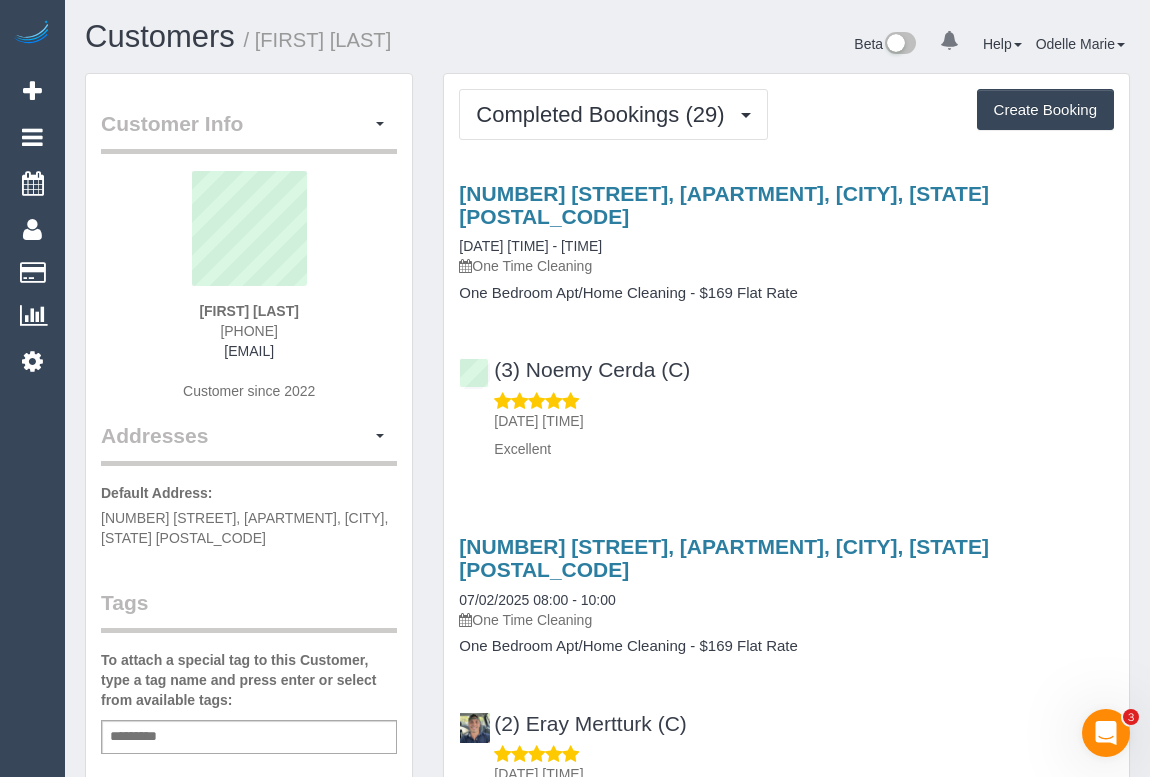 drag, startPoint x: 157, startPoint y: 348, endPoint x: 405, endPoint y: 357, distance: 248.16325 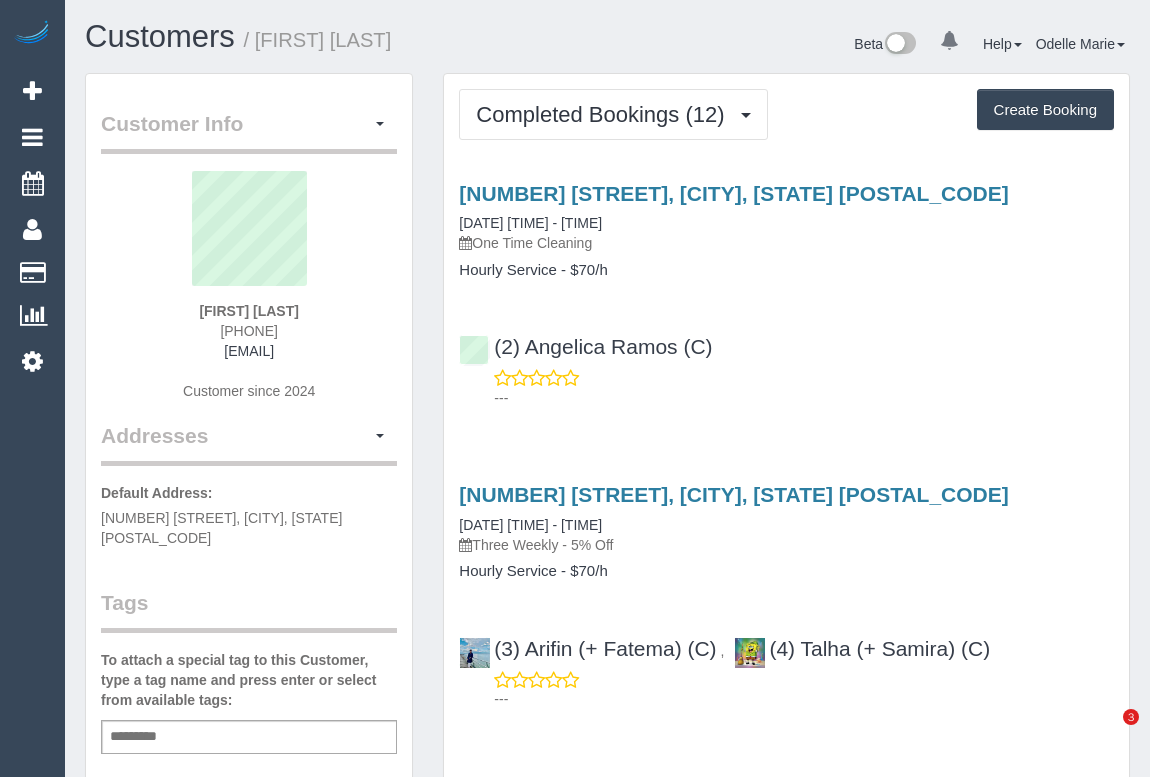 scroll, scrollTop: 0, scrollLeft: 0, axis: both 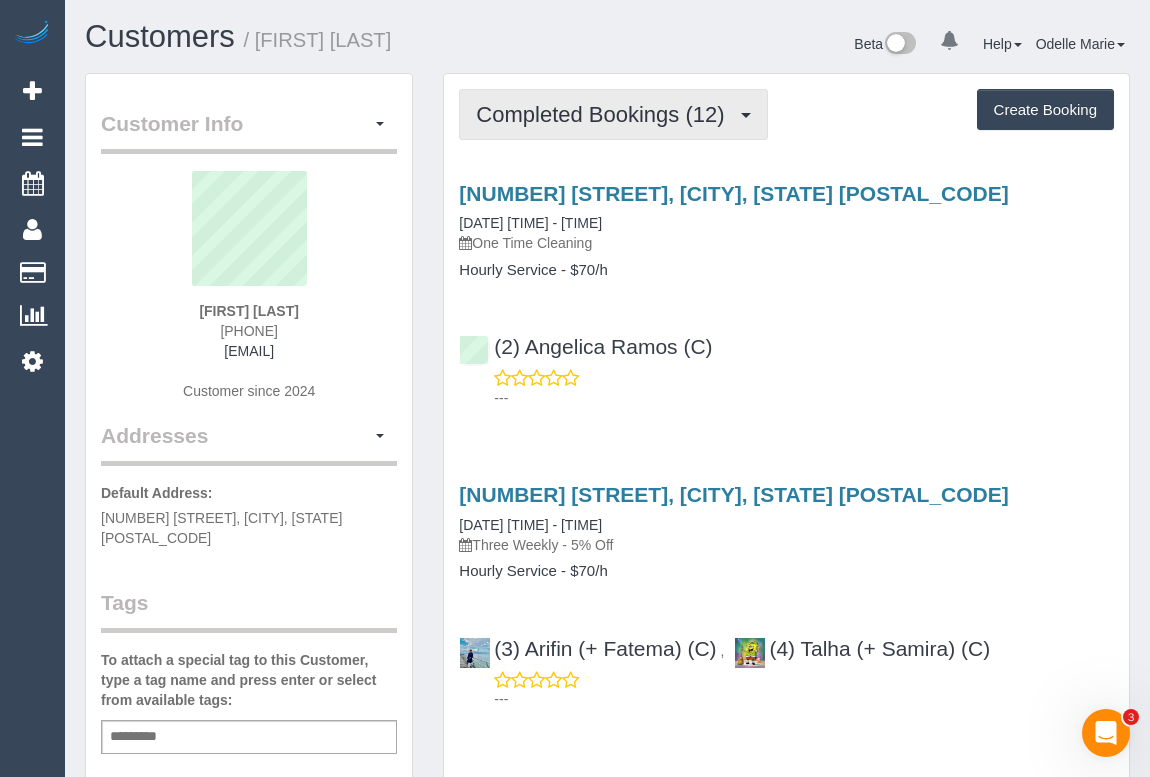 click on "Completed Bookings (12)" at bounding box center (605, 114) 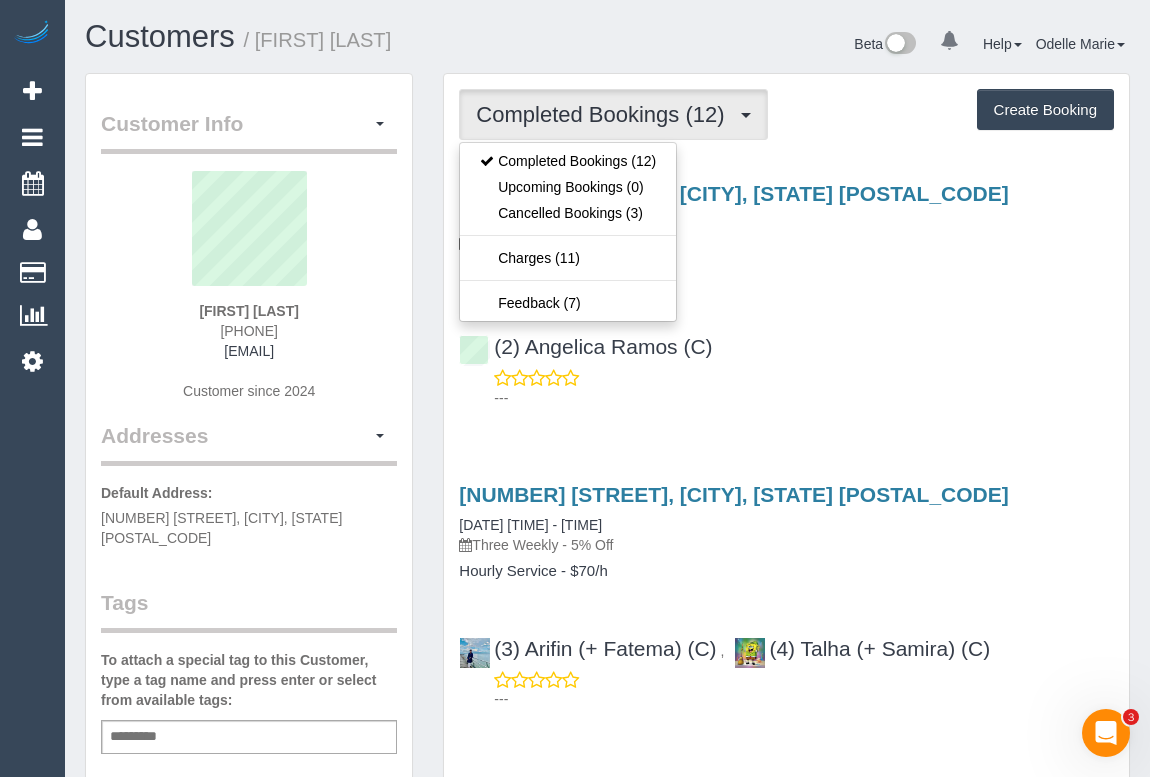 click on "(2) Angelica Ramos (C)
---" at bounding box center (786, 363) 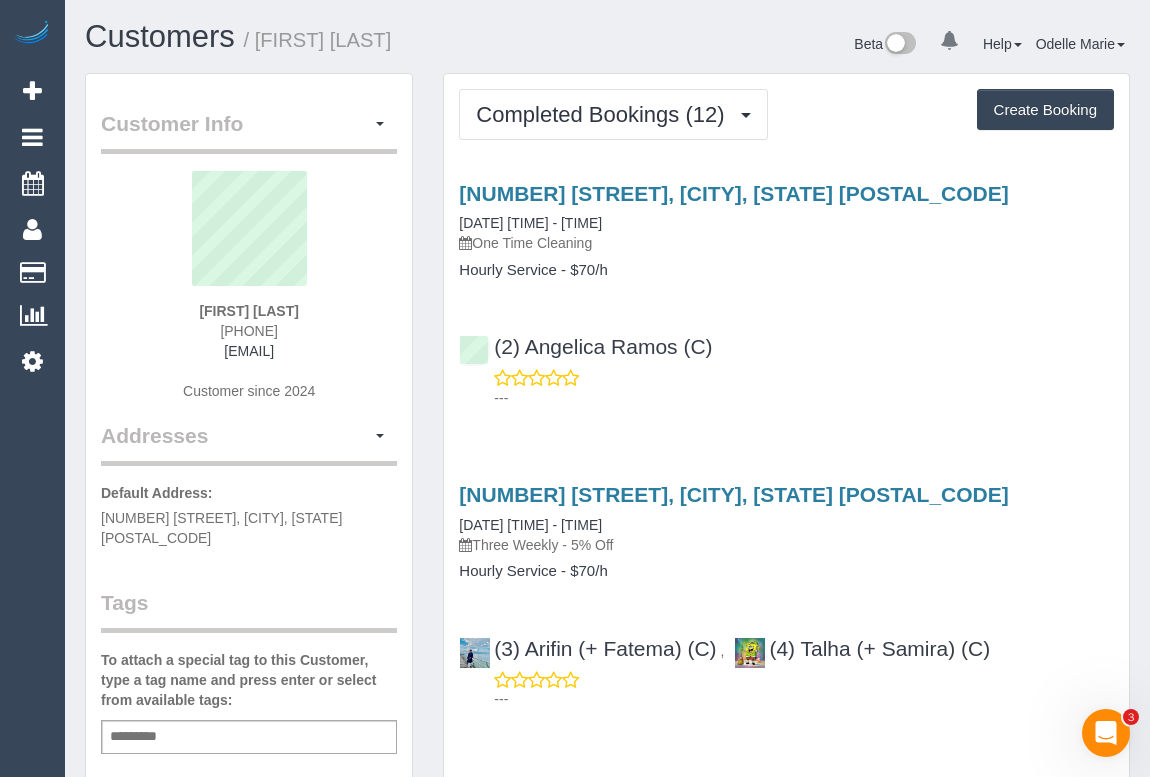 click on "15 Rutherglen Crescent, Gowanbrae, VIC 3043
10/07/2025 07:00 - 08:00
One Time Cleaning
Hourly Service - $70/h
(2) Angelica Ramos (C)
---" at bounding box center (786, 291) 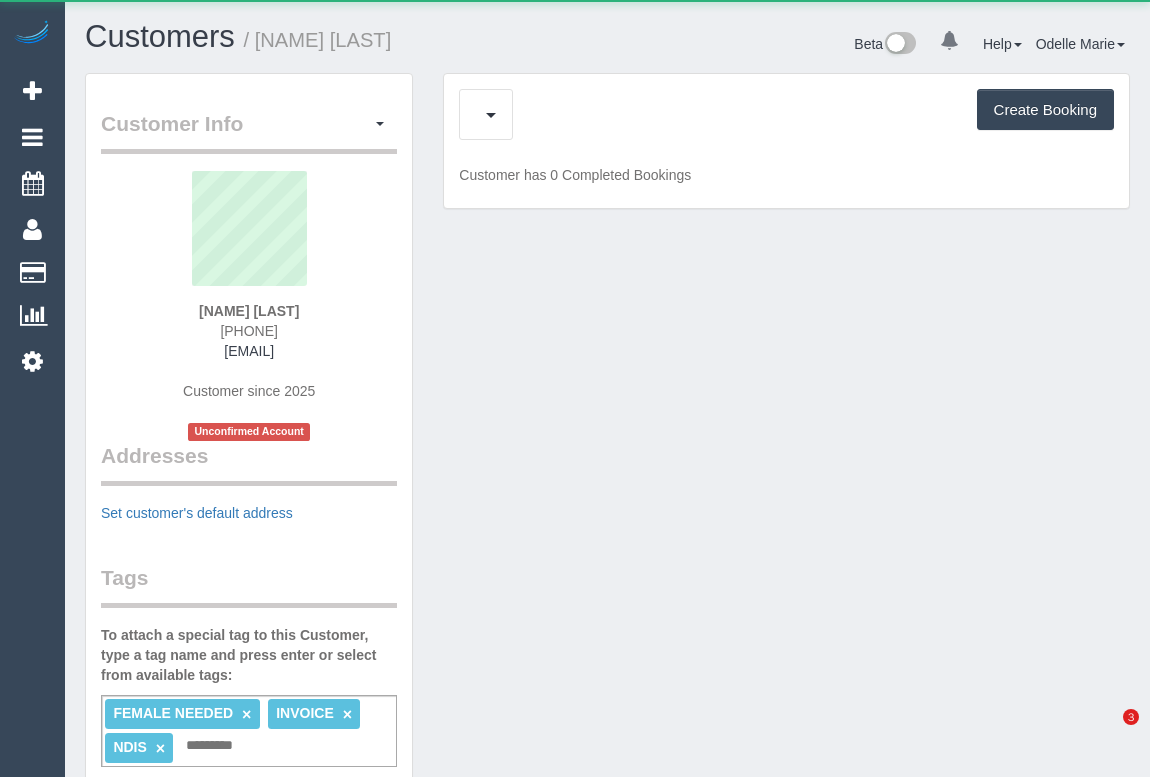 scroll, scrollTop: 0, scrollLeft: 0, axis: both 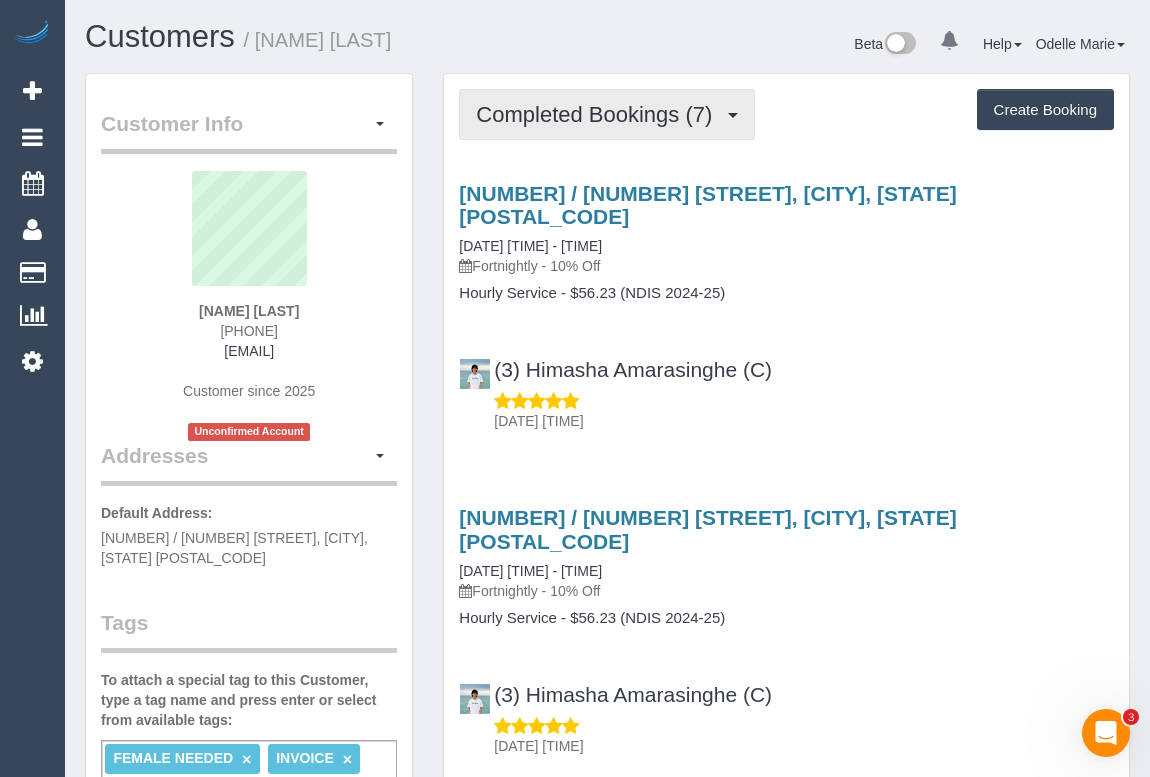 click on "Completed Bookings (7)" at bounding box center (599, 114) 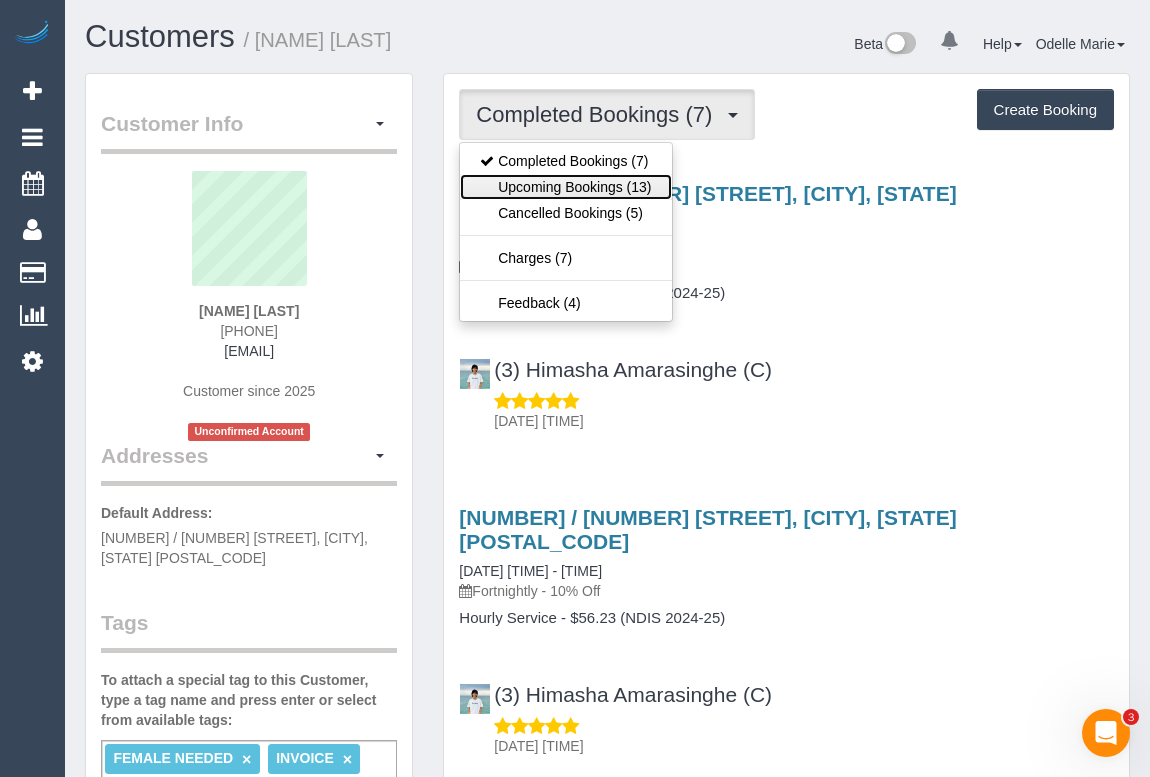 click on "Upcoming Bookings (13)" at bounding box center [565, 187] 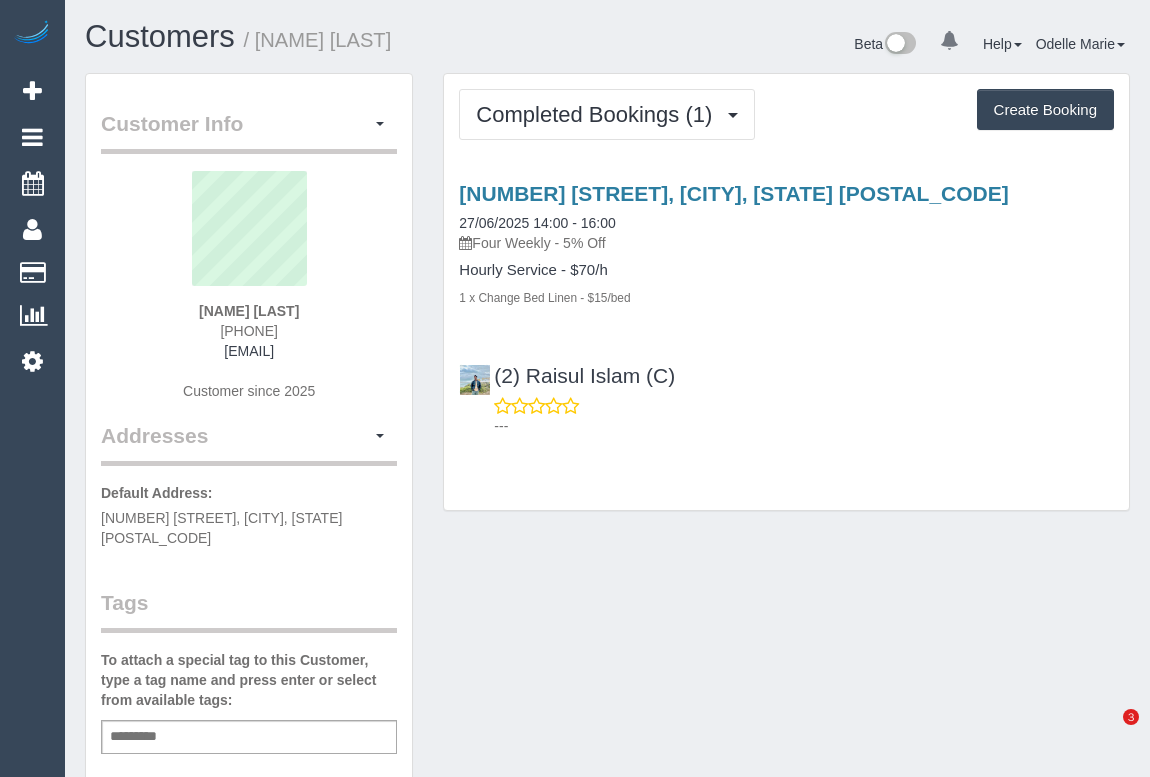 scroll, scrollTop: 0, scrollLeft: 0, axis: both 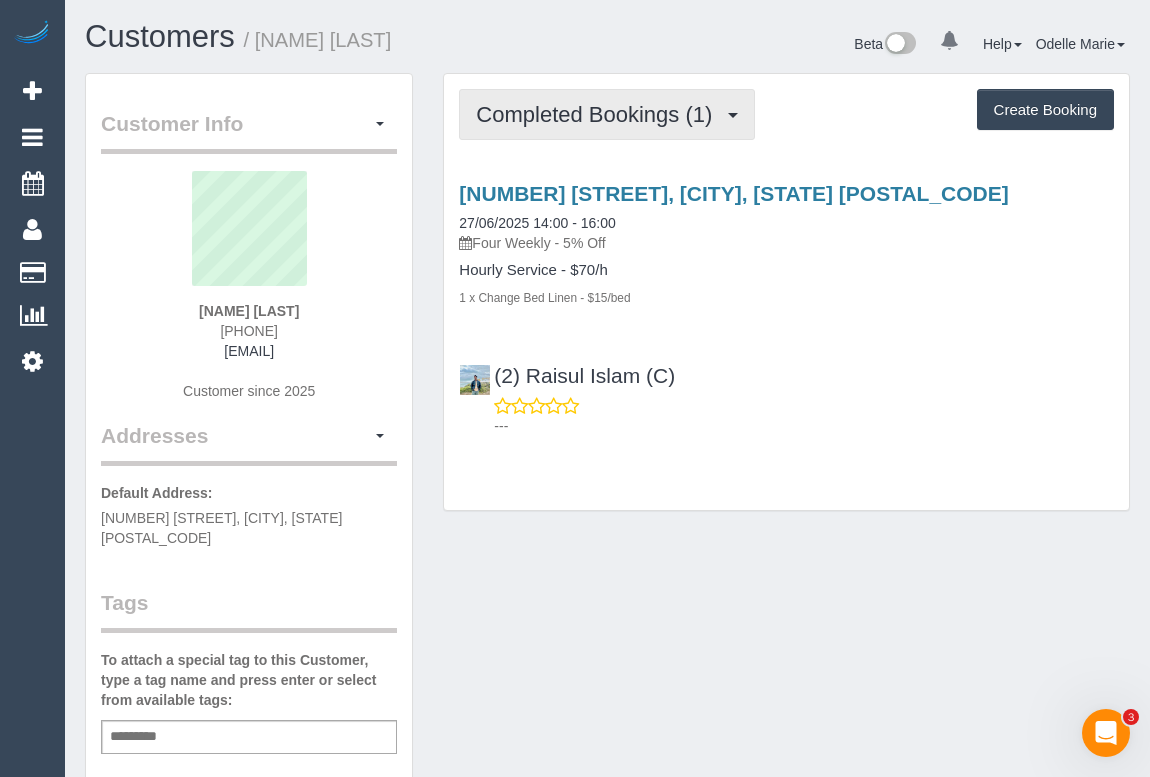 click on "Completed Bookings (1)" at bounding box center [599, 114] 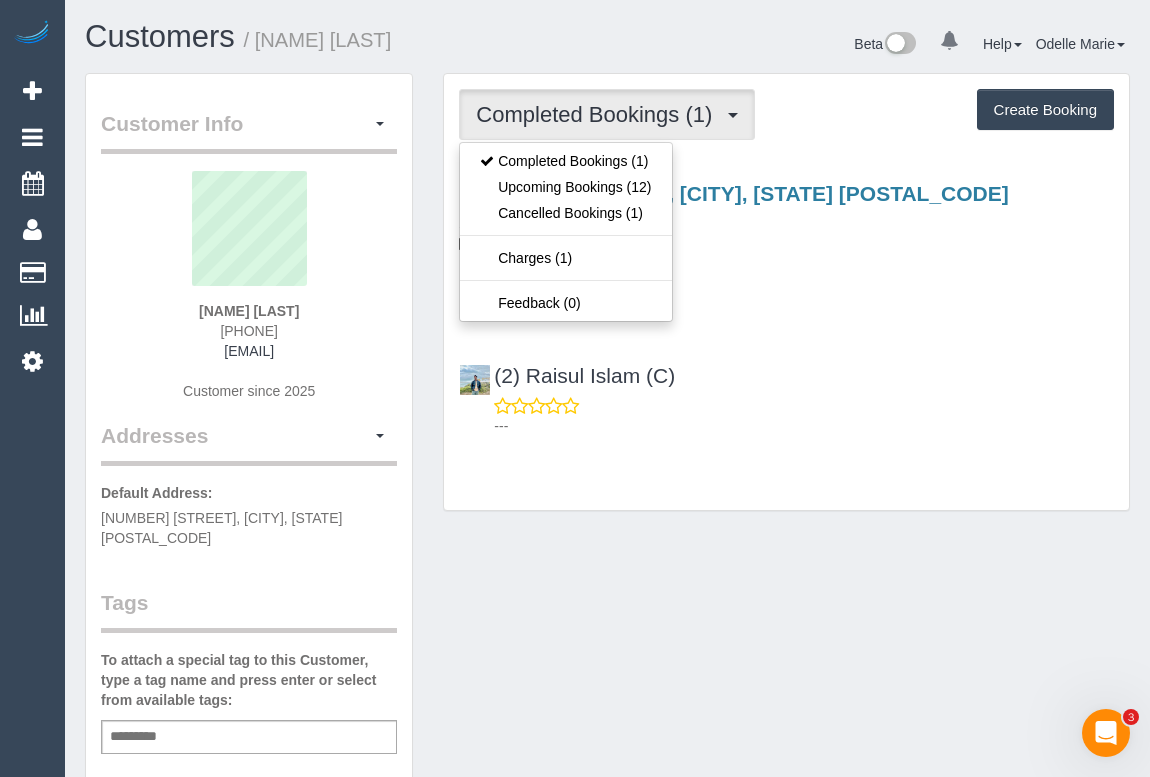 click on "Four Weekly - 5% Off" at bounding box center (786, 243) 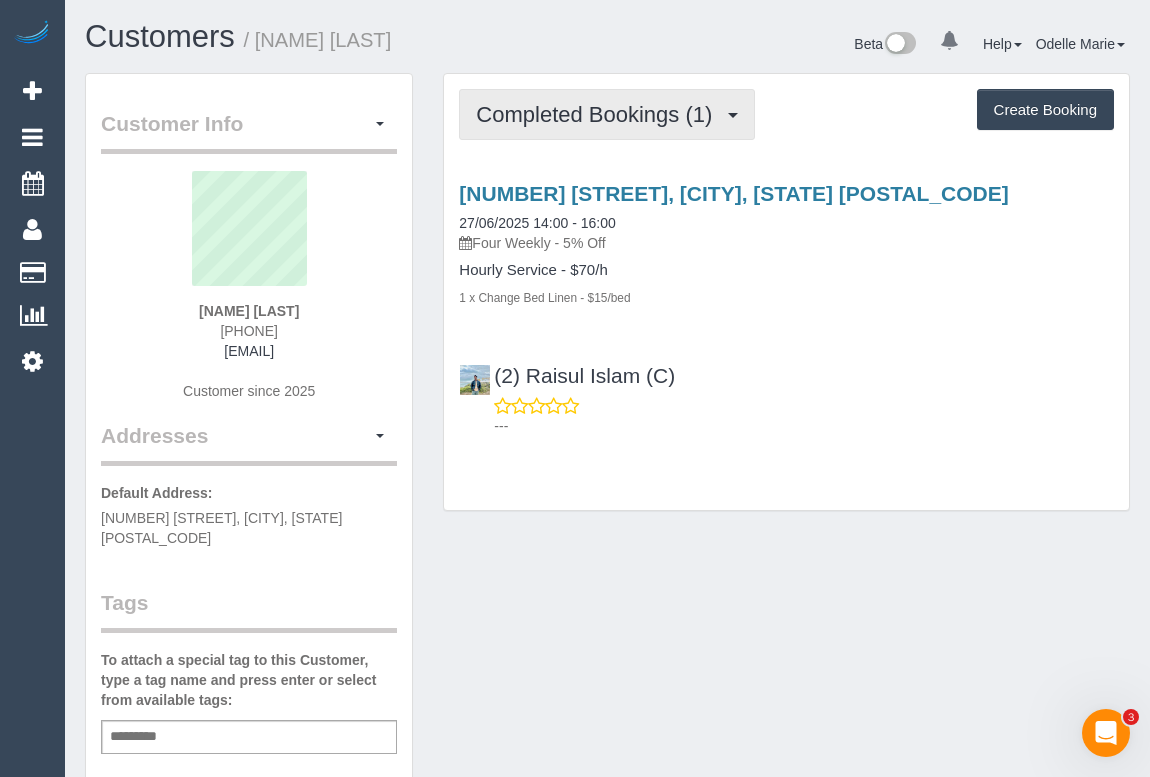 click on "Completed Bookings (1)" at bounding box center (599, 114) 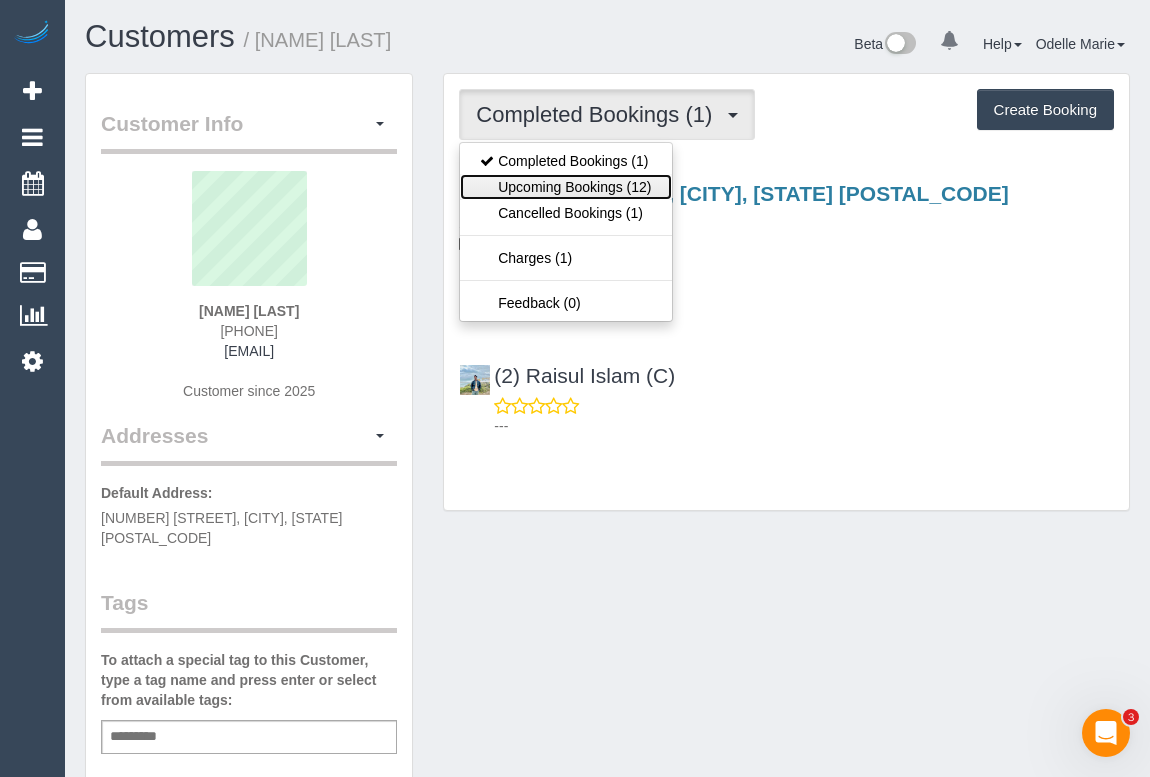 click on "Upcoming Bookings (12)" at bounding box center (565, 187) 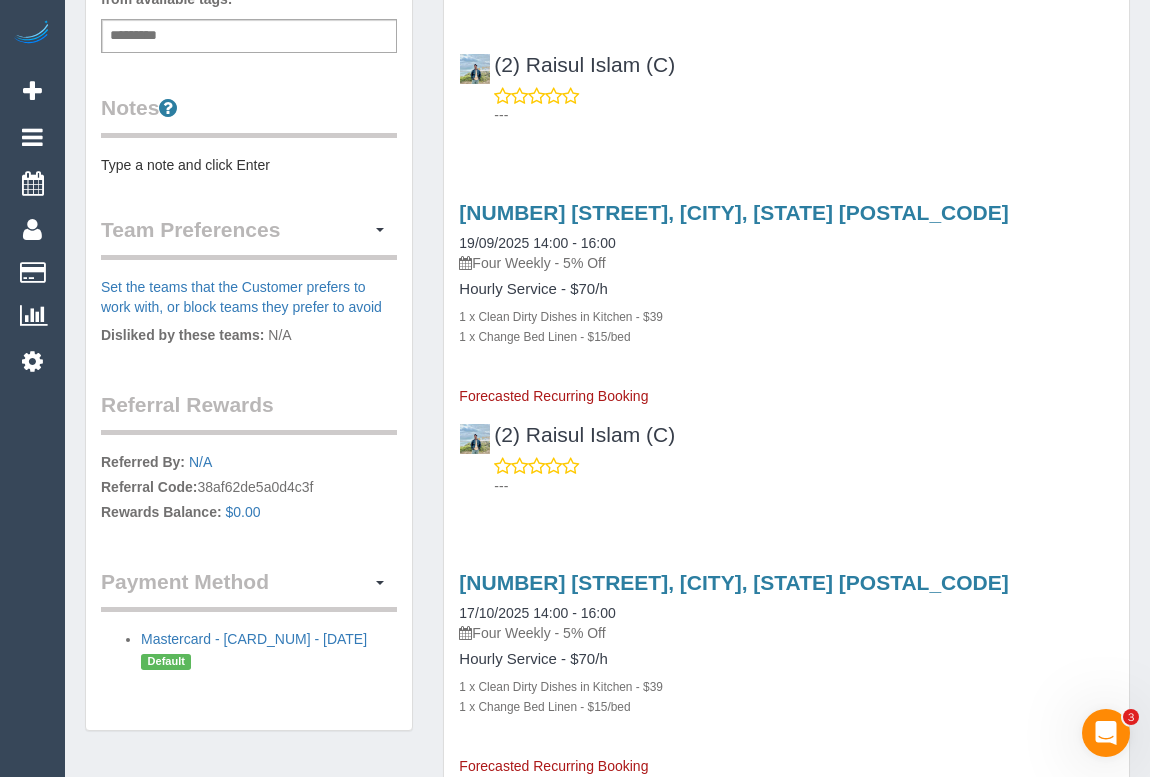 scroll, scrollTop: 0, scrollLeft: 0, axis: both 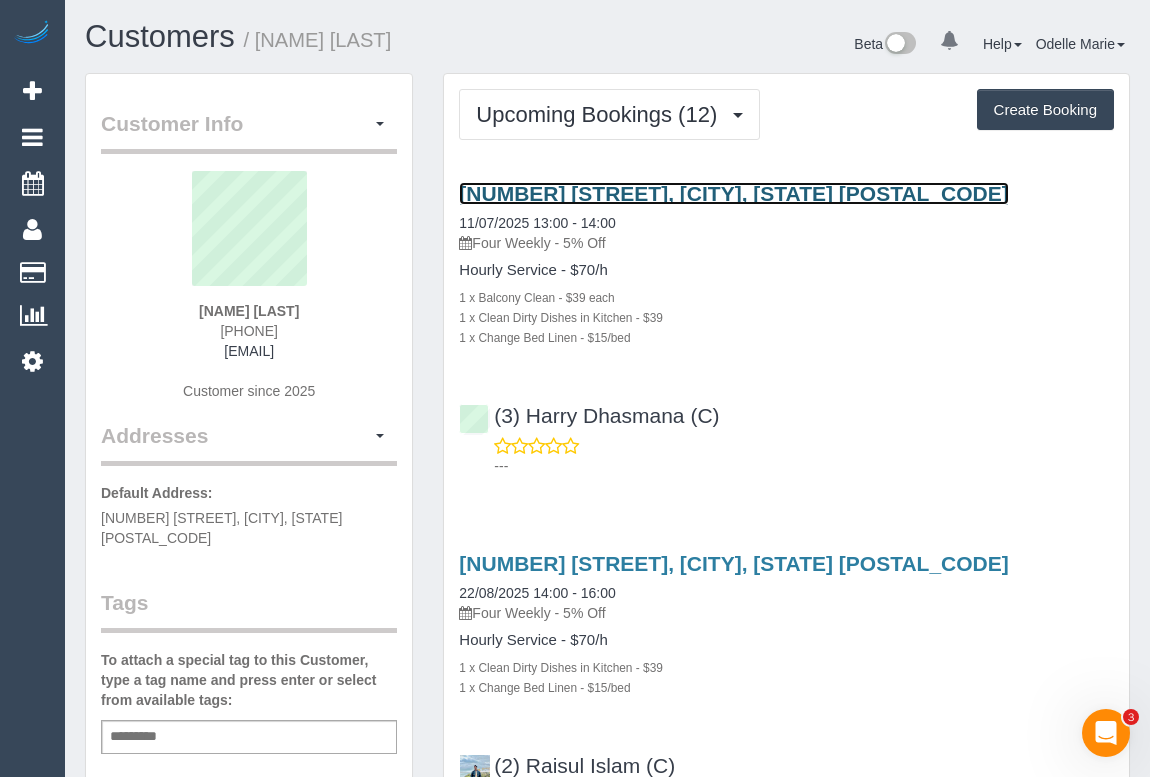 click on "402a/1095 Plenty Road, Bundoora, VIC 3083" at bounding box center (733, 193) 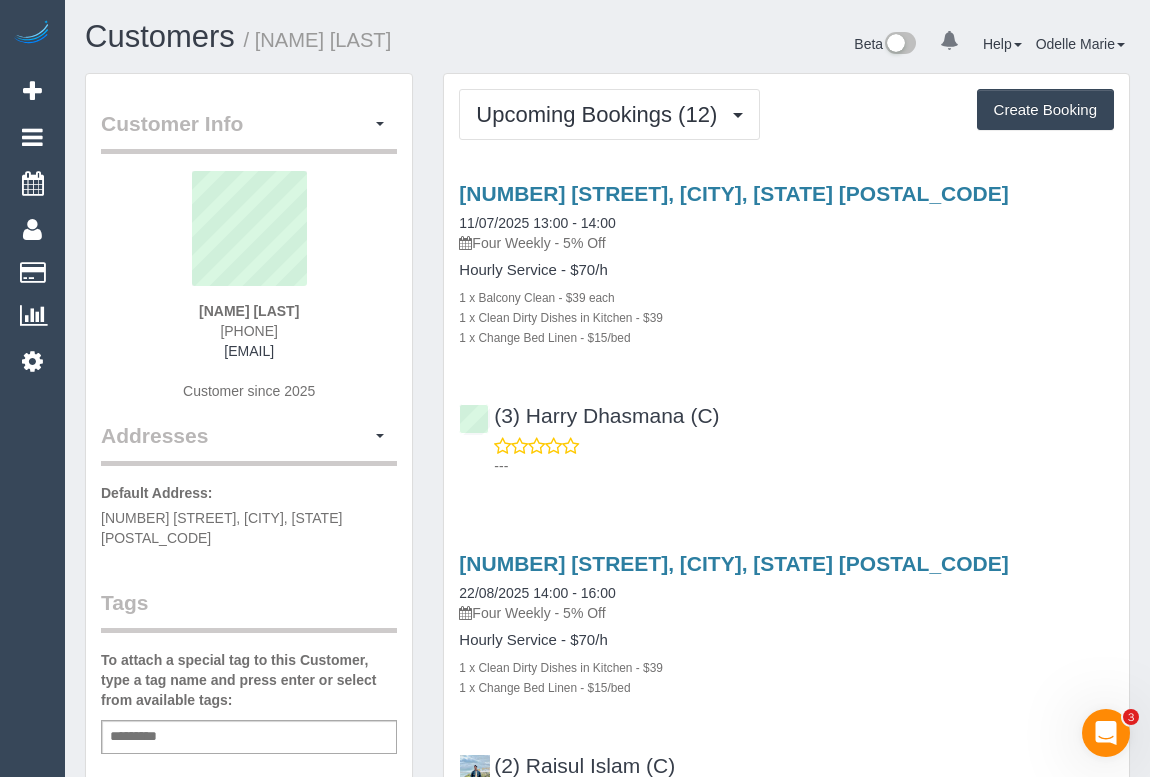 drag, startPoint x: 187, startPoint y: 333, endPoint x: 317, endPoint y: 323, distance: 130.38405 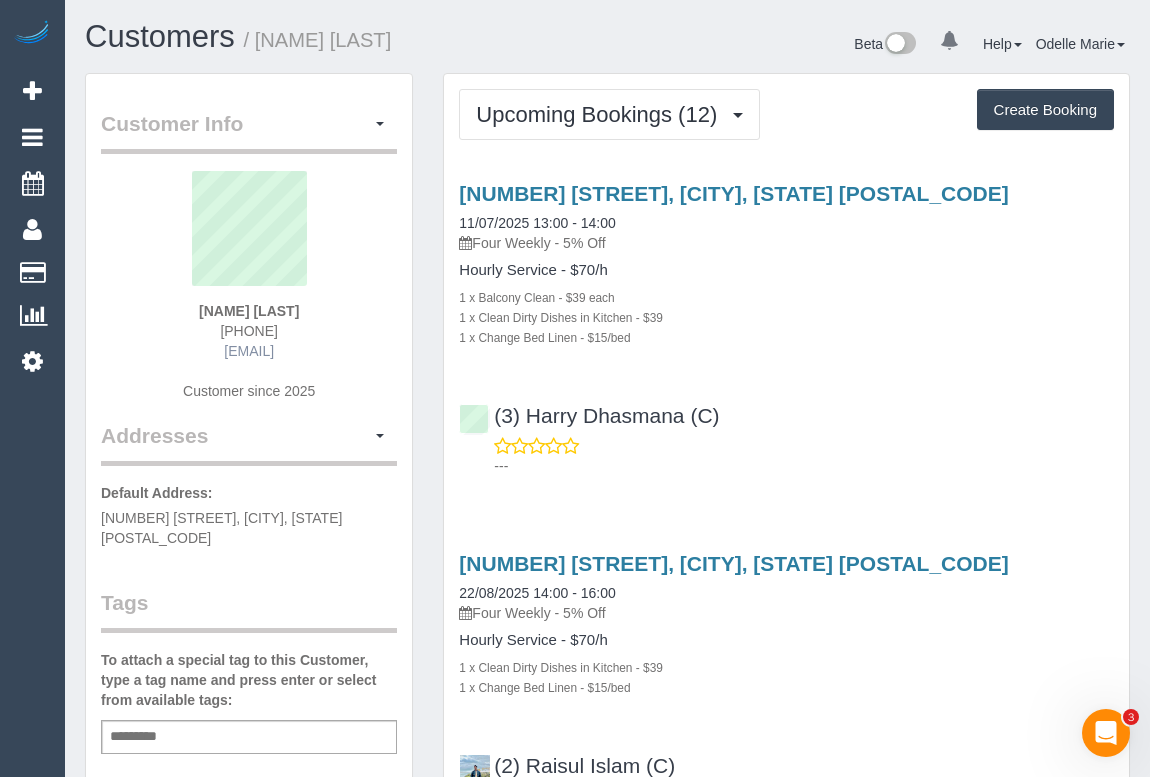 copy on "[PHONE]" 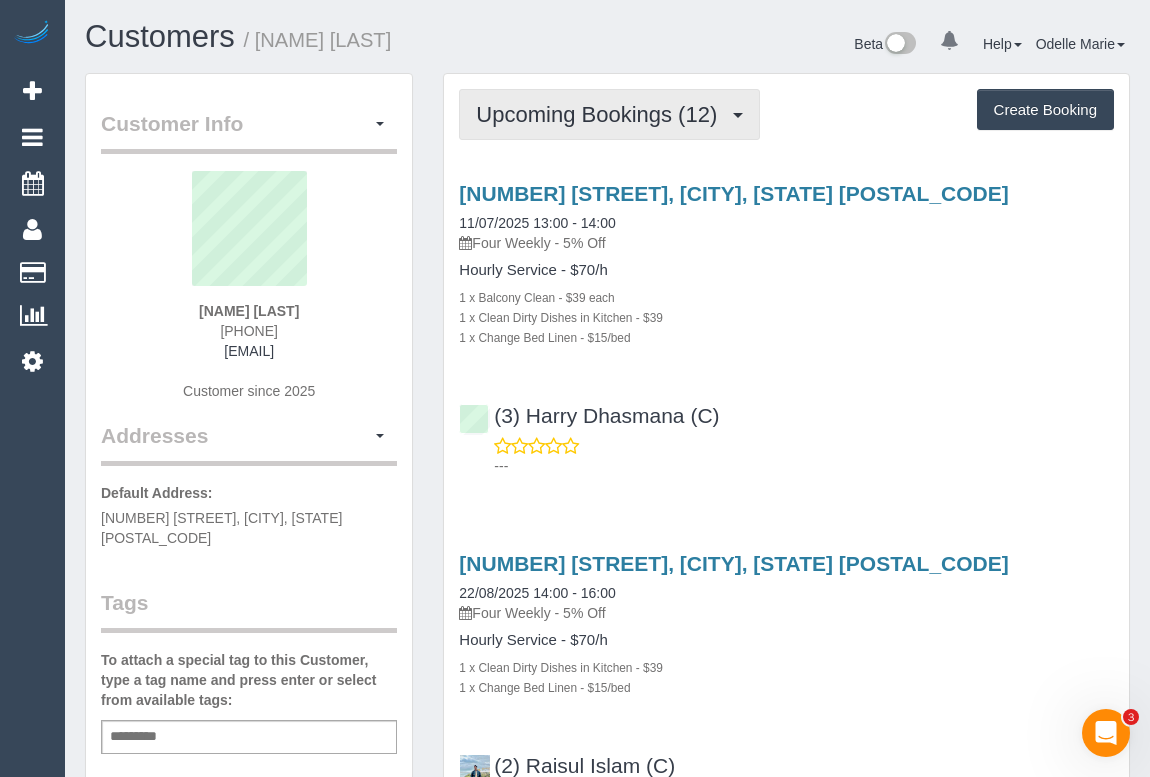 click on "Upcoming Bookings (12)" at bounding box center [601, 114] 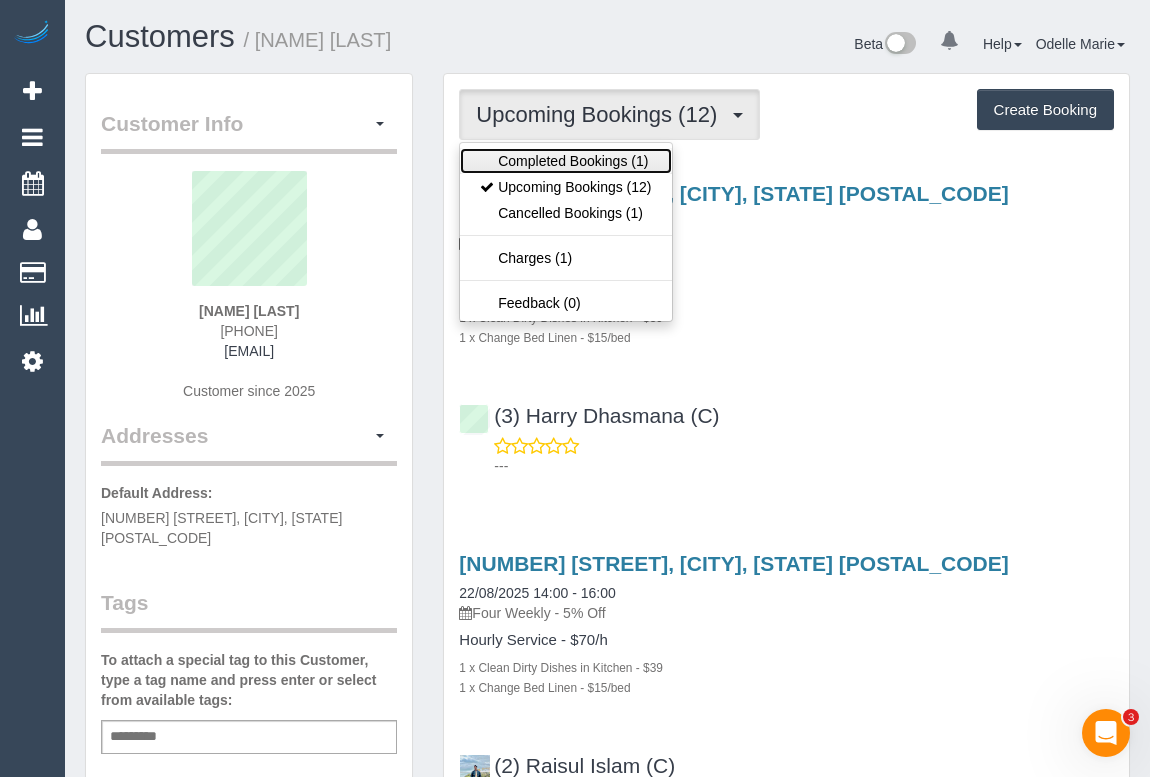 click on "Completed Bookings (1)" at bounding box center [565, 161] 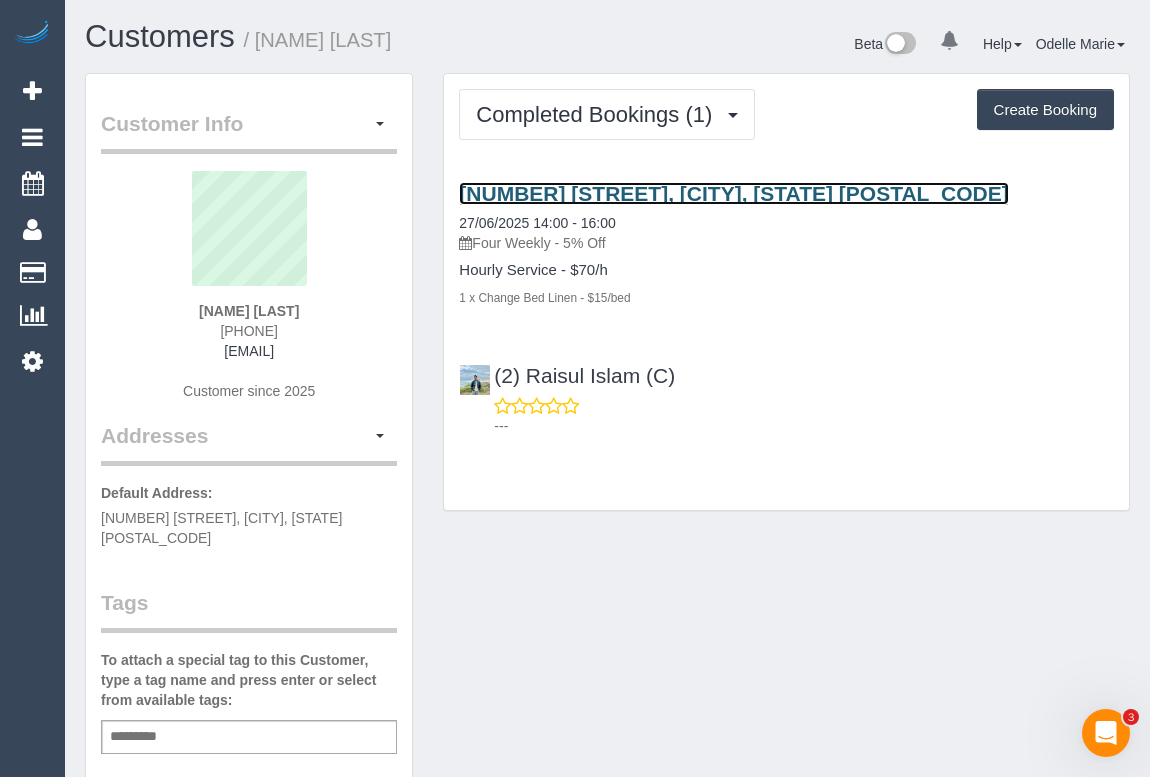 click on "402a/1095 Plenty Road, Bundoora, VIC 3083" at bounding box center [733, 193] 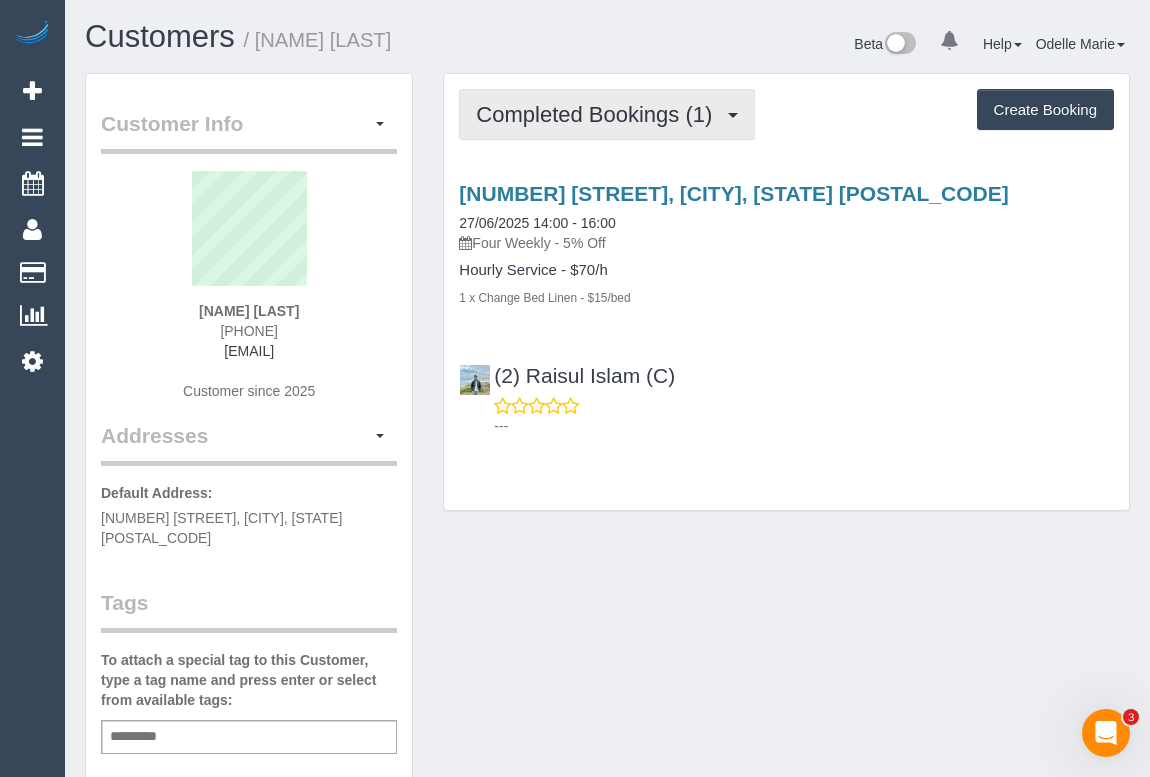 click on "Completed Bookings (1)" at bounding box center [599, 114] 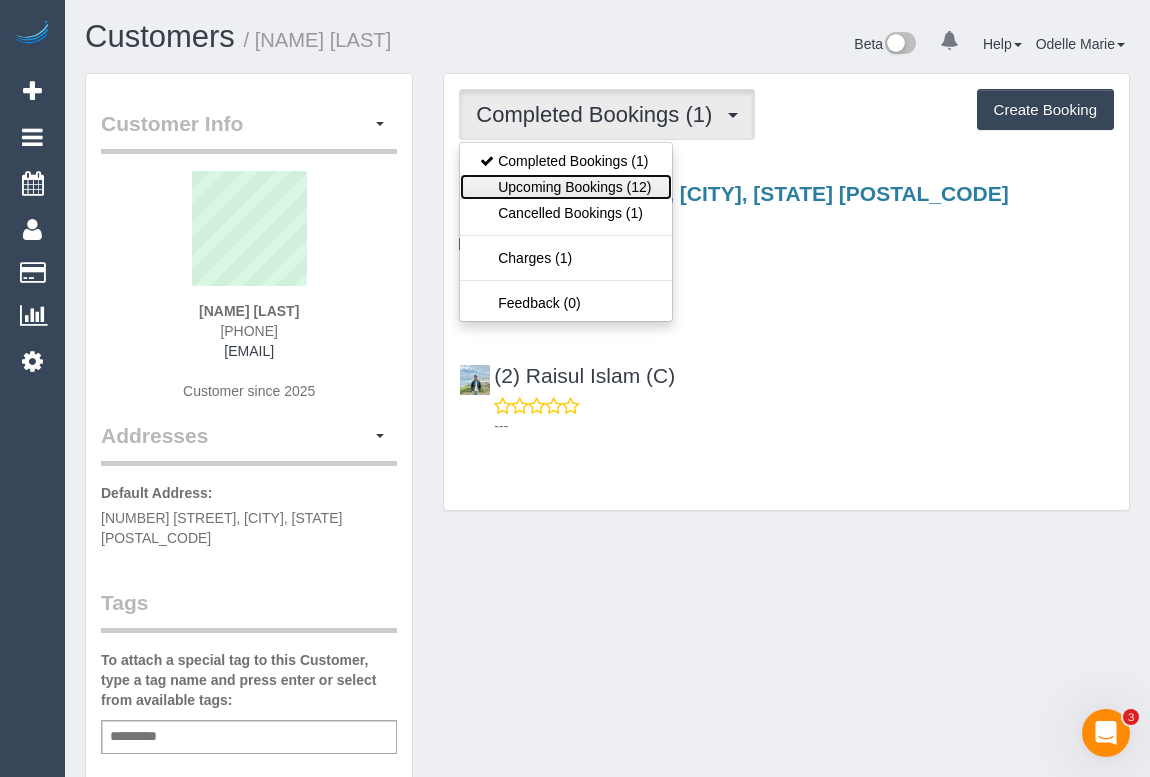 click on "Upcoming Bookings (12)" at bounding box center [565, 187] 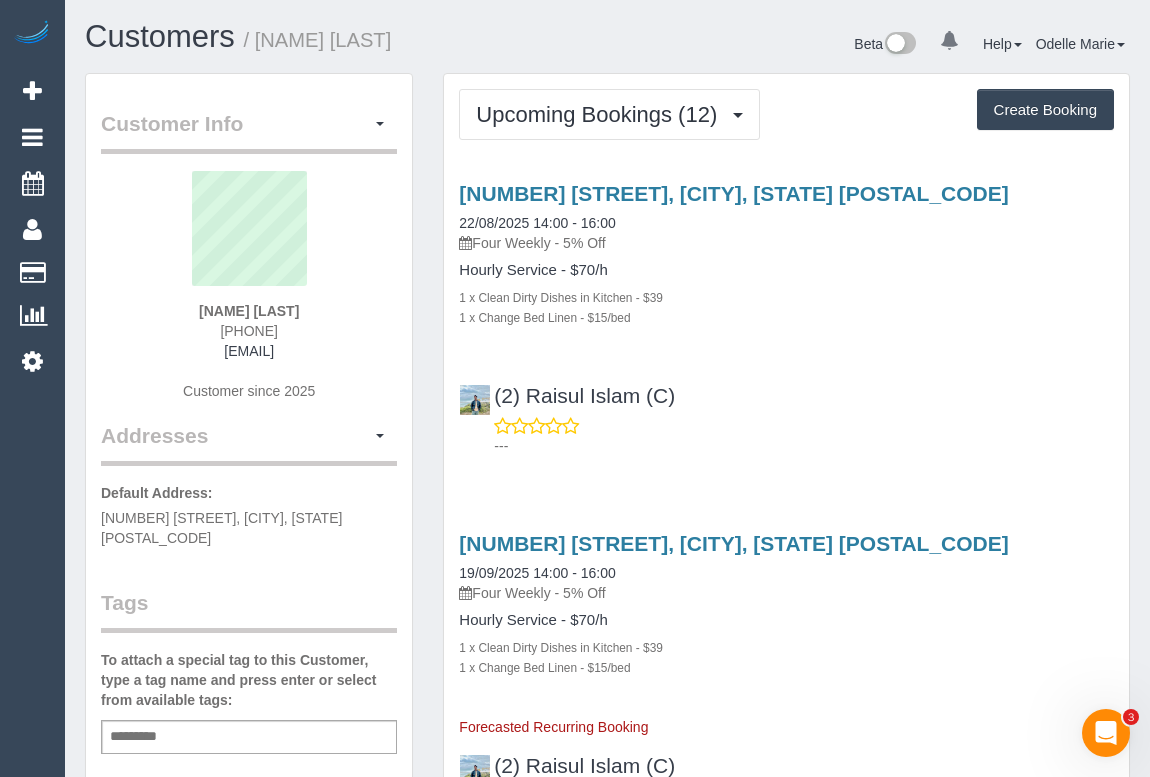 click on "(2) Raisul Islam (C)
---" at bounding box center [786, 412] 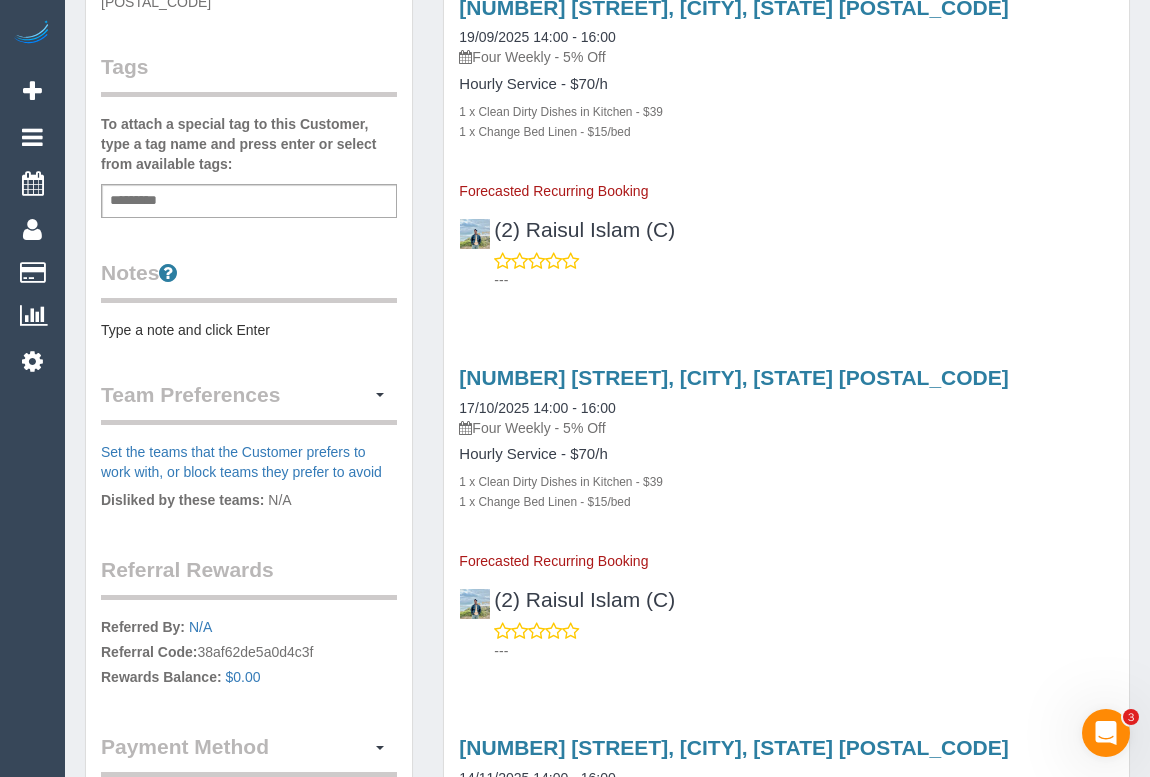 scroll, scrollTop: 636, scrollLeft: 0, axis: vertical 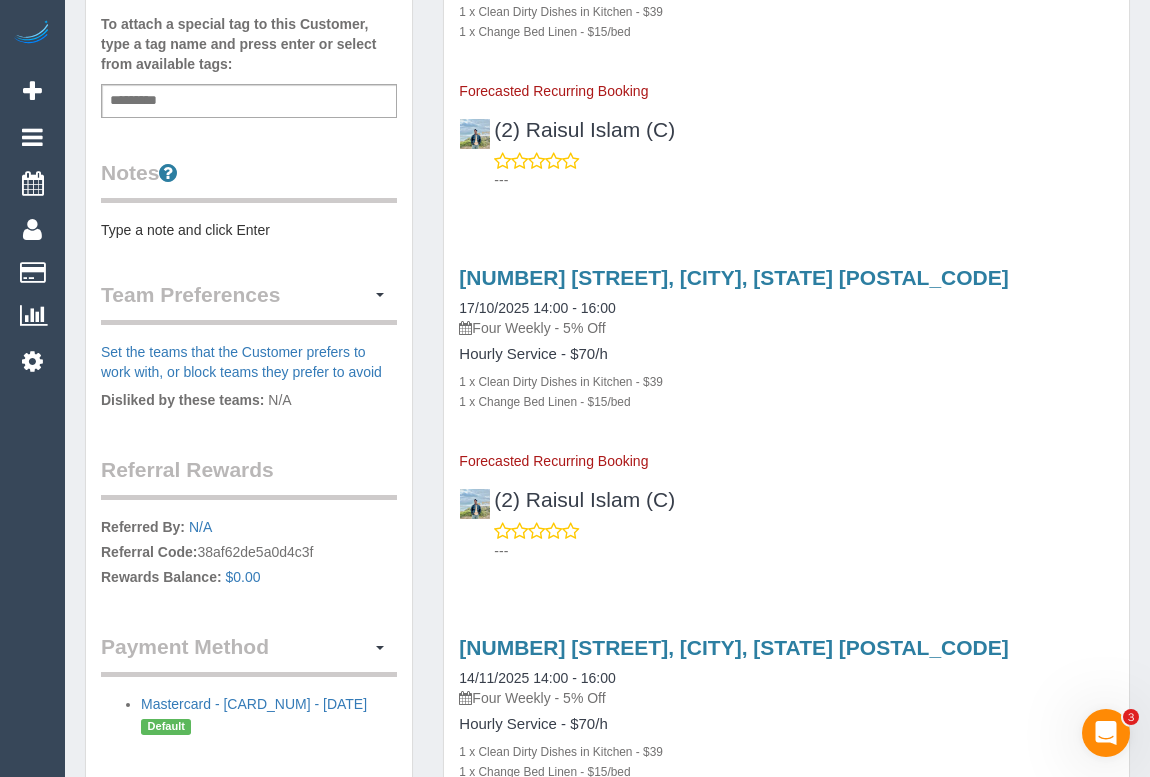 click on "Team Preferences
Manage Preferences" at bounding box center [249, 302] 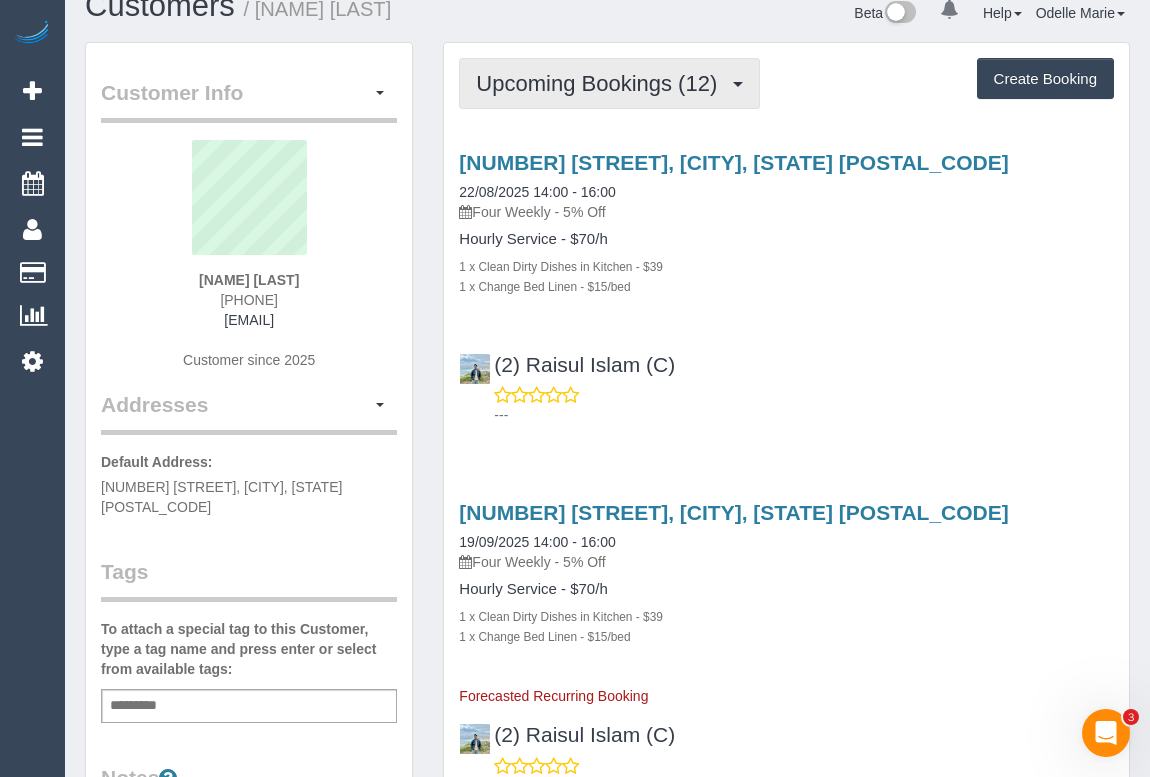 scroll, scrollTop: 0, scrollLeft: 0, axis: both 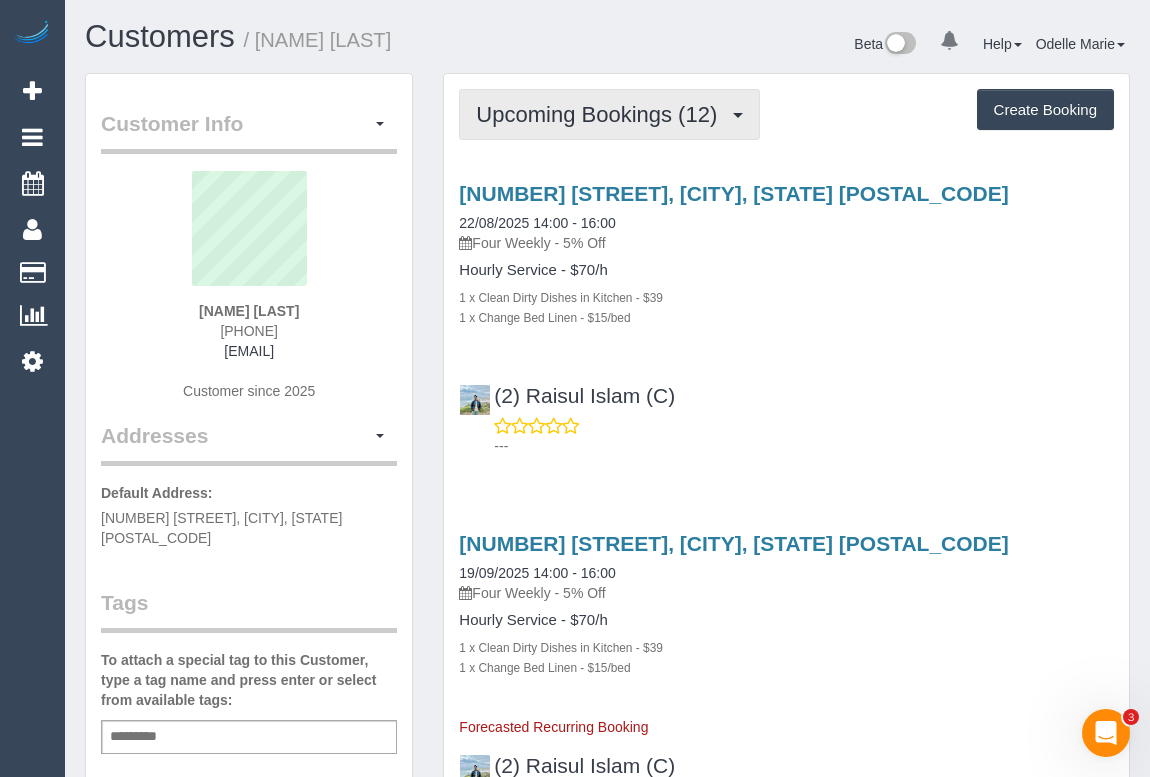 click on "Upcoming Bookings (12)" at bounding box center [601, 114] 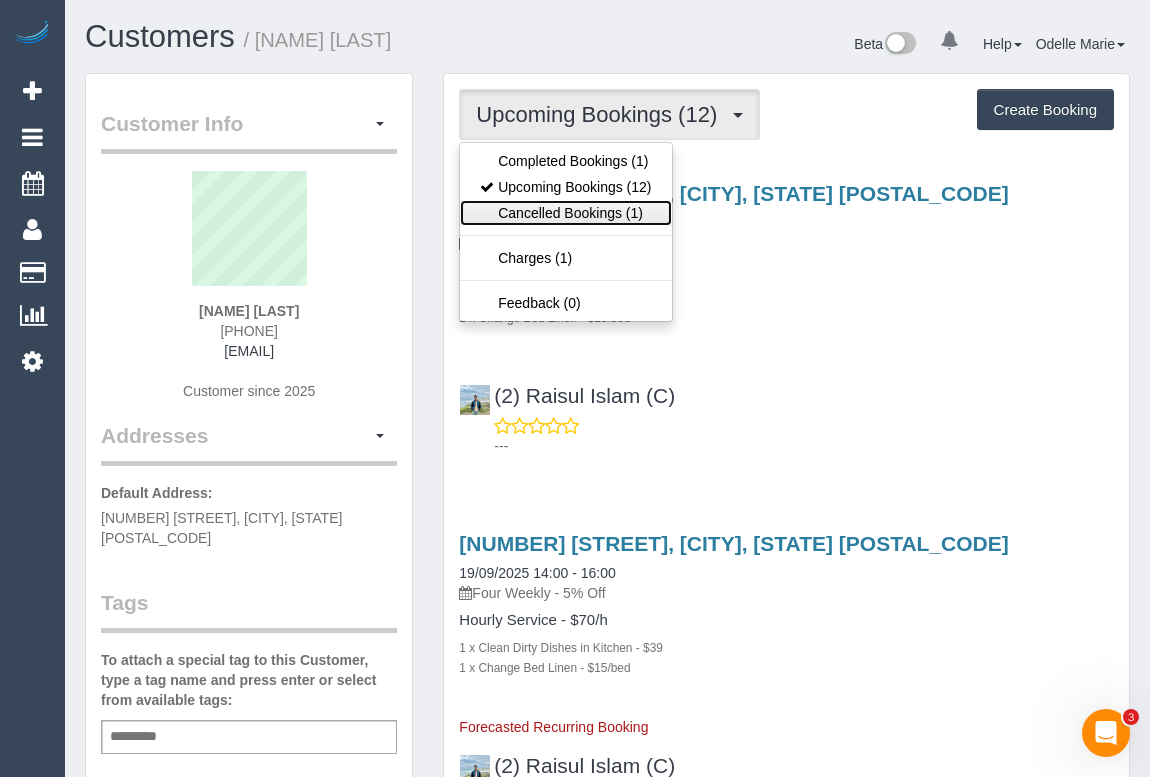 click on "Cancelled Bookings (1)" at bounding box center (565, 213) 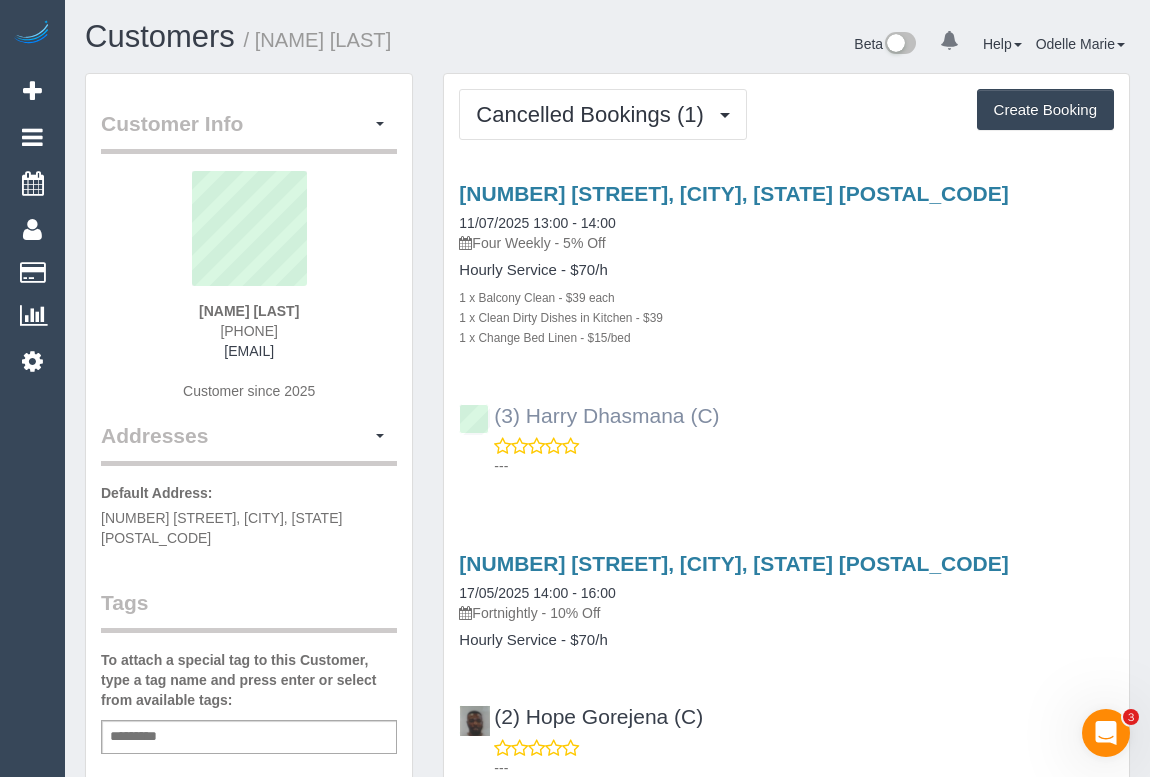 click on "(3) Harry Dhasmana (C)
---" at bounding box center (786, 432) 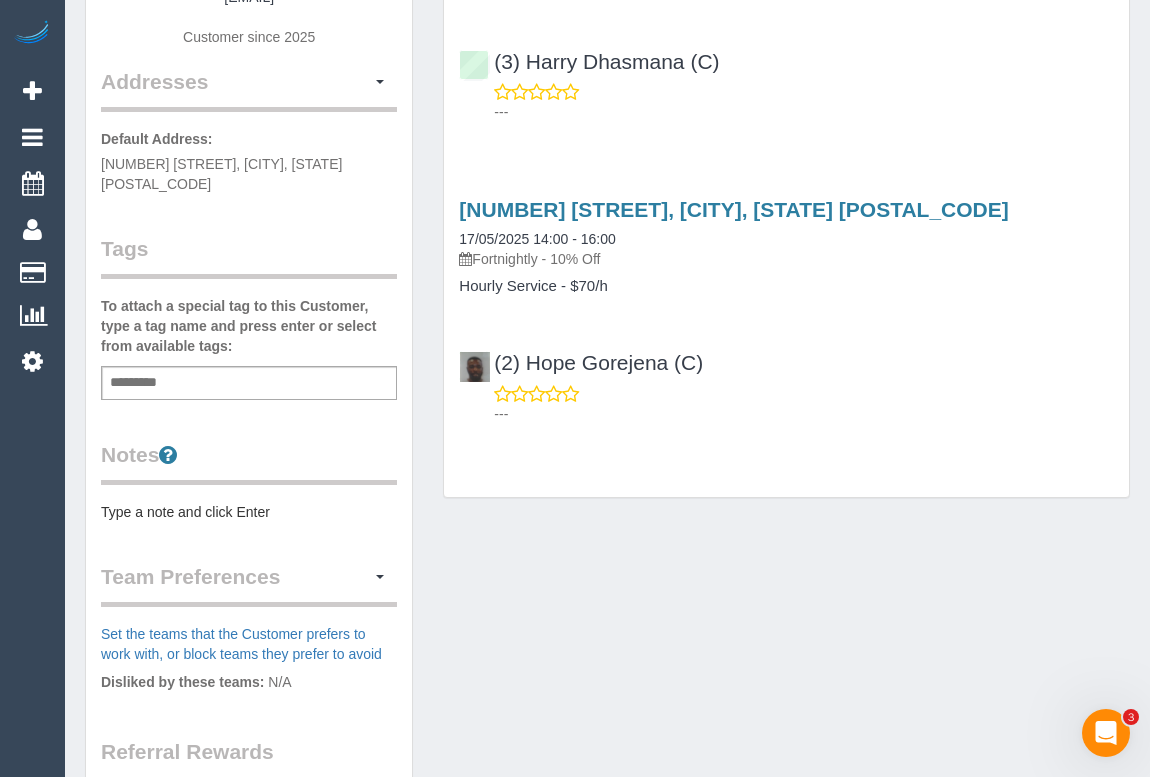 scroll, scrollTop: 636, scrollLeft: 0, axis: vertical 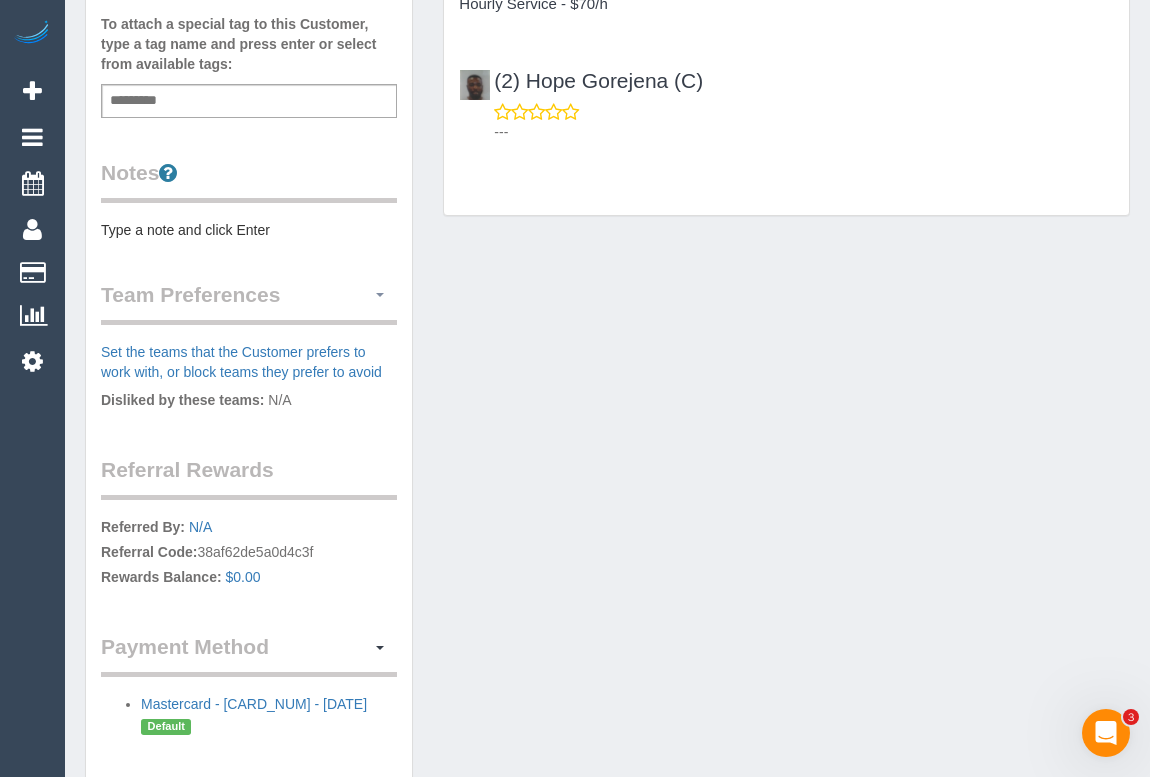 click at bounding box center [380, 295] 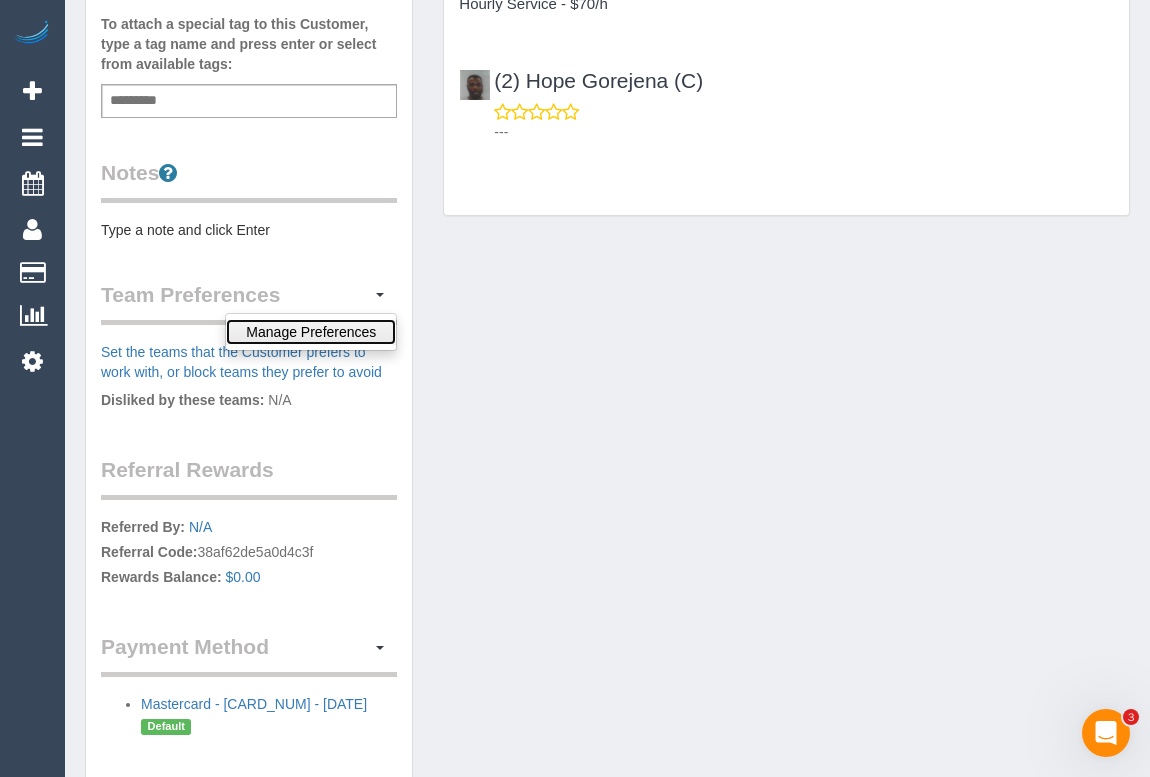click on "Manage Preferences" at bounding box center (311, 332) 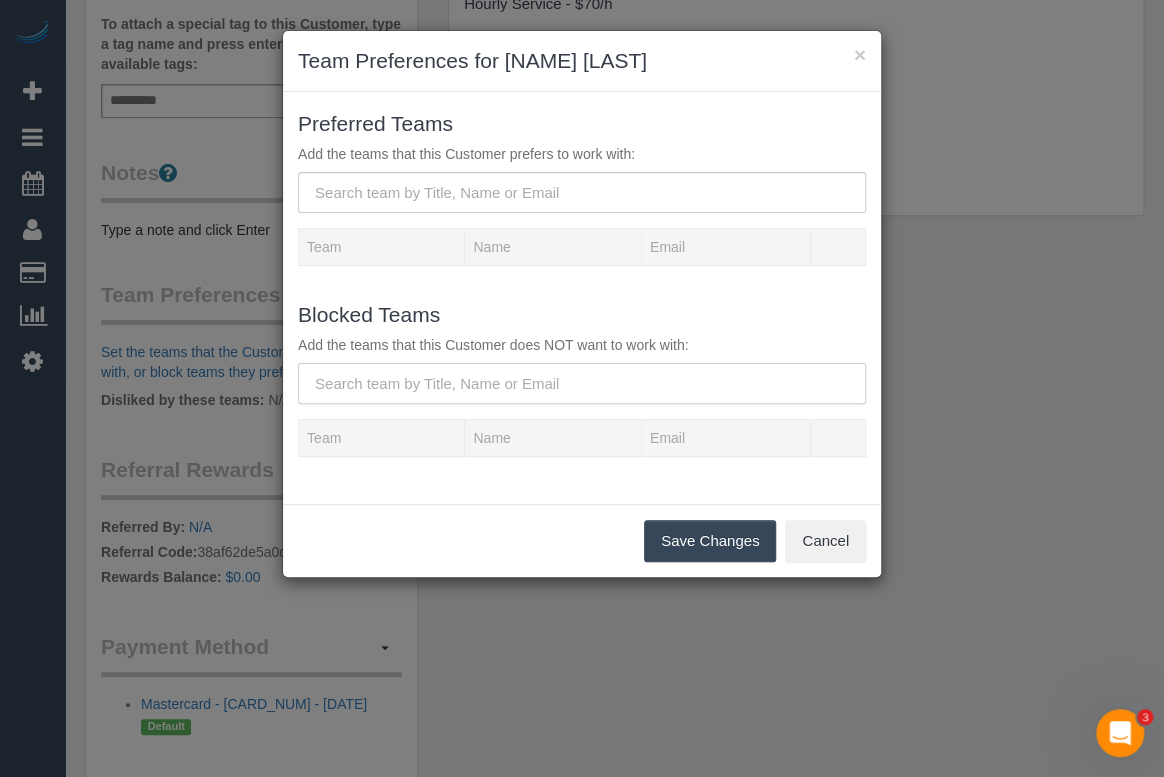 click at bounding box center (582, 383) 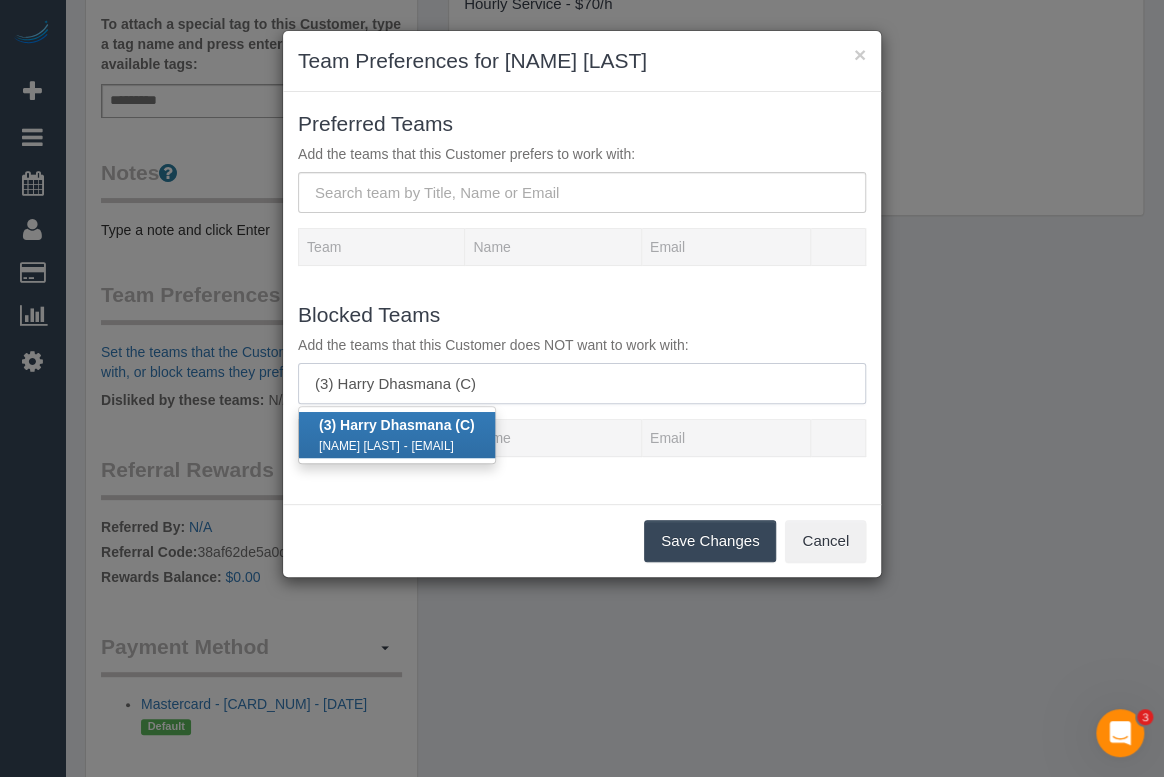 type on "(3) Harry Dhasmana (C)" 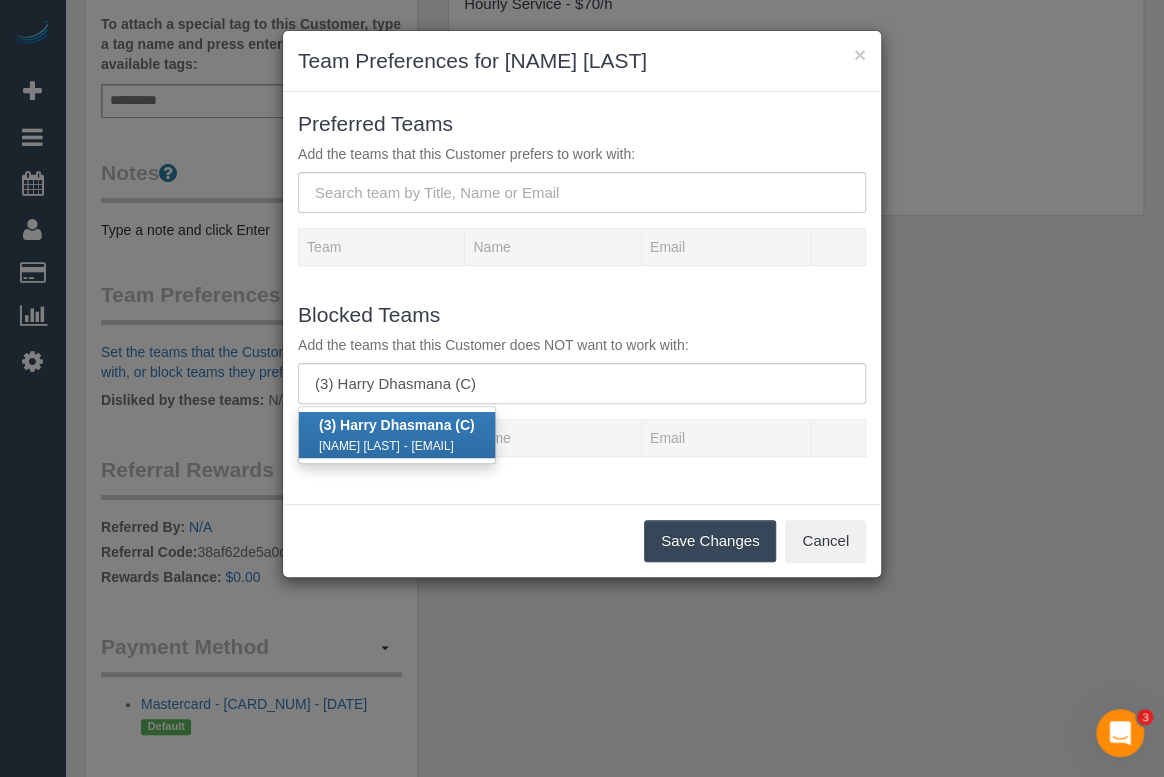 click on "dhasmana.himanshu9@gmail.com" at bounding box center (432, 446) 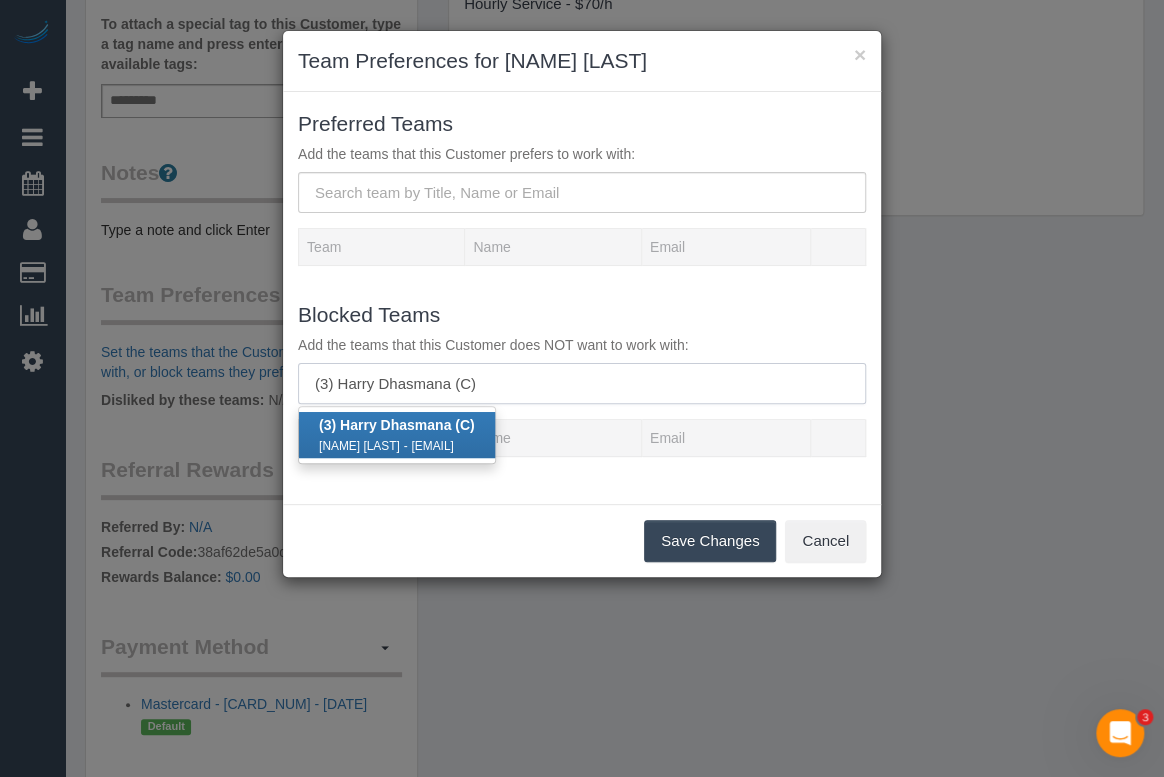 type 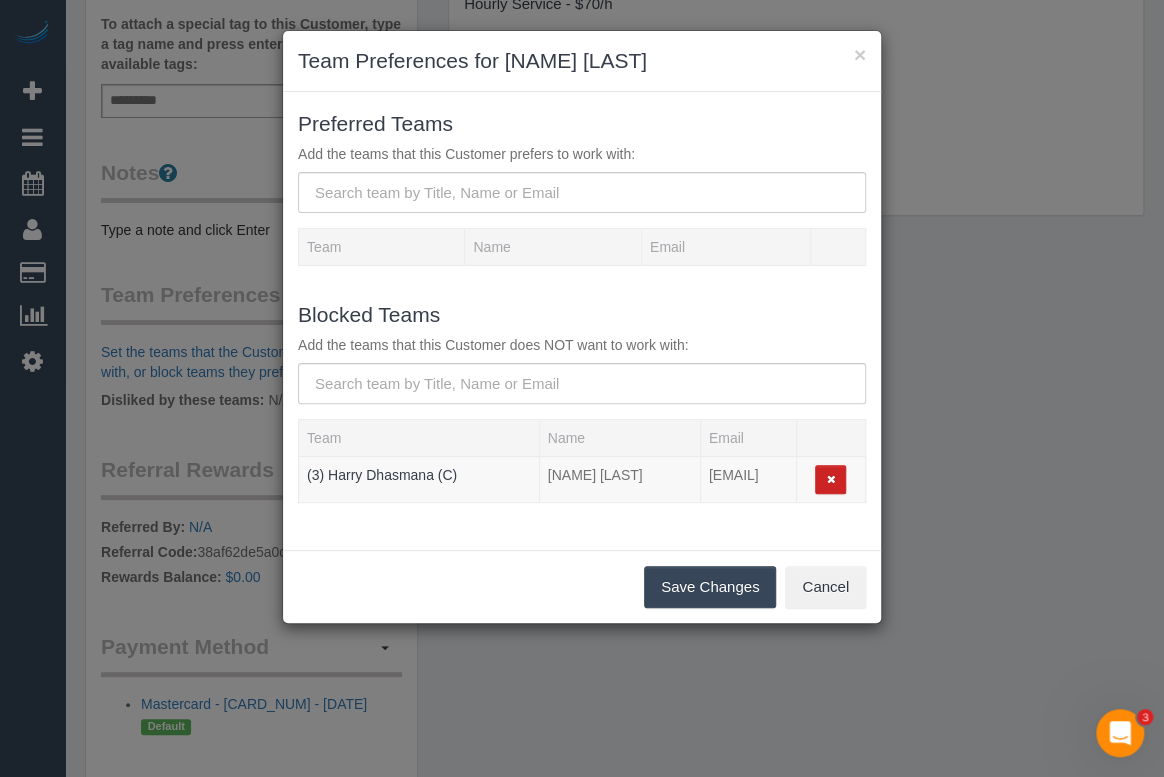 click on "Save Changes" at bounding box center (710, 587) 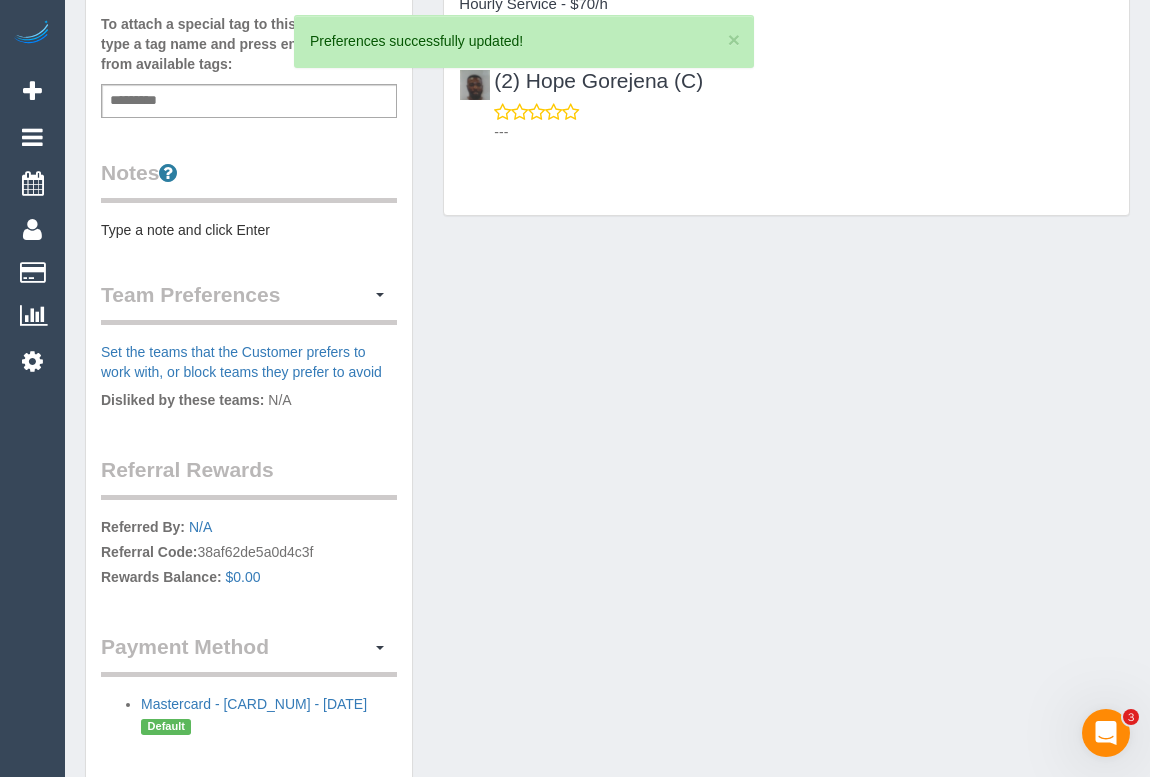 drag, startPoint x: 709, startPoint y: 511, endPoint x: 657, endPoint y: 591, distance: 95.41489 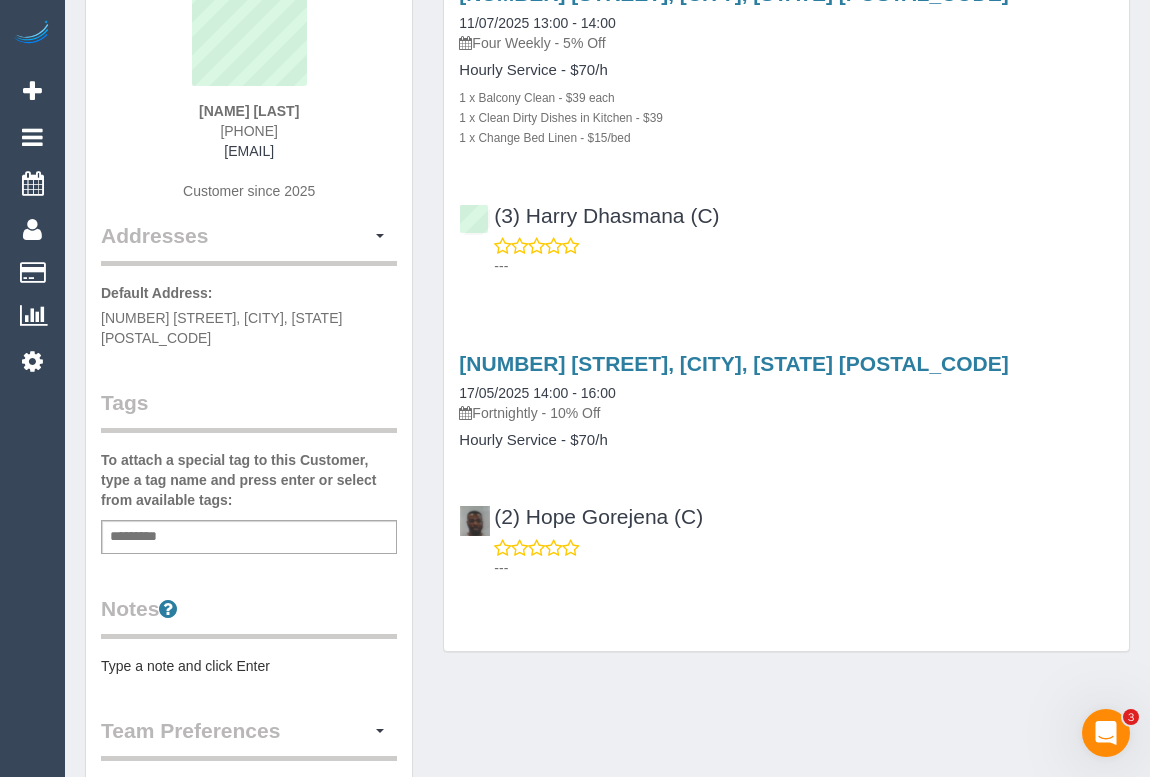 scroll, scrollTop: 545, scrollLeft: 0, axis: vertical 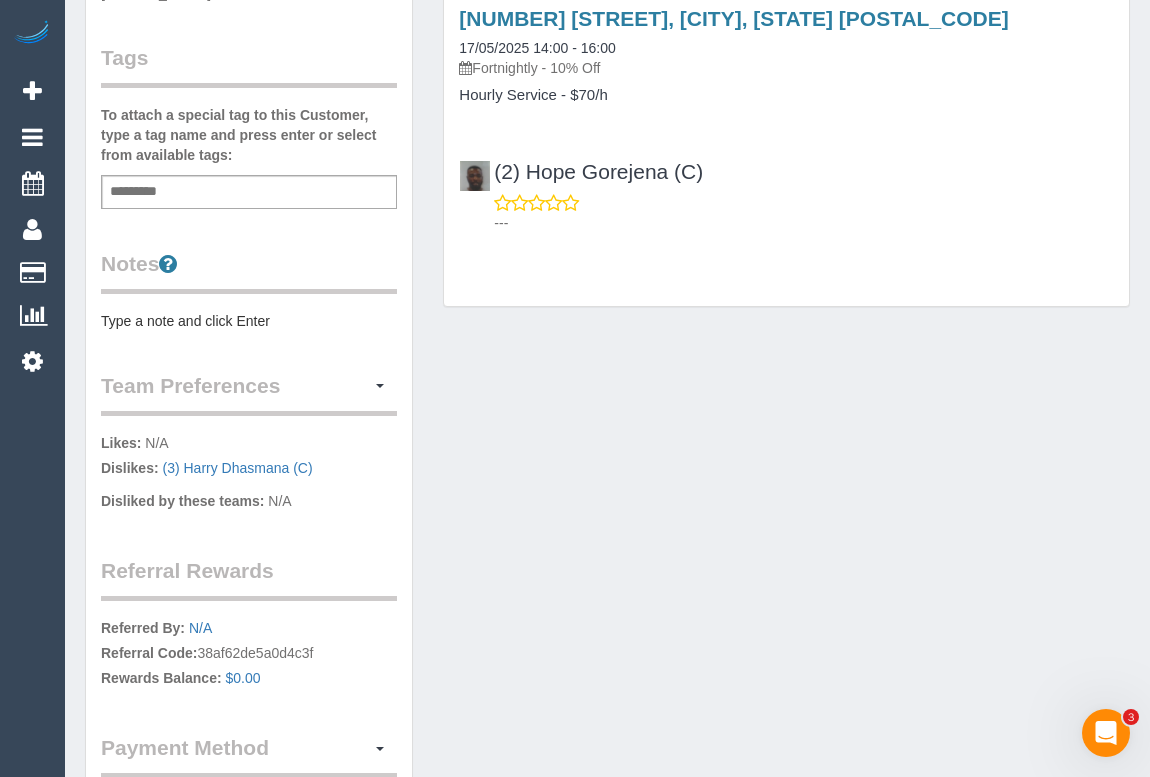 click on "Type a note and click Enter" at bounding box center [249, 321] 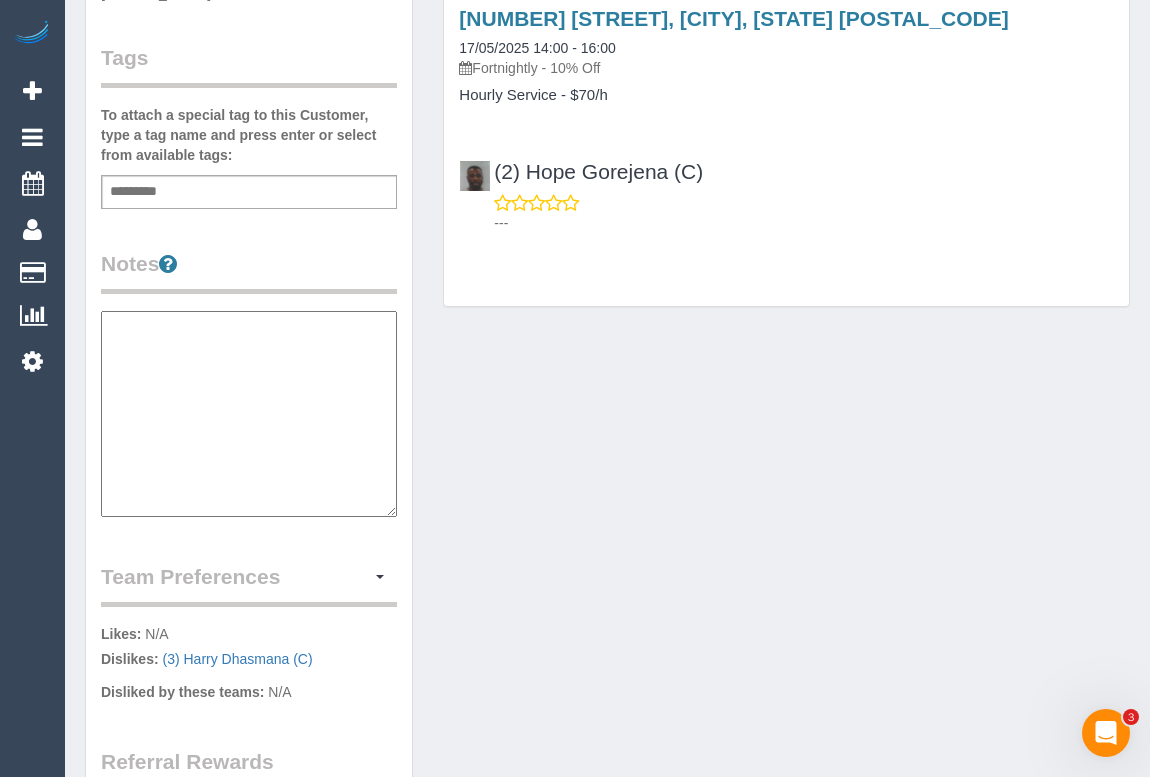click at bounding box center (249, 414) 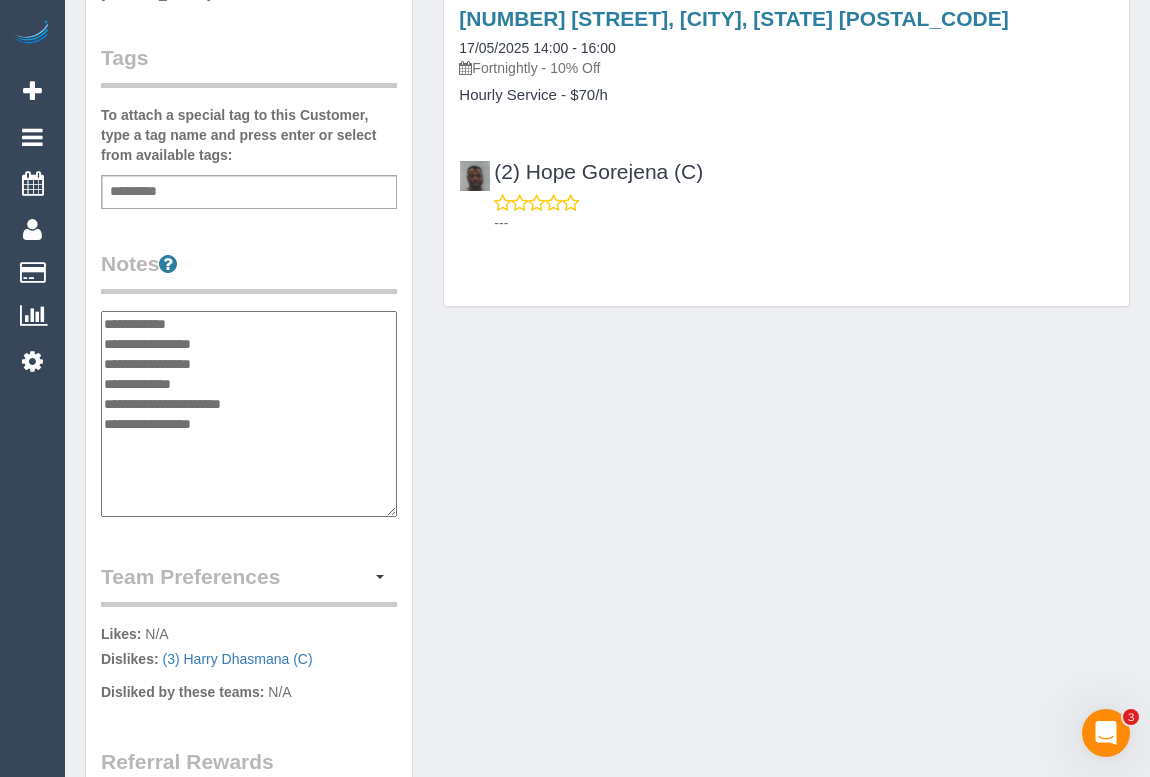 click on "**********" at bounding box center [249, 414] 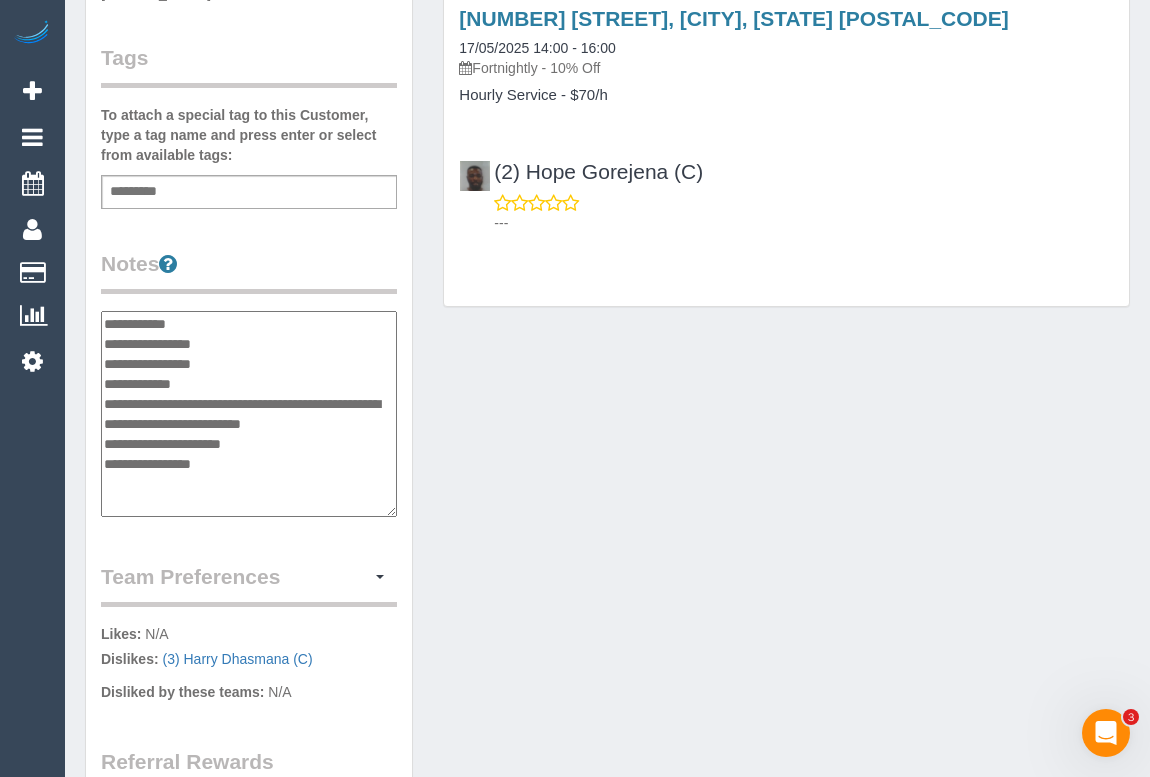 click on "**********" at bounding box center [249, 414] 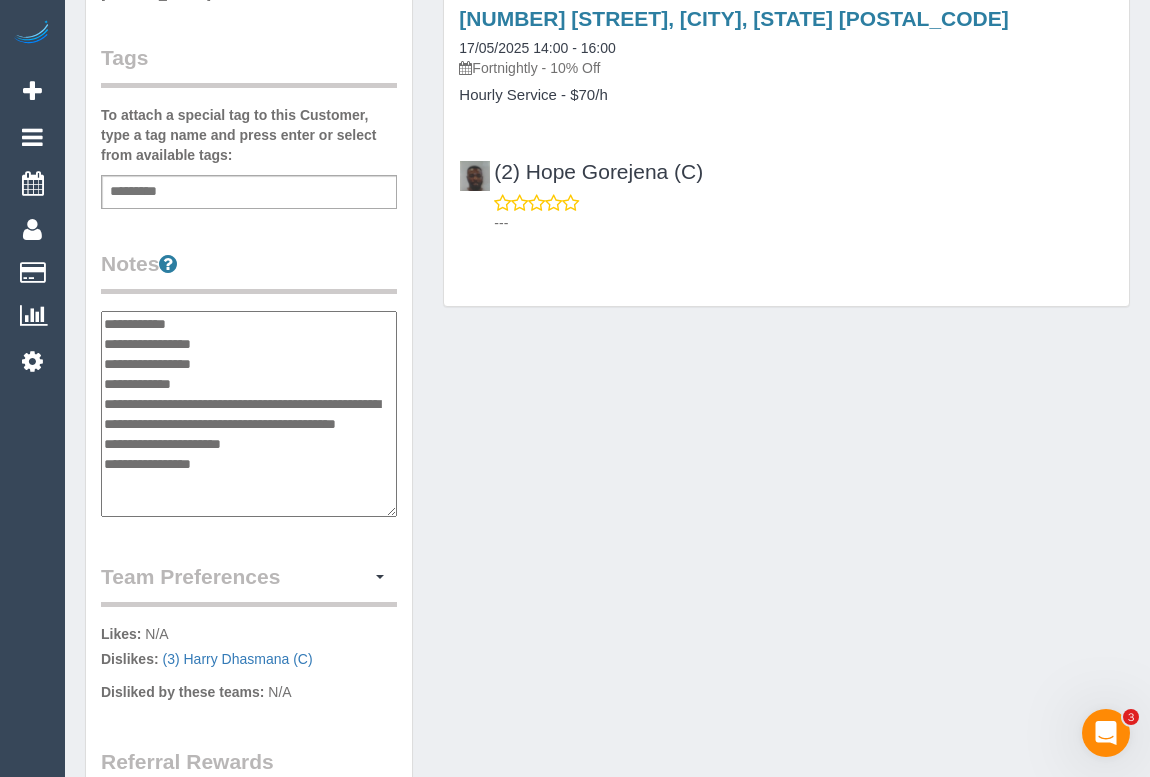 type on "**********" 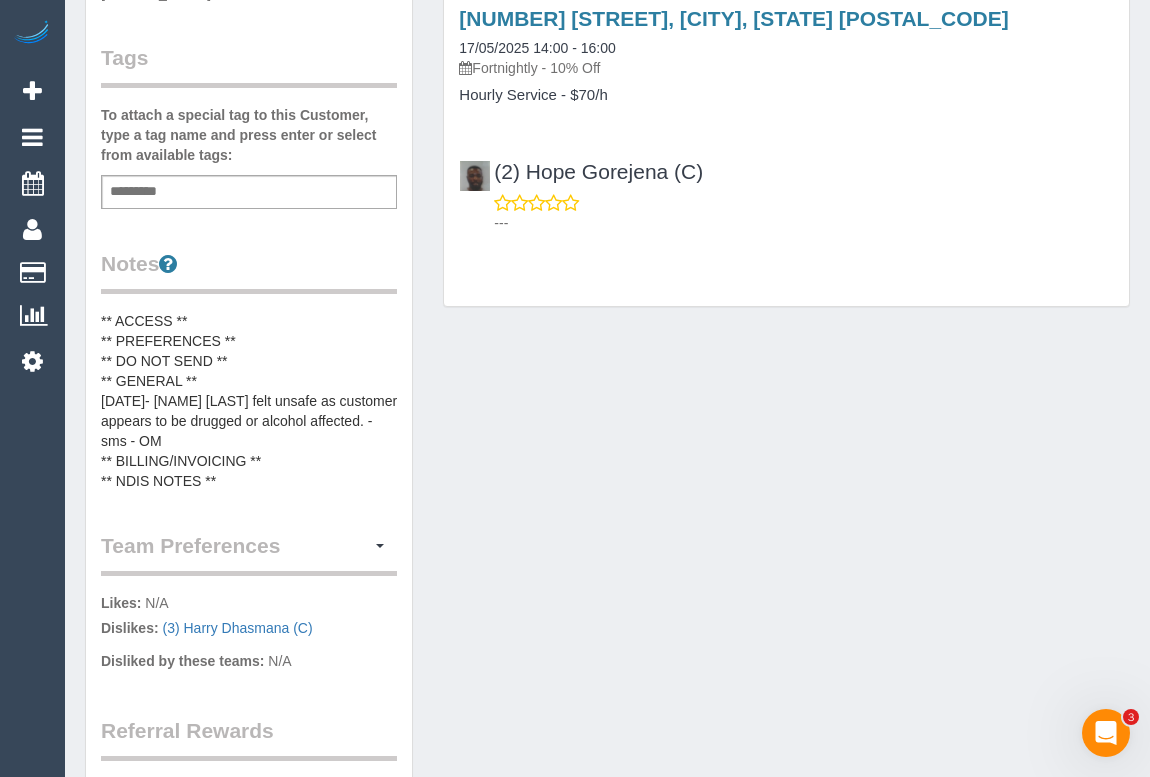 click on "Customer Info
Edit Contact Info
Send Message
Email Preferences
Special Sales Tax
View Changes
Mark as Unconfirmed
Block this Customer
Archive Account
Delete Account
Abdullah Almezayen
0422 811 953" at bounding box center (607, 303) 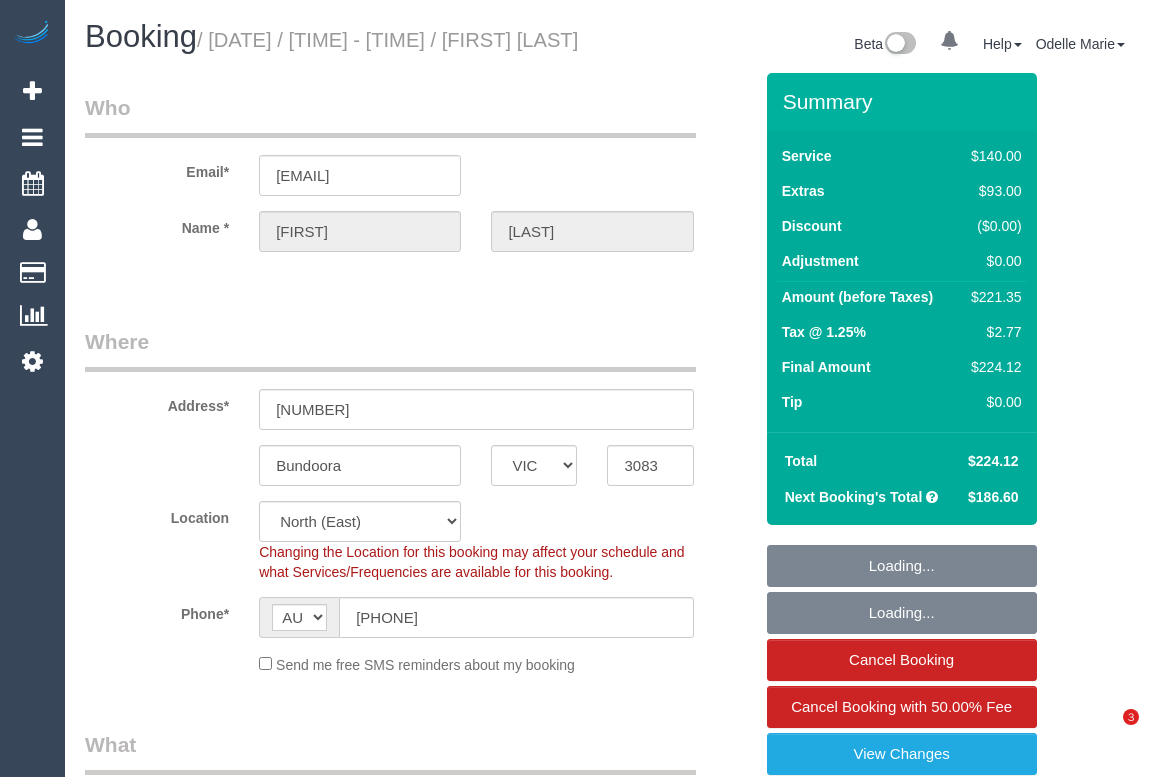 select on "VIC" 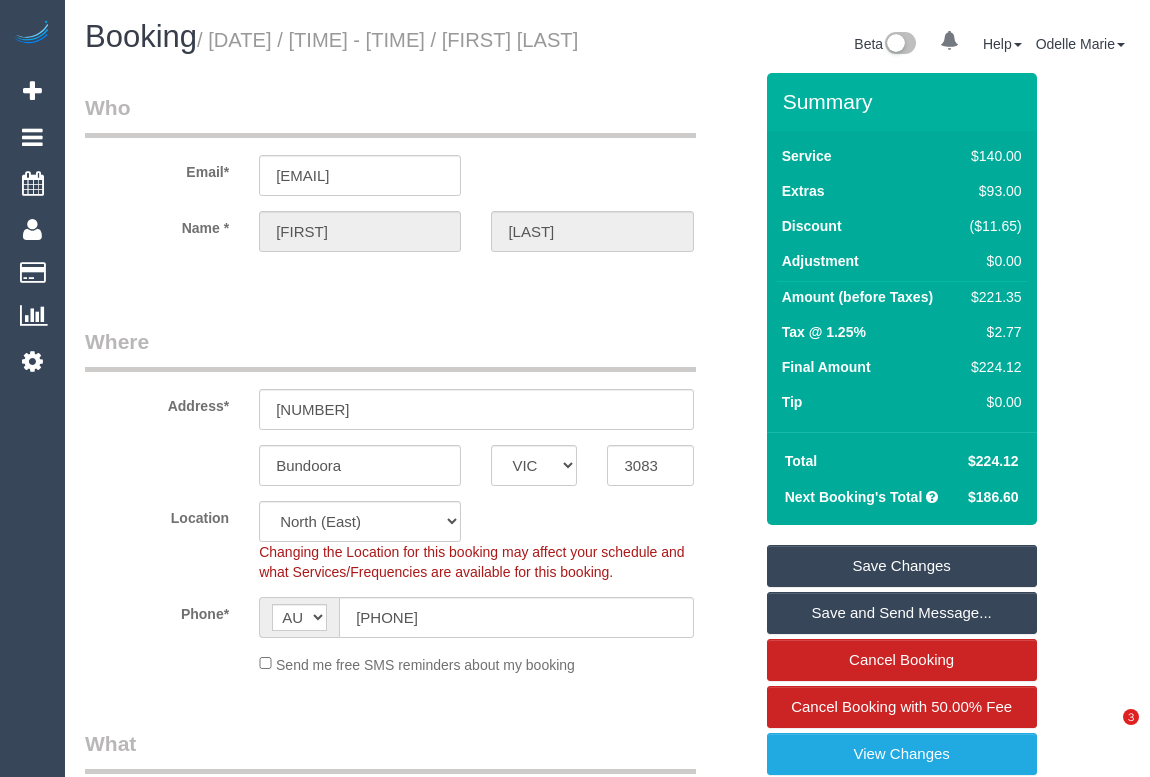 scroll, scrollTop: 0, scrollLeft: 0, axis: both 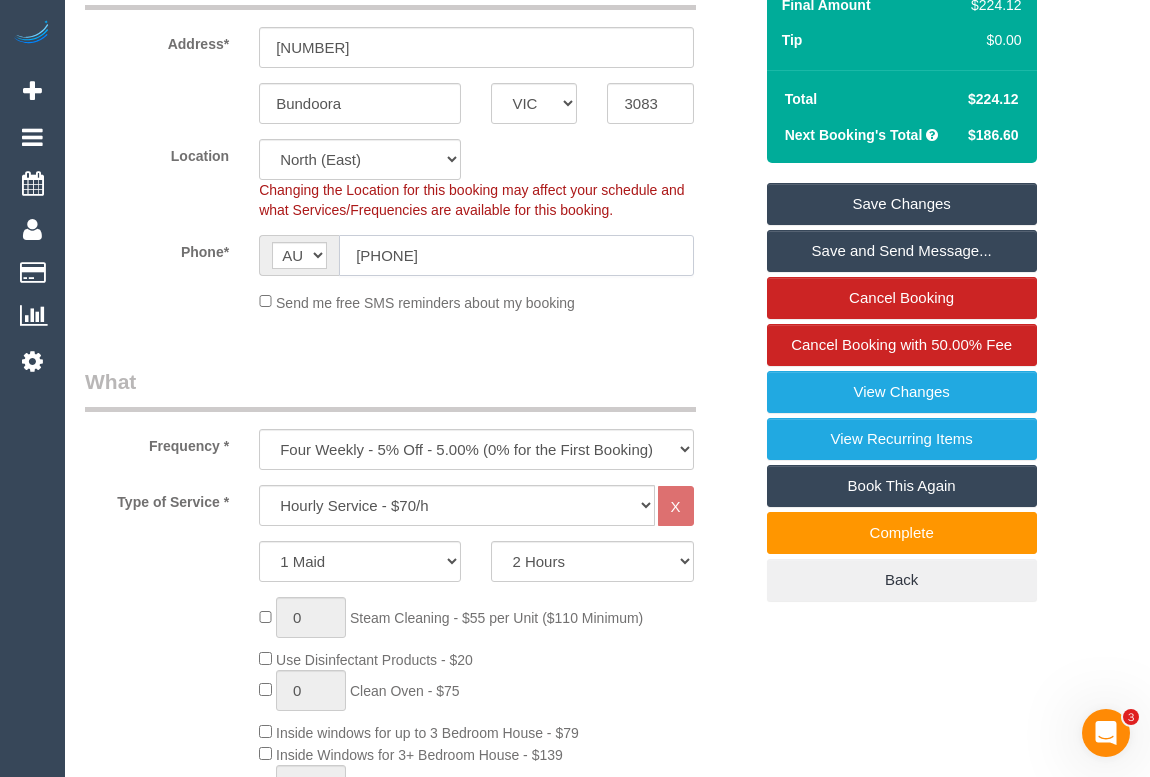 drag, startPoint x: 474, startPoint y: 277, endPoint x: 356, endPoint y: 772, distance: 508.87033 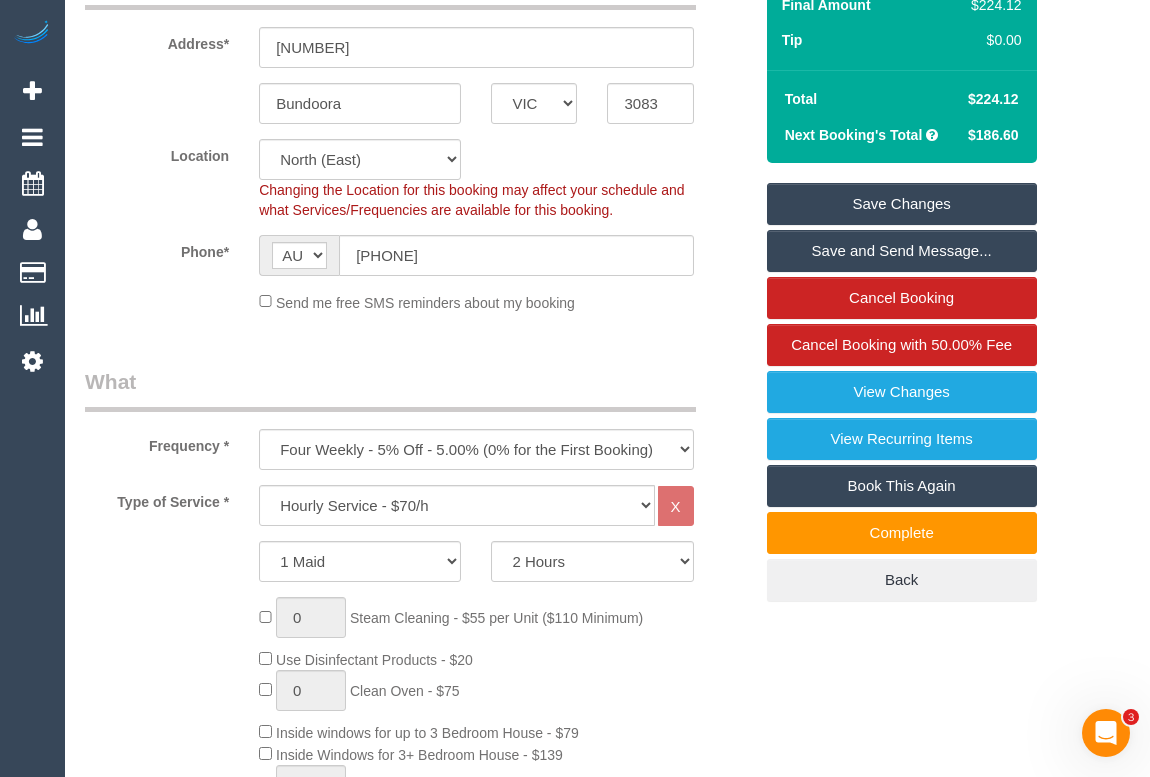 click on "Who
Email*
[EMAIL]
Name *
[FIRST]
[LAST]
Where
Address*
[NUMBER]
[CITY]
[STATE]
[STATE]
[STATE]
[STATE]
[STATE]
[STATE]
[STATE]
[STATE]
[POSTAL_CODE]
Location
Office City East (North) East (South) Inner East Inner North (East) Inner North (West) Inner South East Inner West North (East) North (West) Outer East Outer North (East) Outer North (West) Outer South East Outer West South East (East) South East (West) West (North) West (South) ZG - Central ZG - East ZG - North ZG - South" at bounding box center (418, 1925) 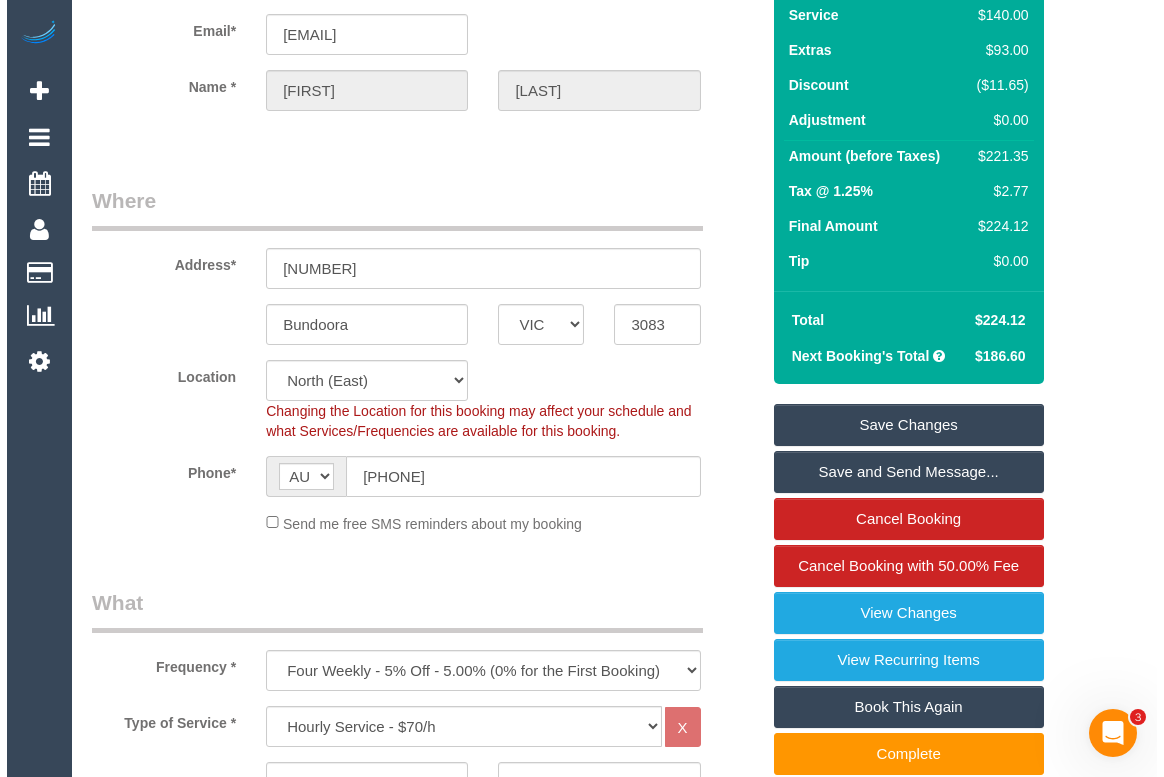 scroll, scrollTop: 0, scrollLeft: 0, axis: both 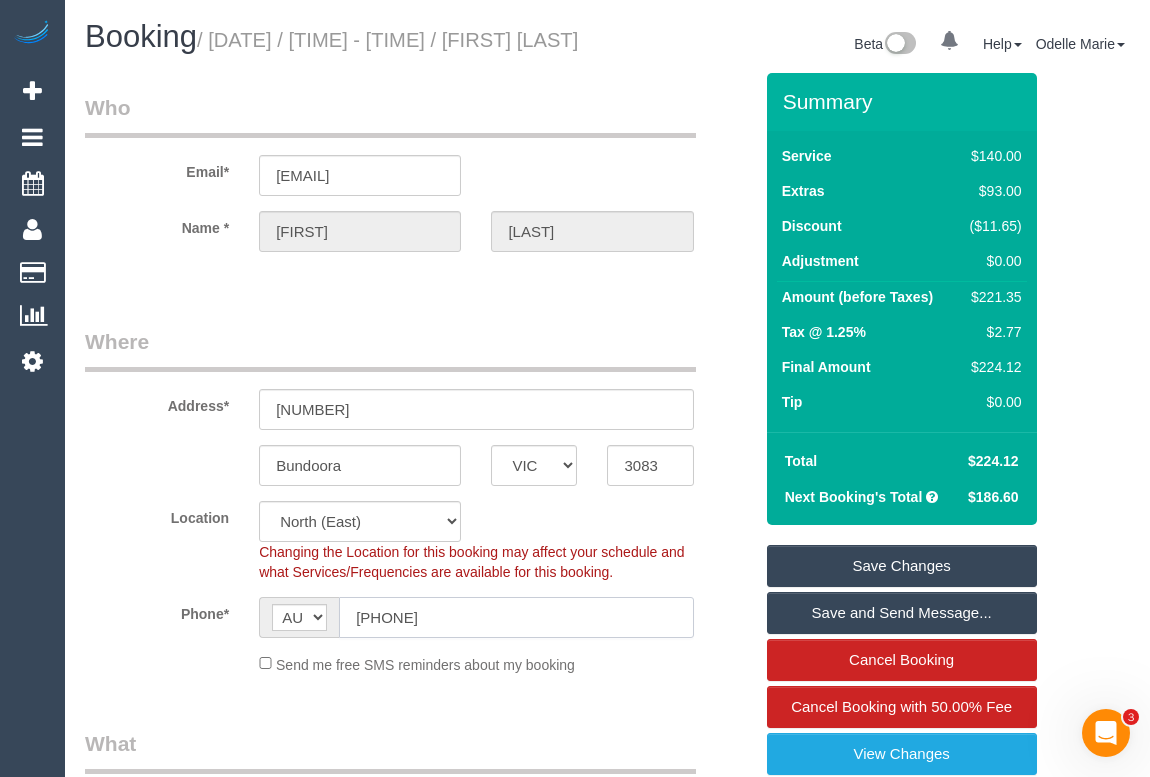 click on "[PHONE]" 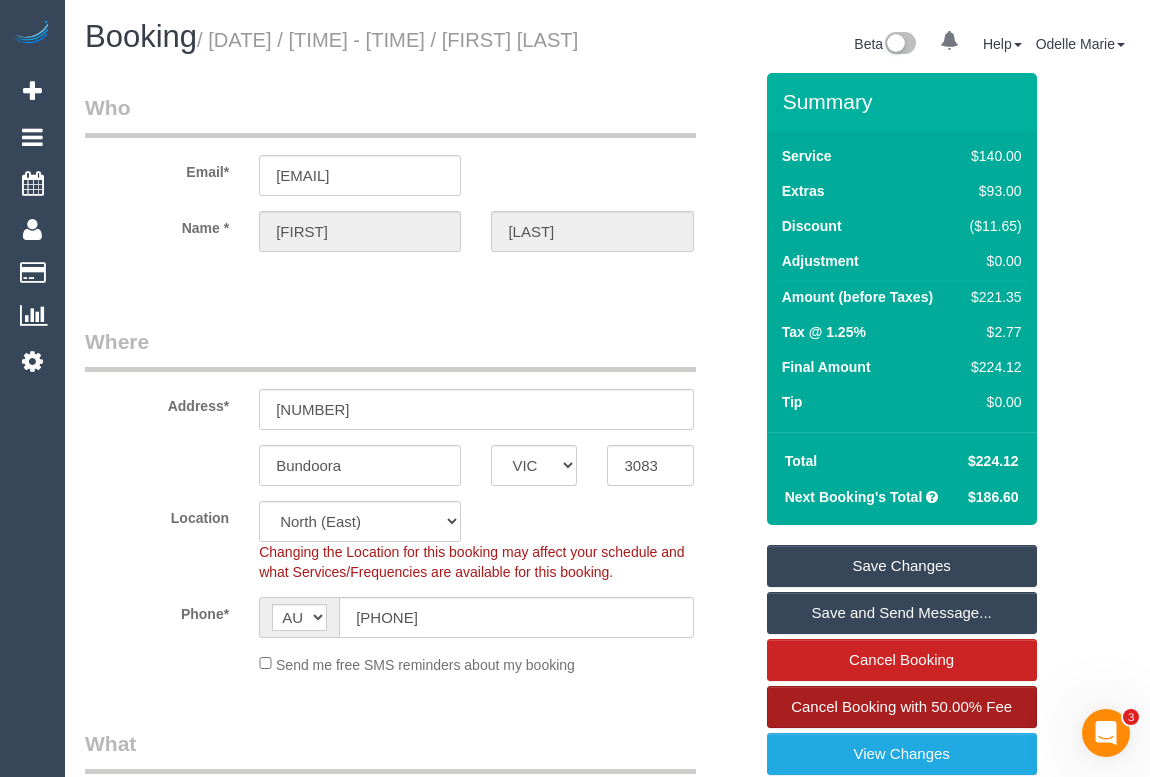 click on "Cancel Booking with 50.00% Fee" at bounding box center [901, 706] 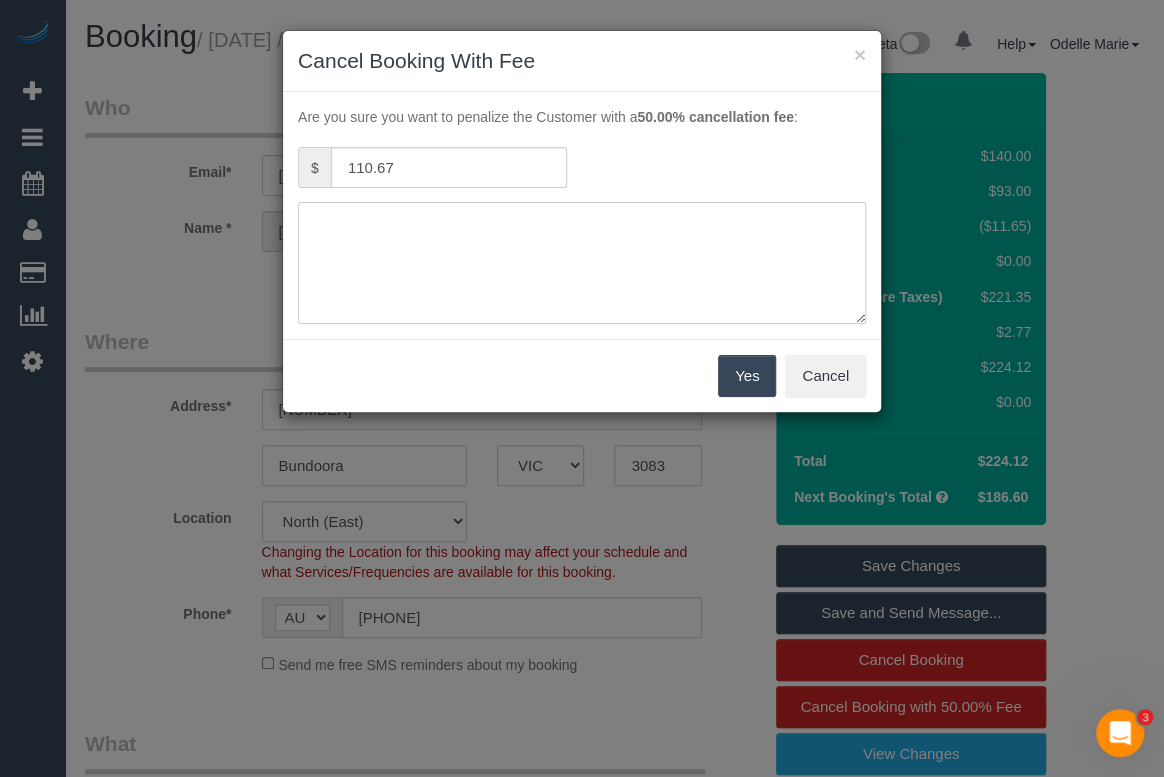 drag, startPoint x: 394, startPoint y: 242, endPoint x: 394, endPoint y: 254, distance: 12 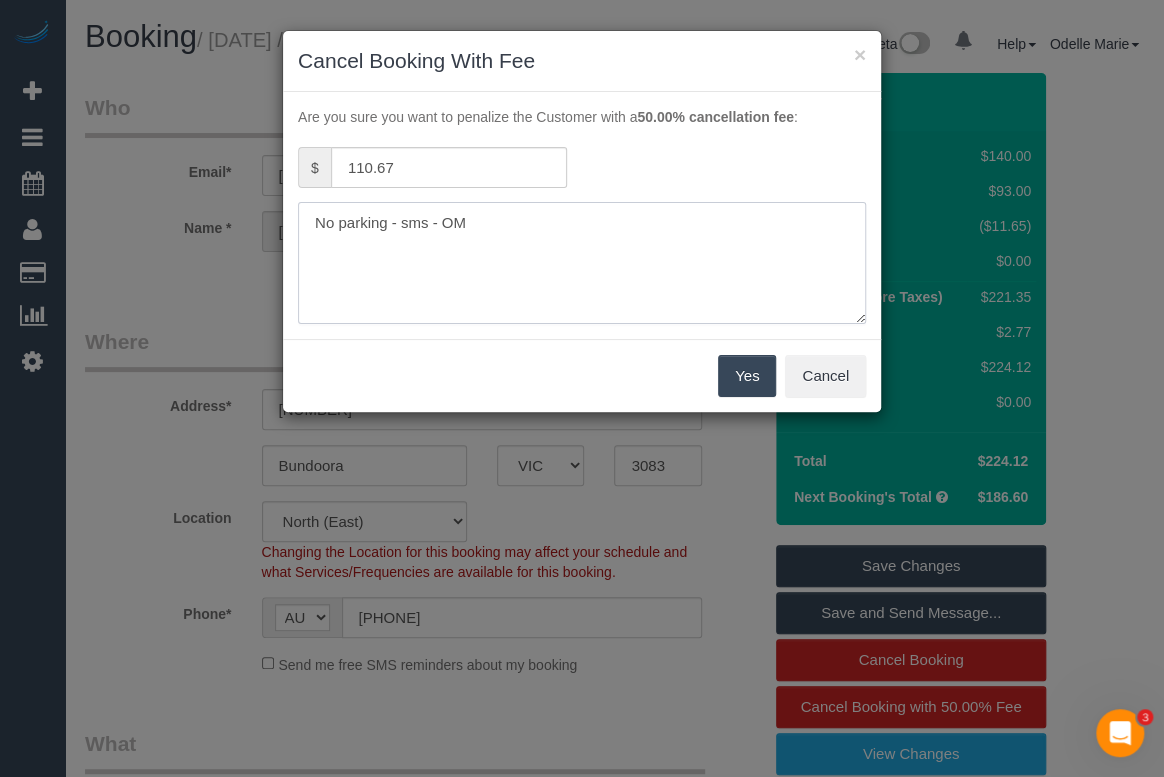 type on "No parking - sms - OM" 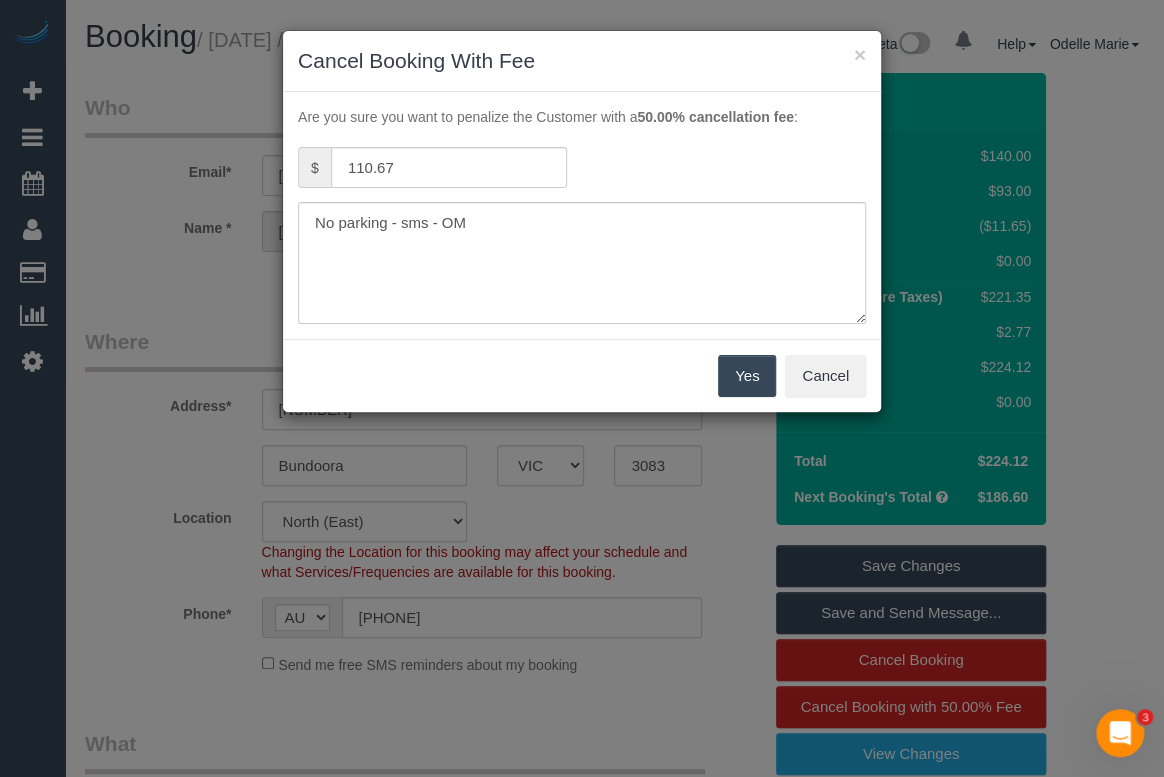 click on "Yes" at bounding box center (747, 376) 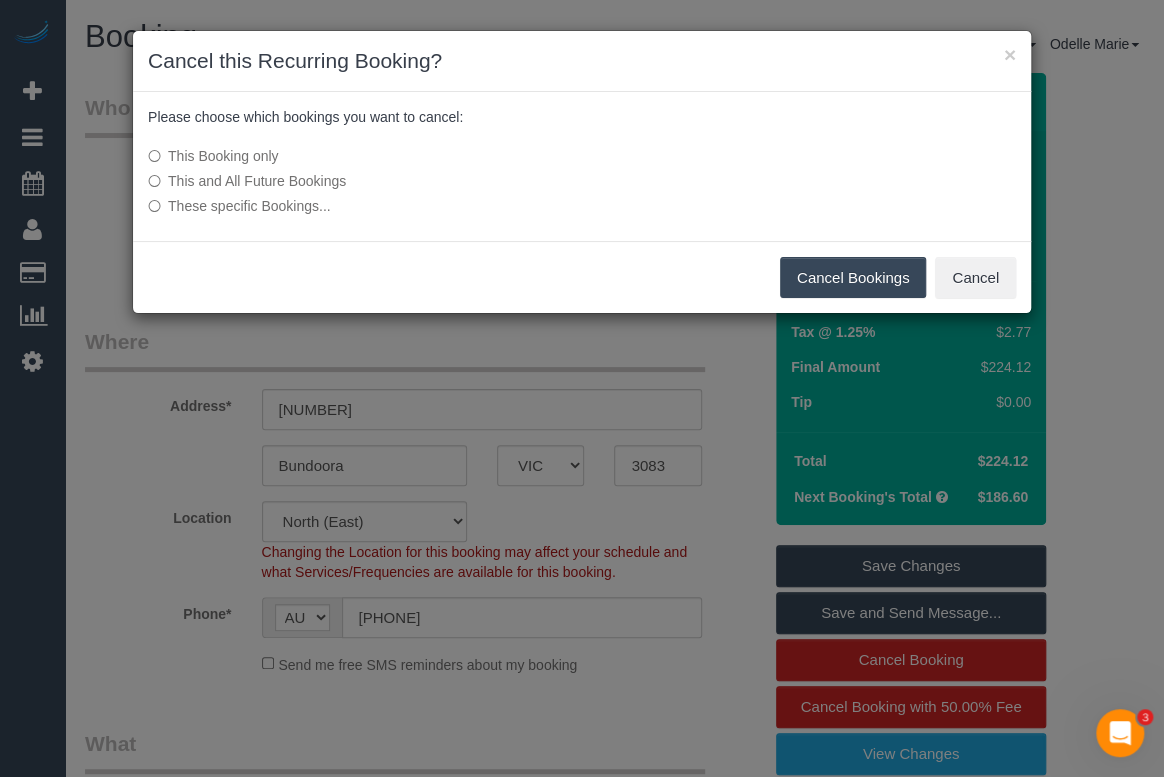 click on "Cancel Bookings" at bounding box center (853, 278) 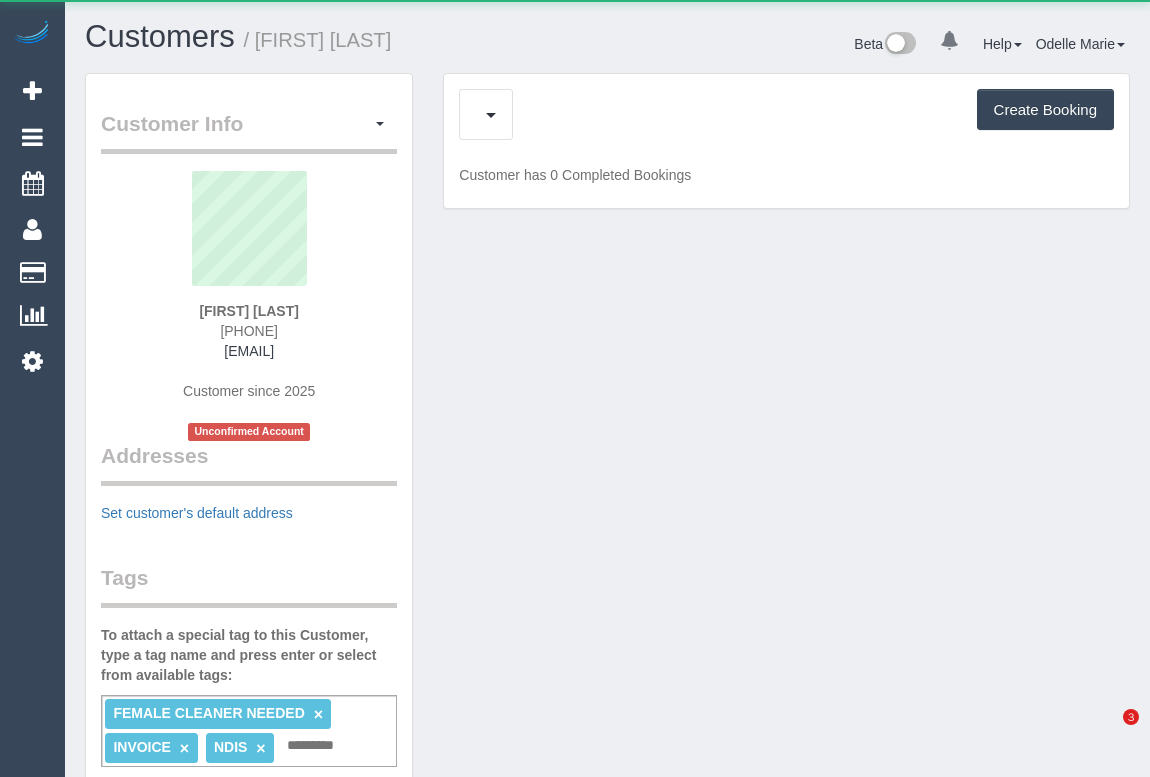 scroll, scrollTop: 0, scrollLeft: 0, axis: both 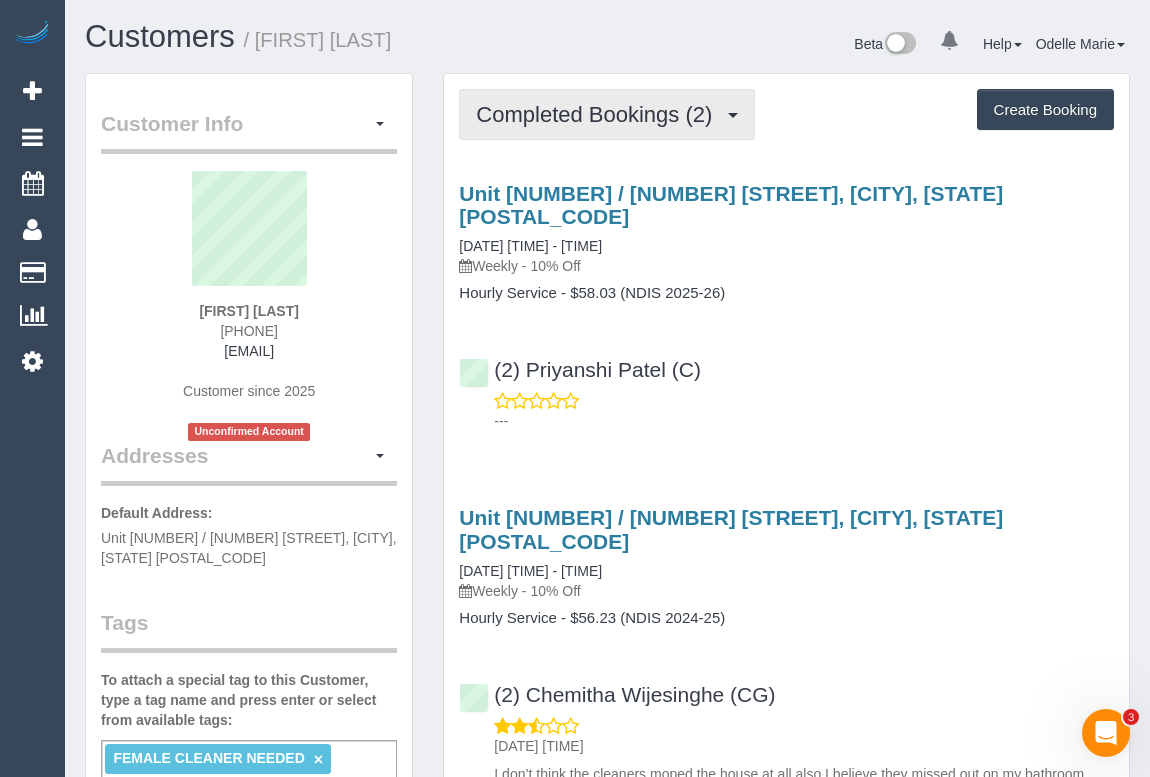 click on "Completed Bookings (2)" at bounding box center (599, 114) 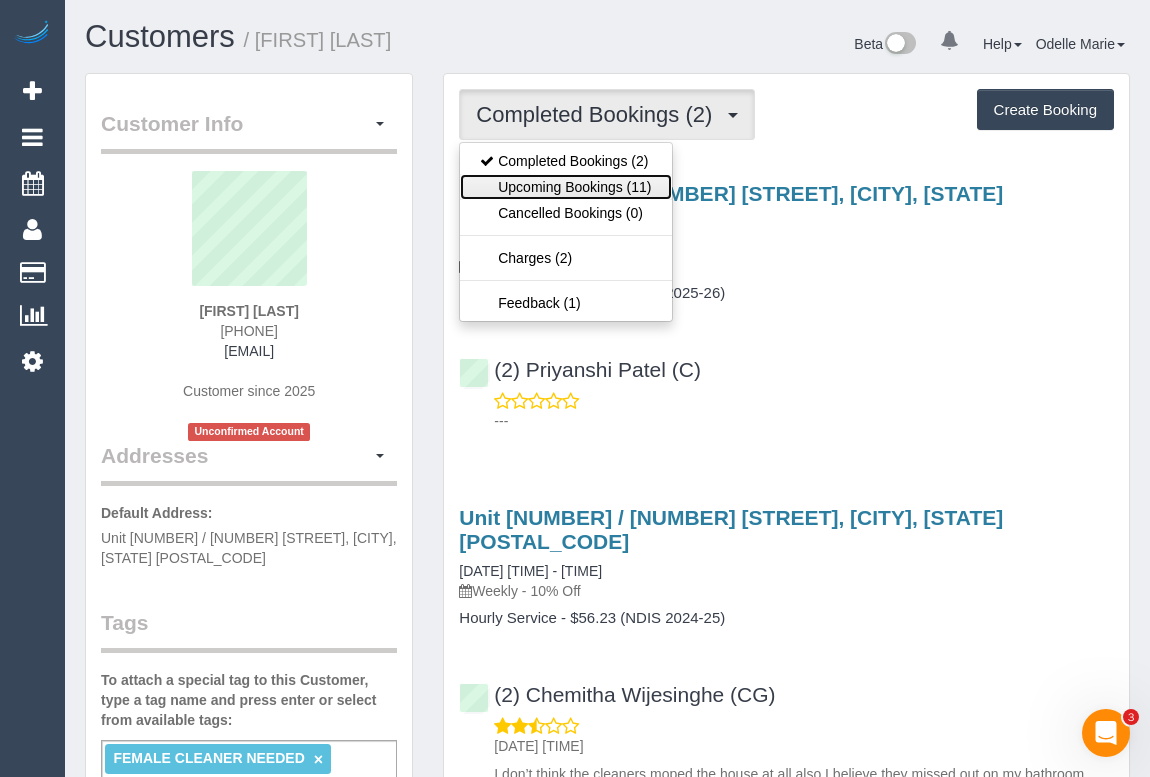 click on "Upcoming Bookings (11)" at bounding box center (565, 187) 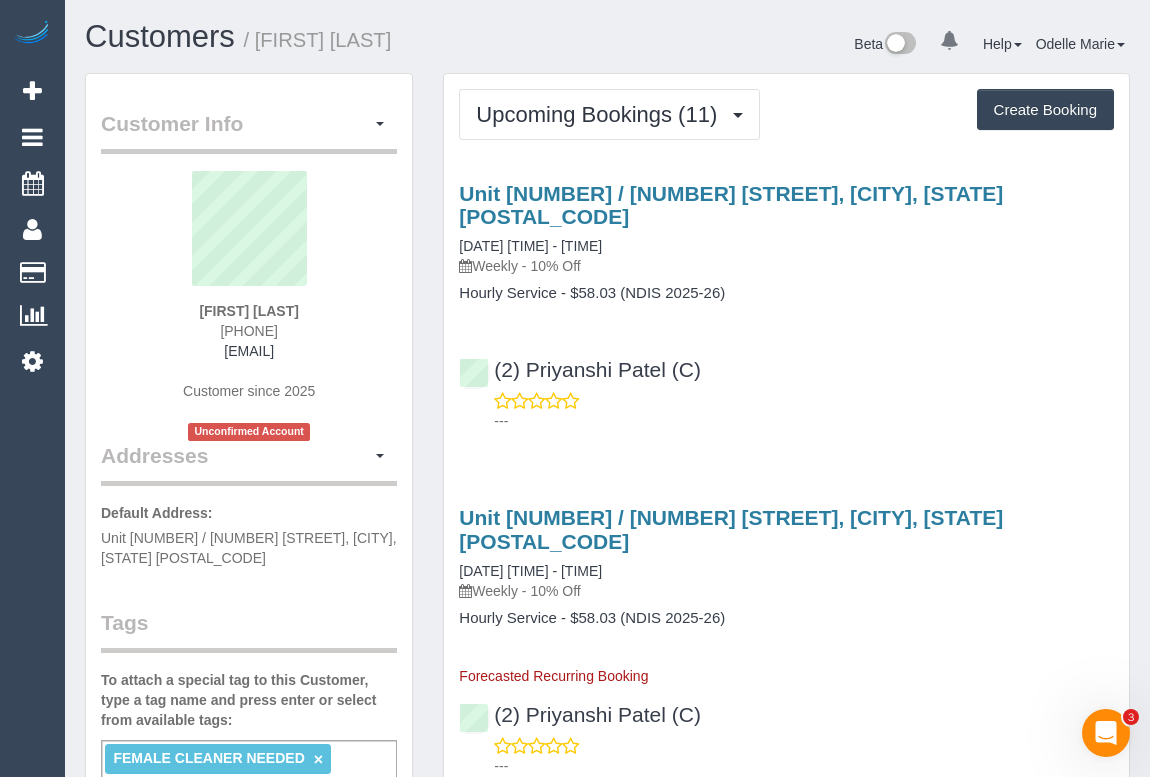 drag, startPoint x: 199, startPoint y: 331, endPoint x: 303, endPoint y: 329, distance: 104.019226 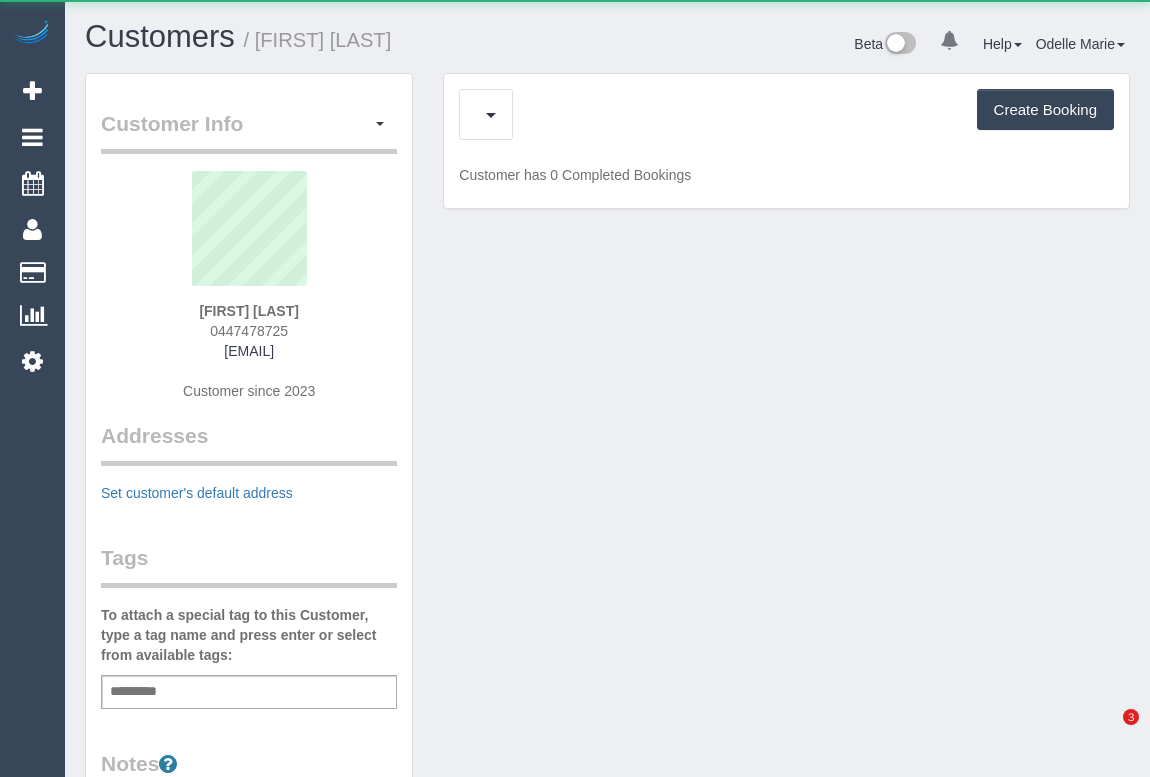 scroll, scrollTop: 0, scrollLeft: 0, axis: both 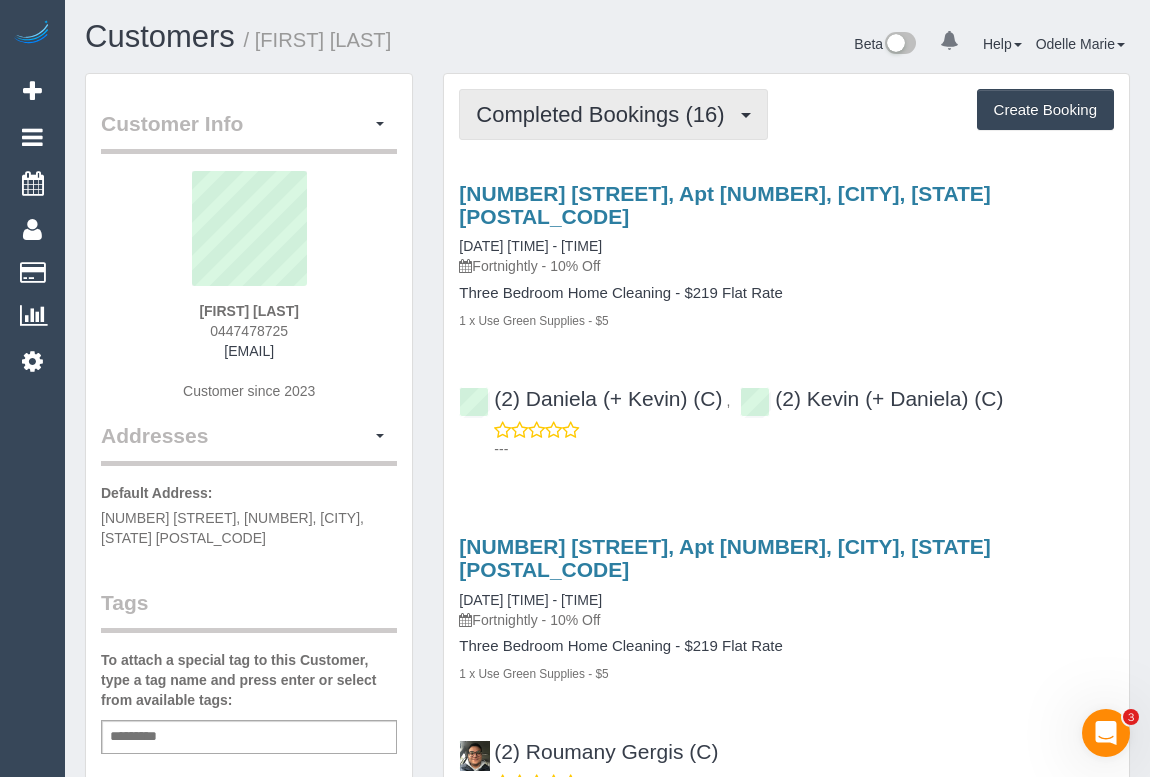 click on "Completed Bookings (16)" at bounding box center [605, 114] 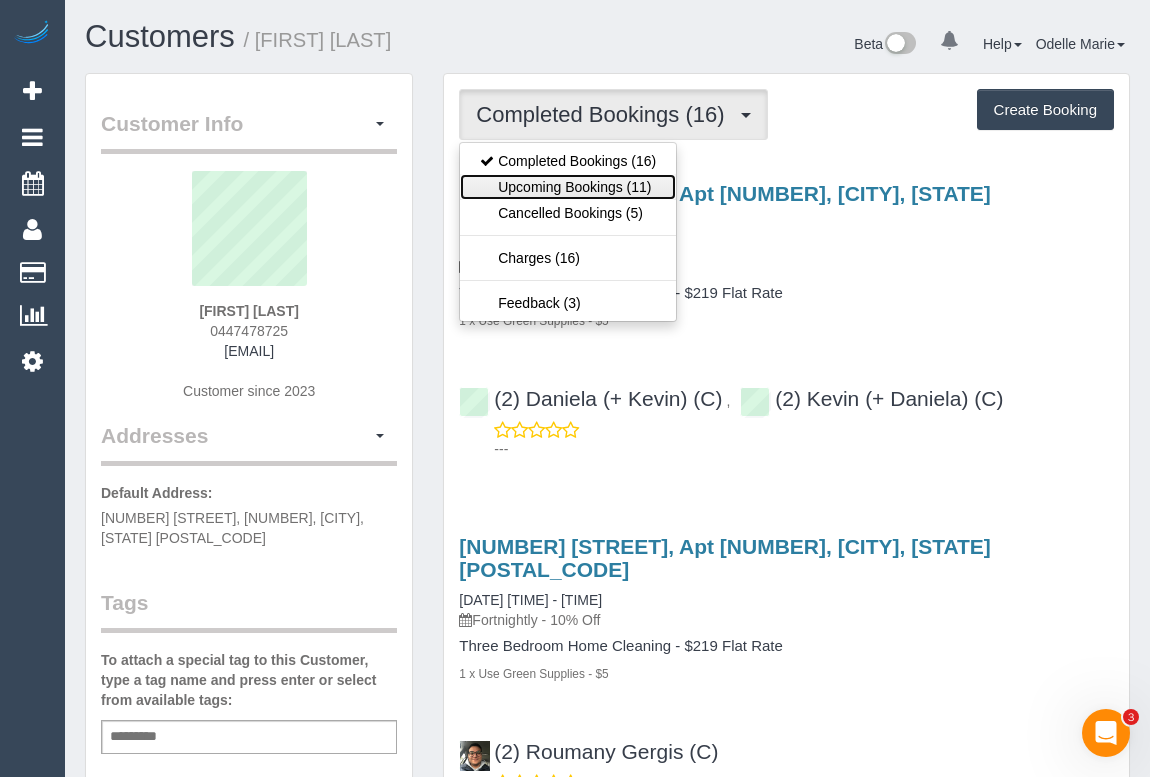 click on "Upcoming Bookings (11)" at bounding box center (568, 187) 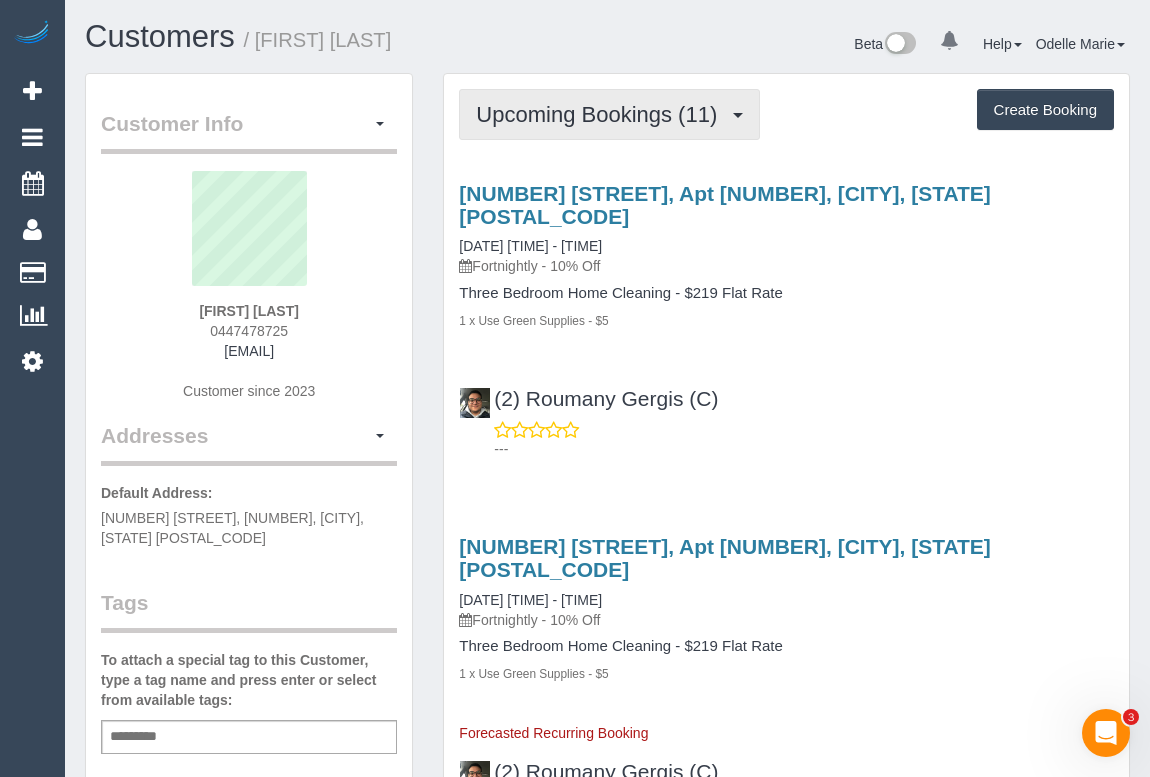 click on "Upcoming Bookings (11)" at bounding box center [601, 114] 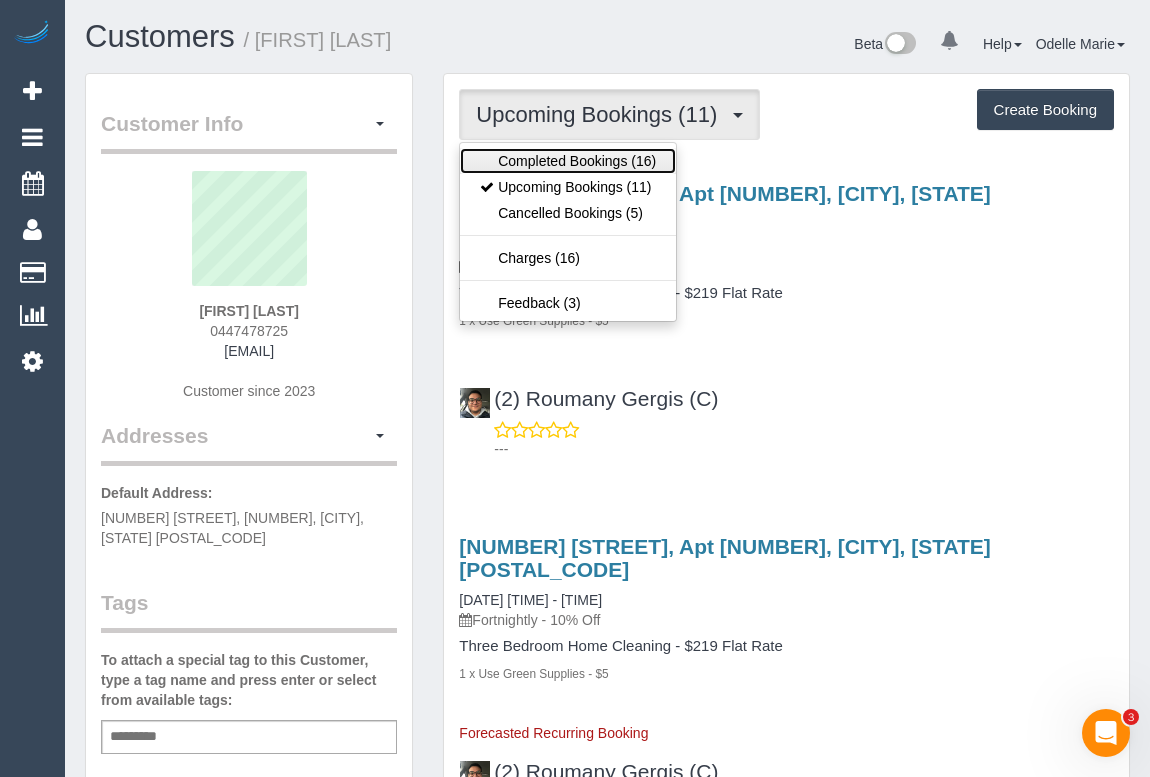 click on "Completed Bookings (16)" at bounding box center (568, 161) 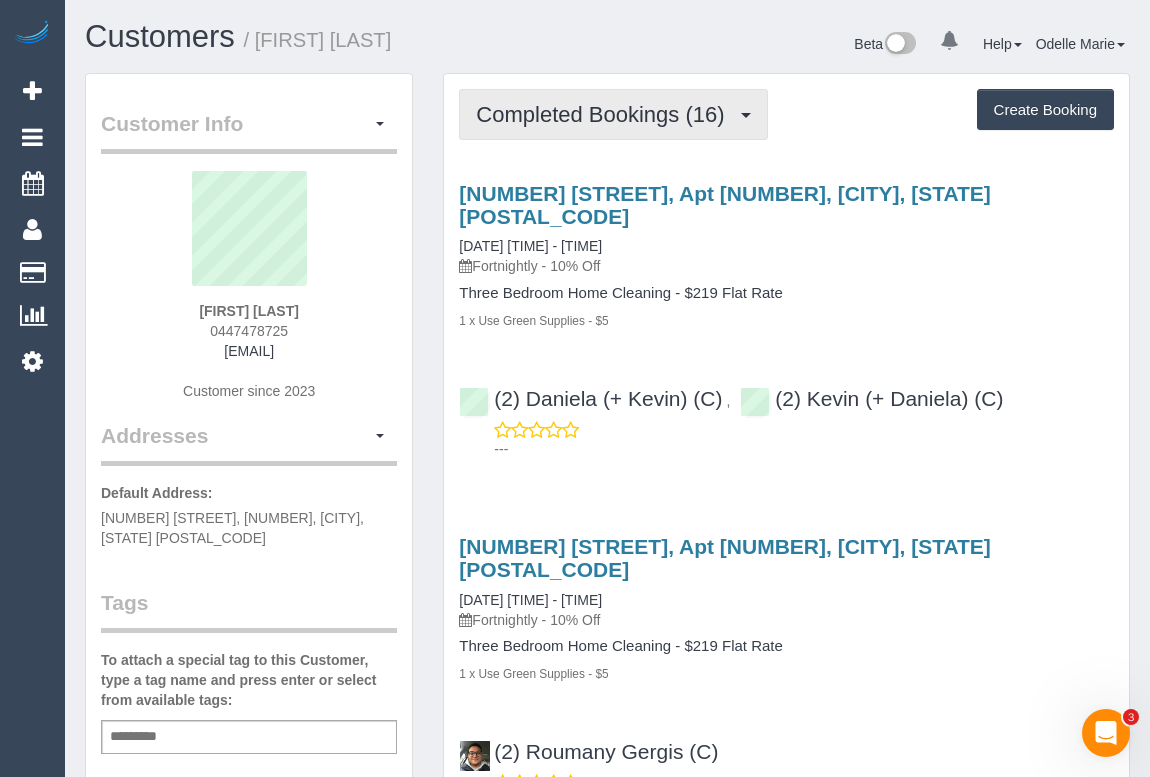 click on "Completed Bookings (16)" at bounding box center [605, 114] 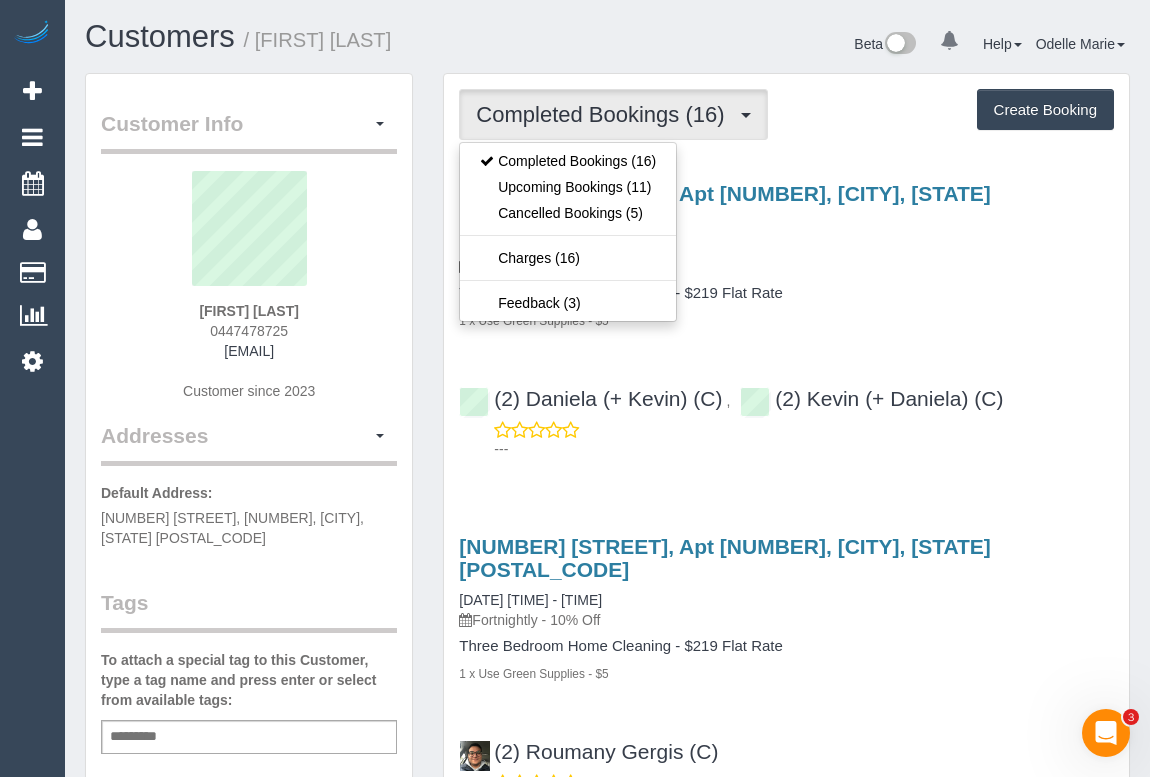 click on "Completed Bookings (16)
Completed Bookings (16)
Upcoming Bookings (11)
Cancelled Bookings (5)
Charges (16)
Feedback (3)
Create Booking
Service
Feedback" at bounding box center [786, 3405] 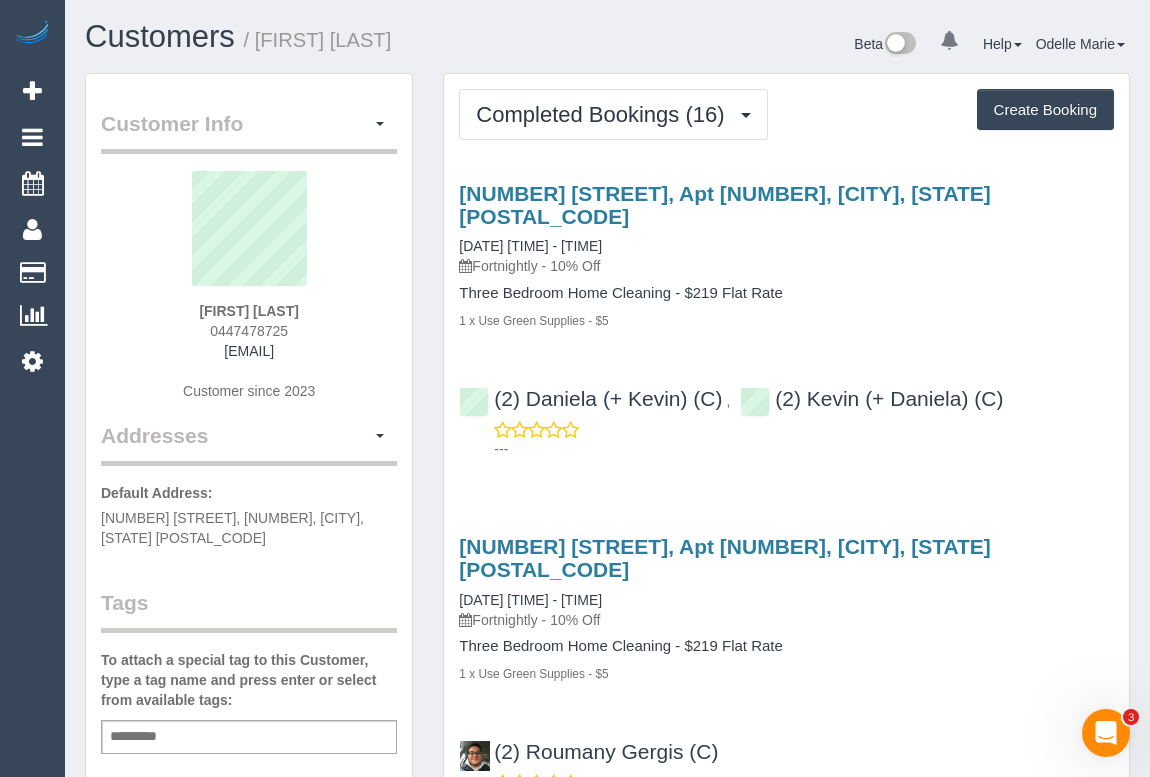 drag, startPoint x: 194, startPoint y: 309, endPoint x: 383, endPoint y: 309, distance: 189 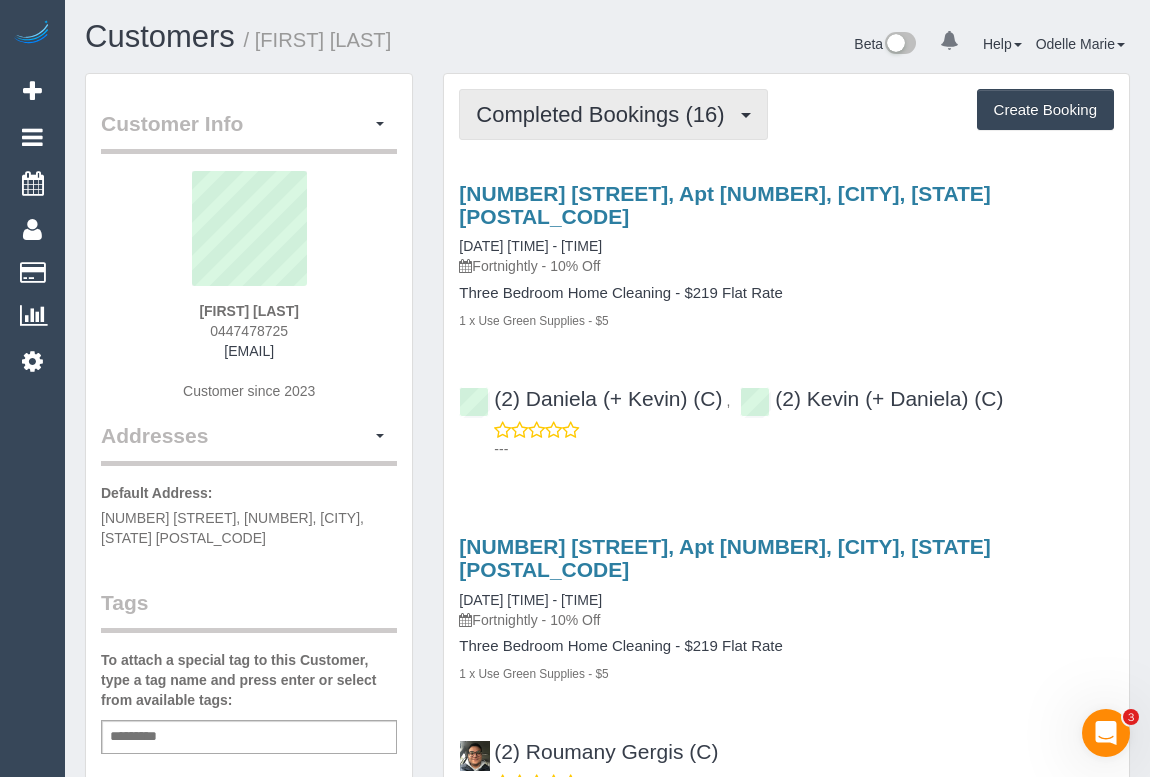 click on "Completed Bookings (16)" at bounding box center [613, 114] 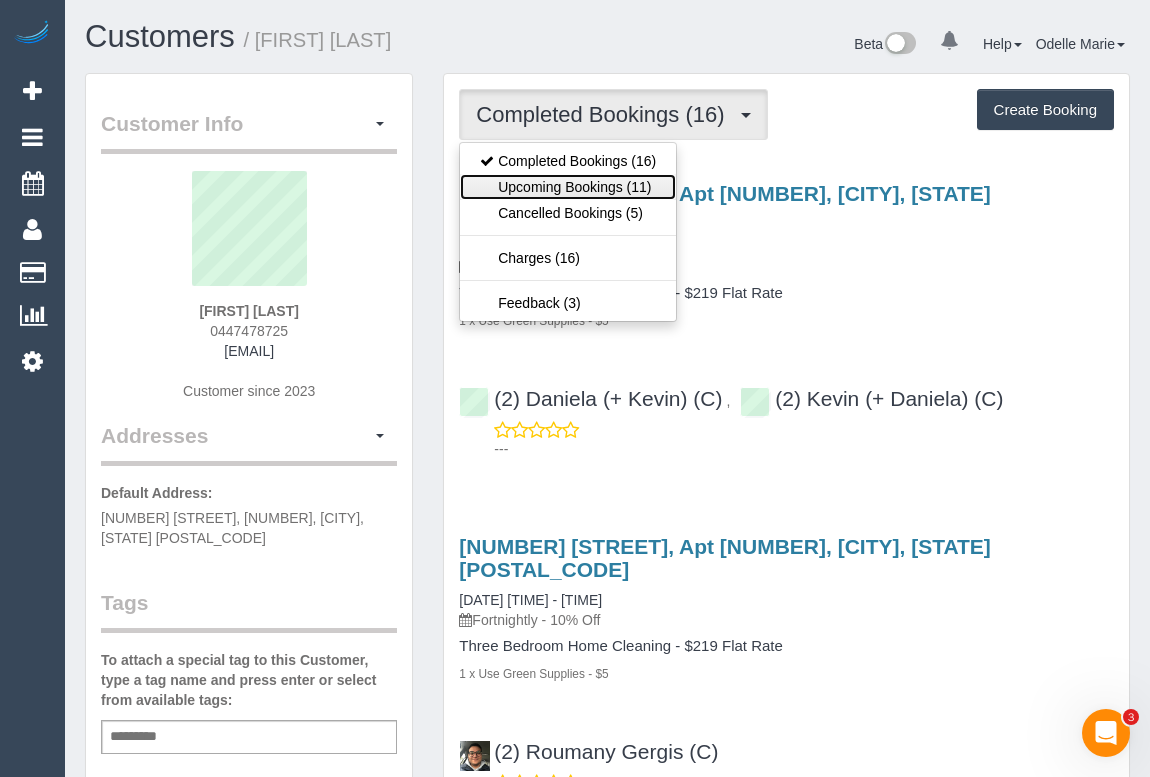 click on "Upcoming Bookings (11)" at bounding box center [568, 187] 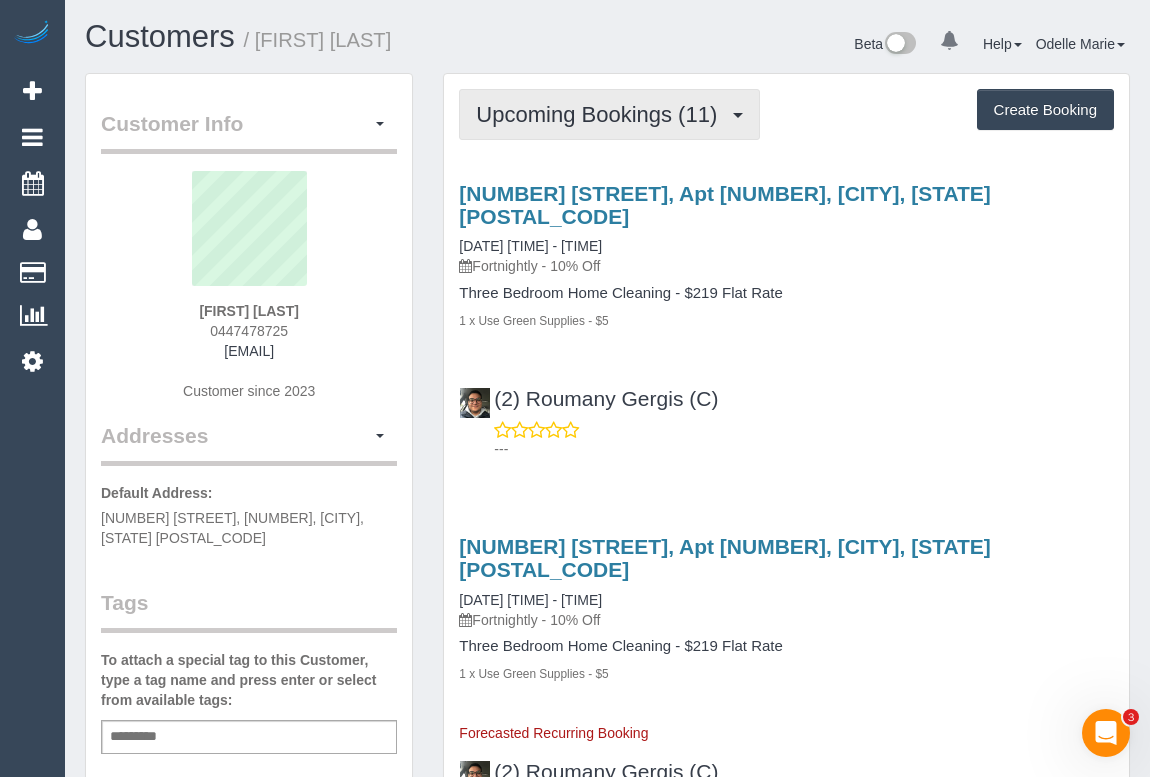 click on "Upcoming Bookings (11)" at bounding box center [601, 114] 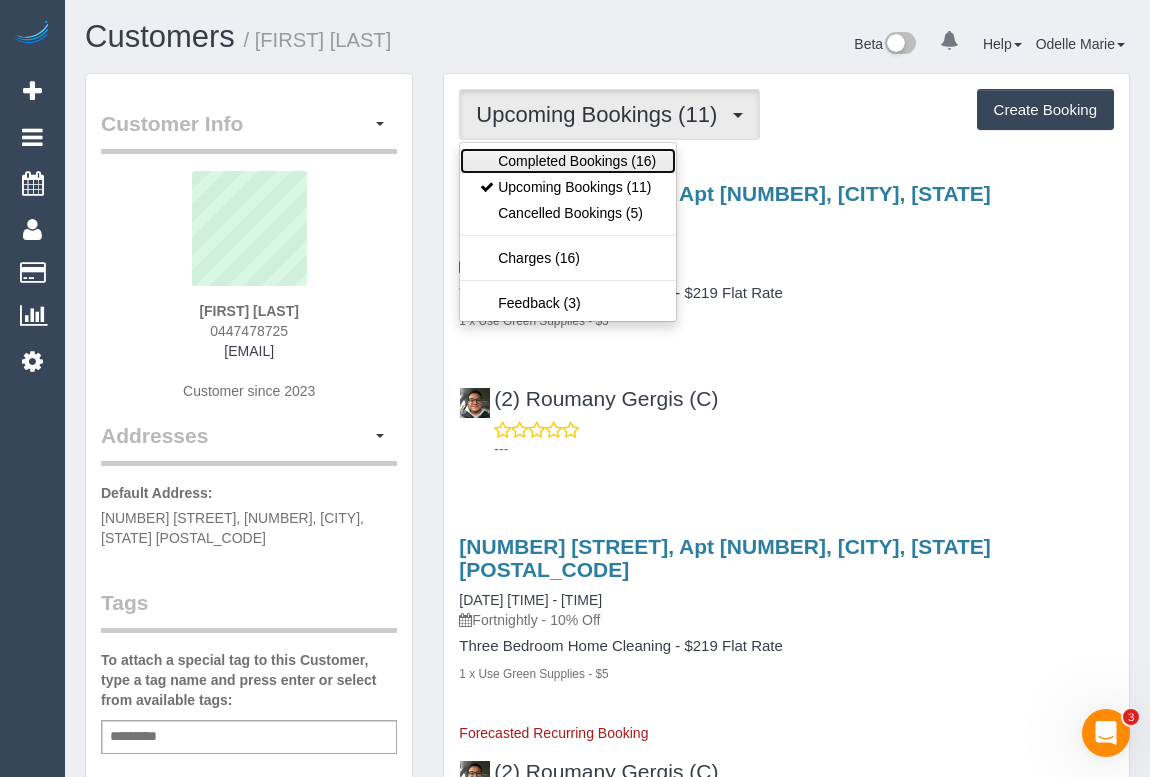 click on "Completed Bookings (16)" at bounding box center [568, 161] 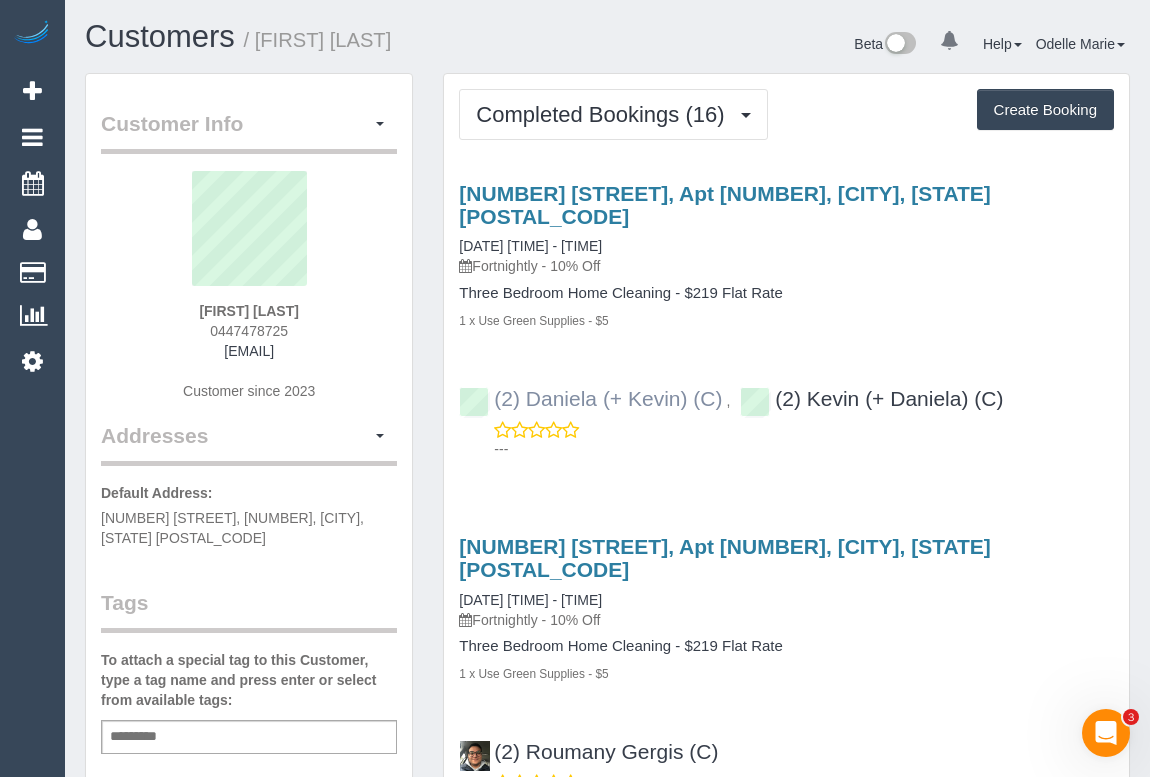 drag, startPoint x: 1030, startPoint y: 367, endPoint x: 496, endPoint y: 375, distance: 534.05994 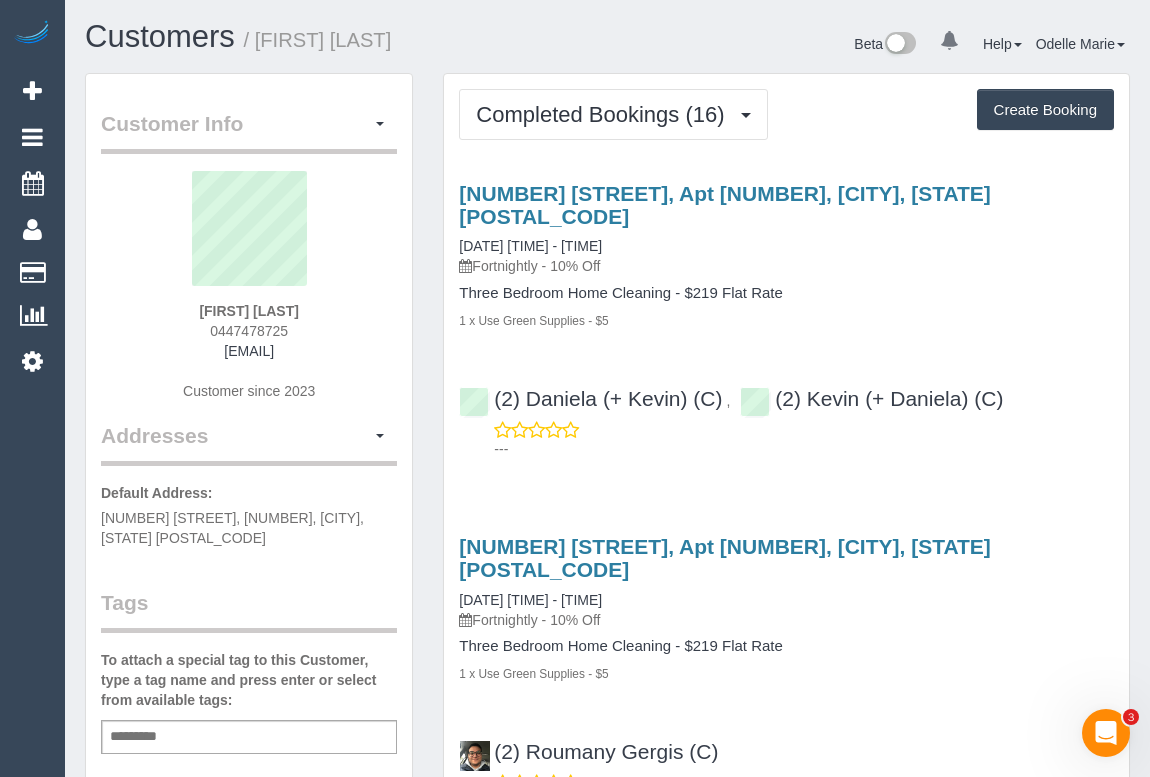 click on "Add a tag" at bounding box center [249, 737] 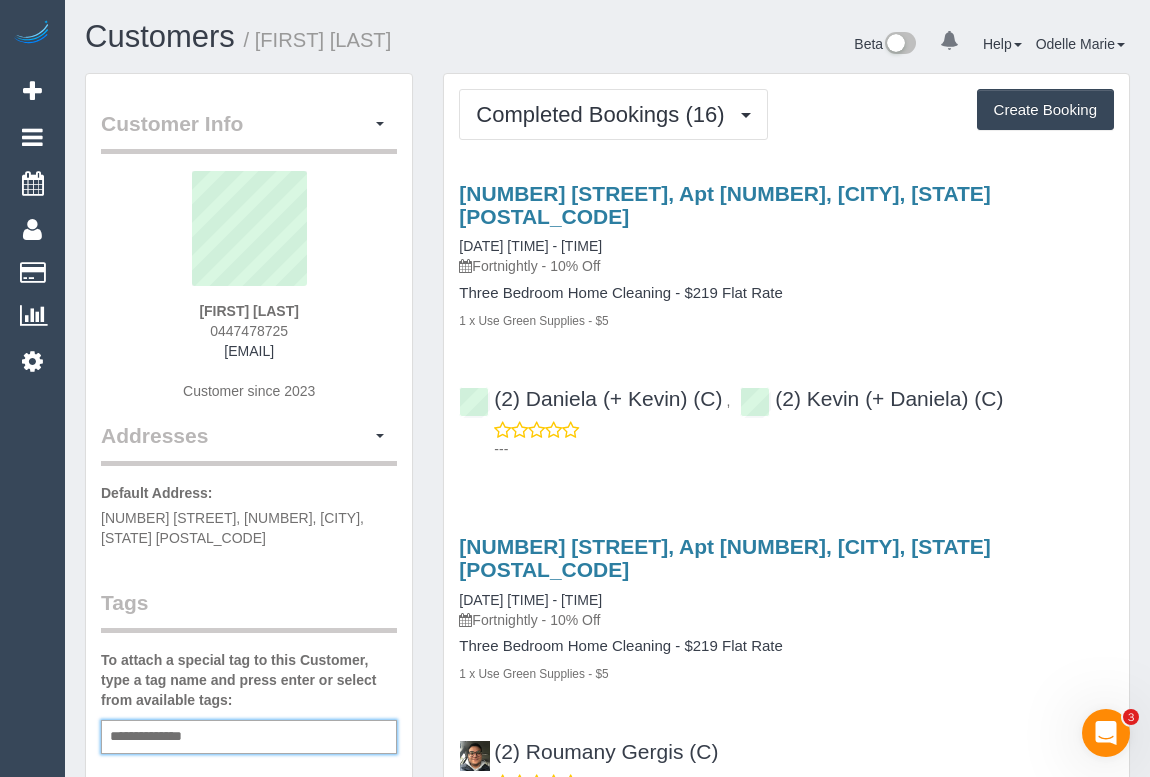 type on "**********" 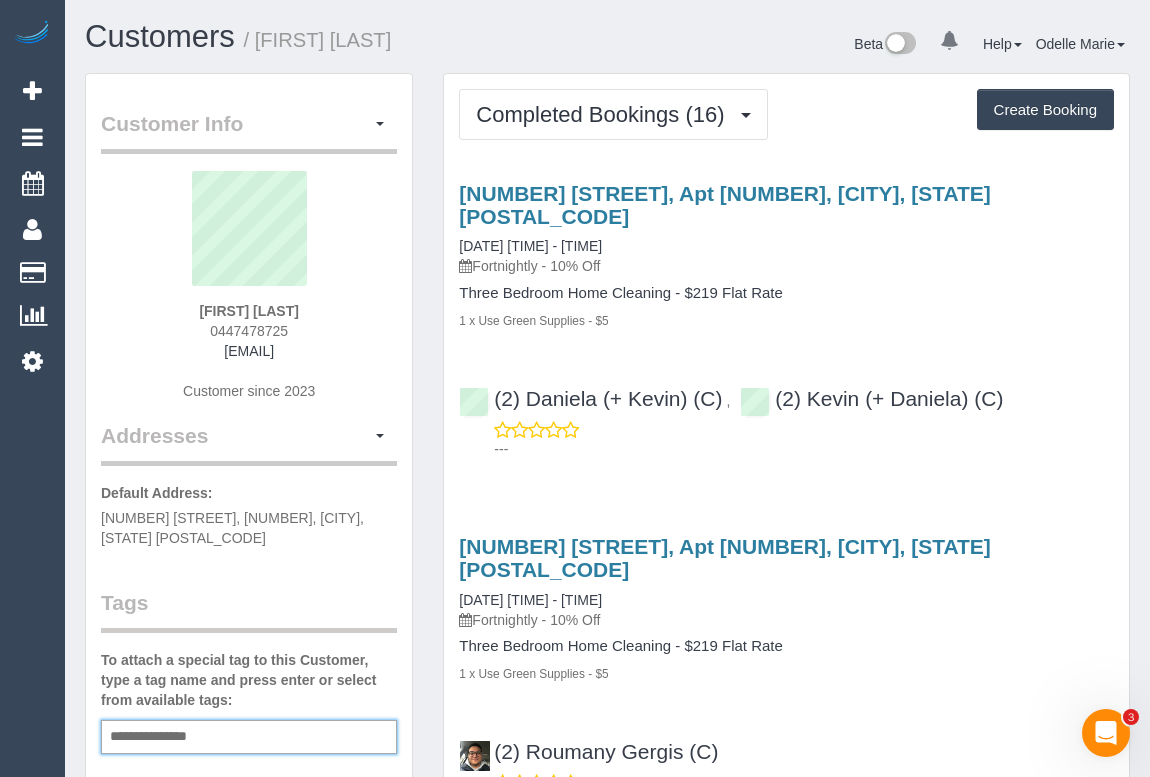 type 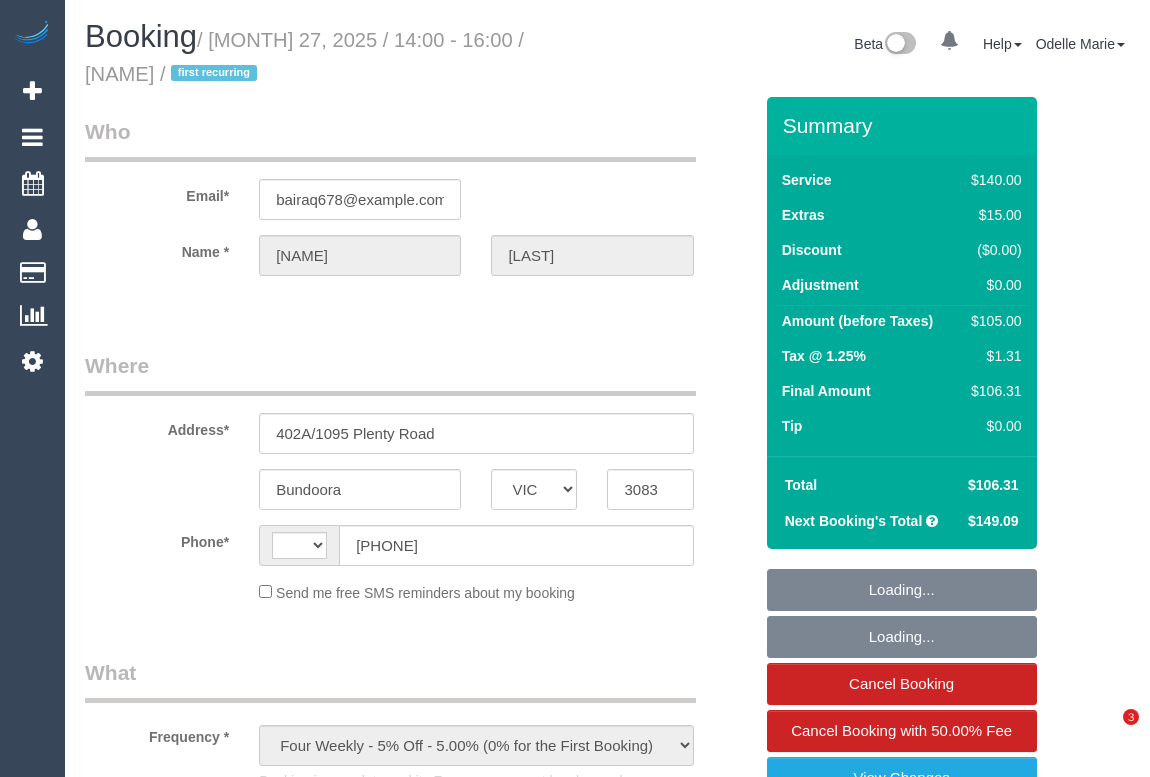 select on "VIC" 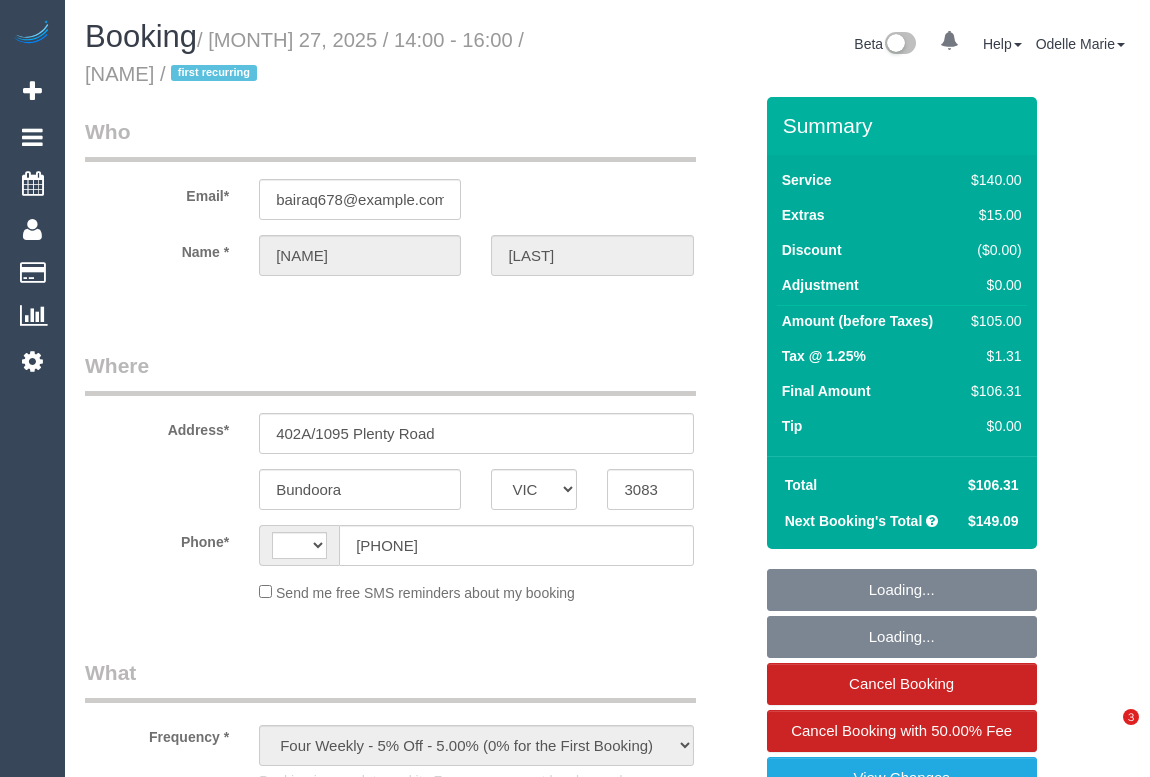 scroll, scrollTop: 0, scrollLeft: 0, axis: both 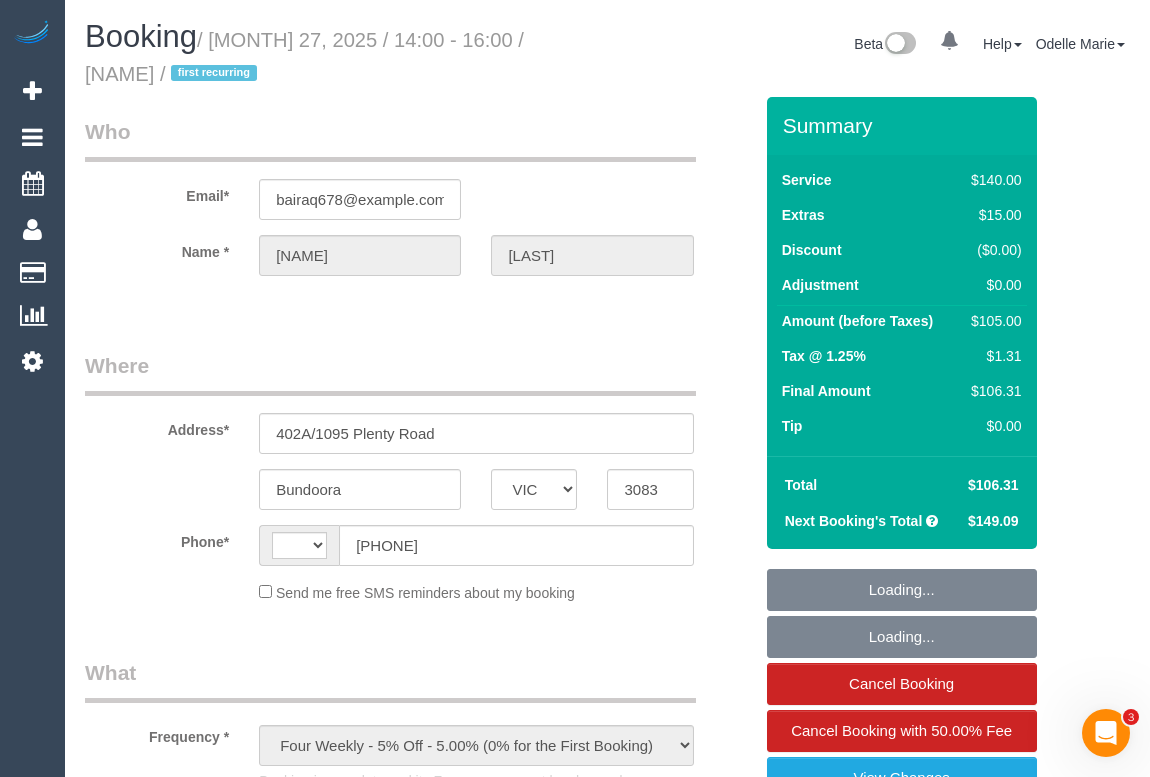 select on "string:AU" 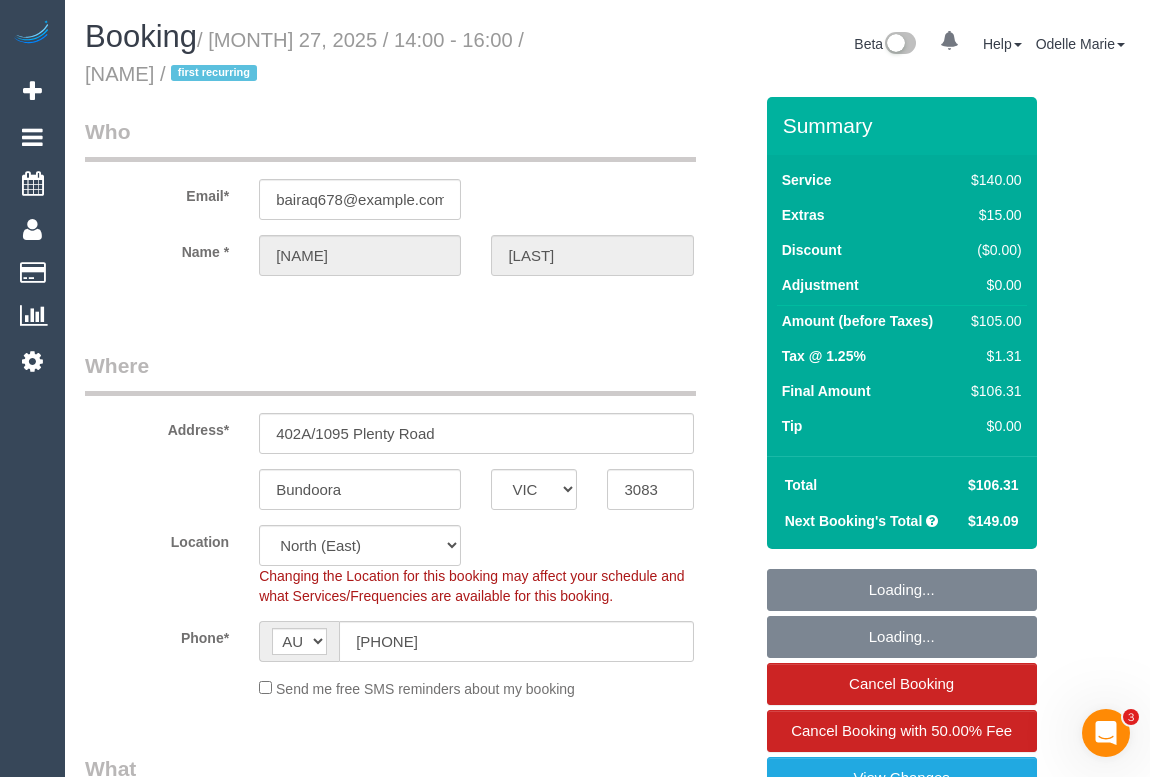 select on "object:717" 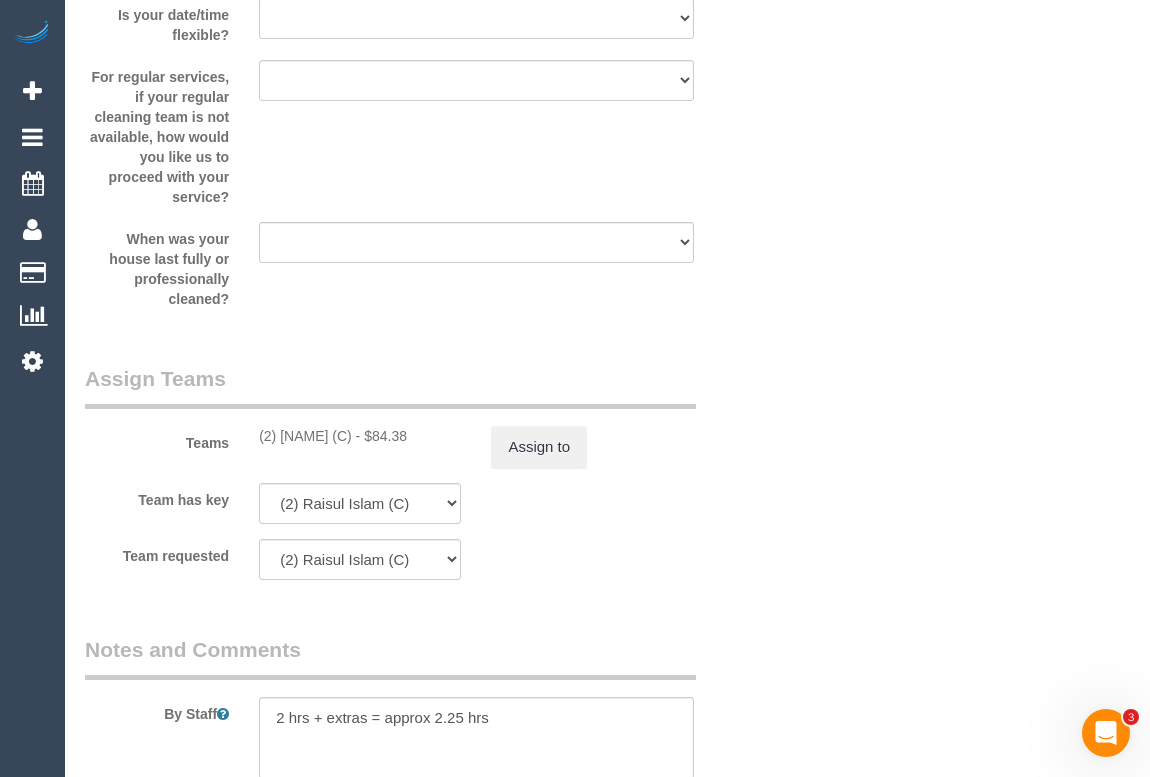 scroll, scrollTop: 2791, scrollLeft: 0, axis: vertical 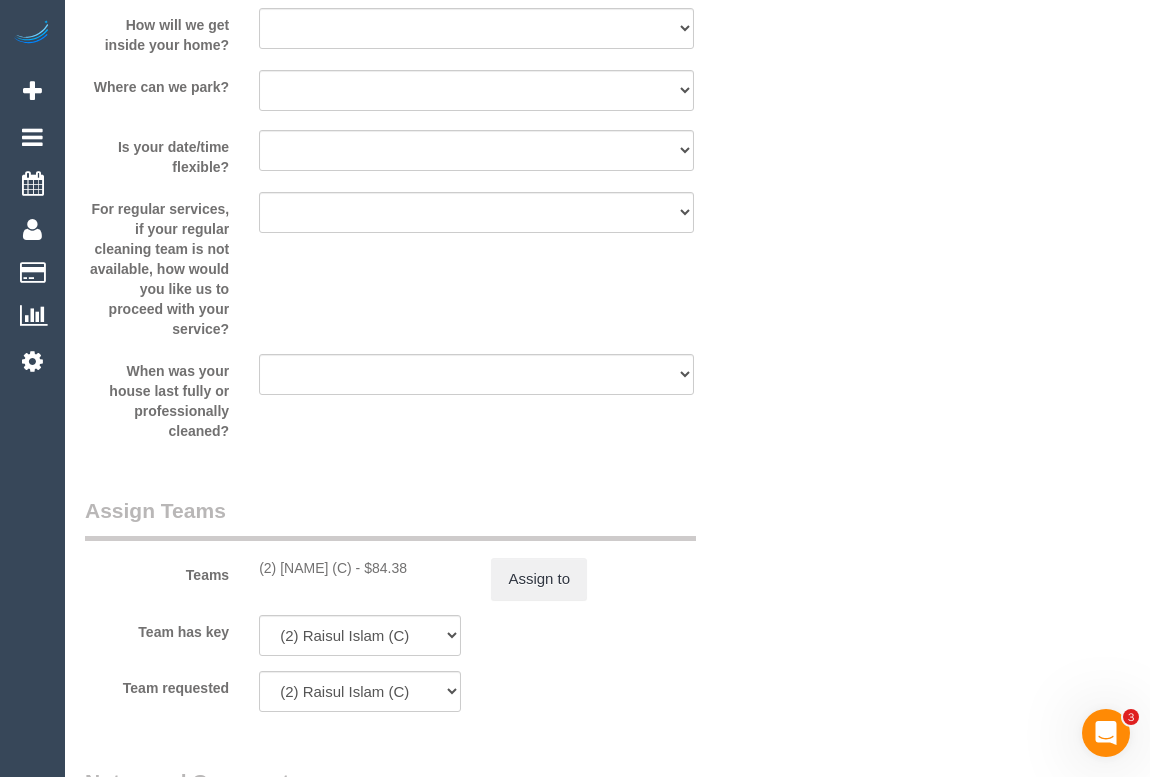 click on "Who
Email*
bairaq678@hotmail.com
Name *
Abdullah
Almezayen
Where
Address*
402A/1095 Plenty Road
Bundoora
ACT
NSW
NT
QLD
SA
TAS
VIC
WA
3083
Location
Office City East (North) East (South) Inner East Inner North (East) Inner North (West) Inner South East Inner West North (East) North (West) Outer East Outer North (East) Outer North (West) Outer South East Outer West South East (East) South East (West) West (North) West (South) ZG - Central ZG - East ZG - North ZG - South" at bounding box center [607, -720] 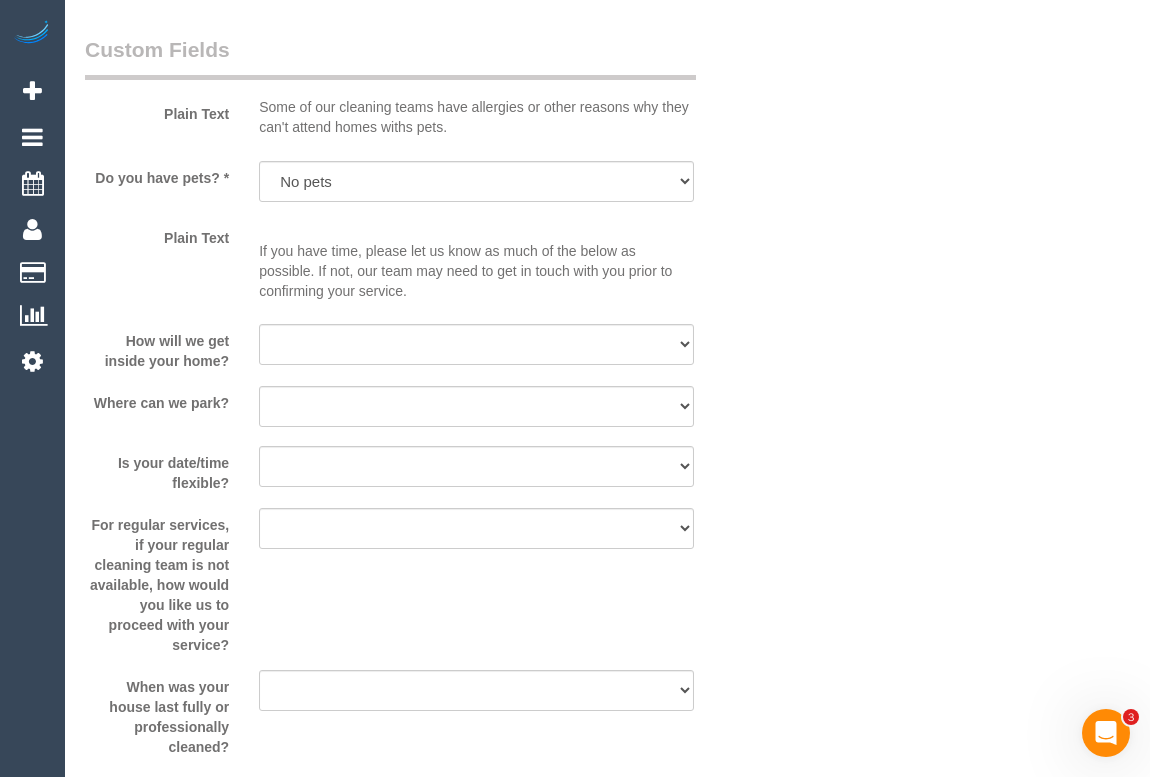 scroll, scrollTop: 2428, scrollLeft: 0, axis: vertical 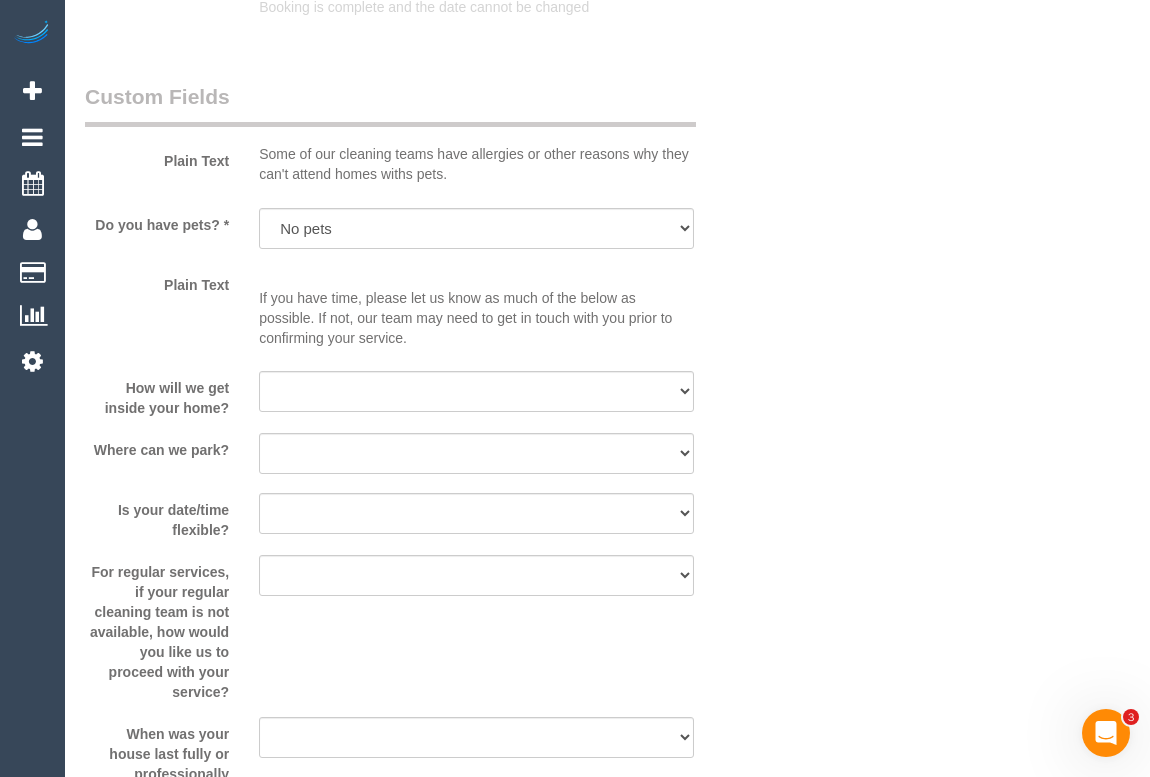 drag, startPoint x: 889, startPoint y: 386, endPoint x: 875, endPoint y: 417, distance: 34.0147 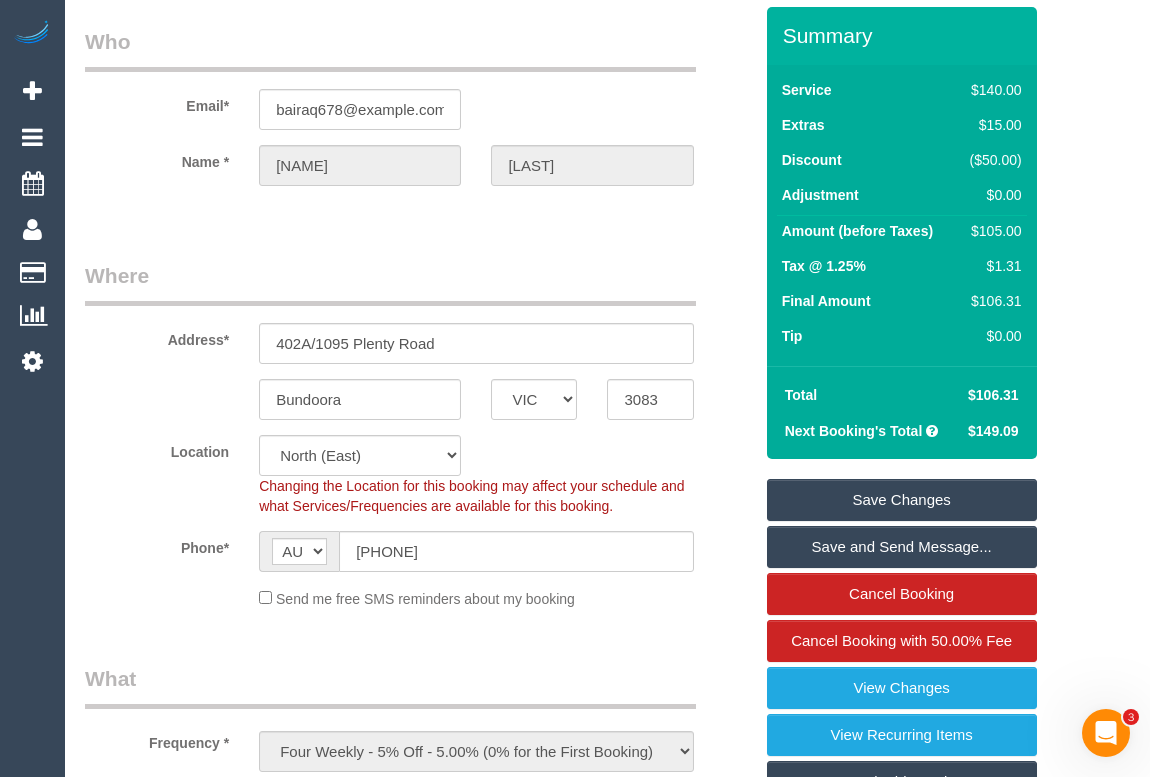 scroll, scrollTop: 0, scrollLeft: 0, axis: both 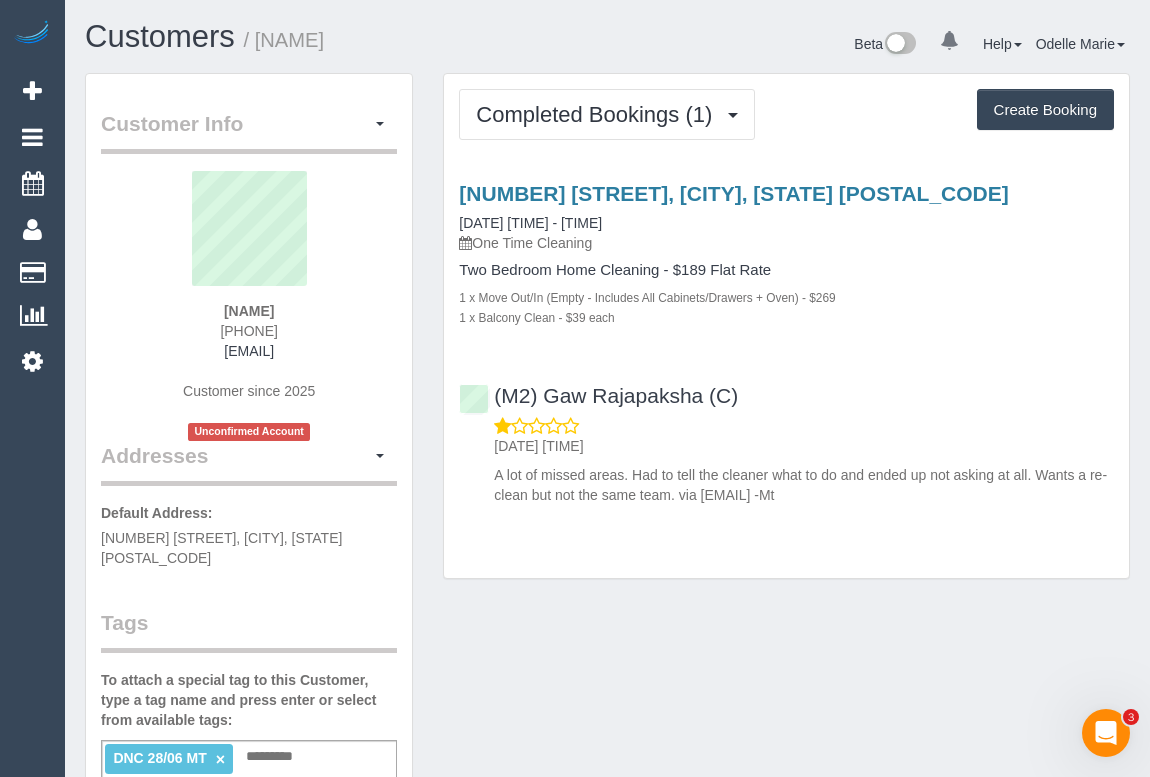 drag, startPoint x: 197, startPoint y: 332, endPoint x: 295, endPoint y: 327, distance: 98.12747 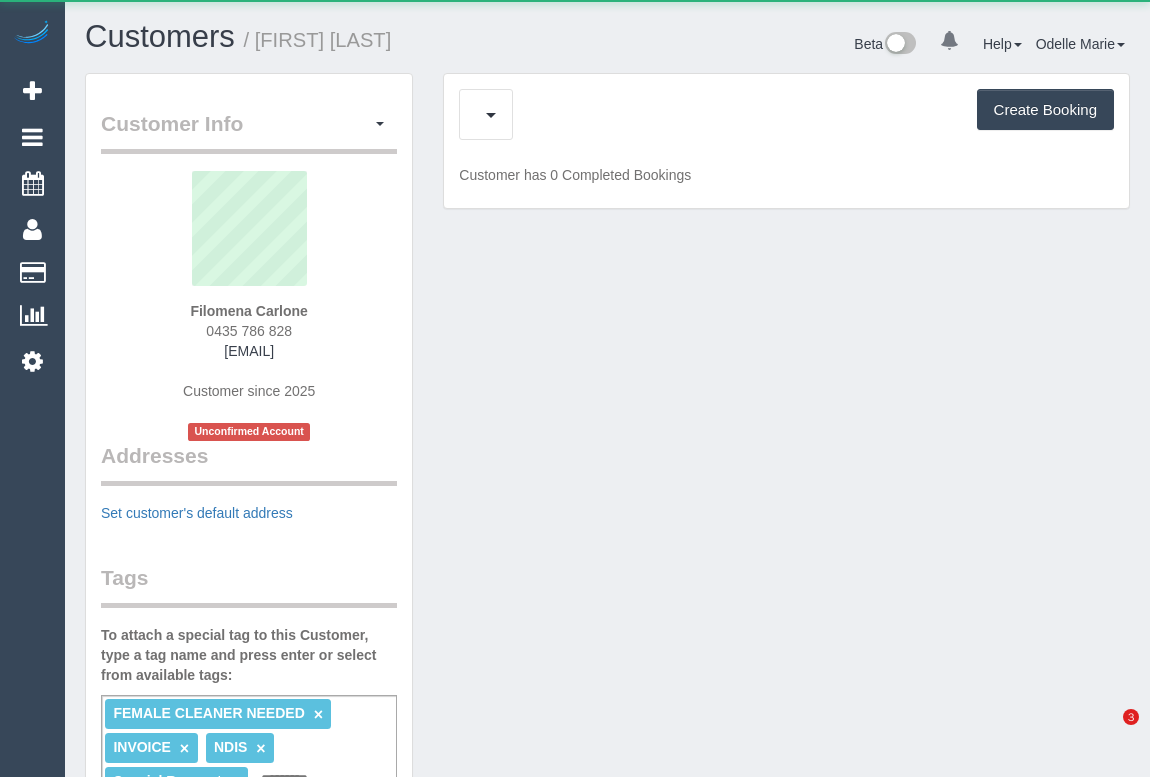scroll, scrollTop: 0, scrollLeft: 0, axis: both 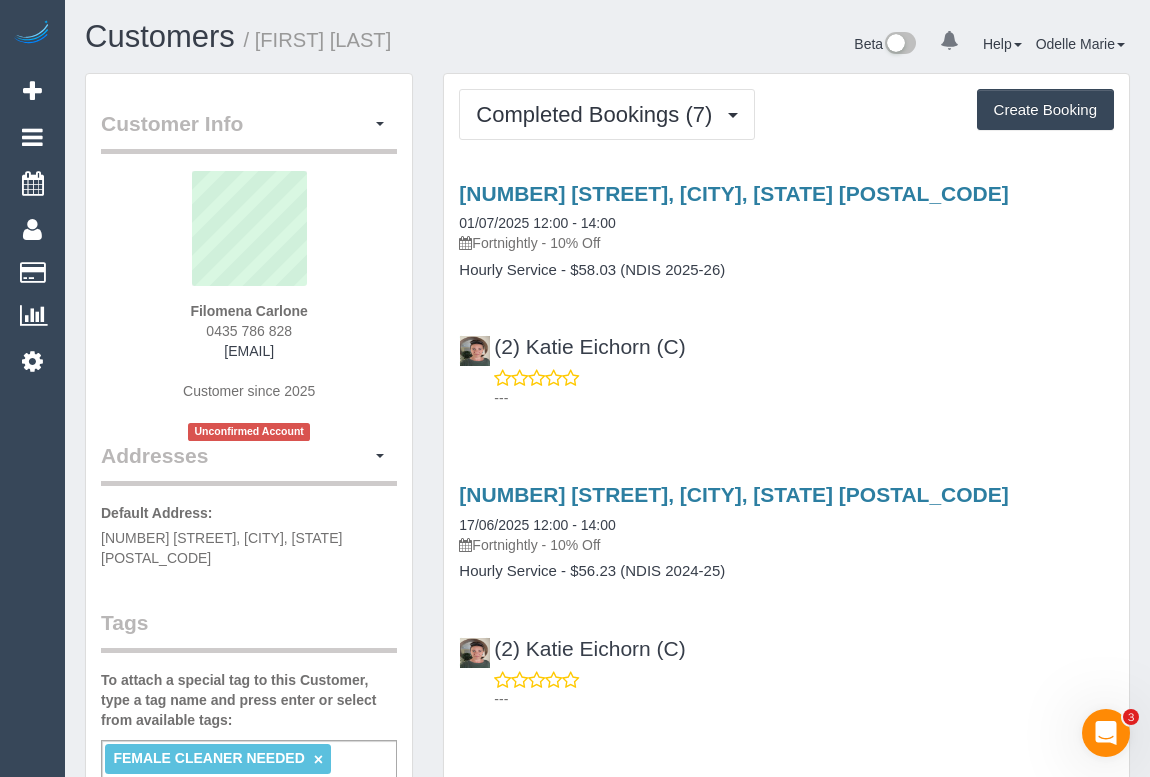 click on "7 Page Court, Lalor, VIC 3075" at bounding box center (786, 494) 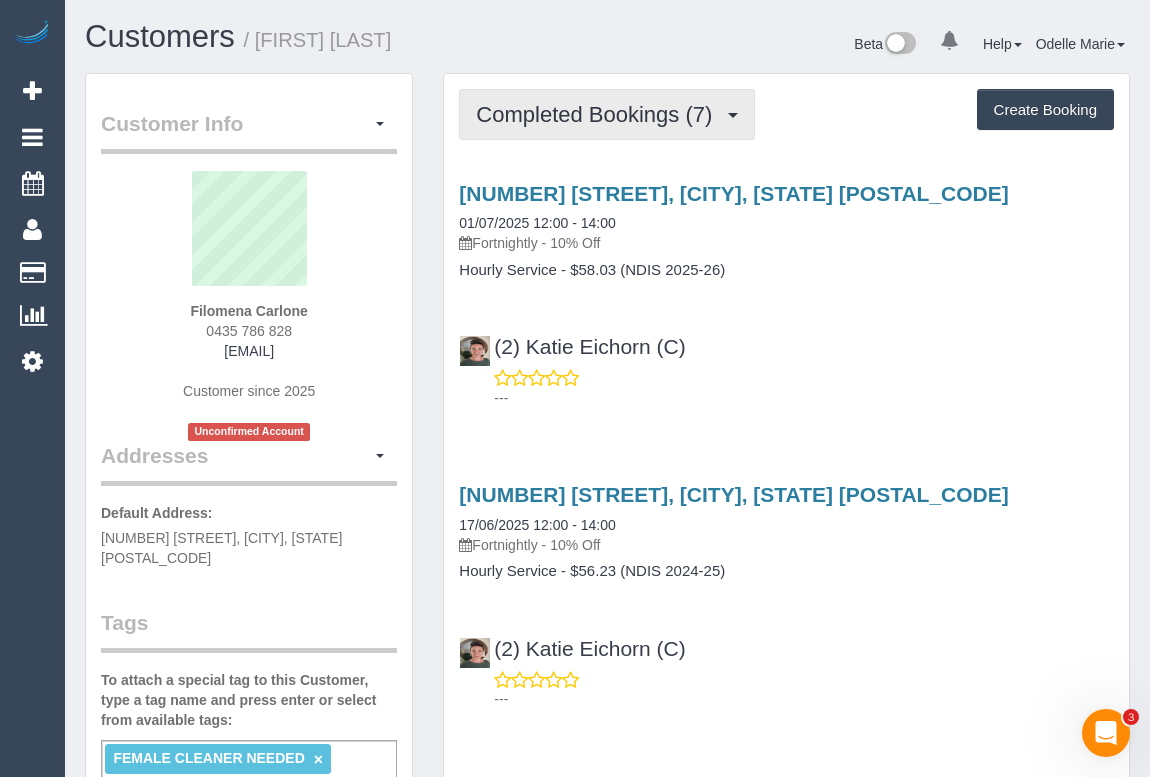 click on "Completed Bookings (7)" at bounding box center [599, 114] 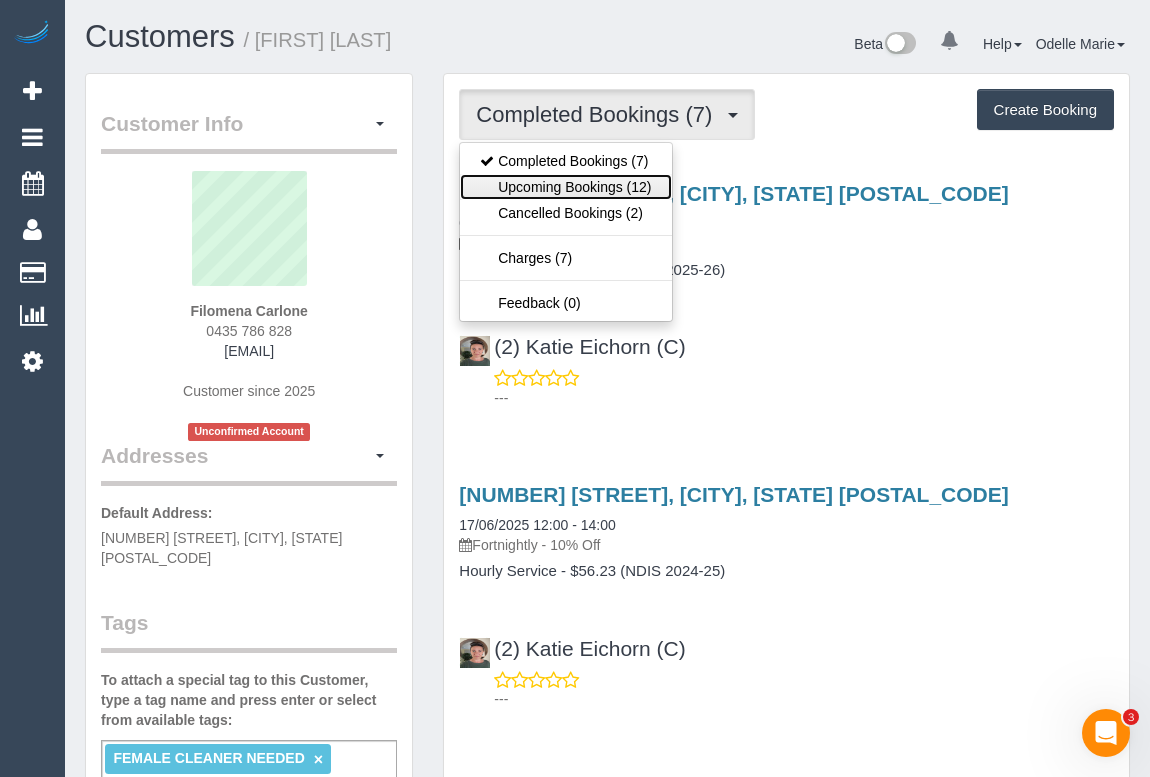 click on "Upcoming Bookings (12)" at bounding box center (565, 187) 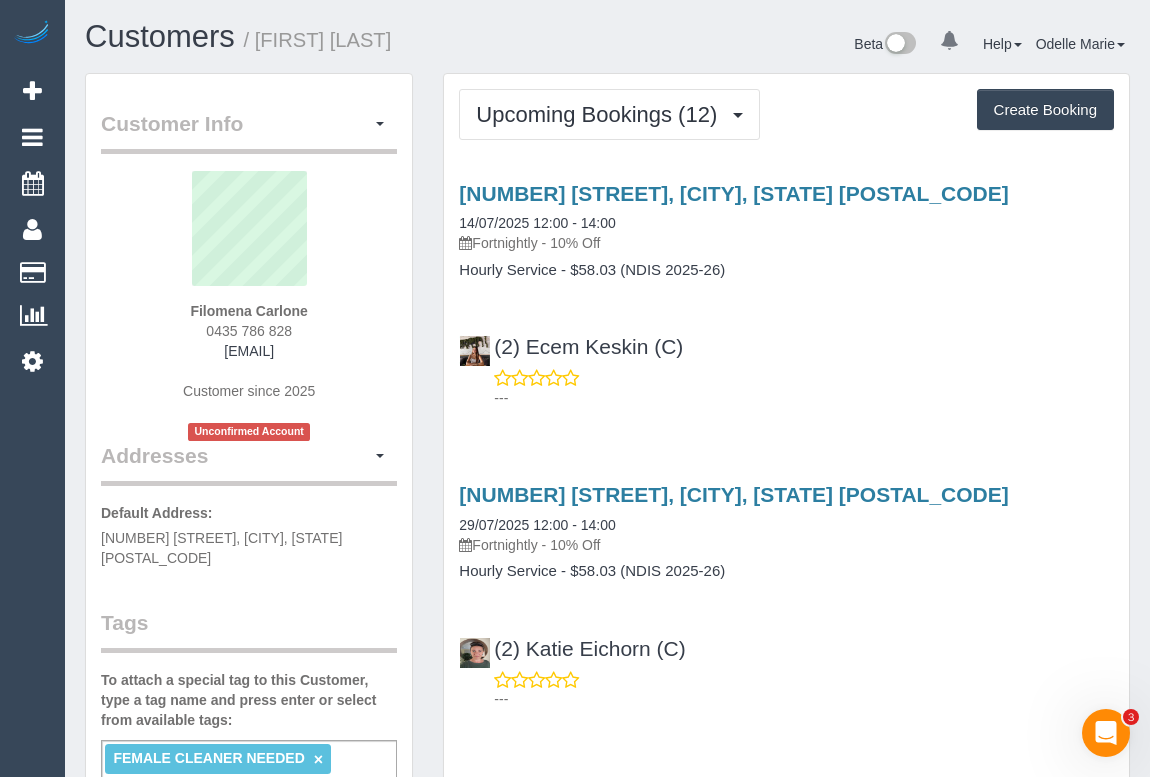 click on "7 Page Court, Lalor, VIC 3075
14/07/2025 12:00 - 14:00
Fortnightly - 10% Off
Hourly Service - $58.03 (NDIS 2025-26)
(2) Ecem Keskin (C)
---" at bounding box center [786, 291] 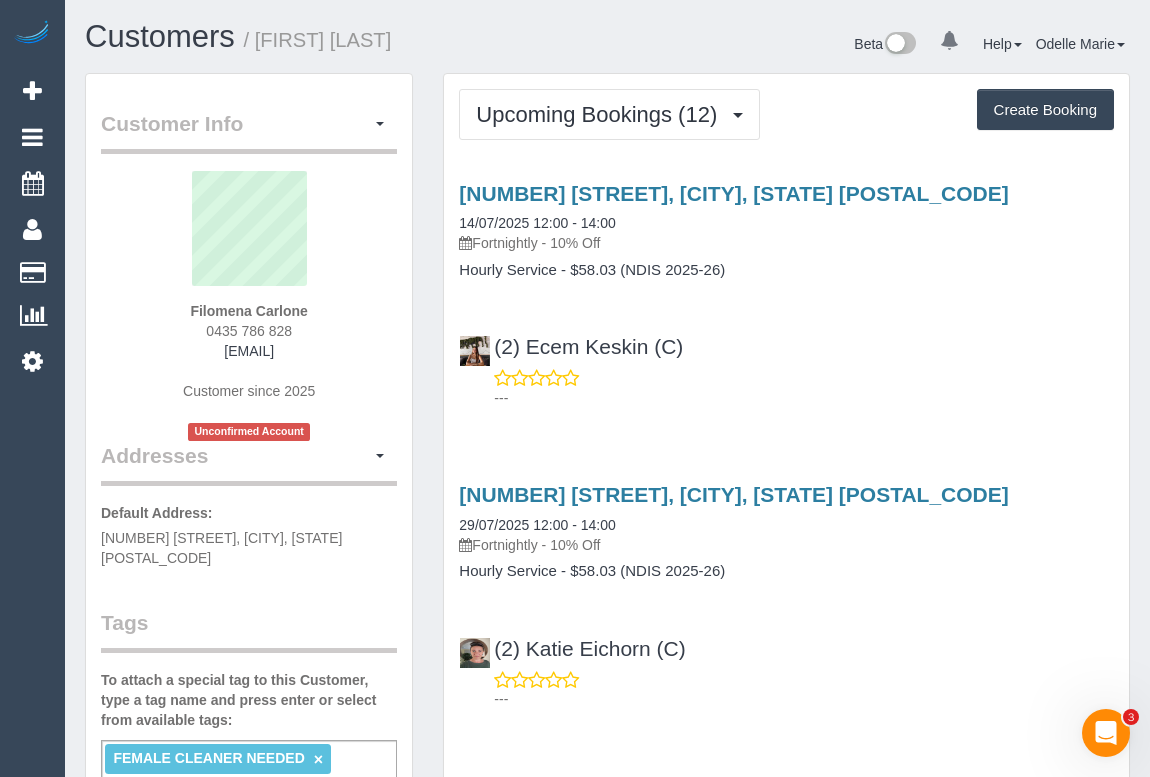 click at bounding box center [475, 351] 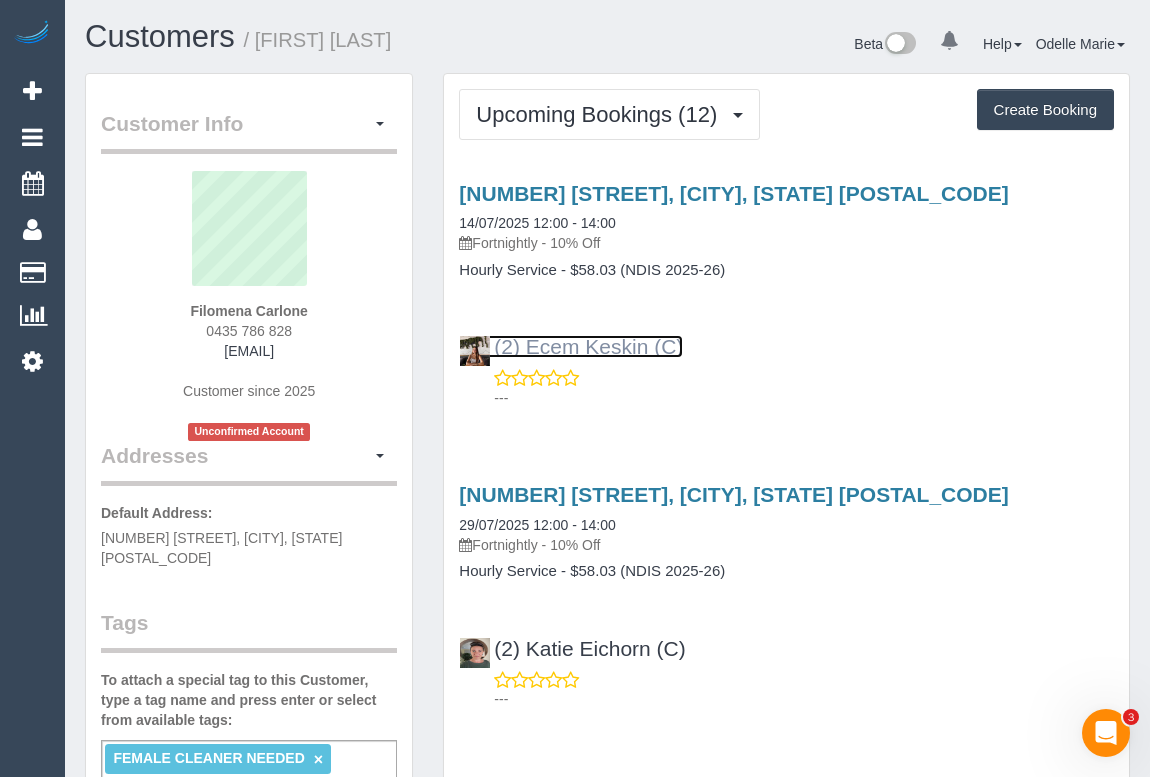 click on "(2) Ecem Keskin (C)" at bounding box center [571, 346] 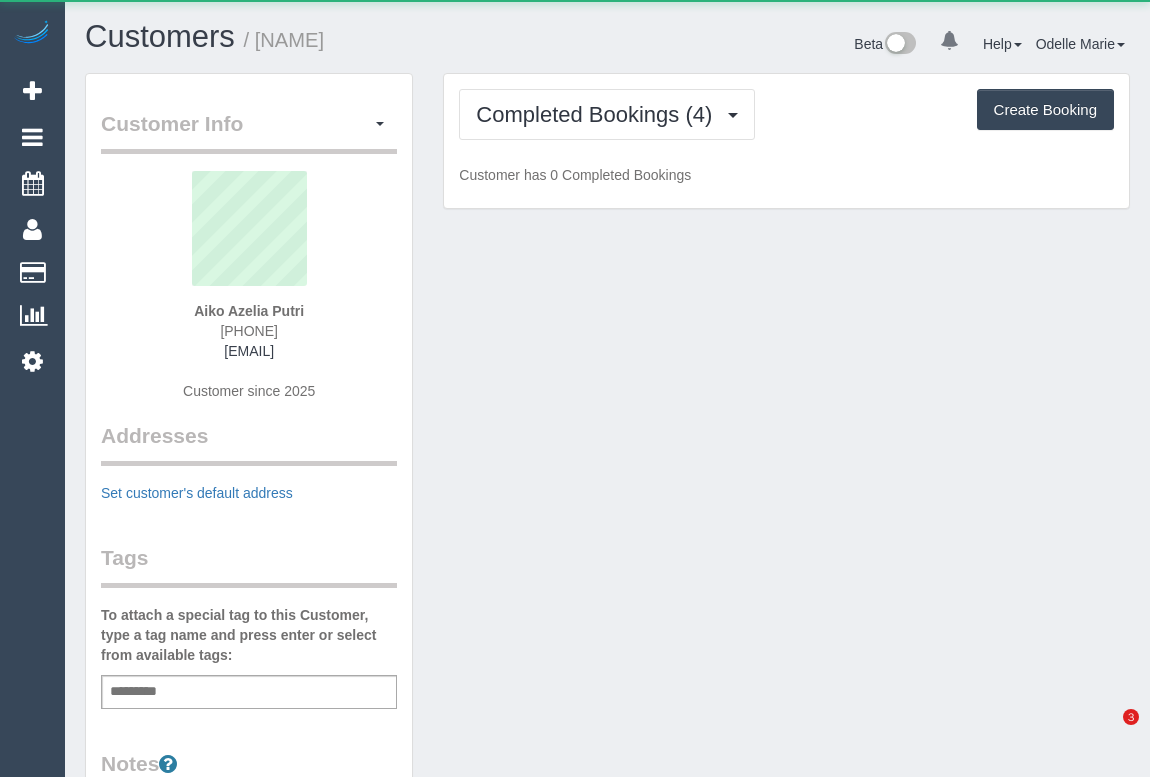 scroll, scrollTop: 0, scrollLeft: 0, axis: both 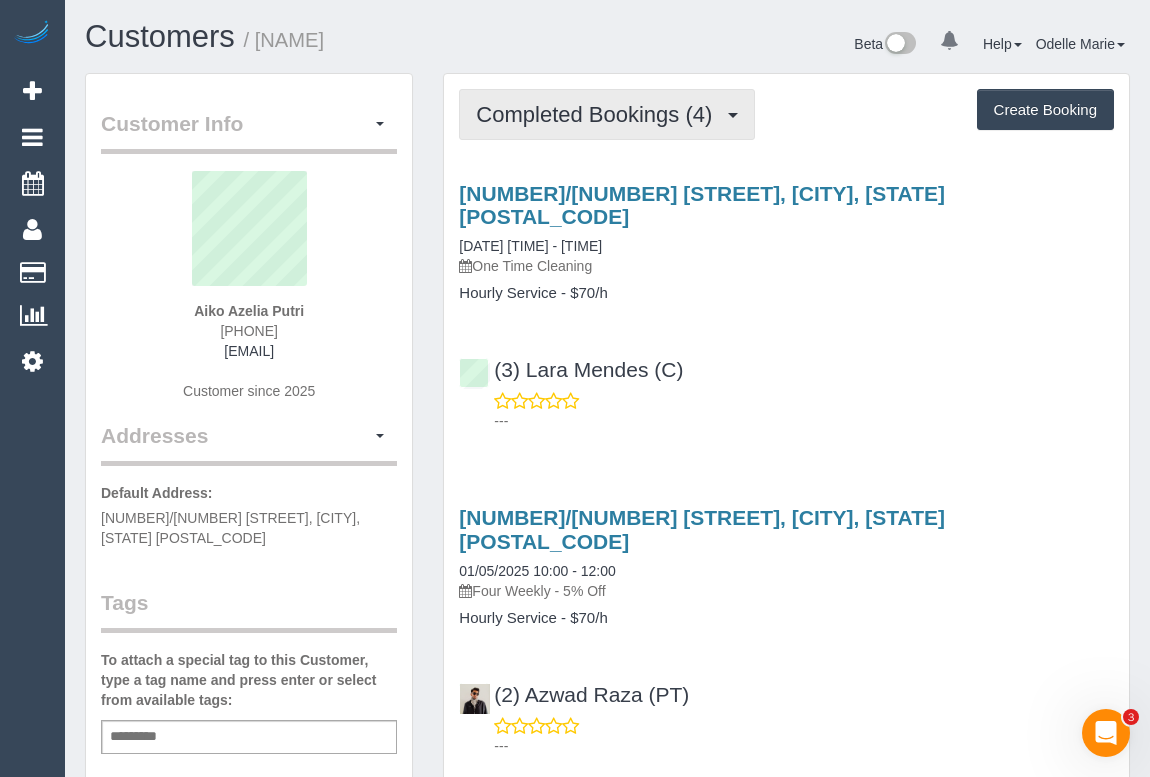 click on "Completed Bookings (4)" at bounding box center (599, 114) 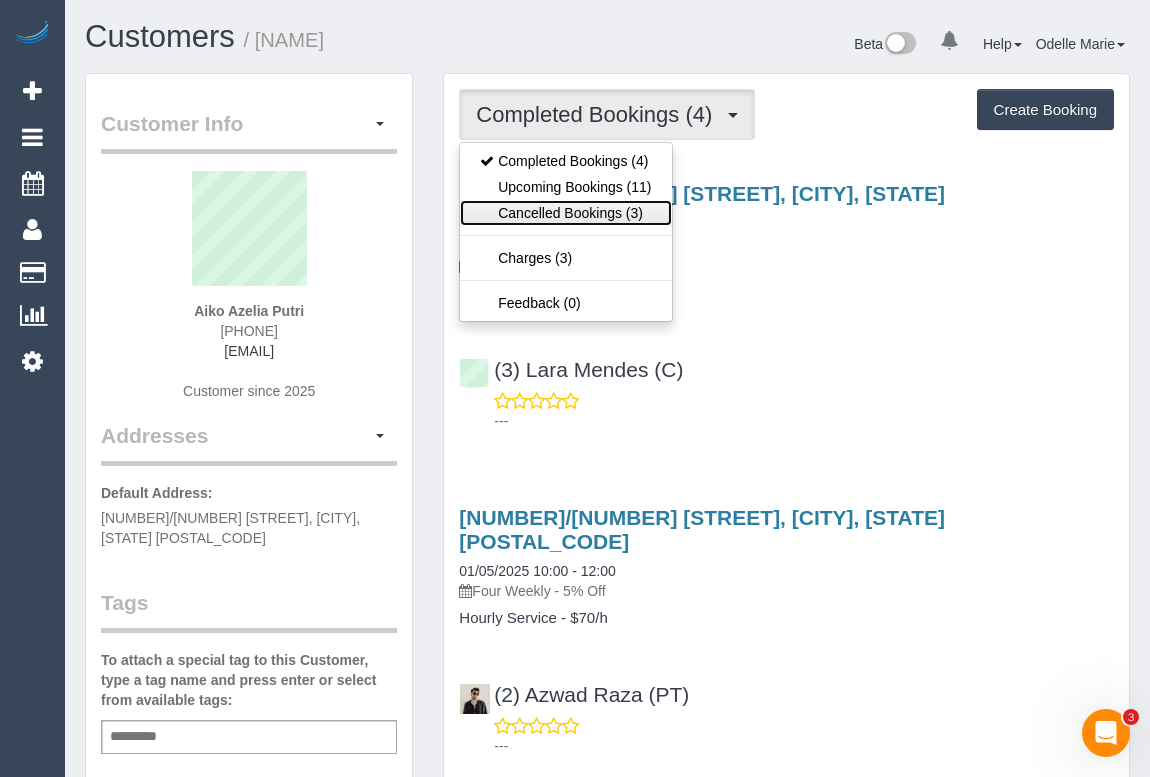 click on "Cancelled Bookings (3)" at bounding box center [565, 213] 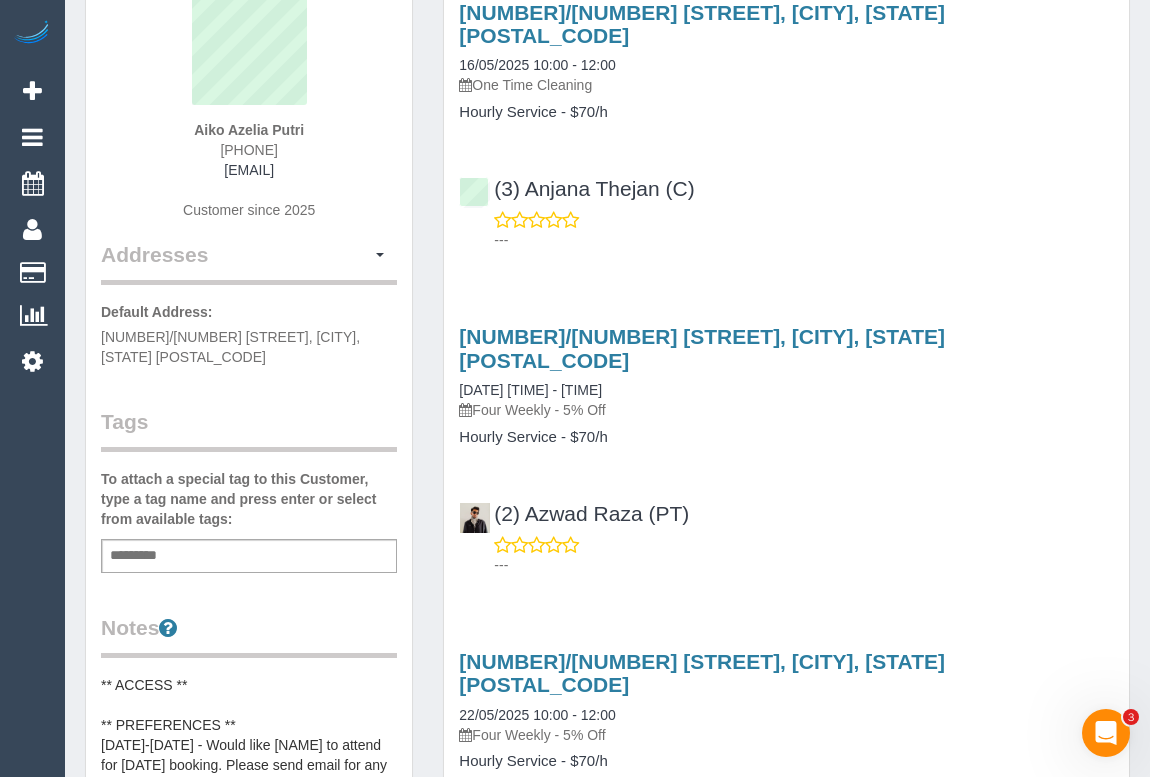 scroll, scrollTop: 0, scrollLeft: 0, axis: both 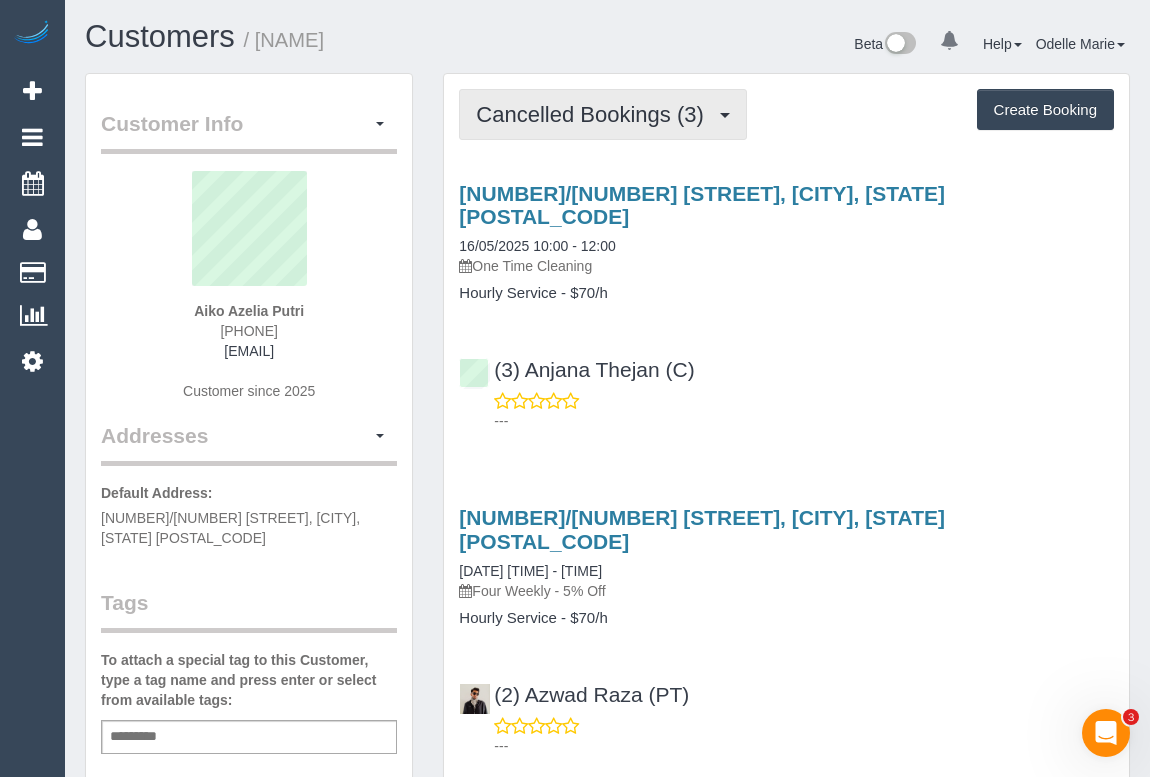 click on "Cancelled Bookings (3)" at bounding box center (594, 114) 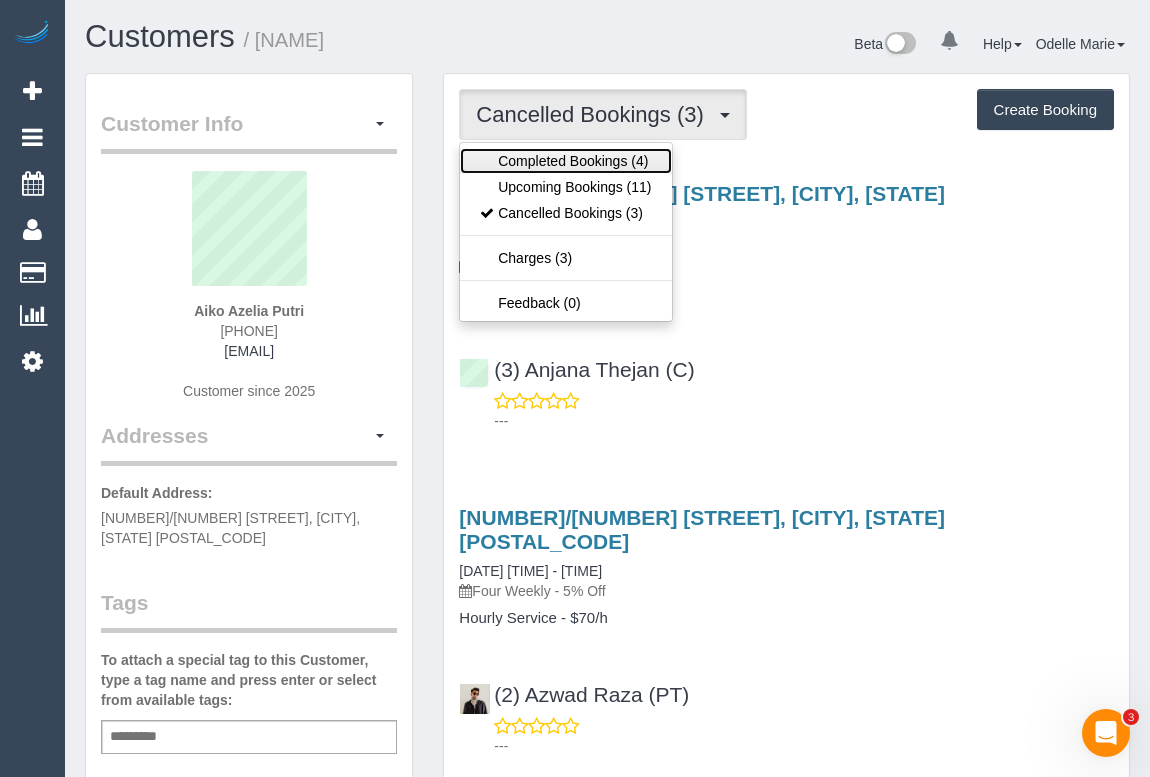 click on "Completed Bookings (4)" at bounding box center (565, 161) 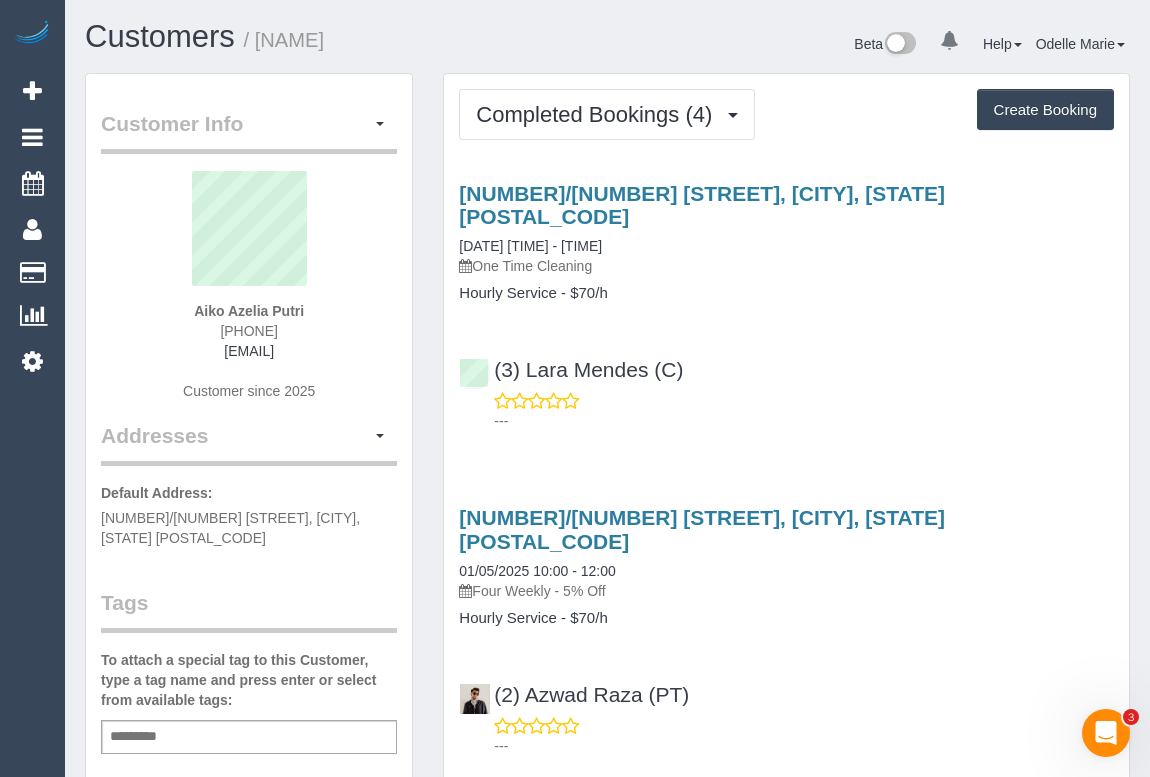 click on "(3) Lara Mendes (C)
---" at bounding box center (786, 386) 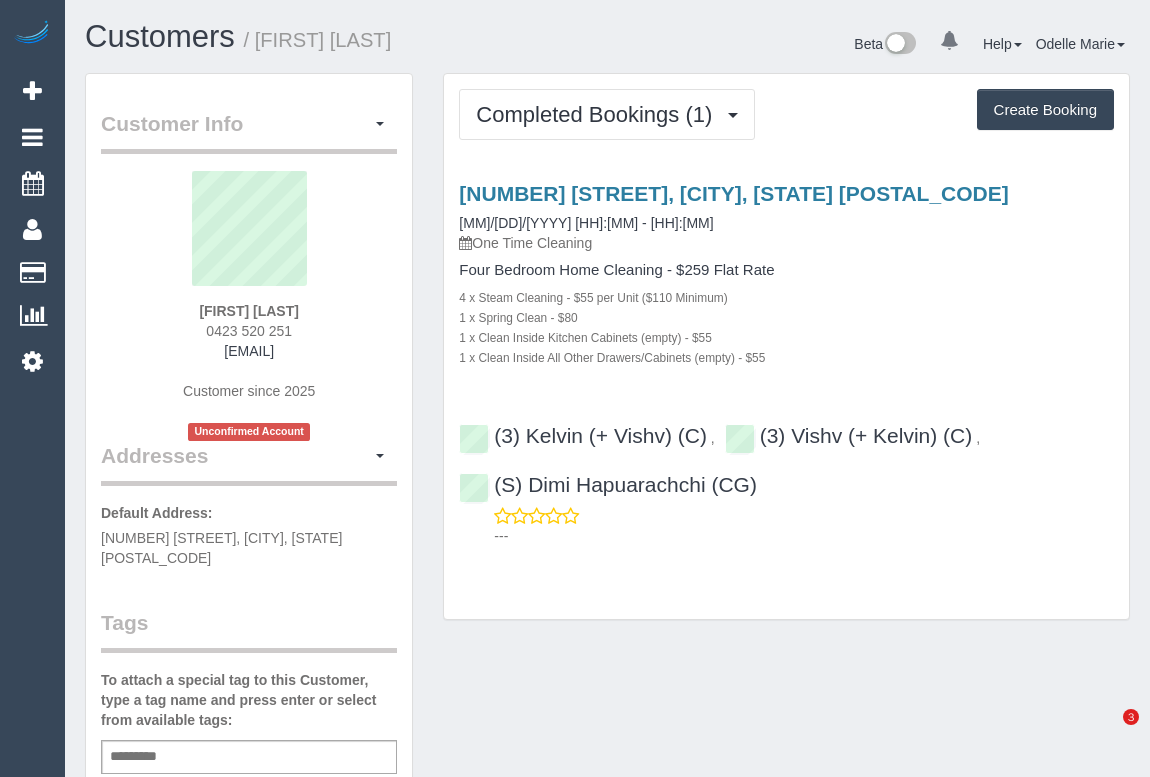 scroll, scrollTop: 0, scrollLeft: 0, axis: both 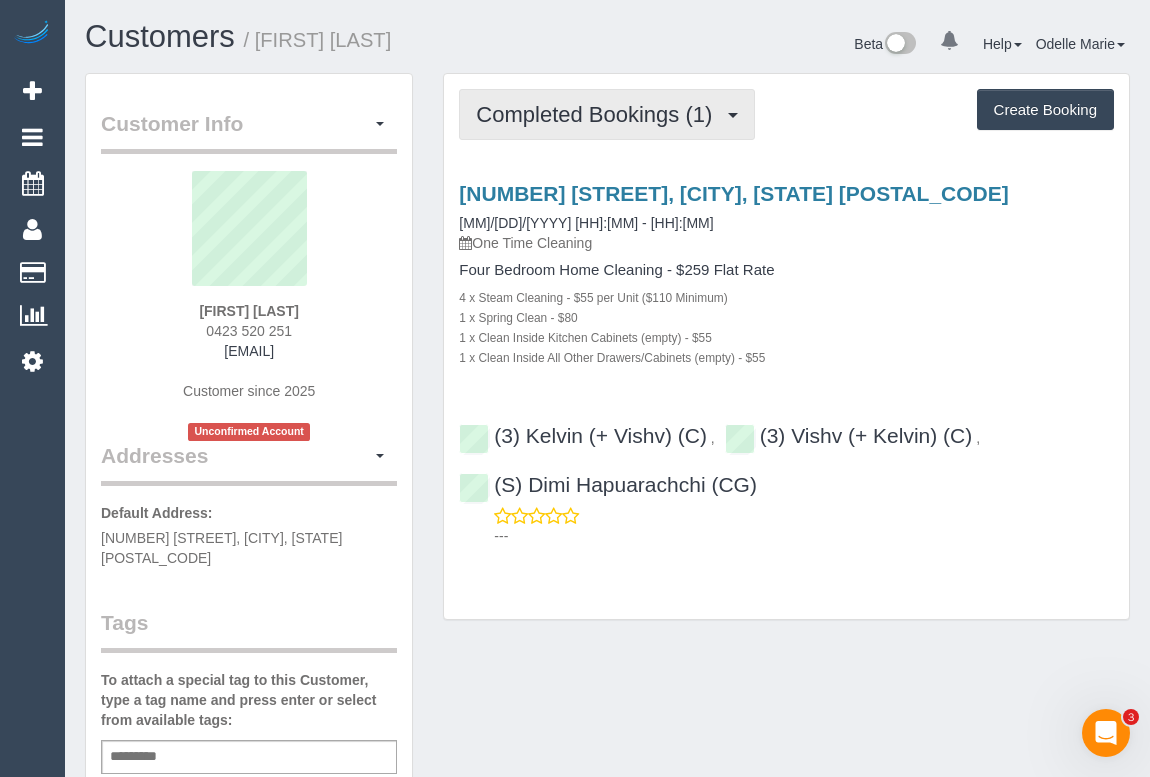 click on "Completed Bookings (1)" at bounding box center [599, 114] 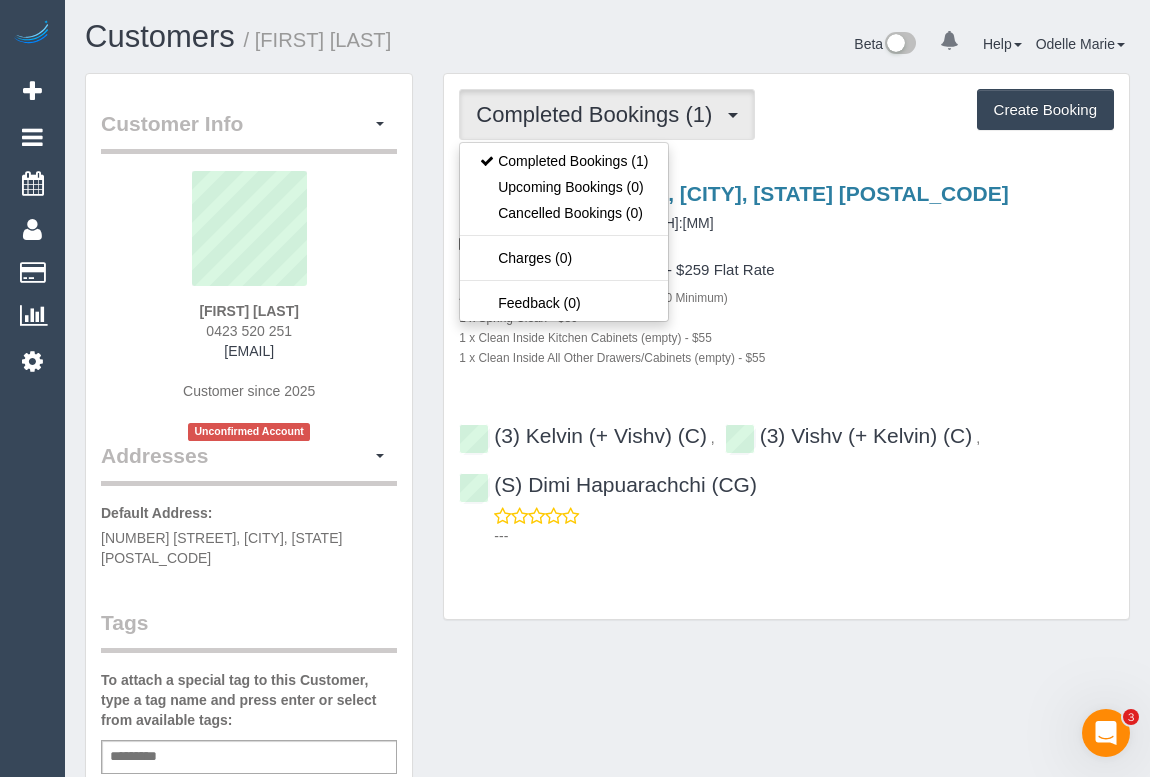 drag, startPoint x: 142, startPoint y: 357, endPoint x: 358, endPoint y: 354, distance: 216.02083 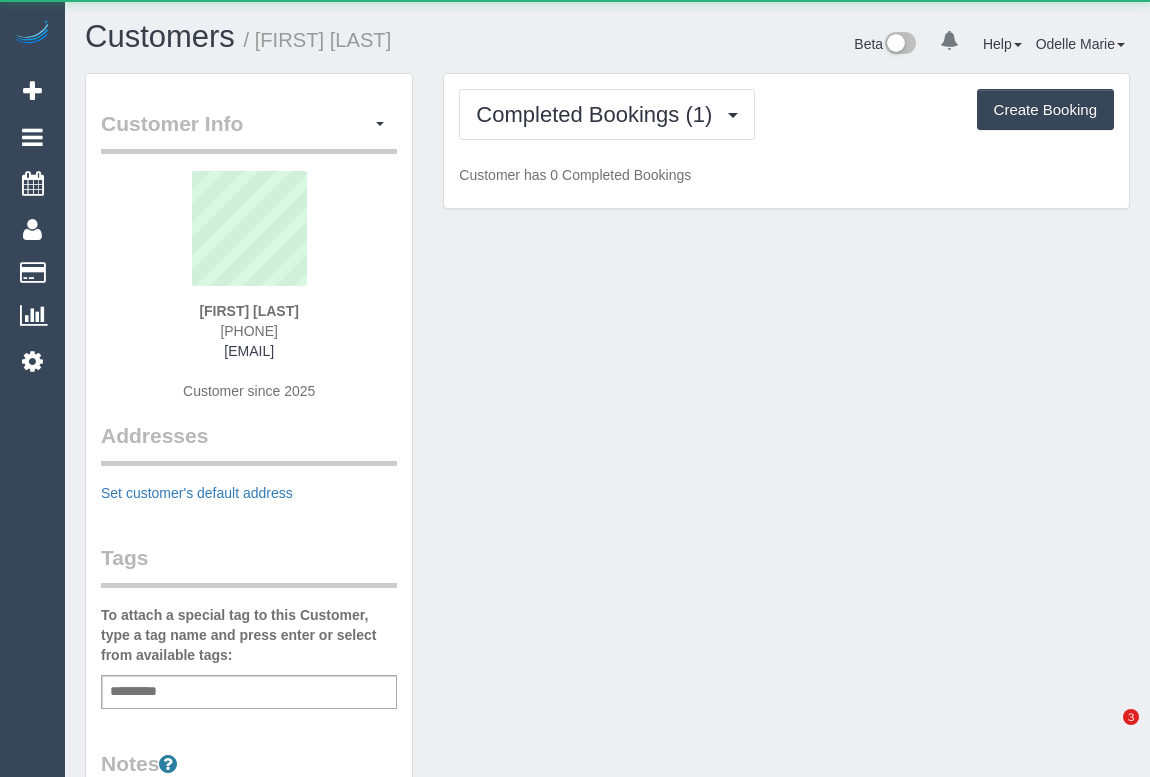 scroll, scrollTop: 0, scrollLeft: 0, axis: both 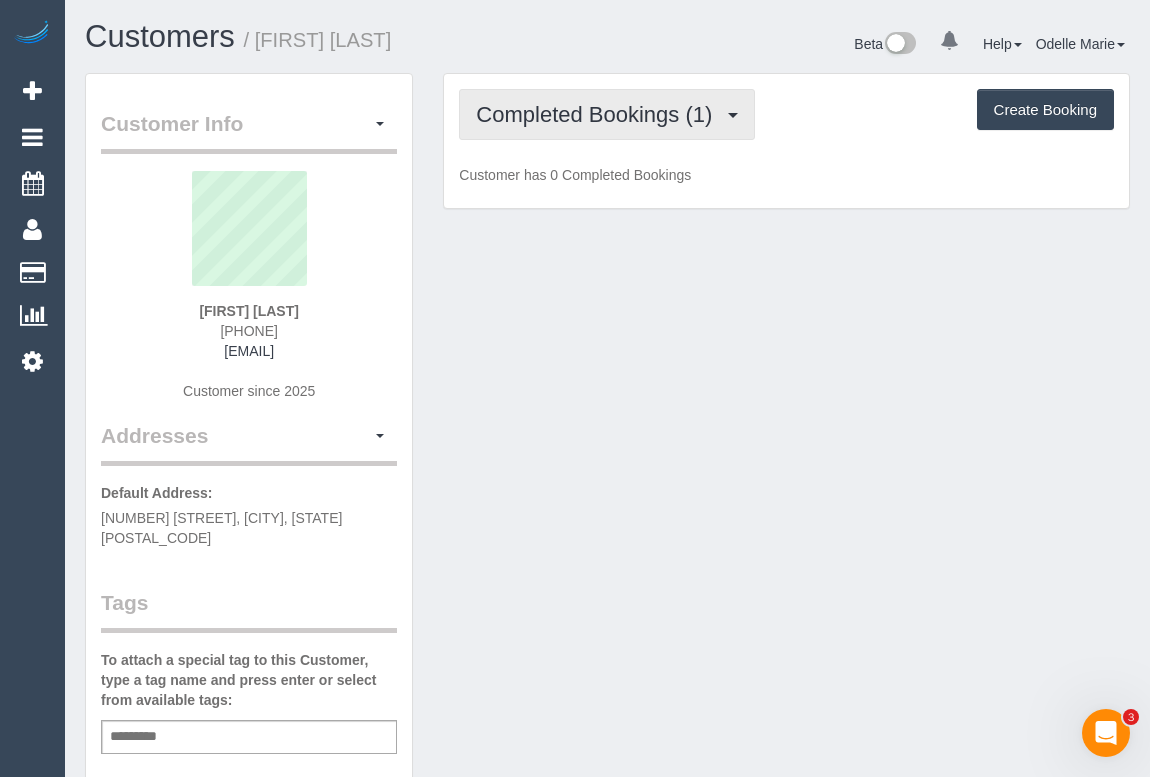 click on "Completed Bookings (1)" at bounding box center (599, 114) 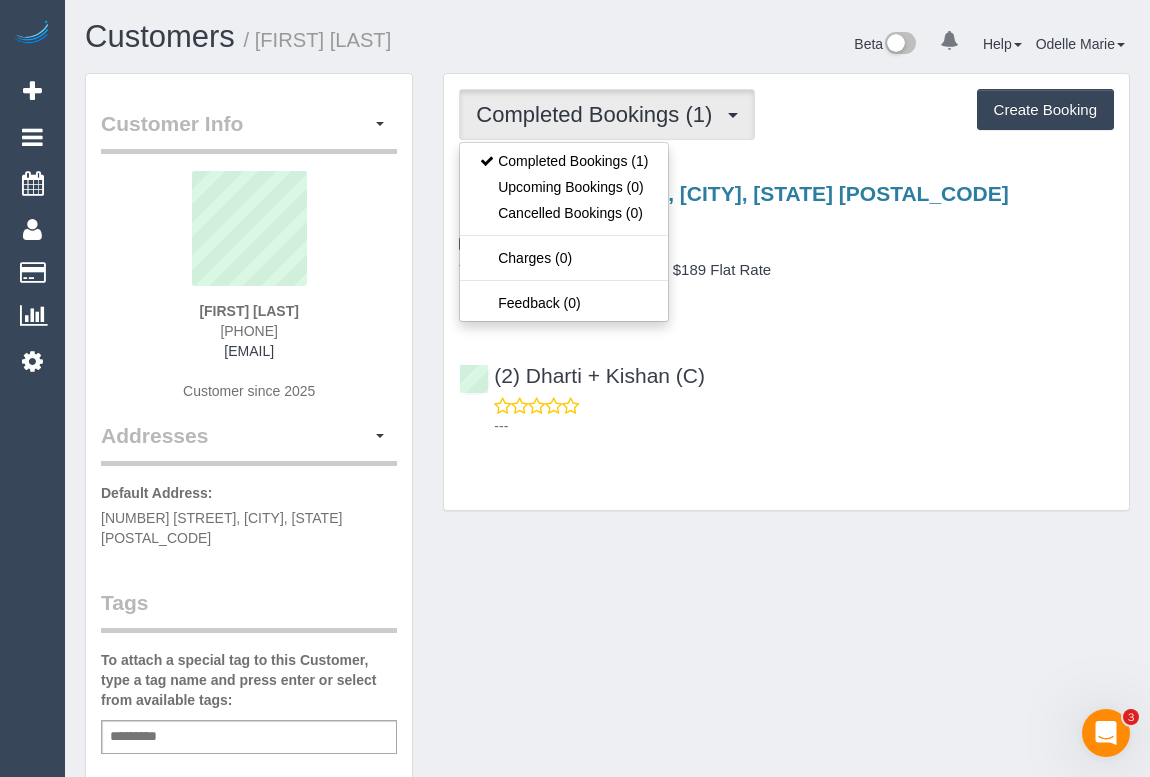 click on "Customer Info
Edit Contact Info
Send Message
Email Preferences
Special Sales Tax
View Changes
Mark as Unconfirmed
Block this Customer
Archive Account
Delete Account
[FIRST] [LAST]
[PHONE]" at bounding box center [607, 753] 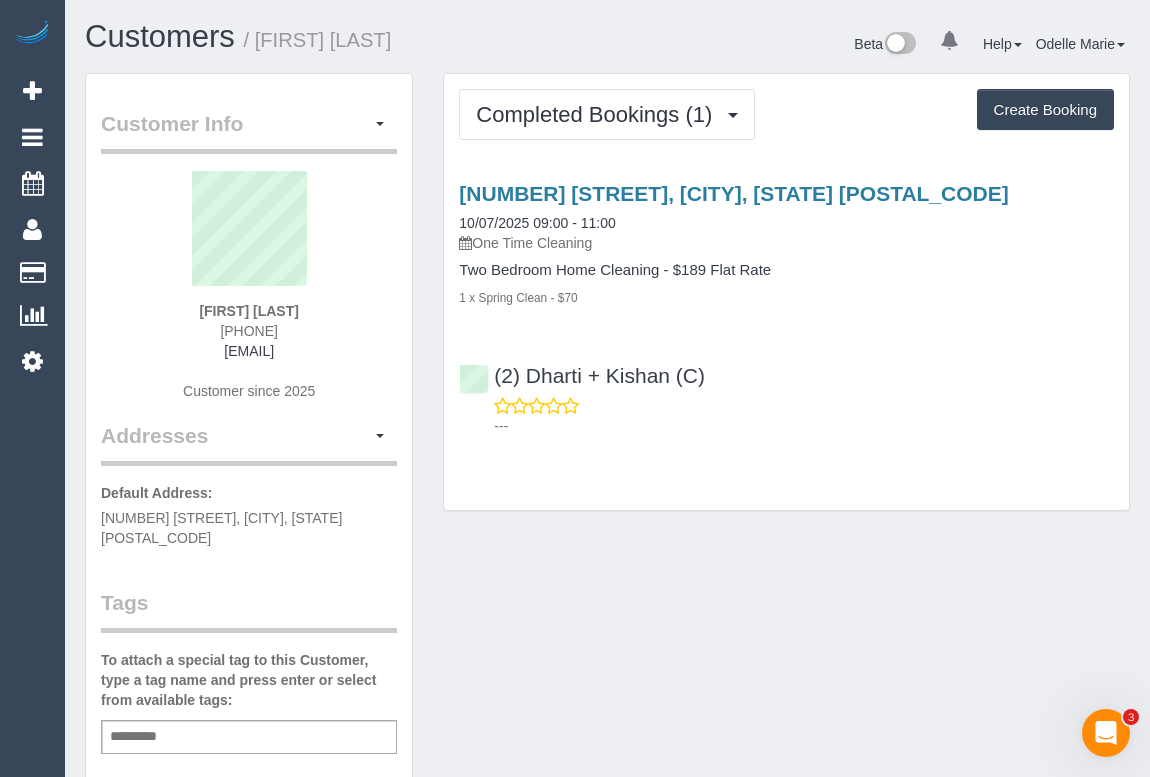 drag, startPoint x: 203, startPoint y: 324, endPoint x: 305, endPoint y: 321, distance: 102.044106 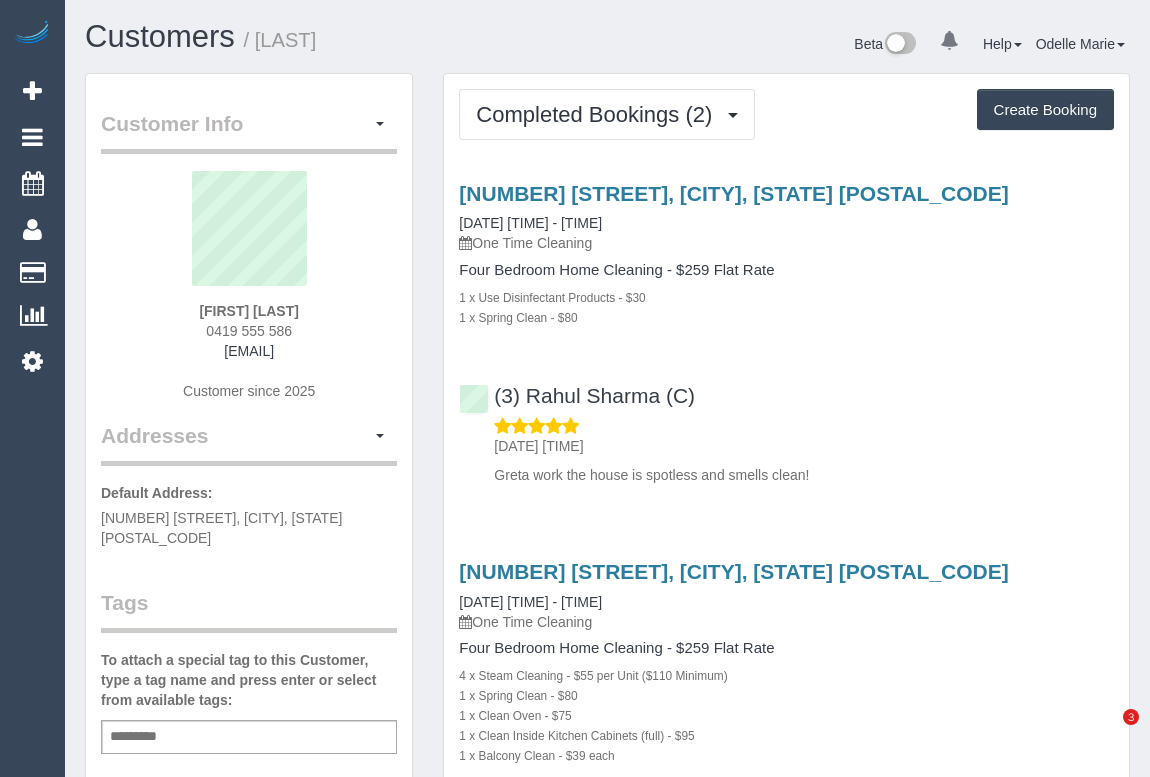scroll, scrollTop: 0, scrollLeft: 0, axis: both 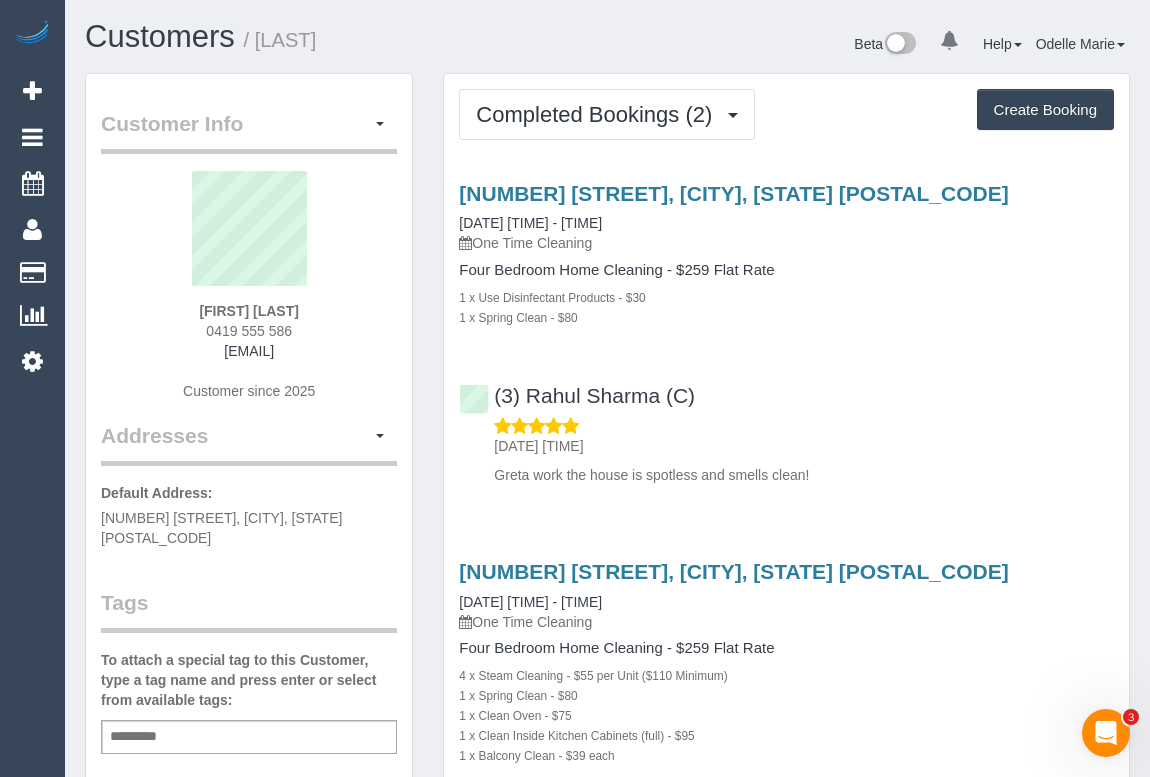 click on "[NUMBER] [STREET], [CITY], [STATE] [POSTAL_CODE]
[DATE] [TIME] - [TIME]
One Time Cleaning
Four Bedroom Home Cleaning  - $259 Flat Rate
1 x Use Disinfectant Products - $30
1 x Spring Clean - $80
(3) [LAST] (C)
[DATE] [TIME]
Greta work the house is spotless and smells clean!" at bounding box center [786, 329] 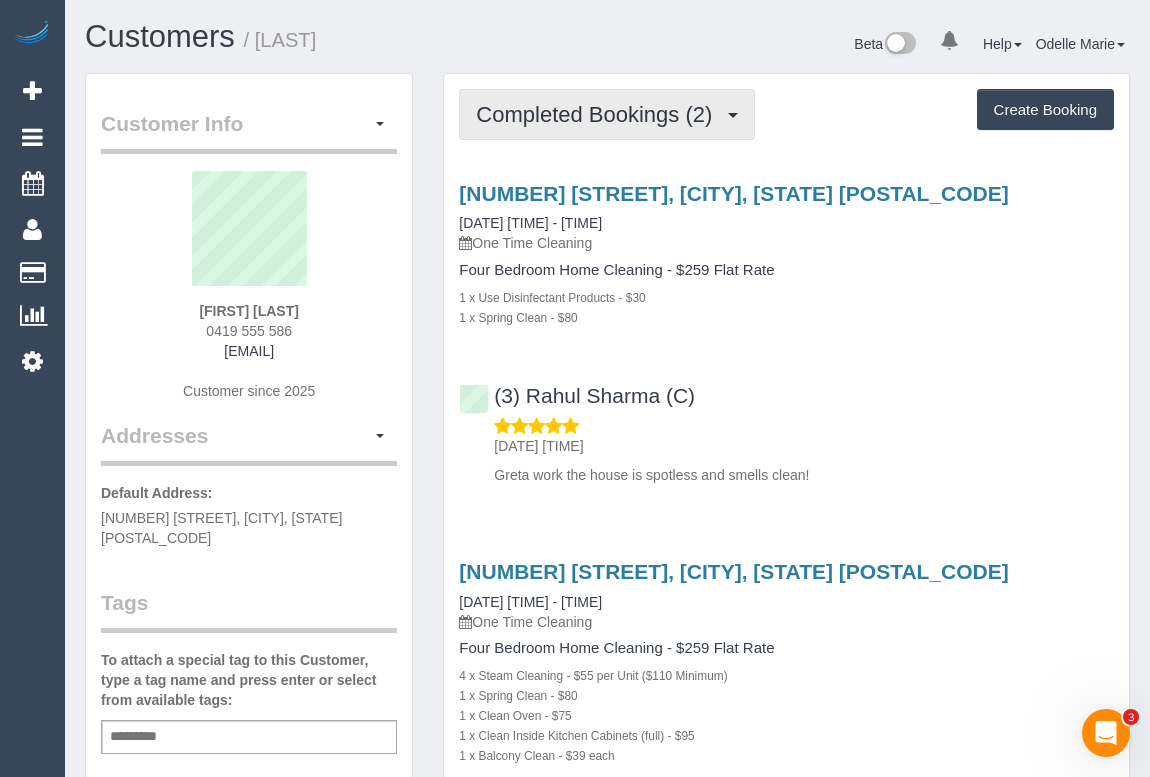 click on "Completed Bookings (2)" at bounding box center (599, 114) 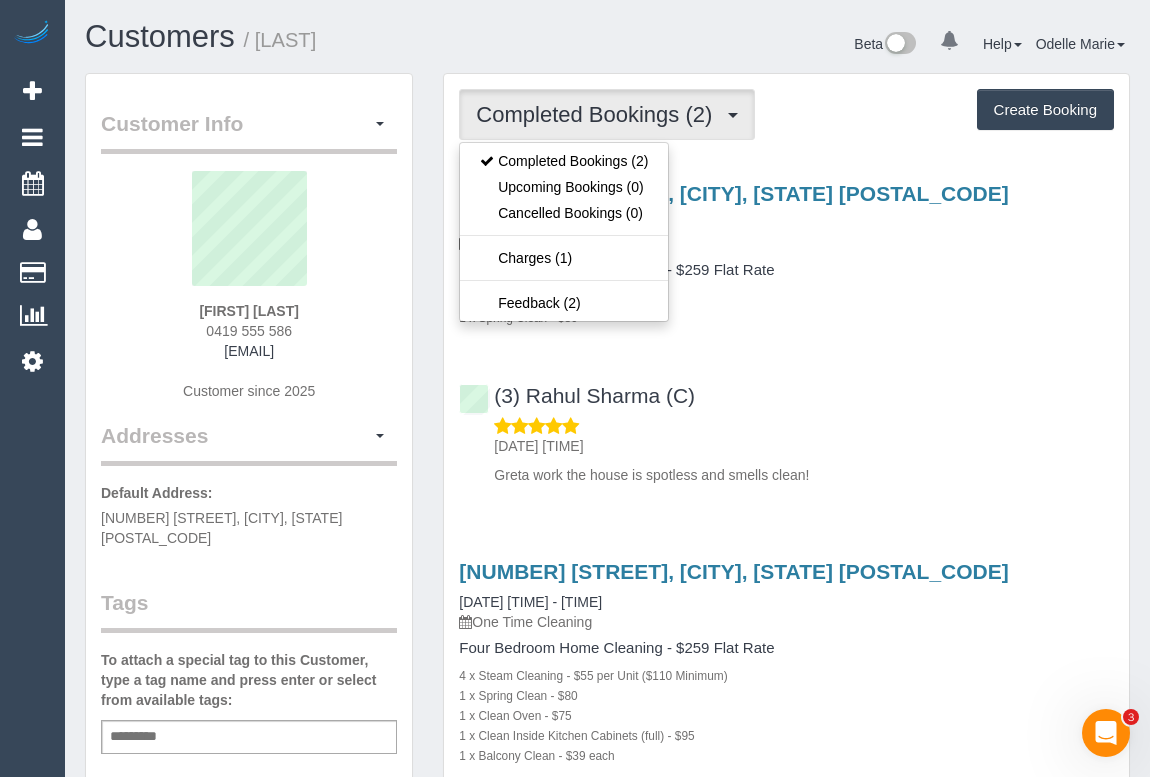 click on "(3) [LAST] (C)
[DATE] [TIME]
Greta work the house is spotless and smells clean!" at bounding box center [786, 426] 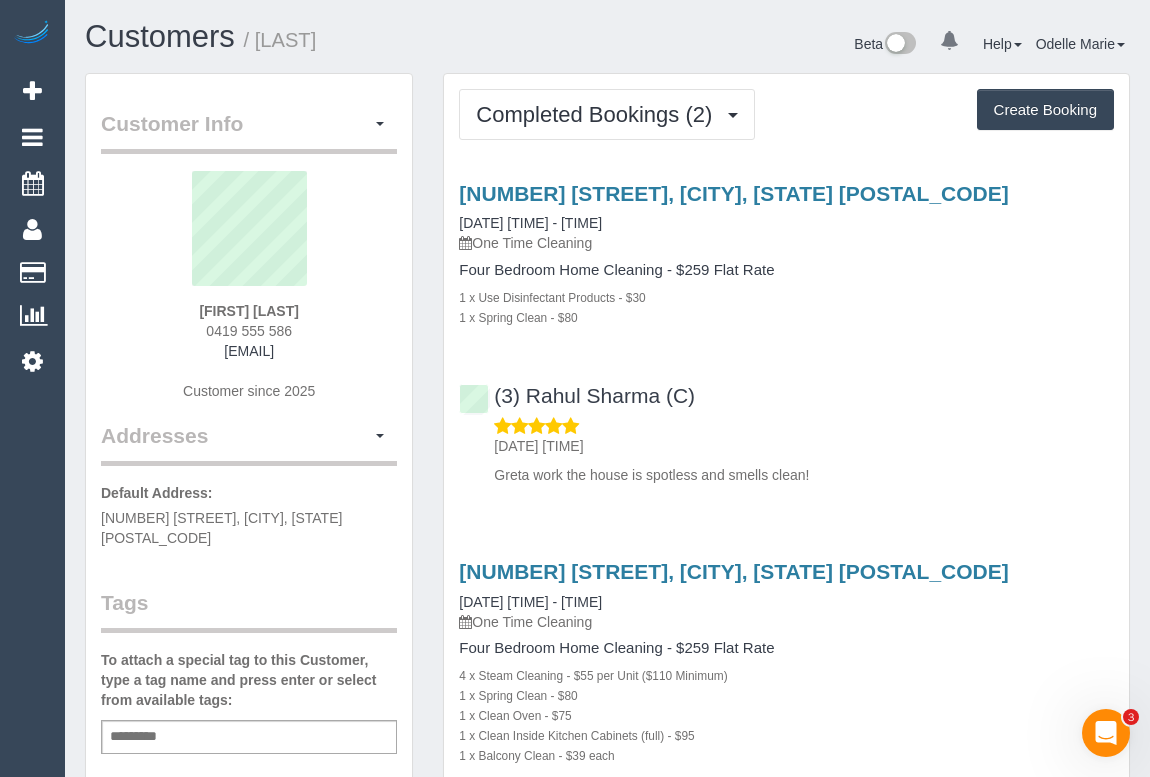 drag, startPoint x: 207, startPoint y: 304, endPoint x: 302, endPoint y: 306, distance: 95.02105 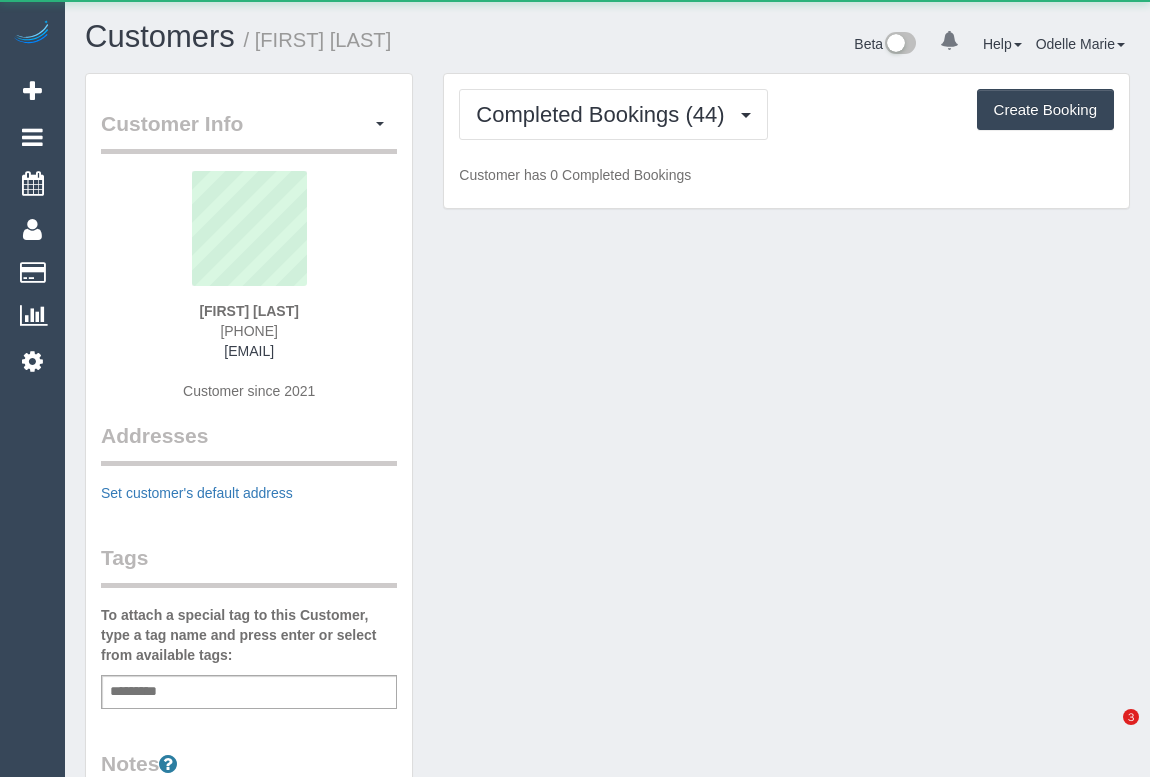 scroll, scrollTop: 0, scrollLeft: 0, axis: both 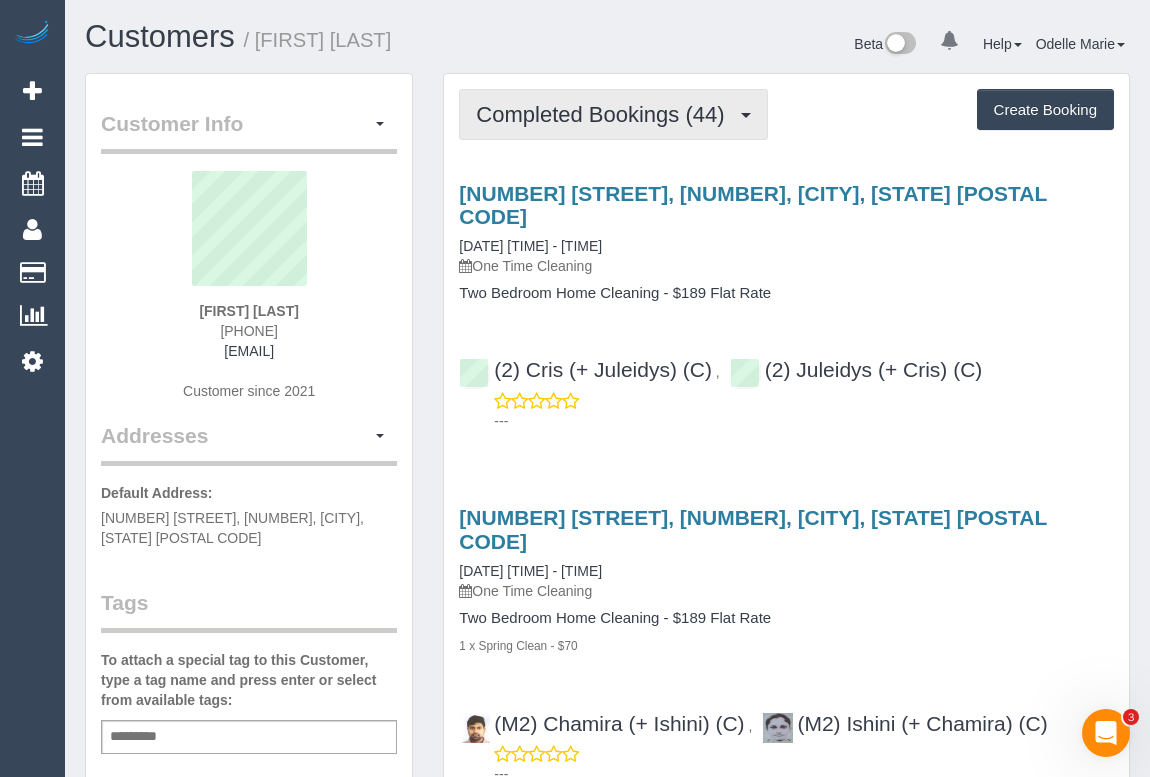 click on "Completed Bookings (44)" at bounding box center [605, 114] 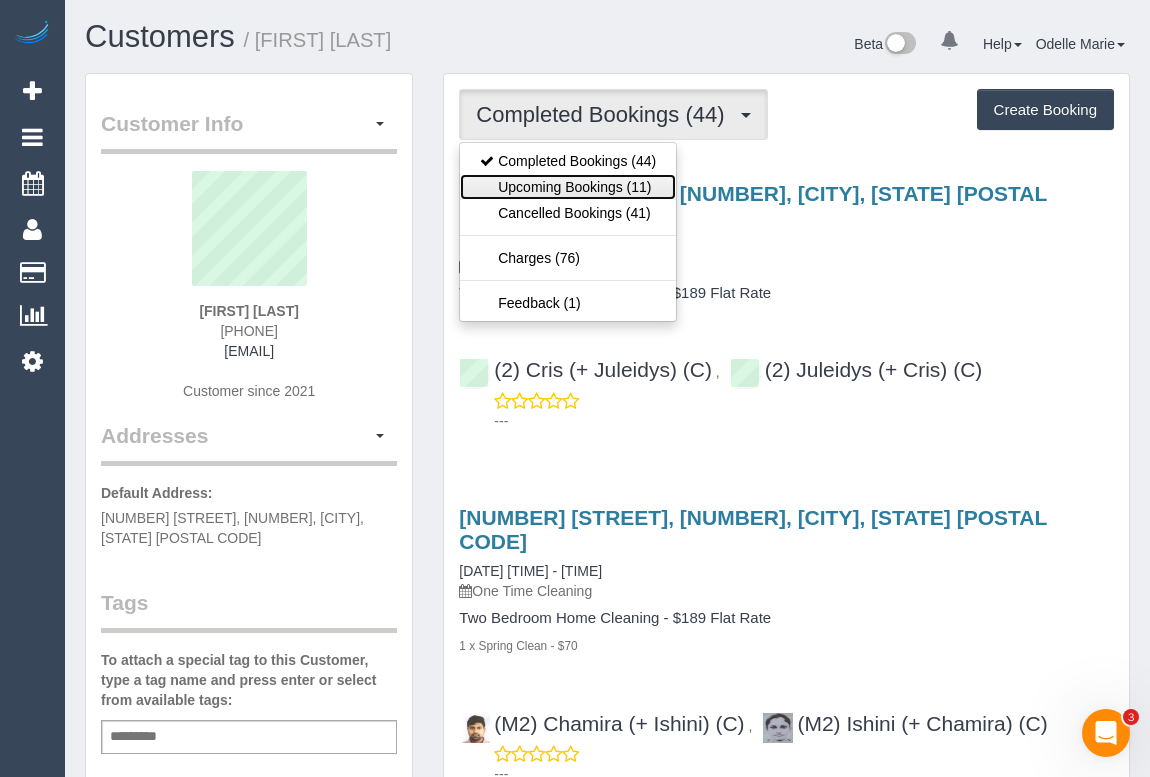 click on "Upcoming Bookings (11)" at bounding box center [568, 187] 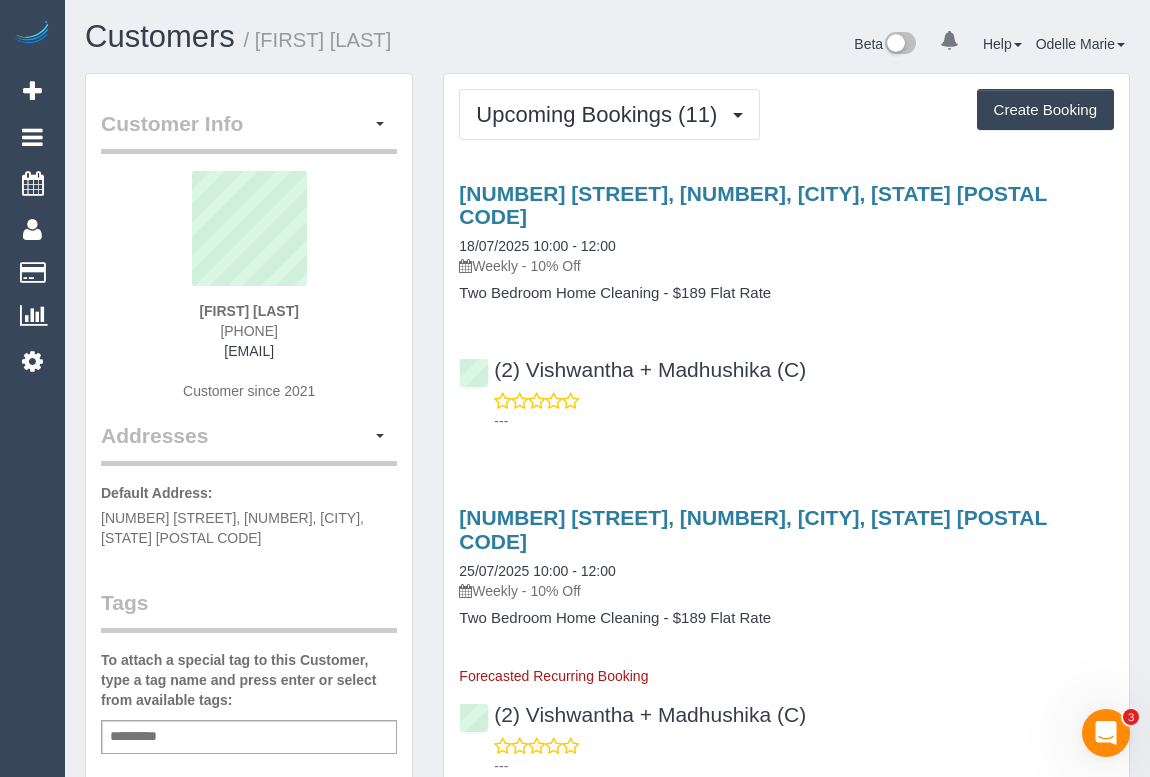 click on "(2) Vishwantha + Madhushika (C)
---" at bounding box center [786, 386] 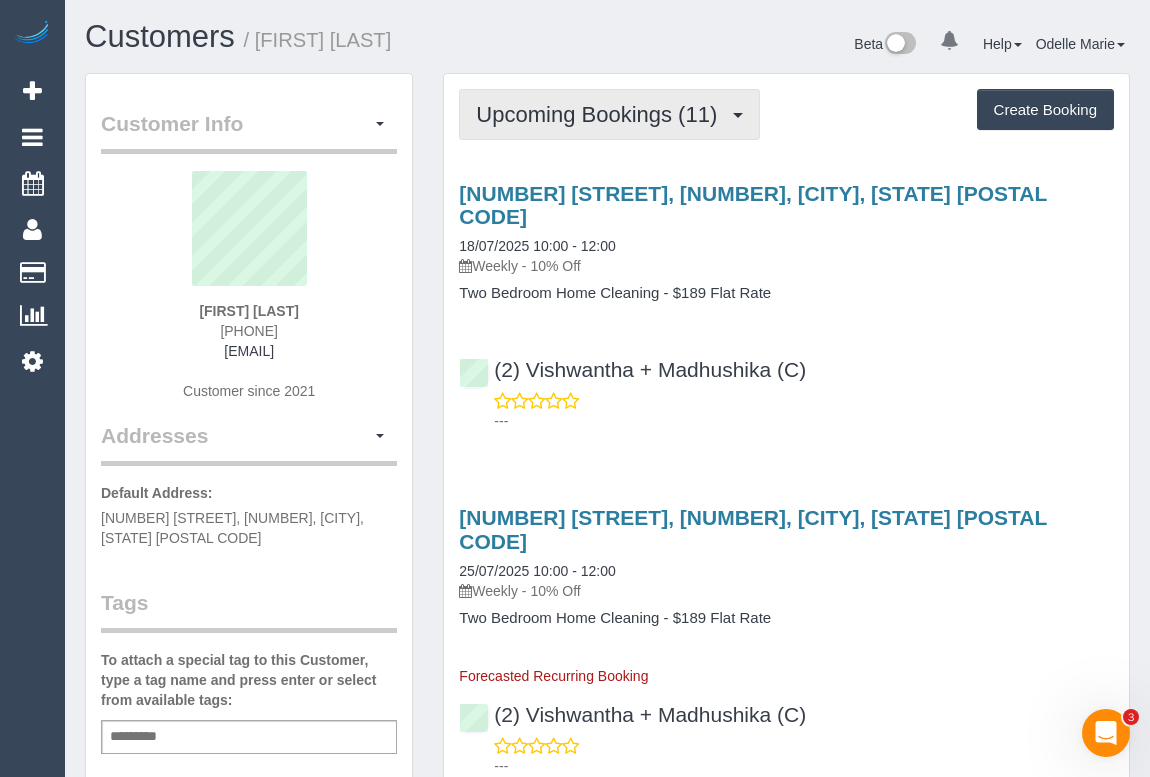 click on "Upcoming Bookings (11)" at bounding box center [601, 114] 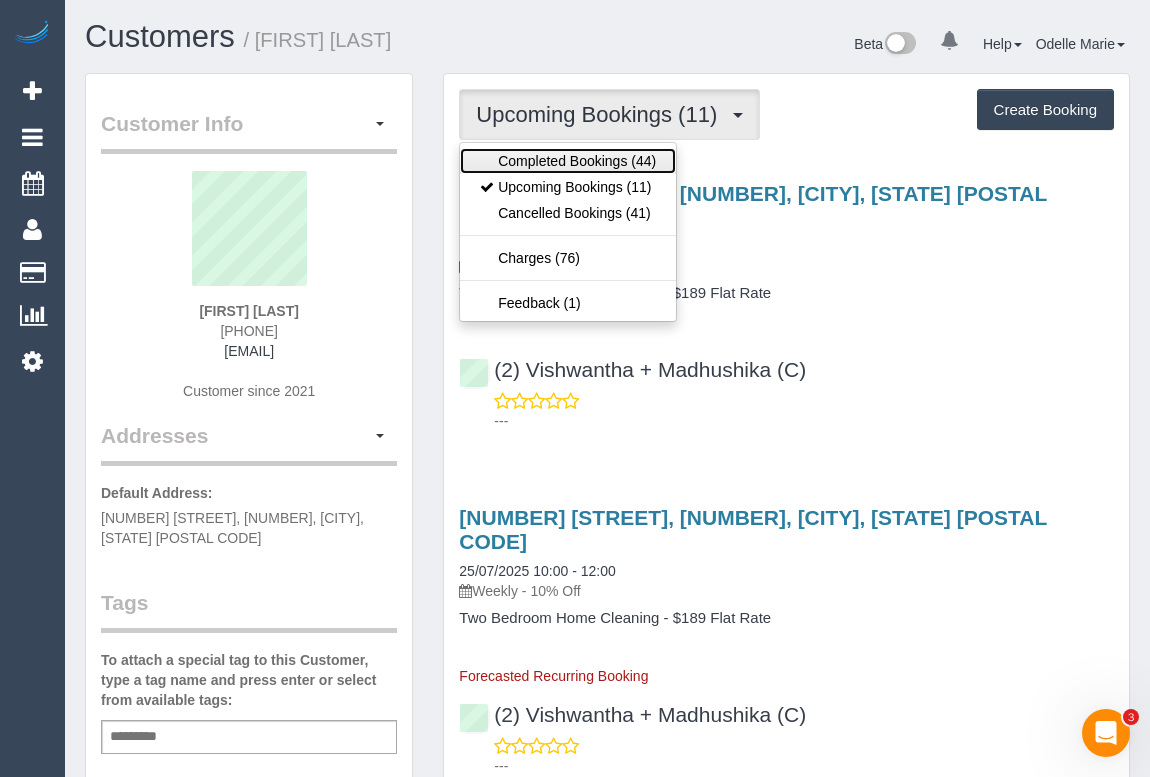click on "Completed Bookings (44)" at bounding box center [568, 161] 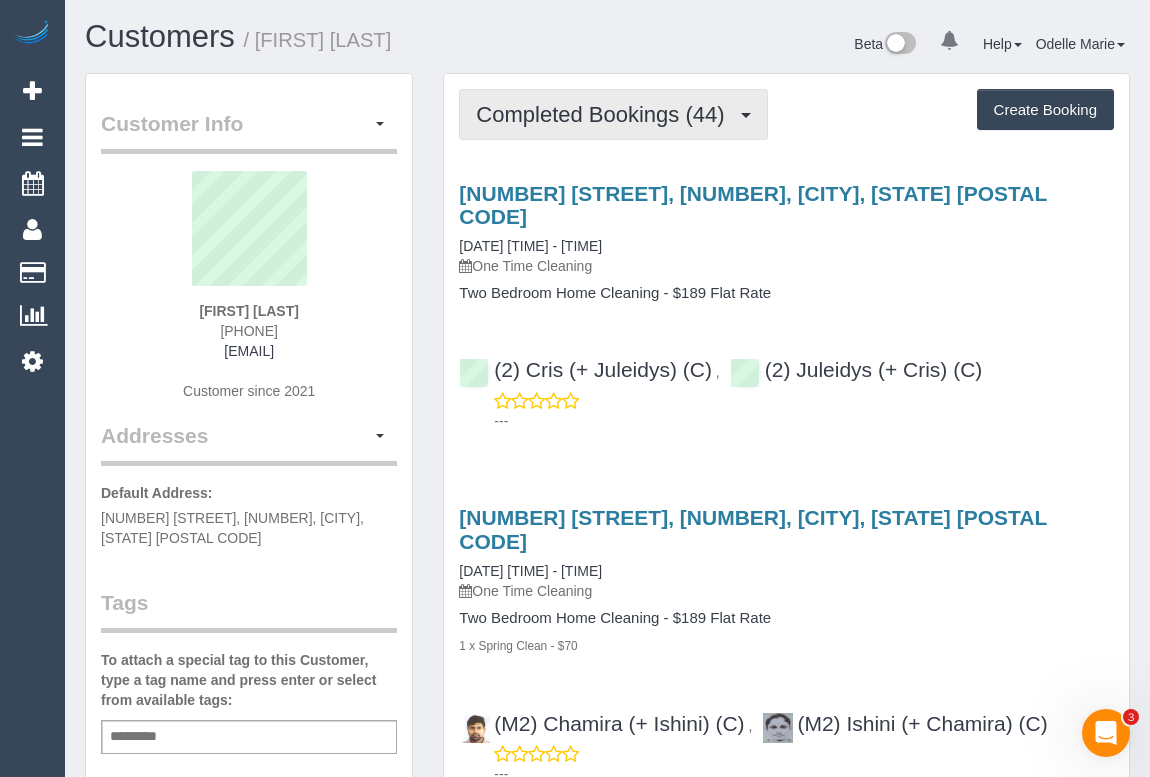 click on "Completed Bookings (44)" at bounding box center [605, 114] 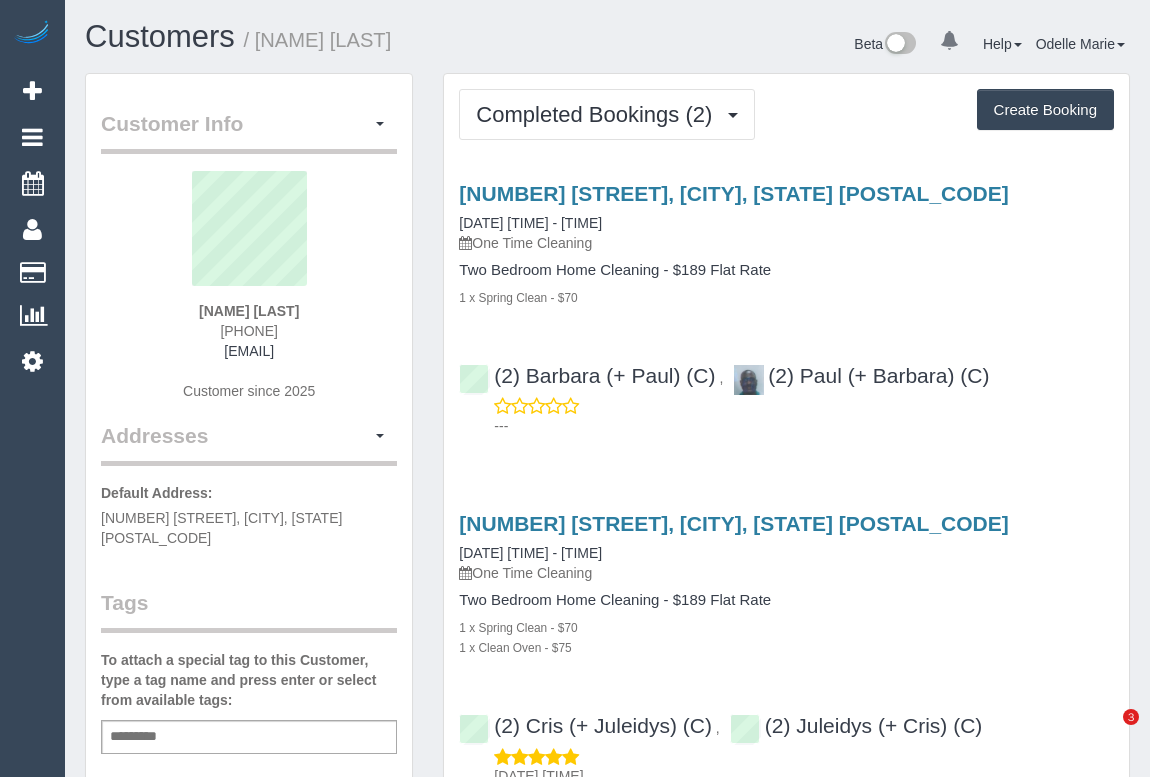 scroll, scrollTop: 0, scrollLeft: 0, axis: both 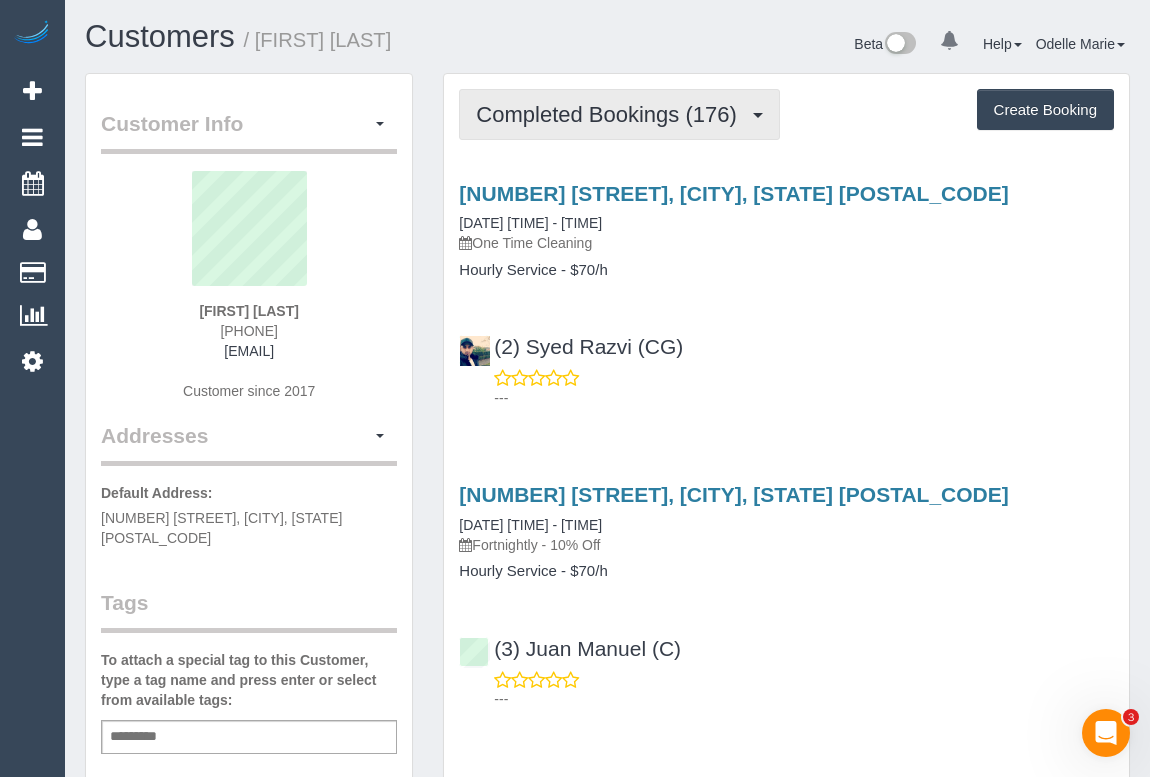 click on "Completed Bookings (176)" at bounding box center [619, 114] 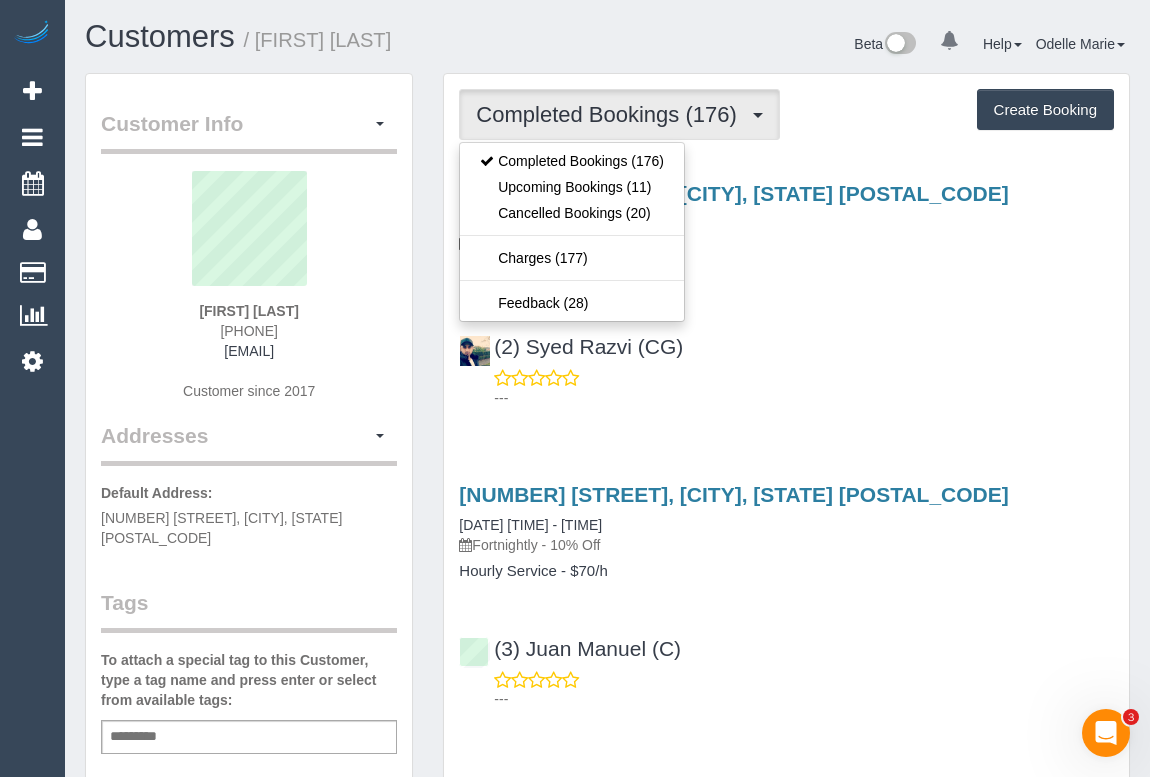 click on "(2) [FIRST] [LAST] (CG)
---" at bounding box center [786, 363] 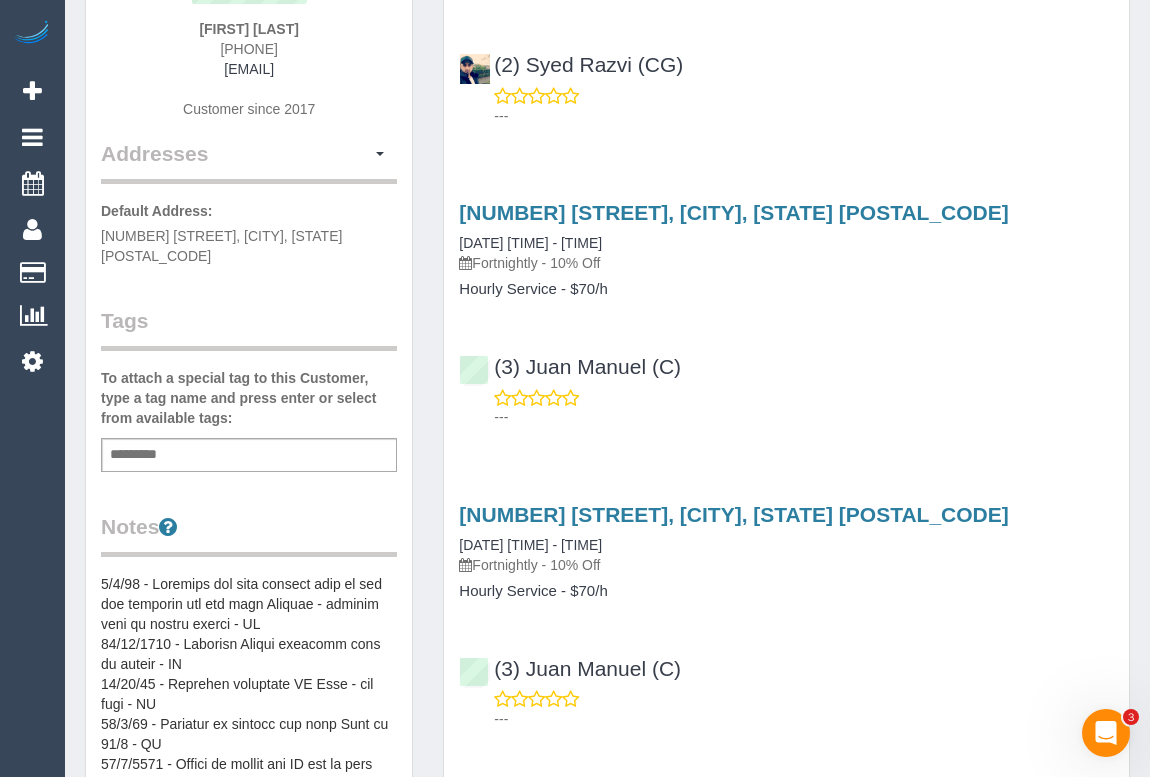 scroll, scrollTop: 90, scrollLeft: 0, axis: vertical 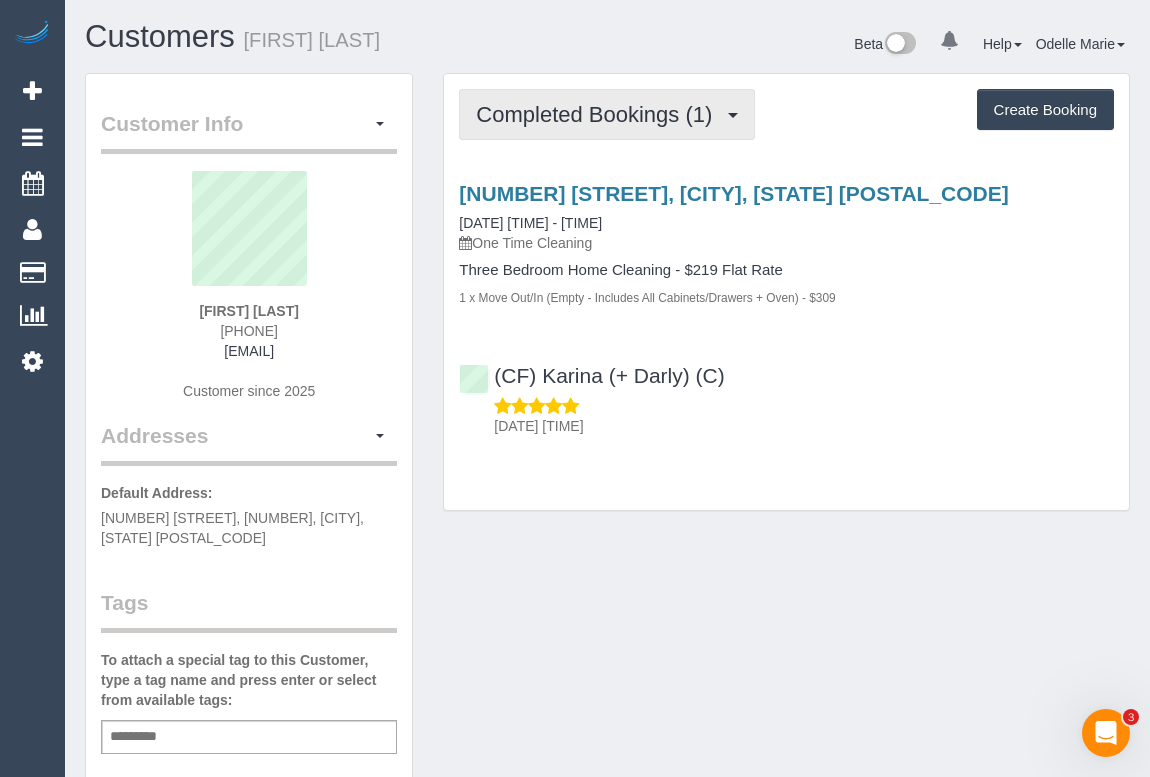 click on "Completed Bookings (1)" at bounding box center [599, 114] 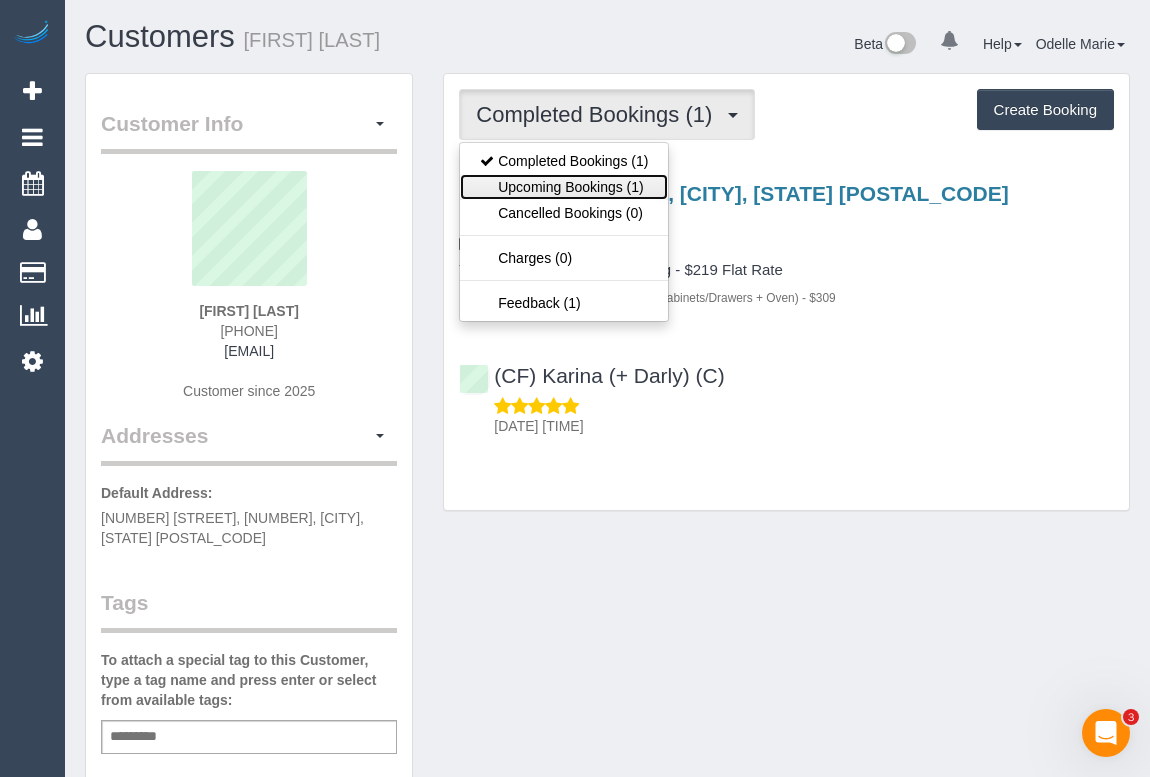click on "Upcoming Bookings (1)" at bounding box center (564, 187) 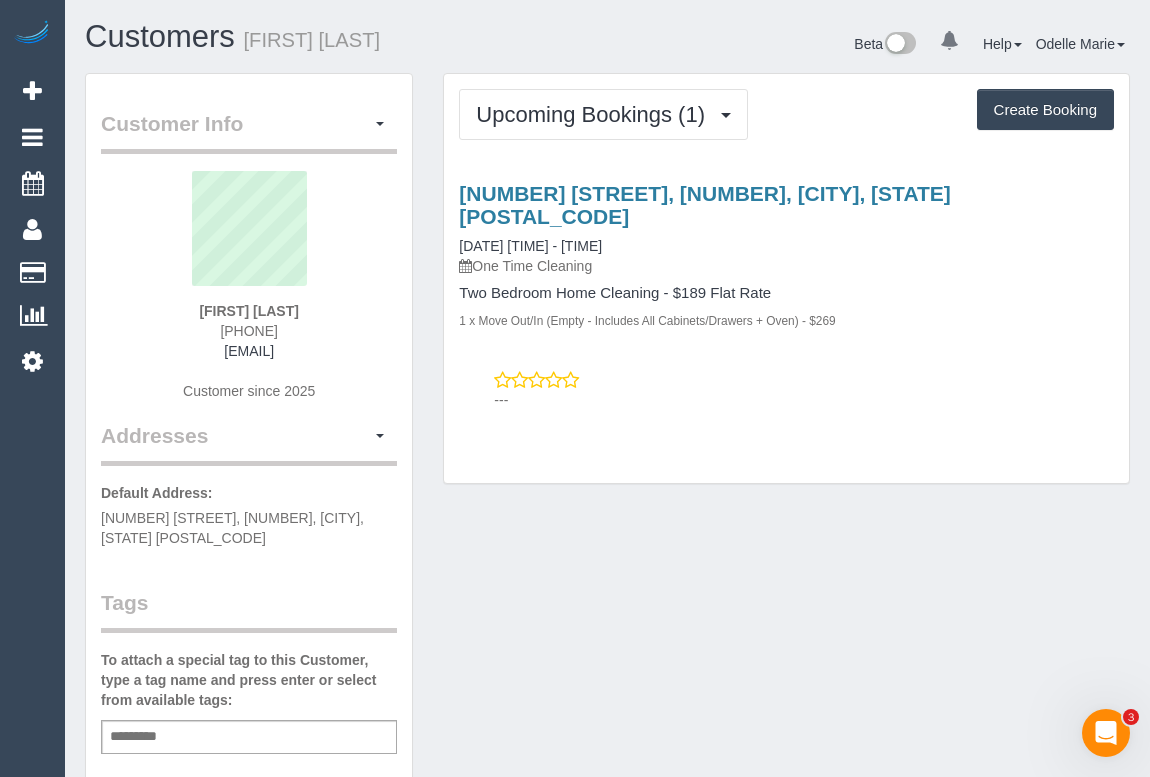 click on "Customer Info
Edit Contact Info
Send Message
Email Preferences
Special Sales Tax
View Changes
Mark as Unconfirmed
Block this Customer
Archive Account
Delete Account
Janani Sarvananthar
0415037391" at bounding box center [607, 783] 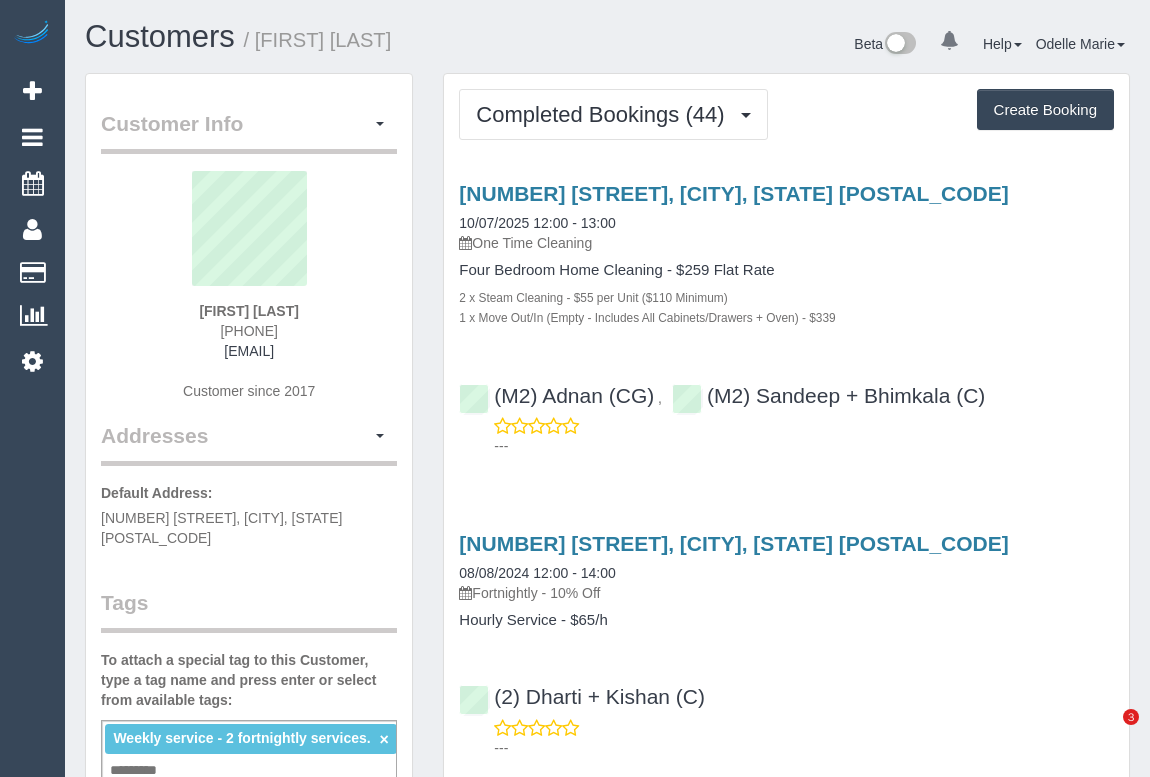 scroll, scrollTop: 0, scrollLeft: 0, axis: both 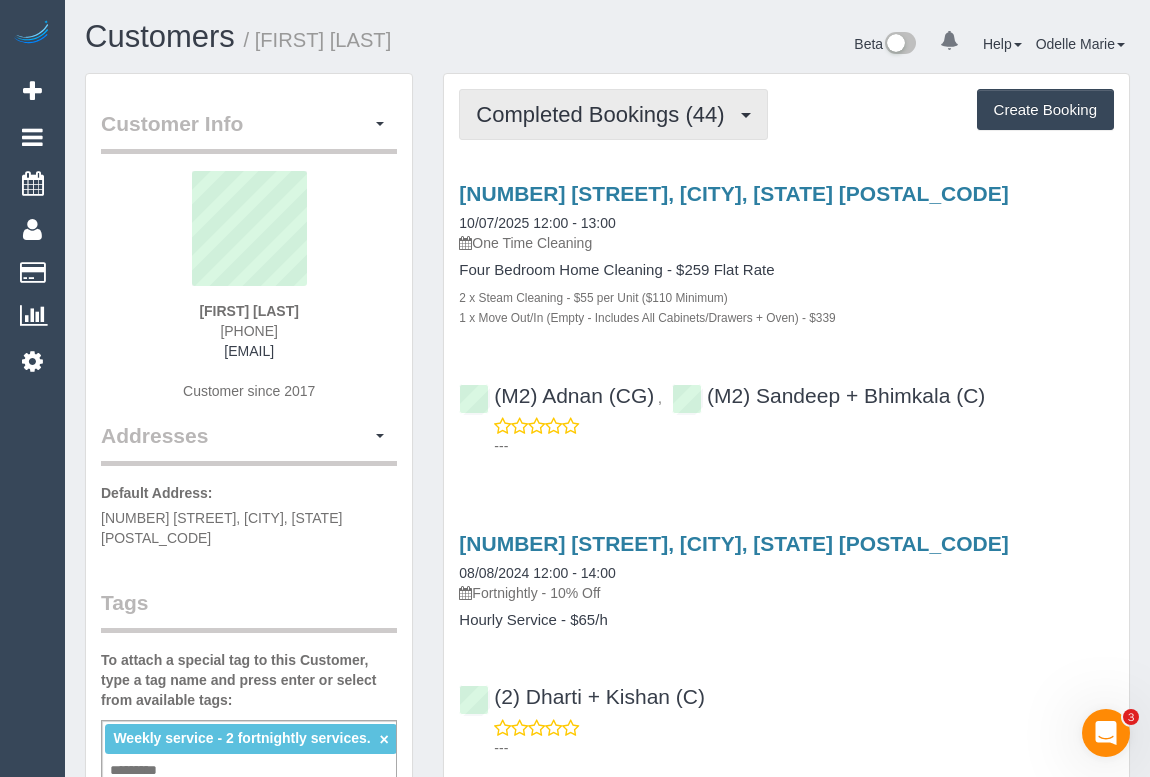 click on "Completed Bookings (44)" at bounding box center [605, 114] 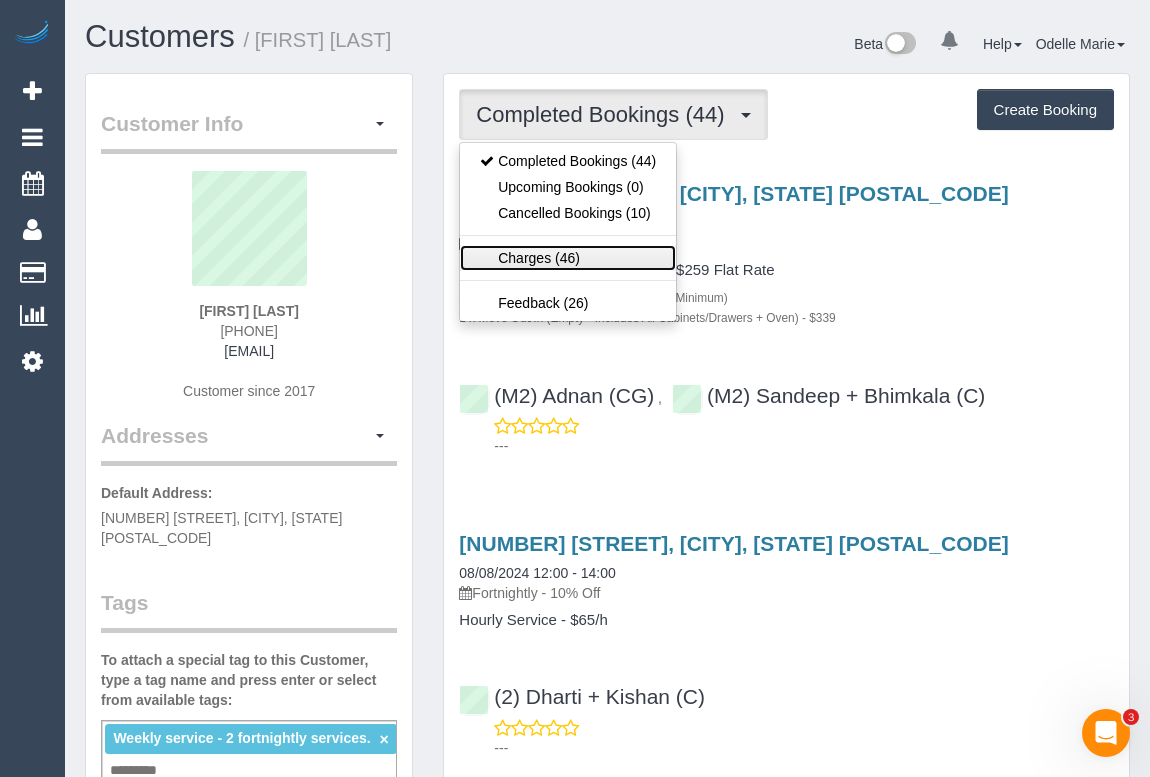 click on "Charges (46)" at bounding box center [568, 258] 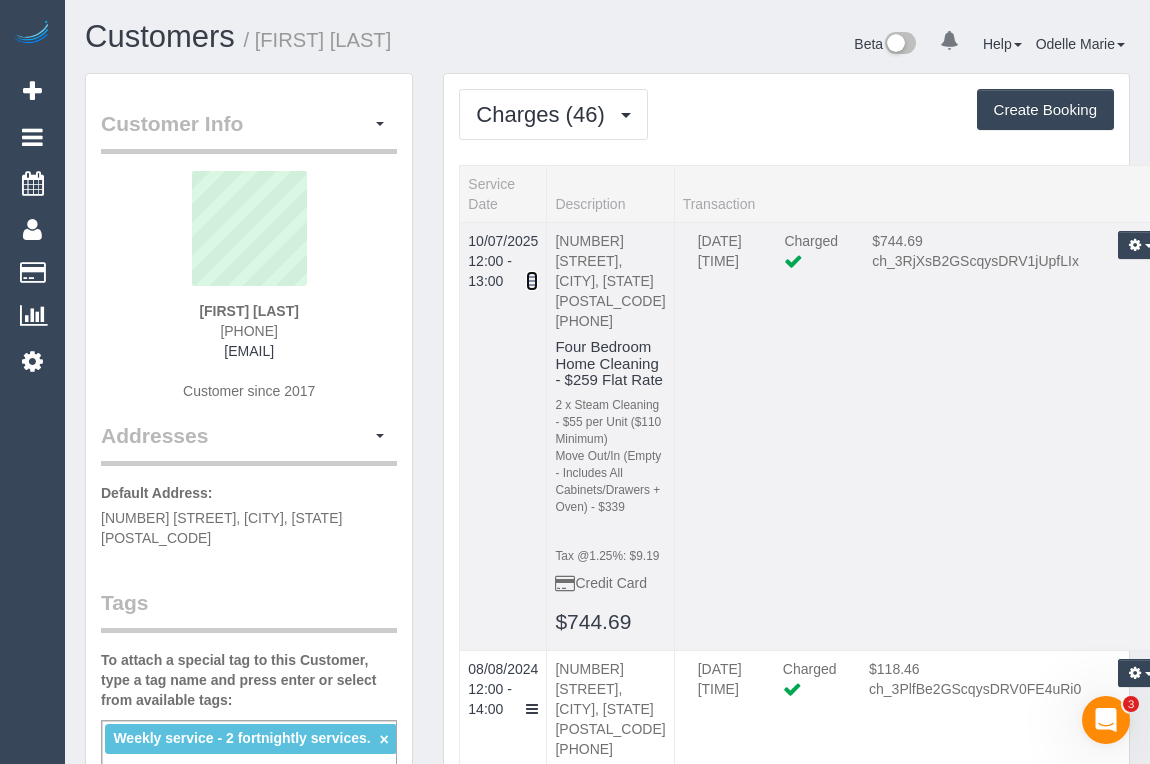 click at bounding box center (532, 281) 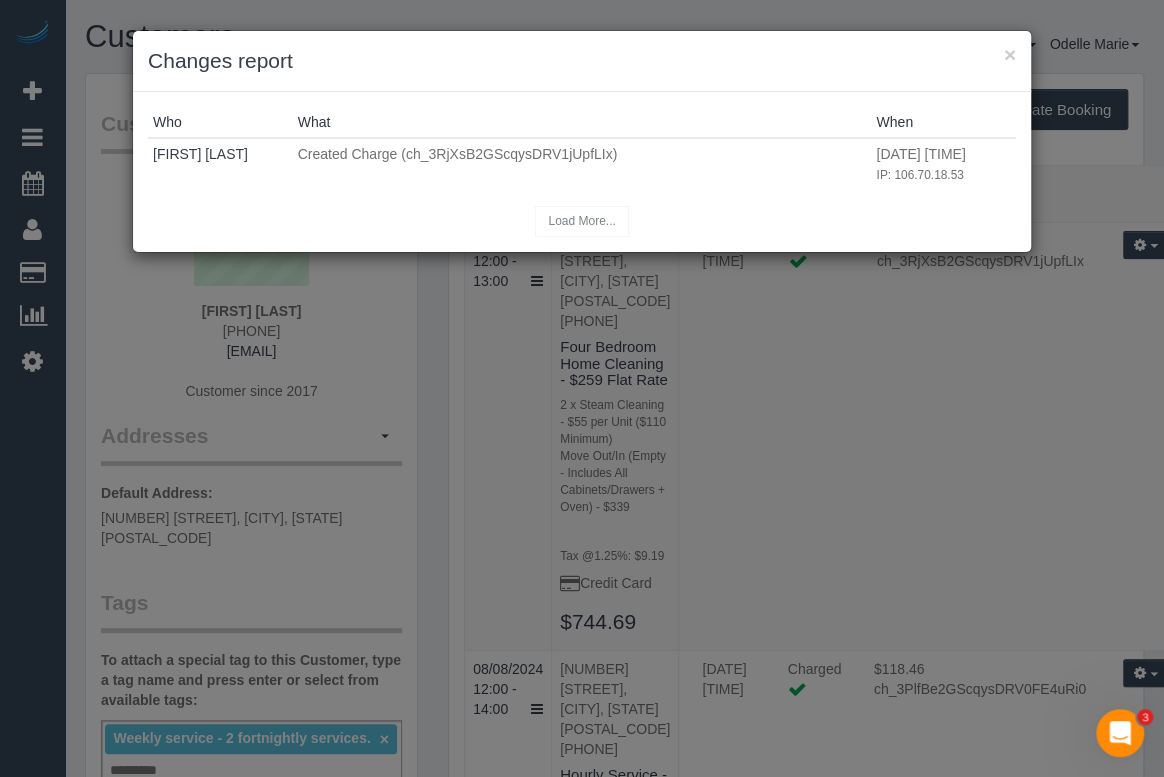 click on "Changes report" at bounding box center (582, 61) 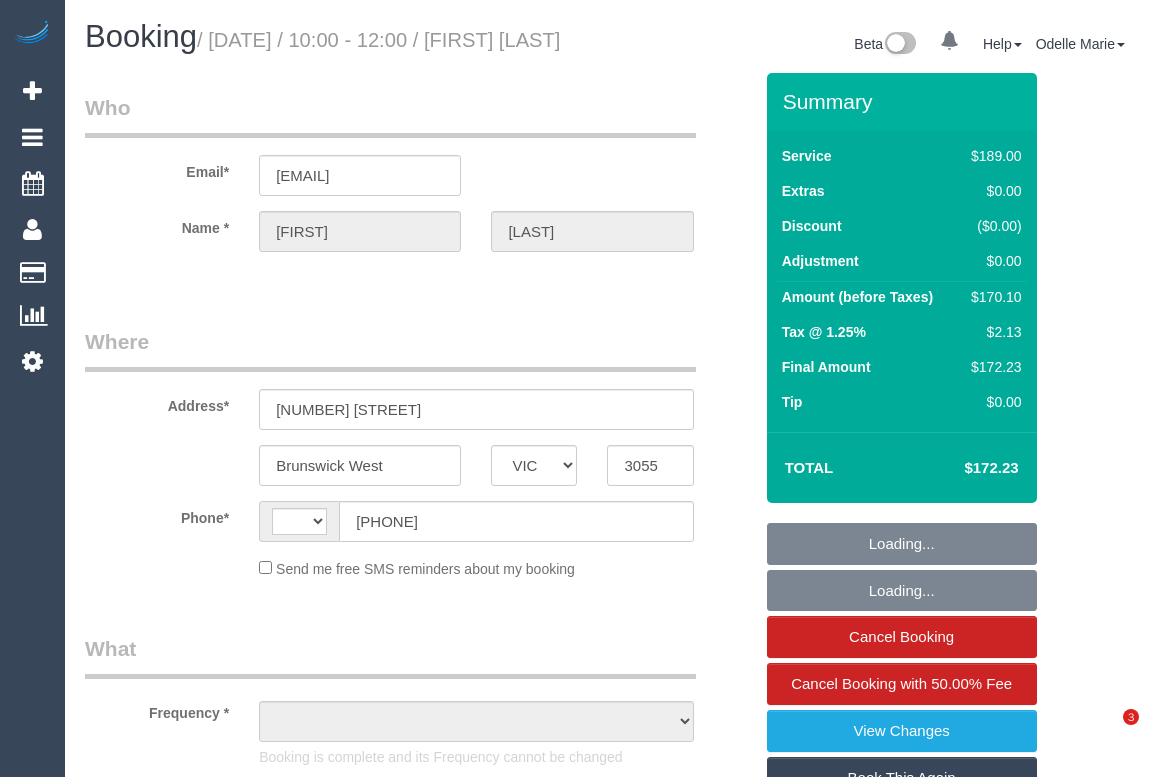 select on "VIC" 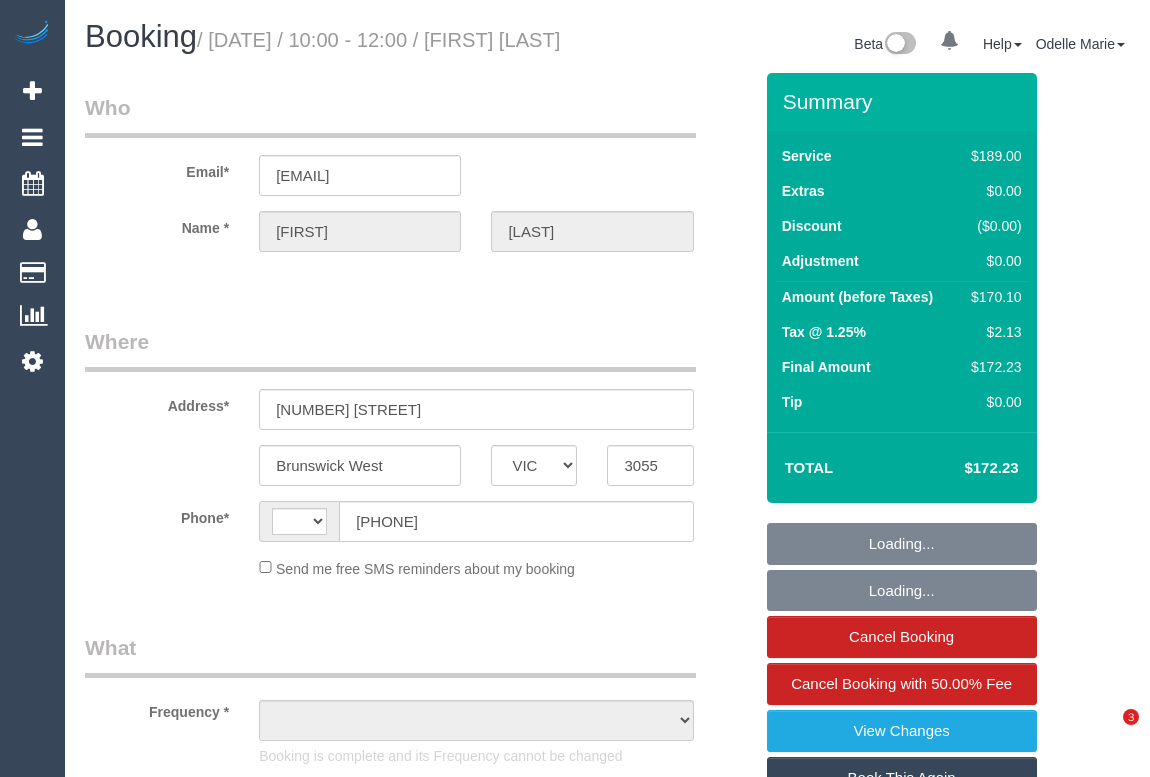 scroll, scrollTop: 0, scrollLeft: 0, axis: both 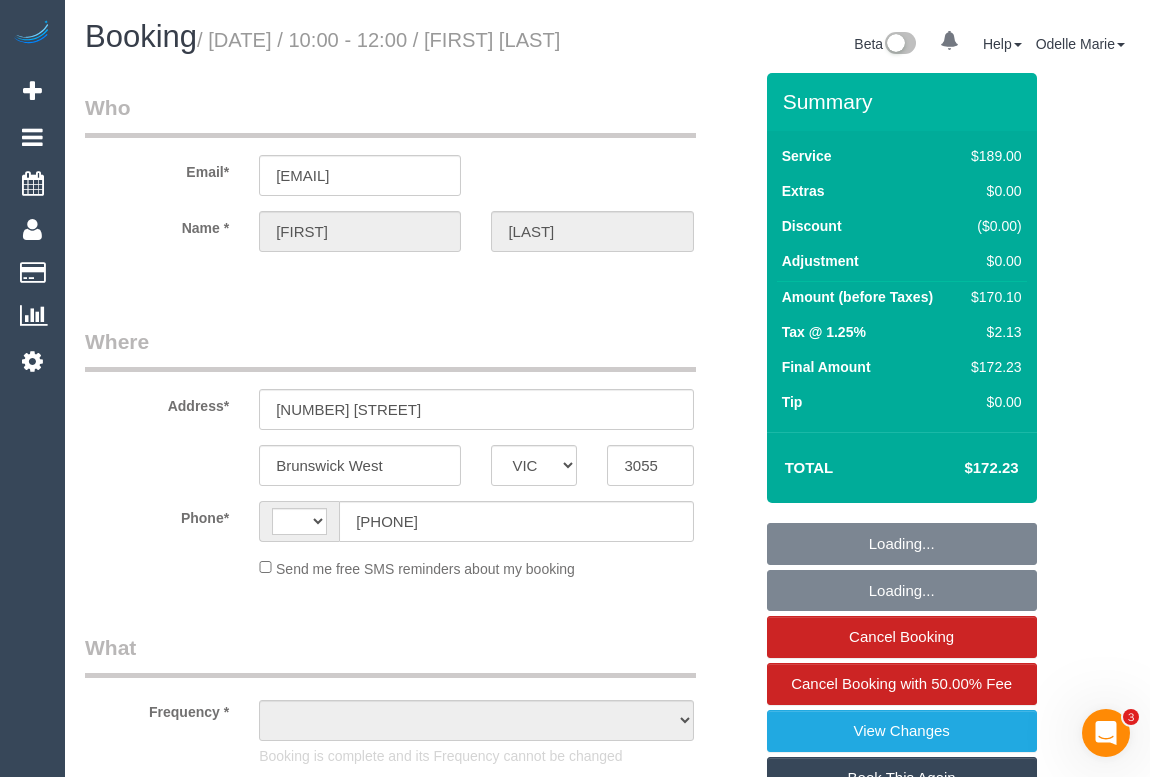 select on "object:332" 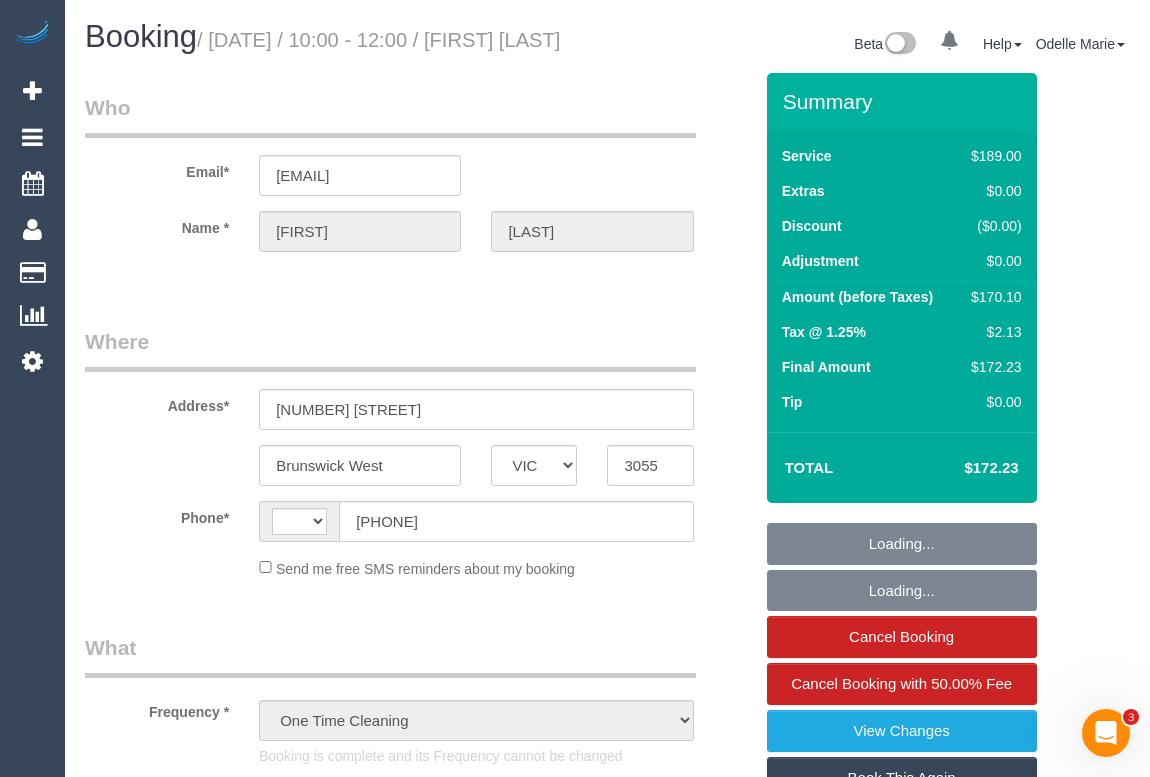 select on "string:AU" 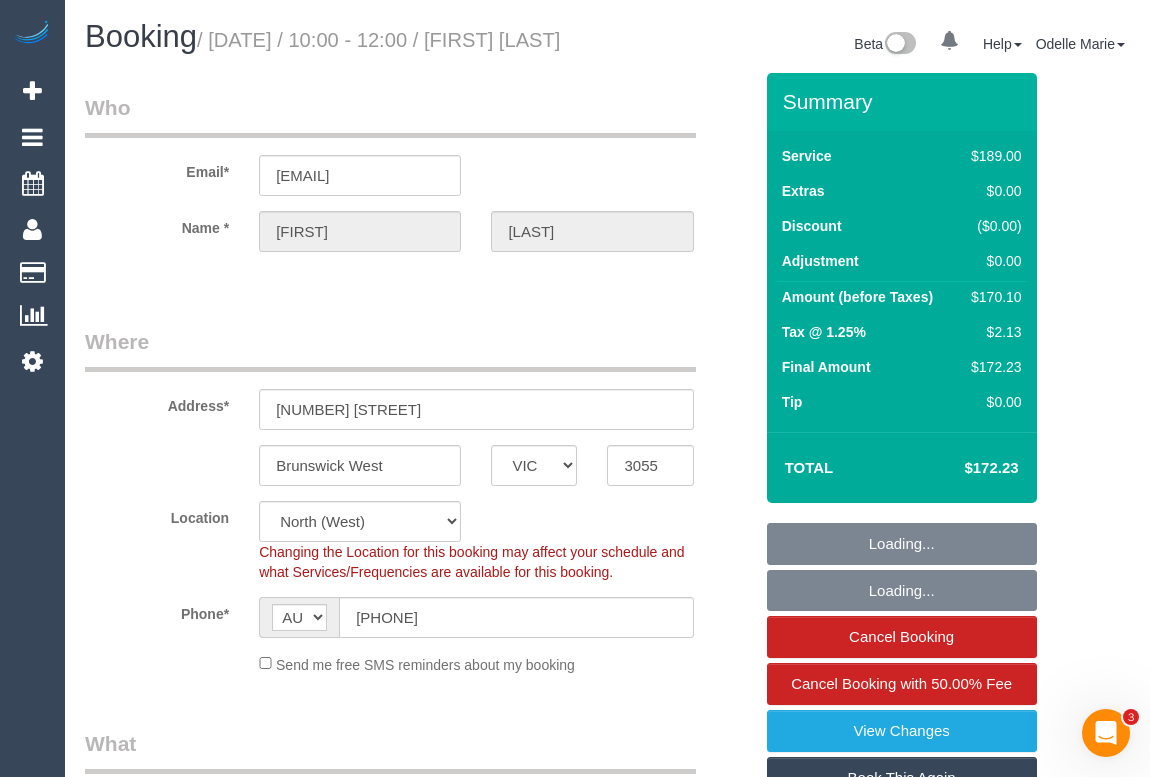 click on "Who" at bounding box center [390, 115] 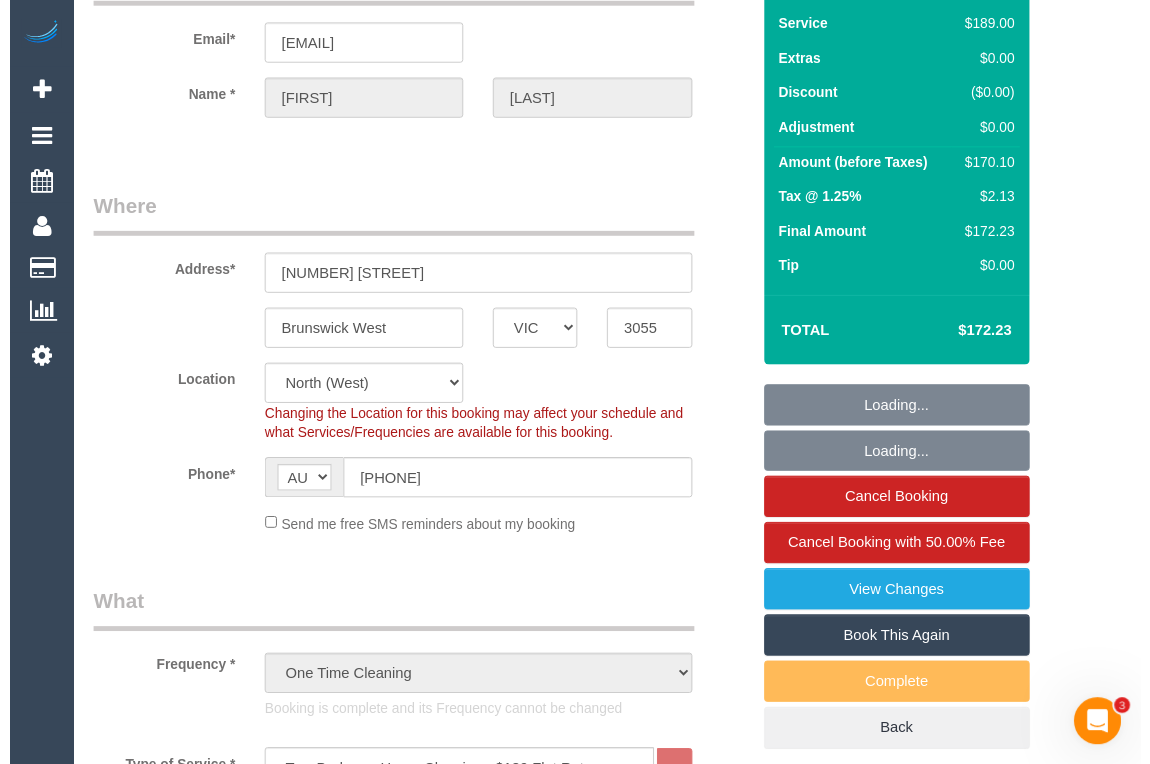 scroll, scrollTop: 0, scrollLeft: 0, axis: both 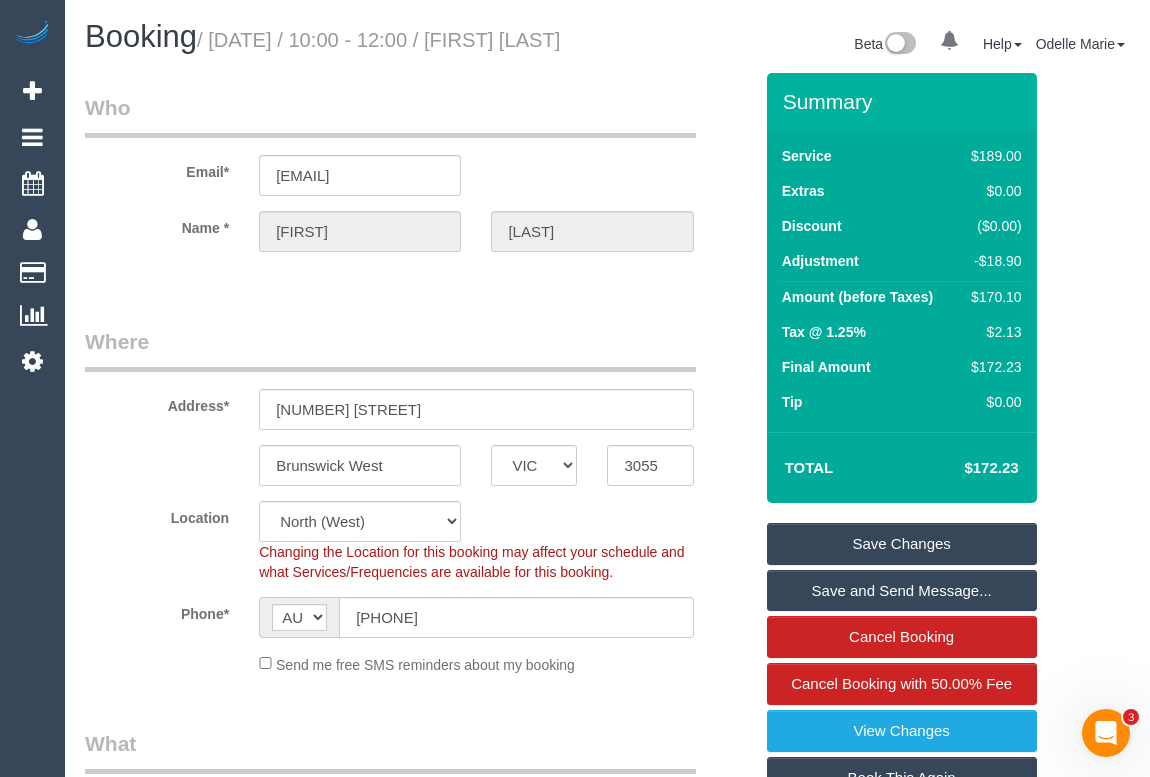 click on "/ July 10, 2025 / 10:00 - 12:00 / Gail Conlon" at bounding box center (378, 40) 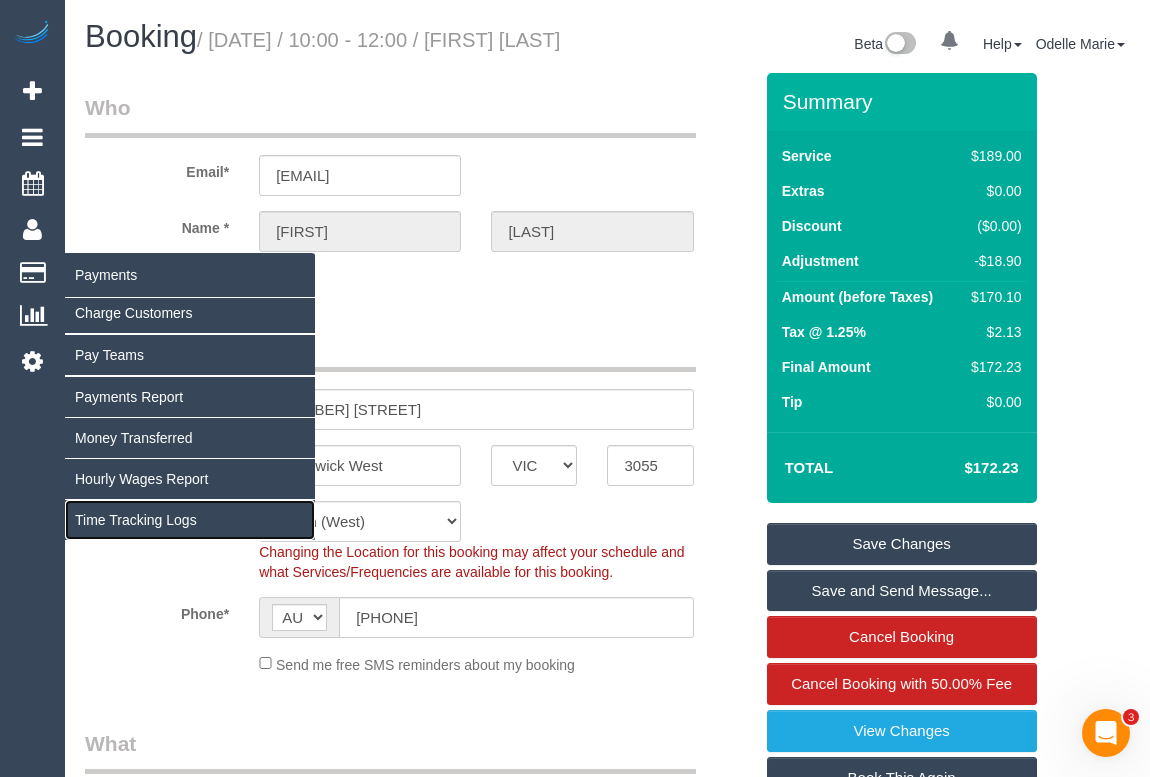 click on "Time Tracking Logs" at bounding box center [190, 520] 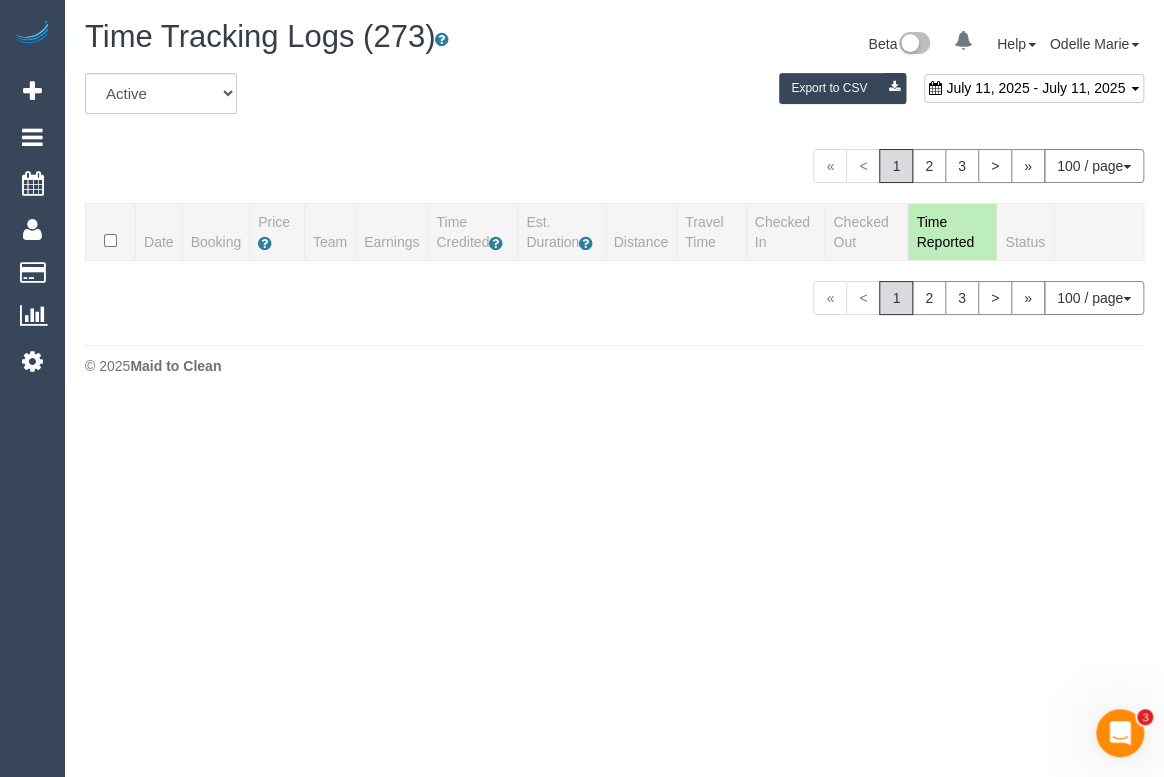 click on "July 11, 2025 - July 11, 2025
Export to CSV" at bounding box center (796, 93) 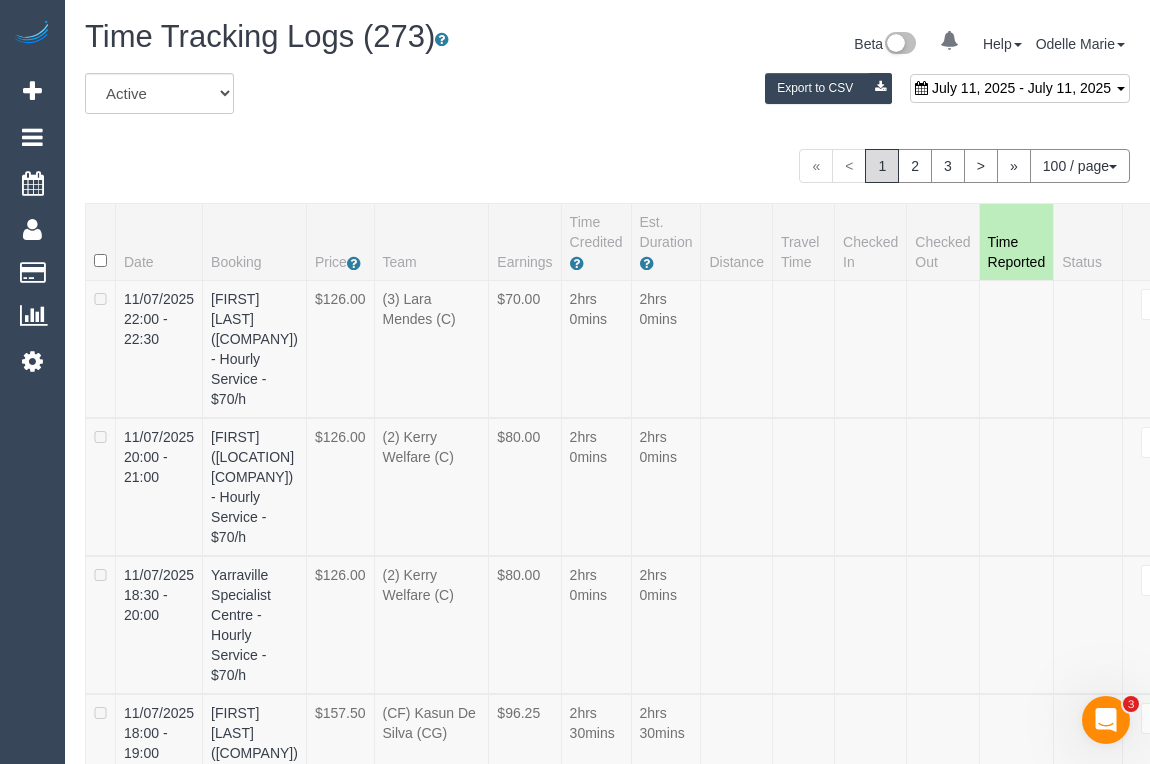 scroll, scrollTop: 5341, scrollLeft: 0, axis: vertical 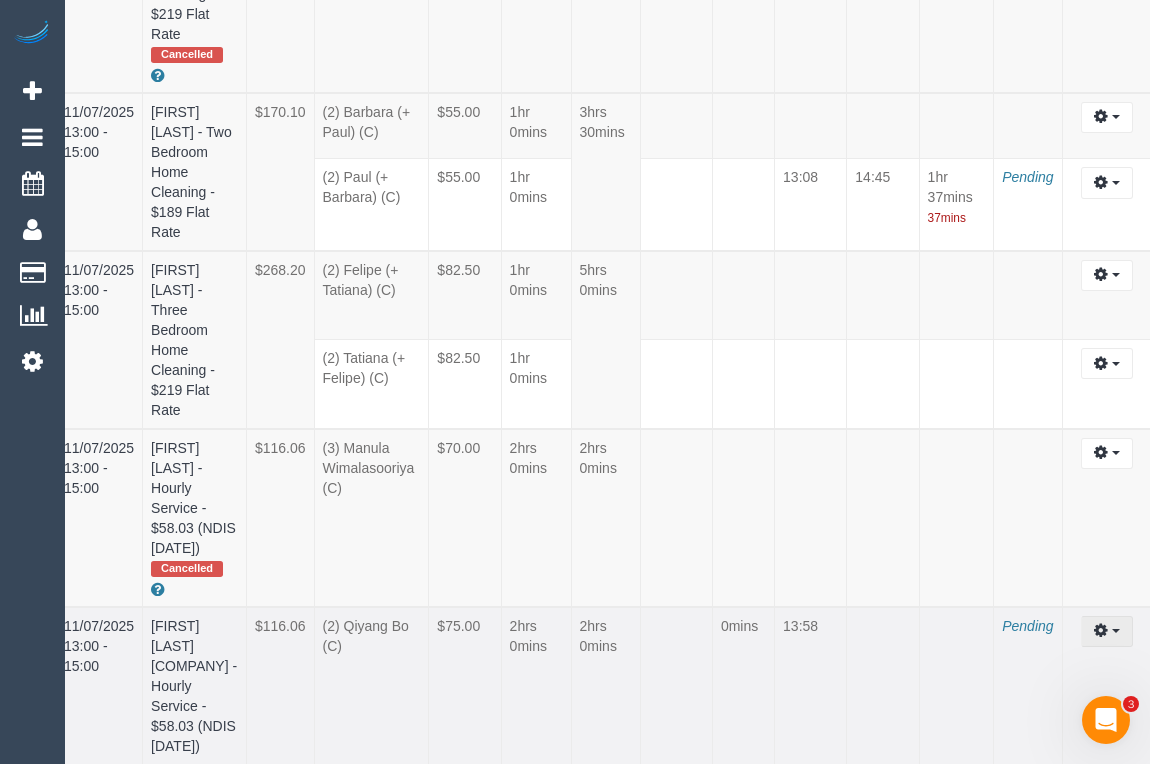 click at bounding box center (1101, 630) 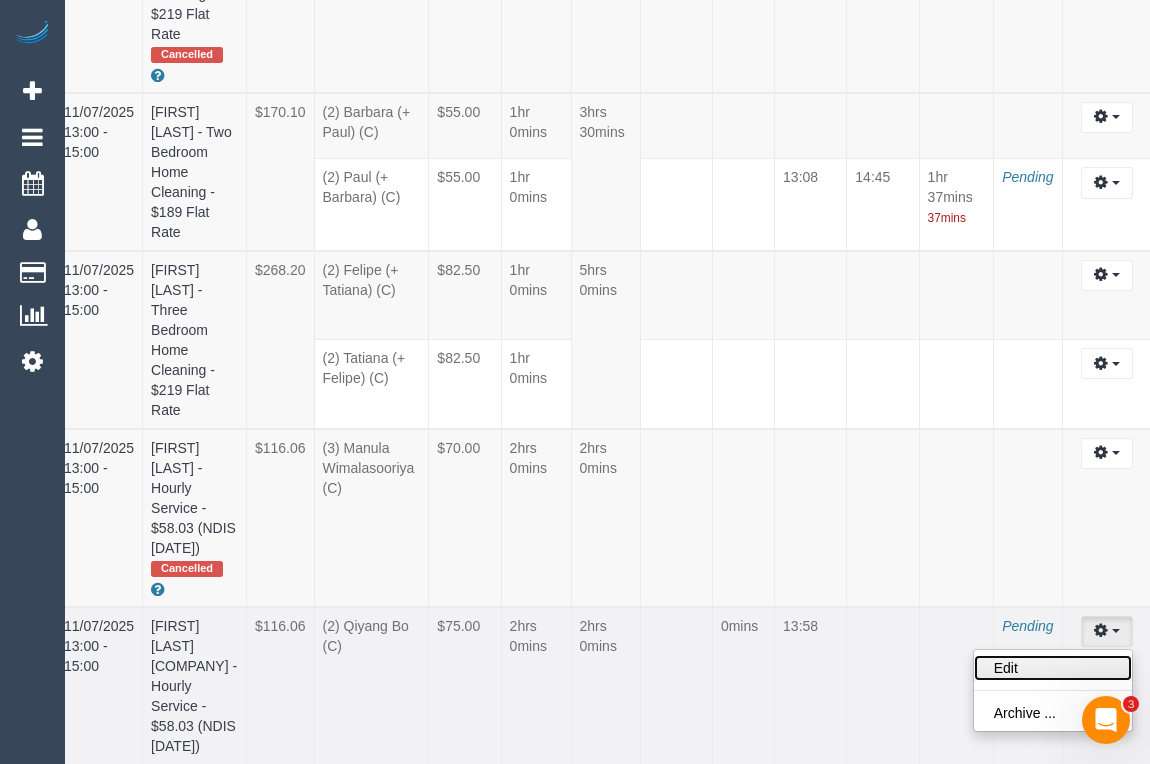 click on "Edit" at bounding box center [1053, 668] 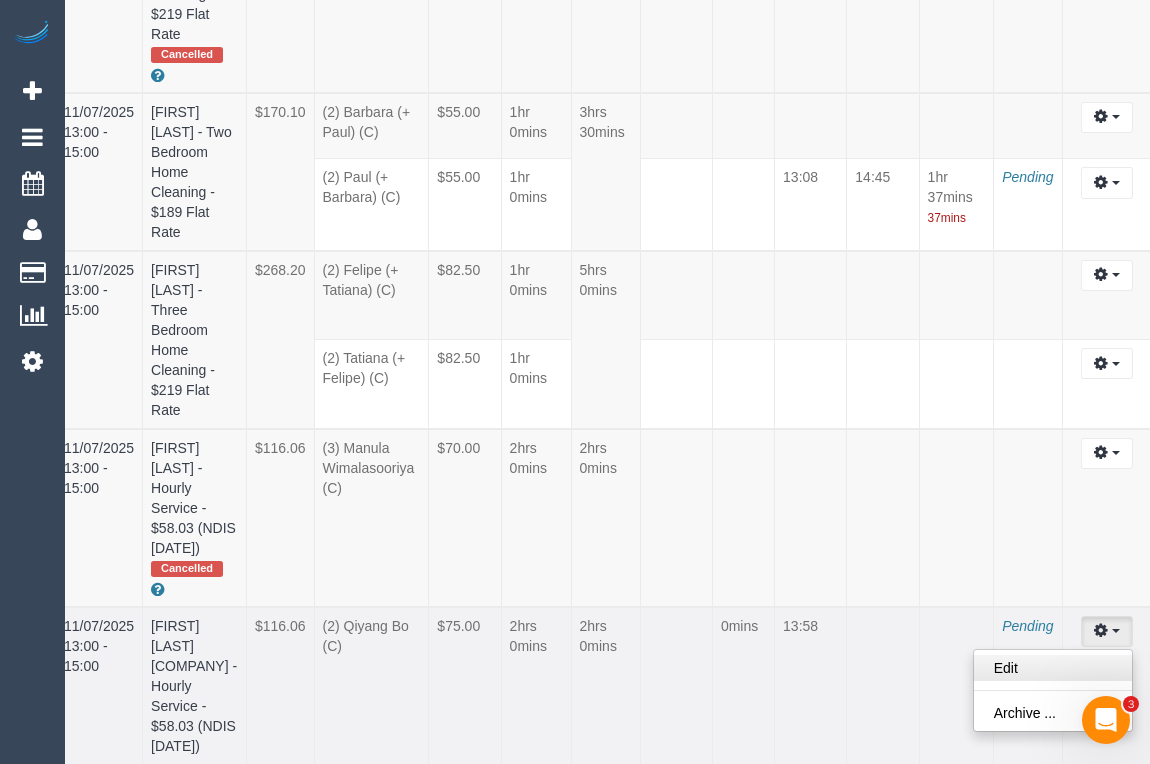 select on "draft" 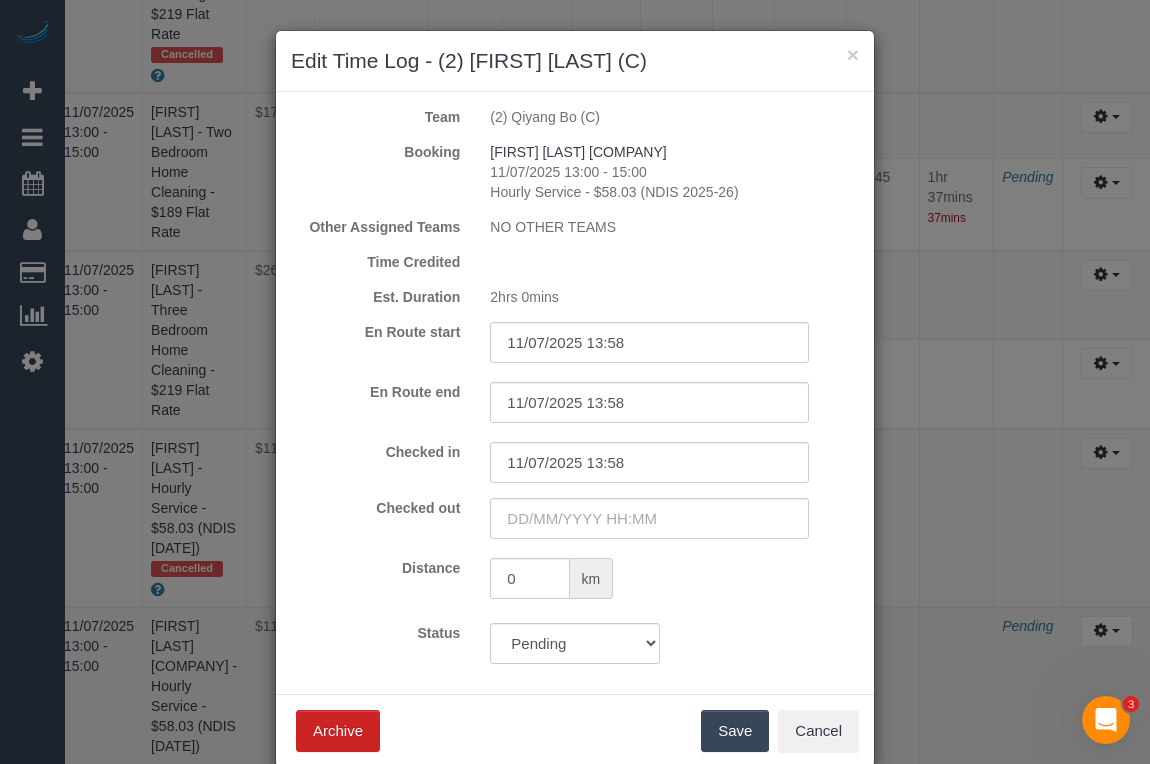 scroll, scrollTop: 5341, scrollLeft: 46, axis: both 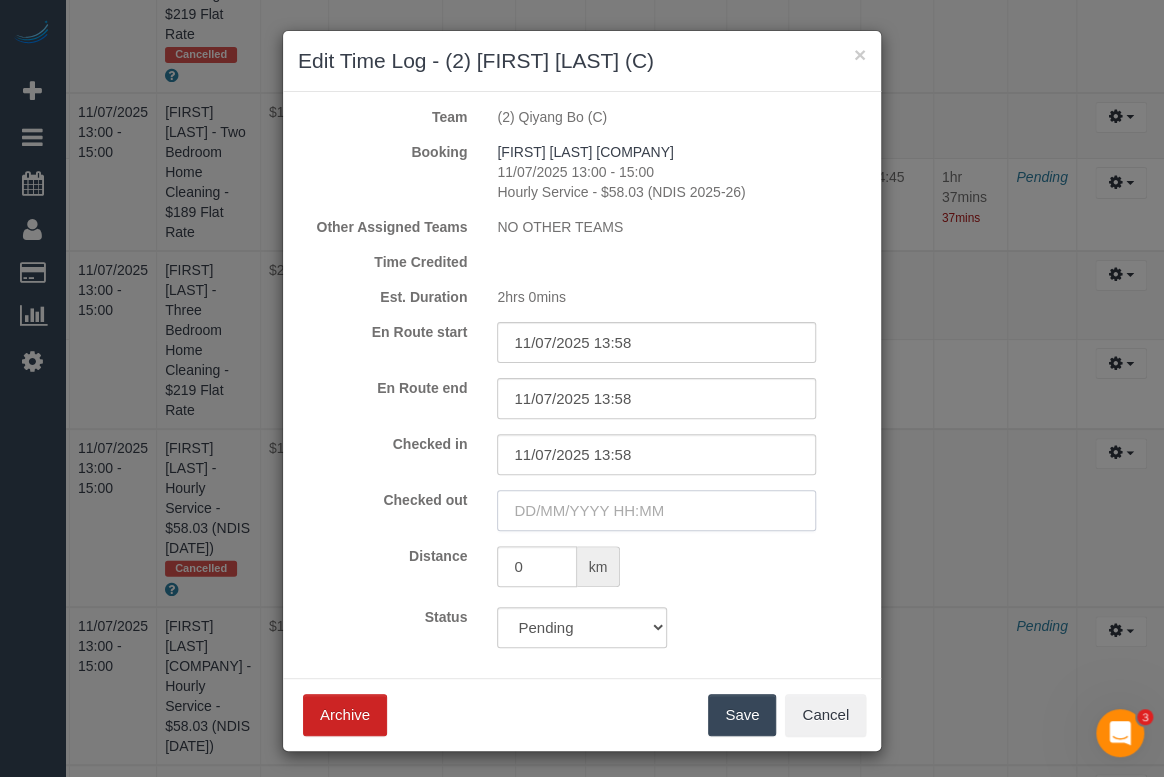 click at bounding box center [656, 510] 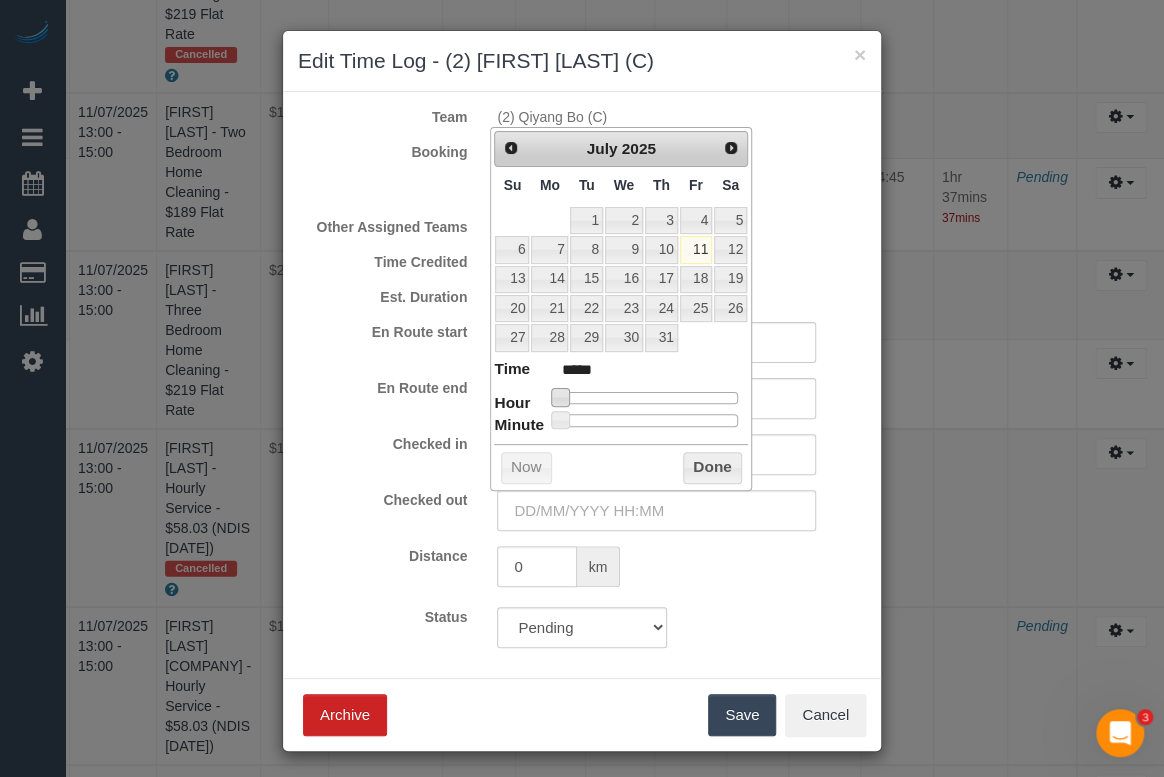 type on "11/07/2025 08:00" 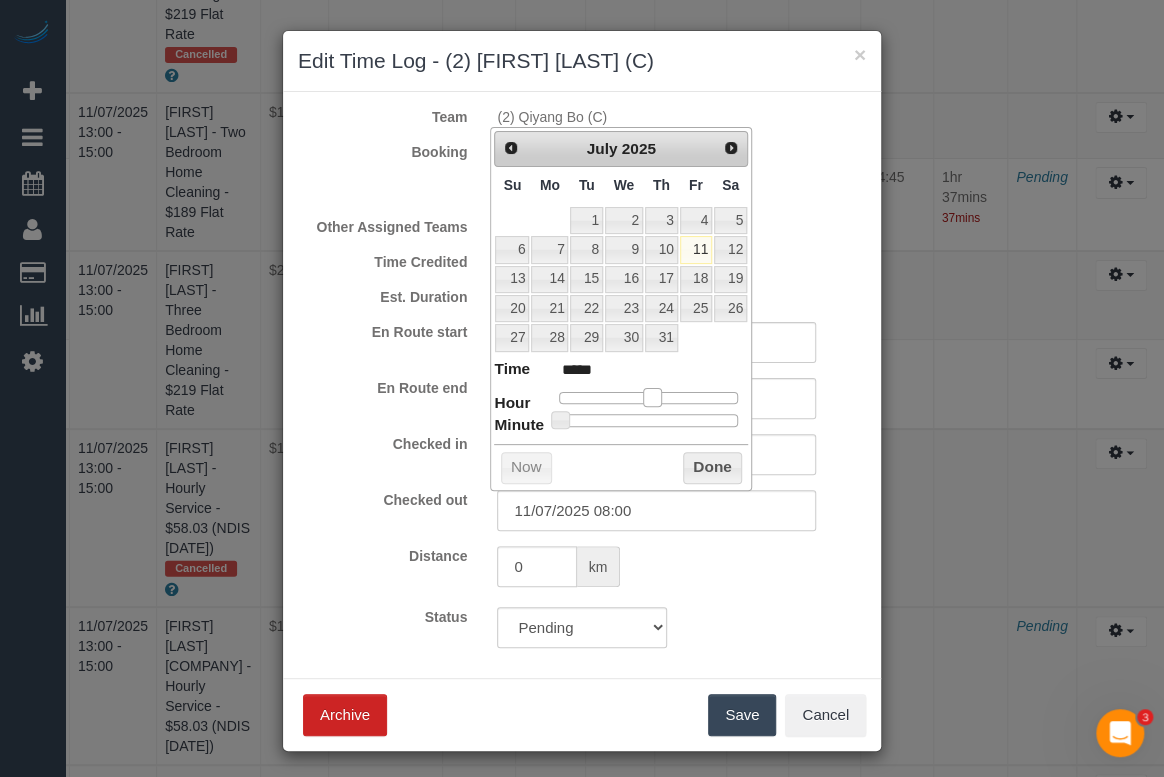 type on "11/07/2025 12:00" 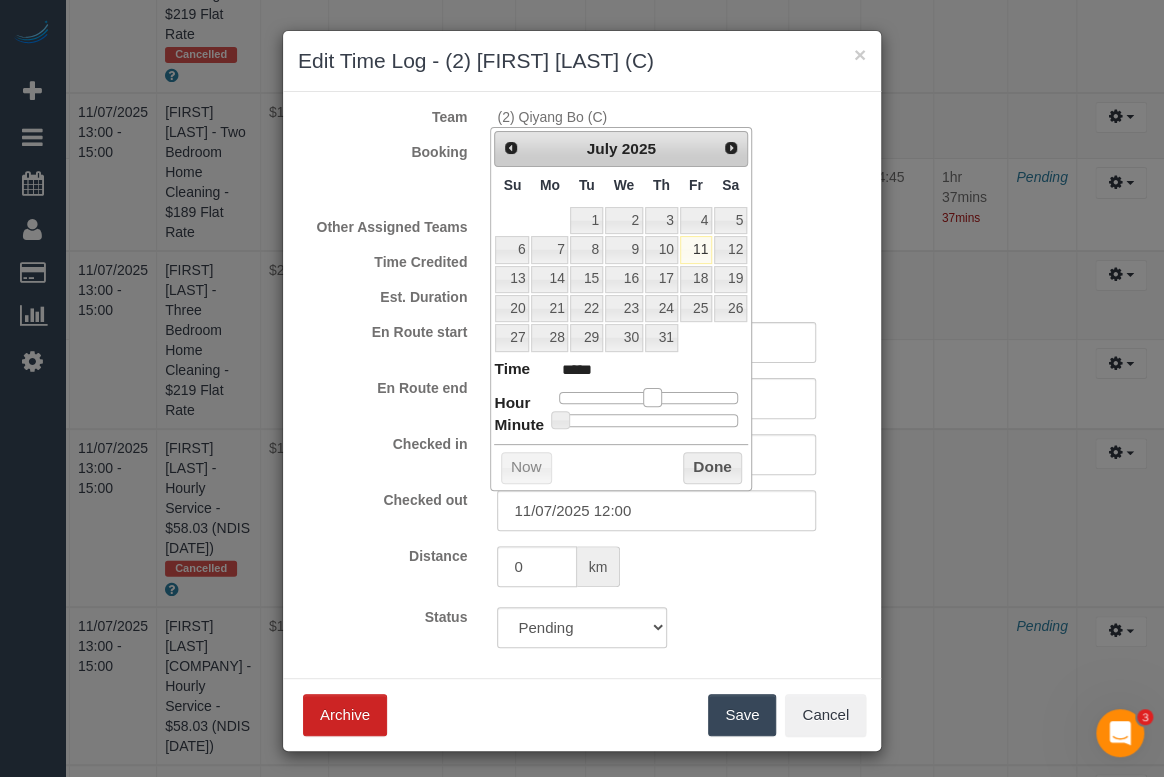 type on "11/07/2025 13:00" 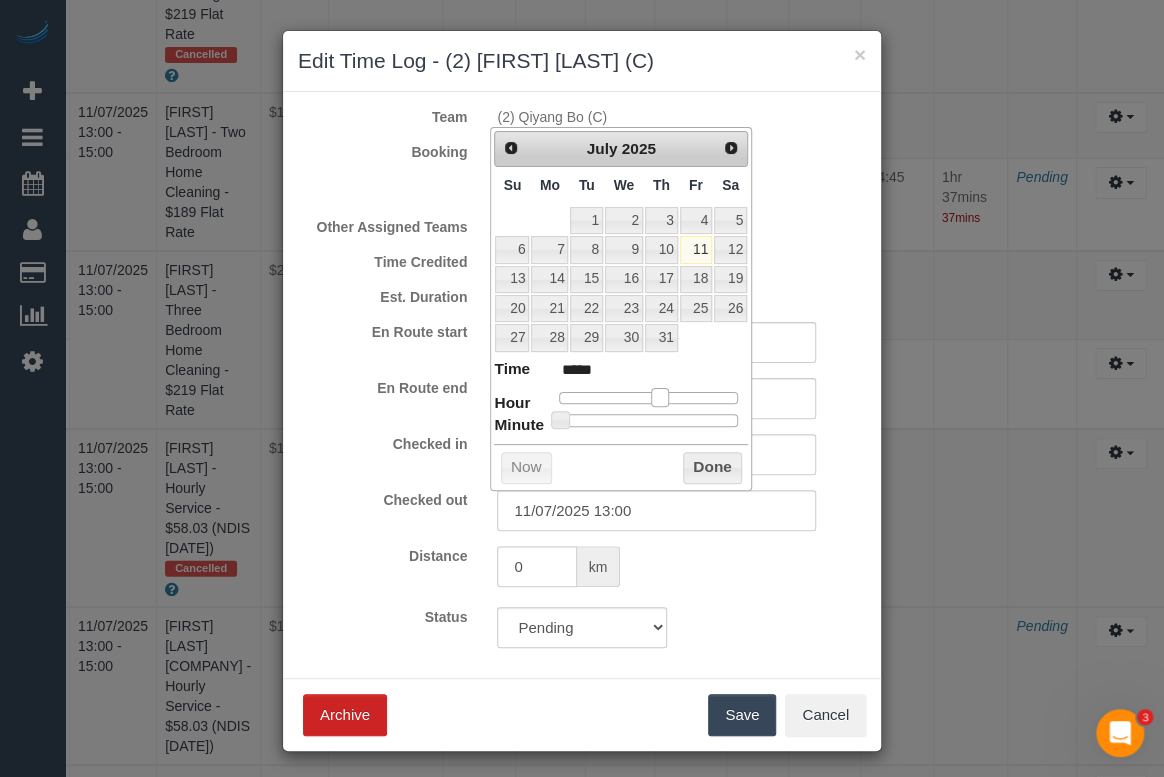 type on "11/07/2025 14:00" 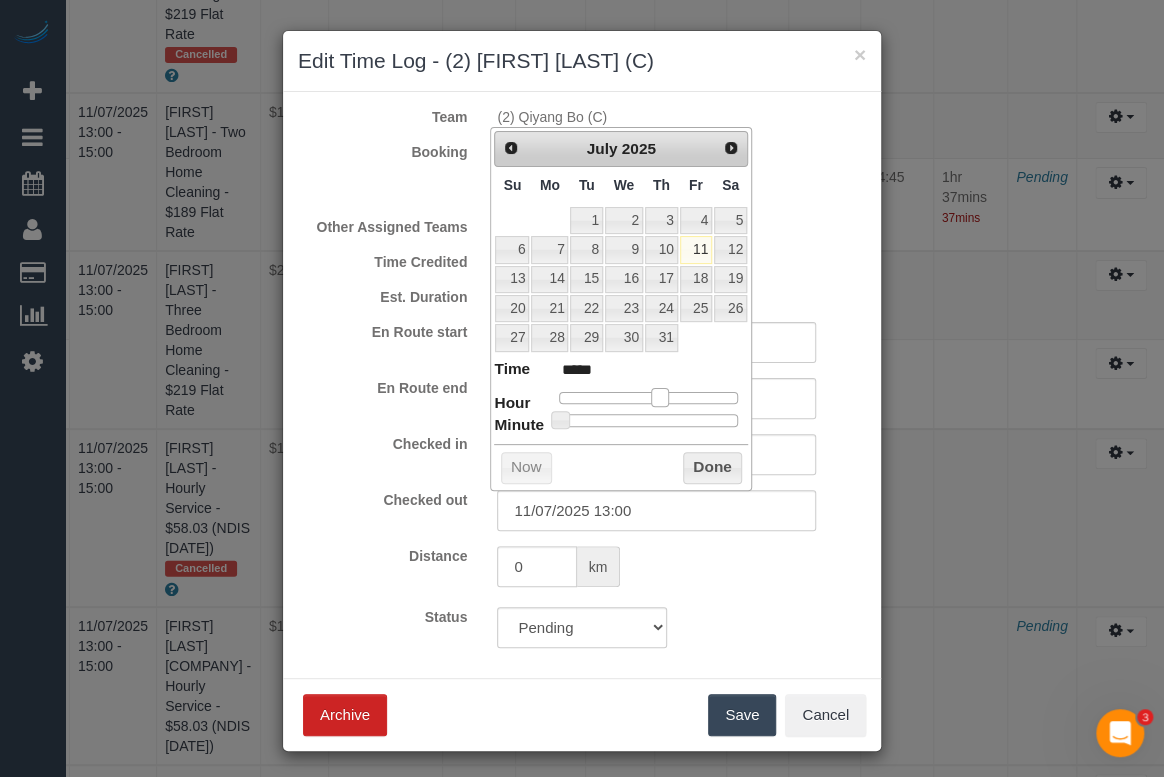 type on "*****" 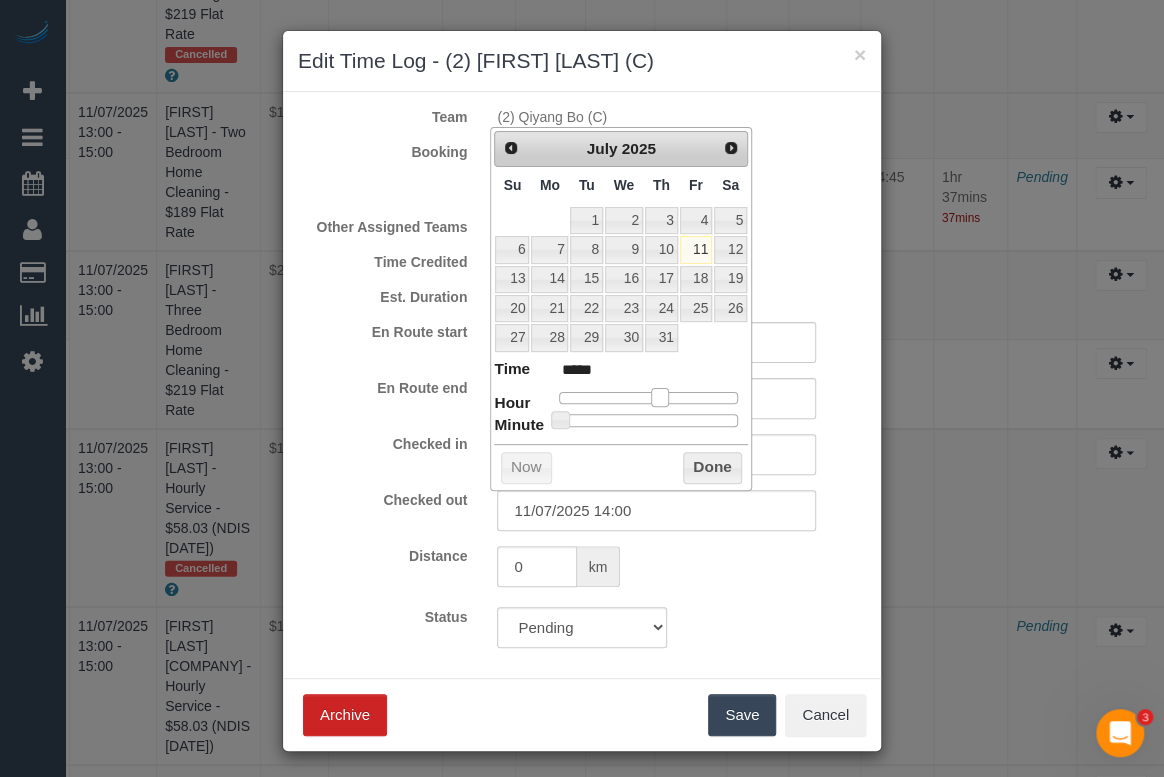 type on "11/07/2025 15:00" 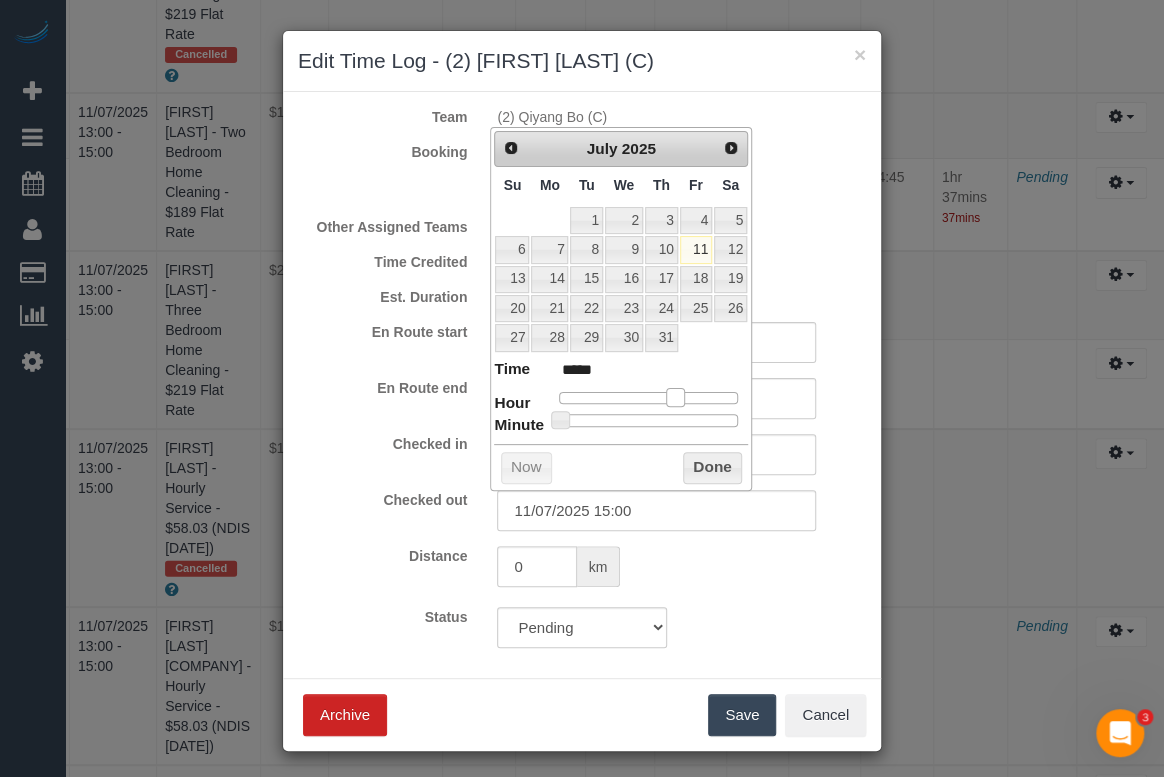 drag, startPoint x: 558, startPoint y: 396, endPoint x: 672, endPoint y: 394, distance: 114.01754 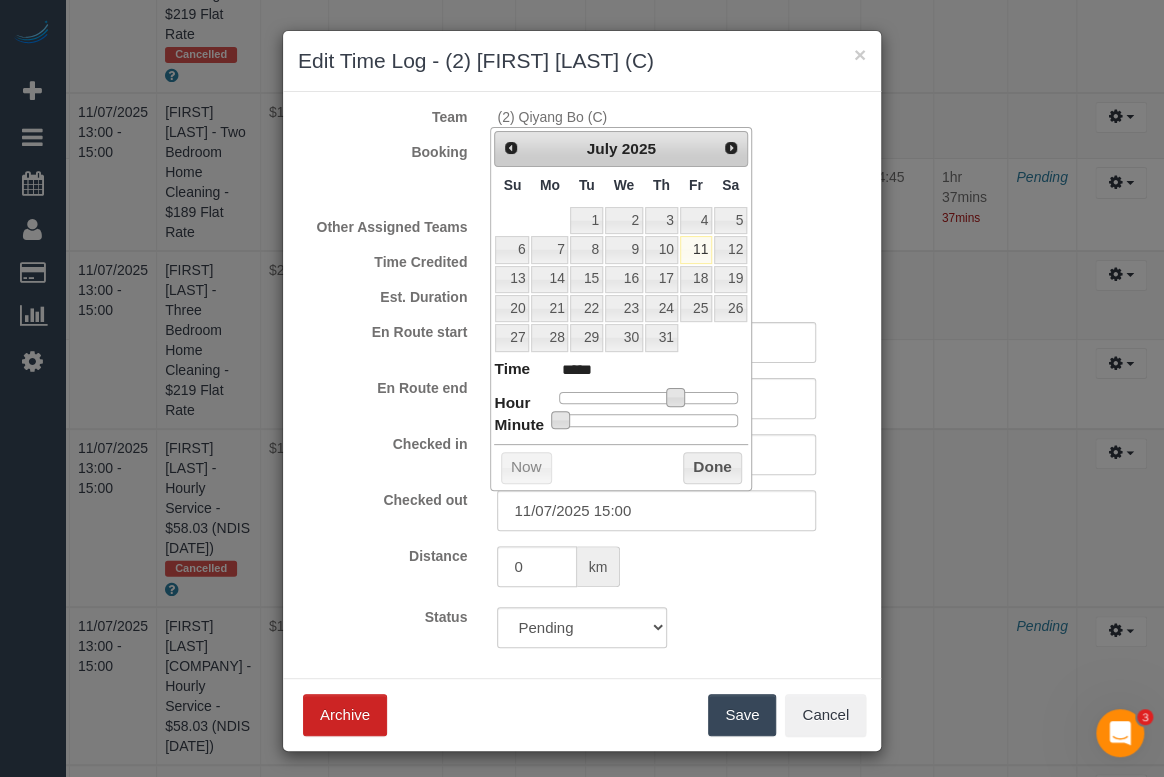 type on "11/07/2025 15:01" 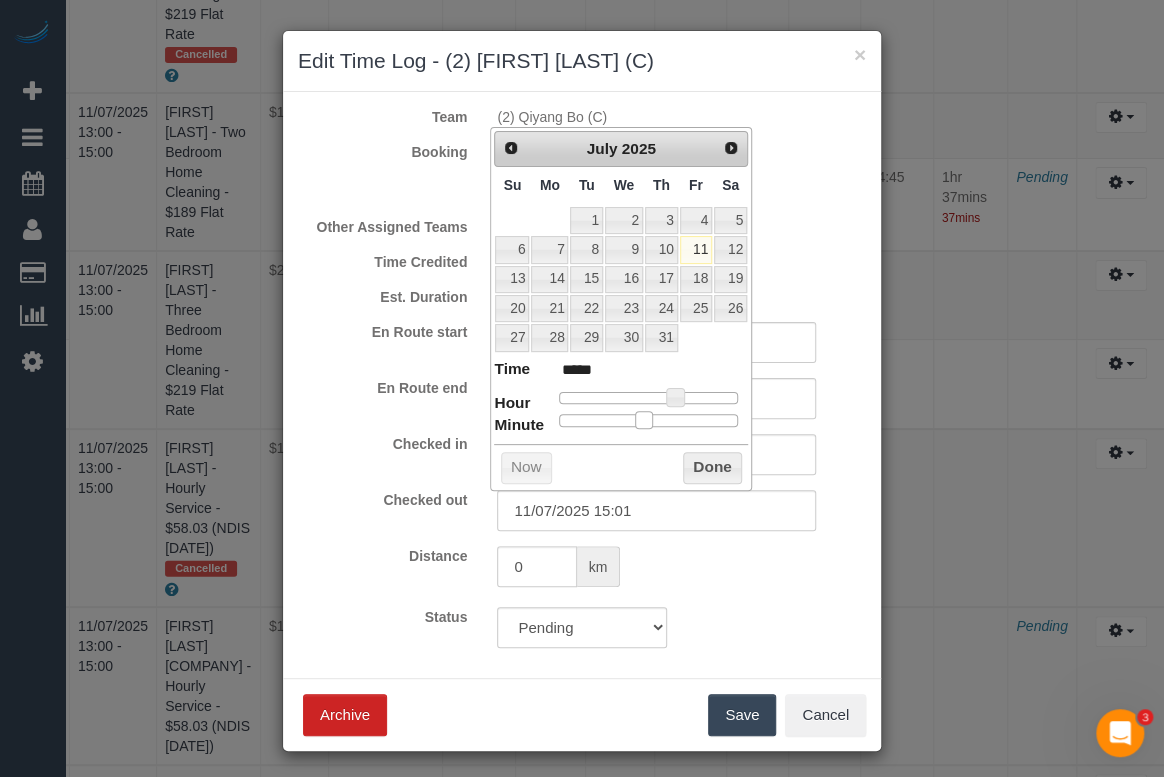 type on "11/07/2025 15:28" 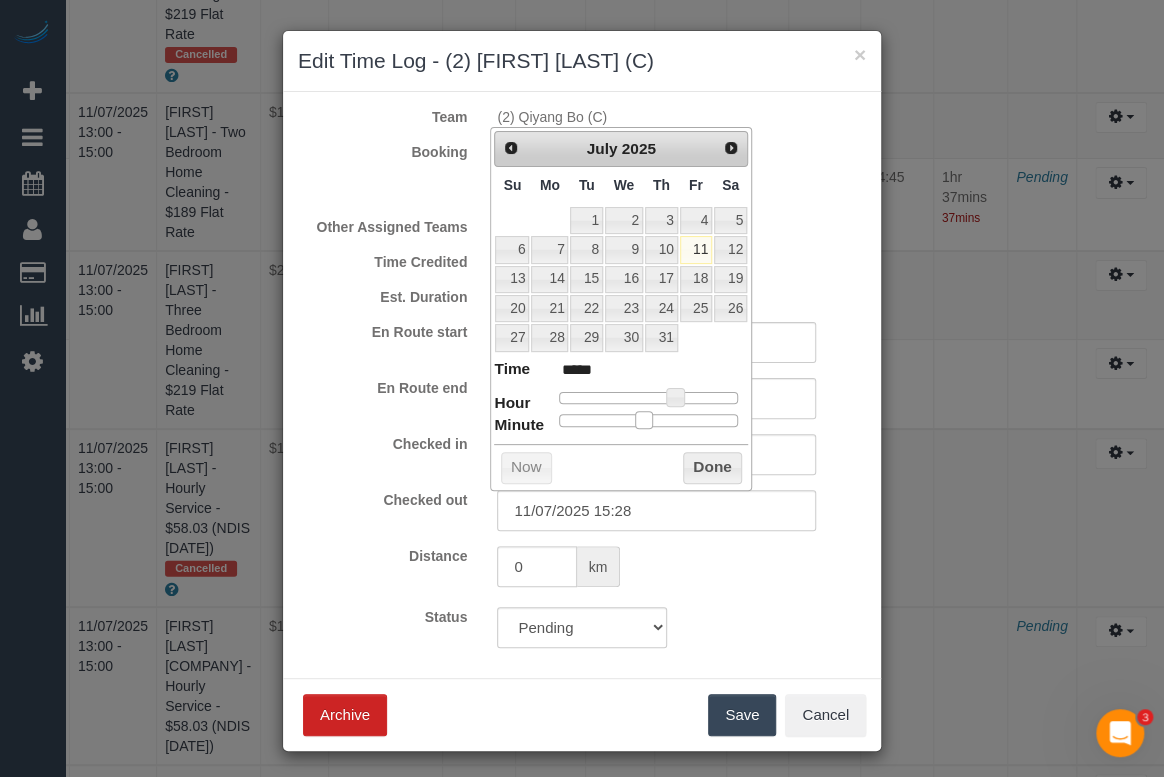 type on "11/07/2025 15:34" 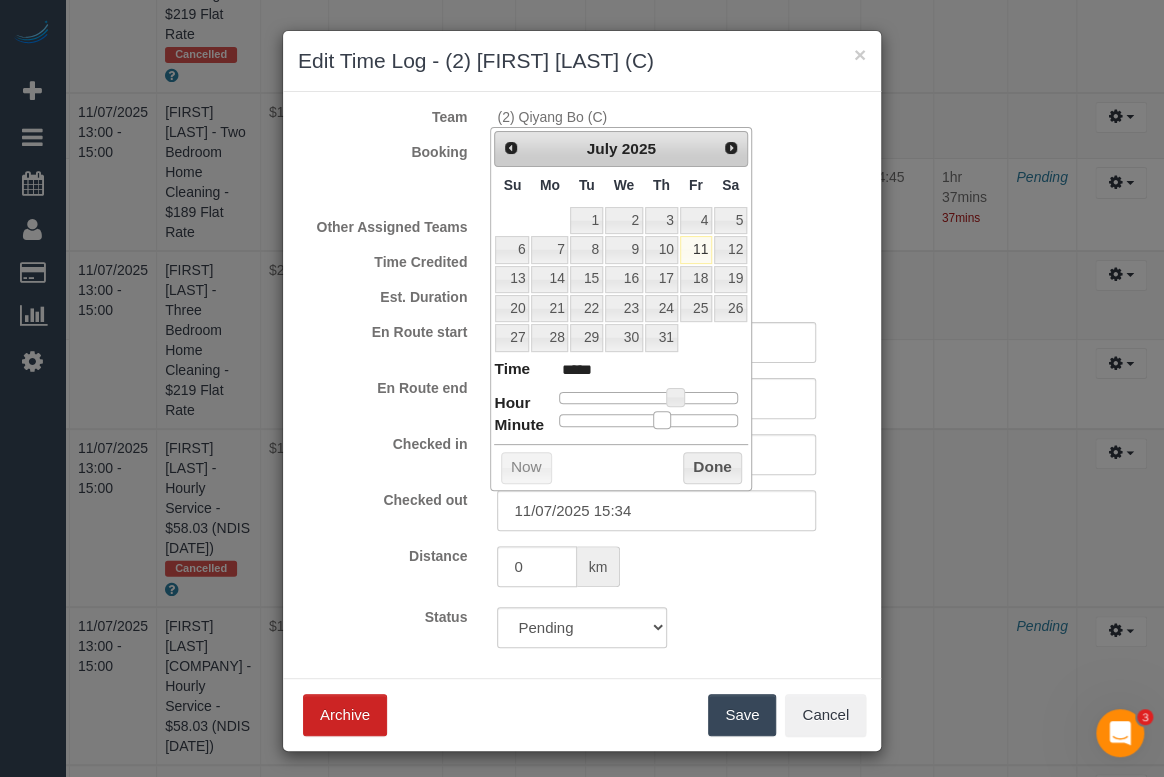 type on "11/07/2025 15:35" 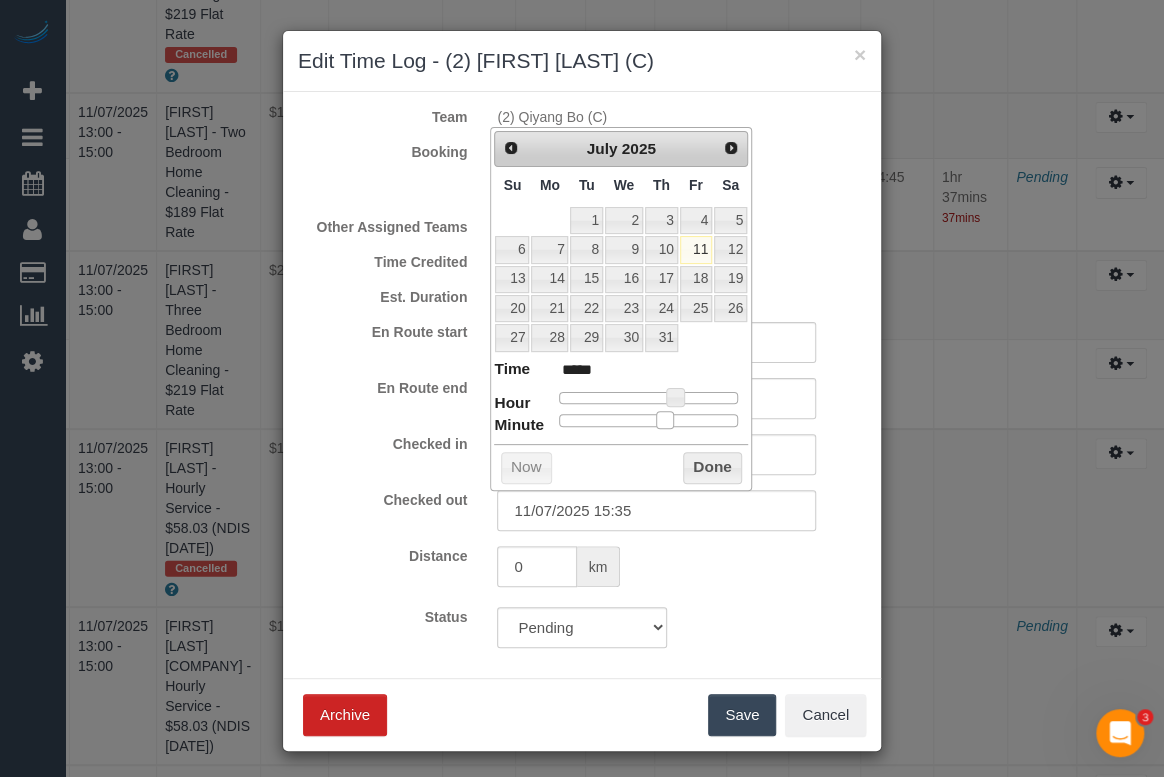 drag, startPoint x: 560, startPoint y: 416, endPoint x: 666, endPoint y: 416, distance: 106 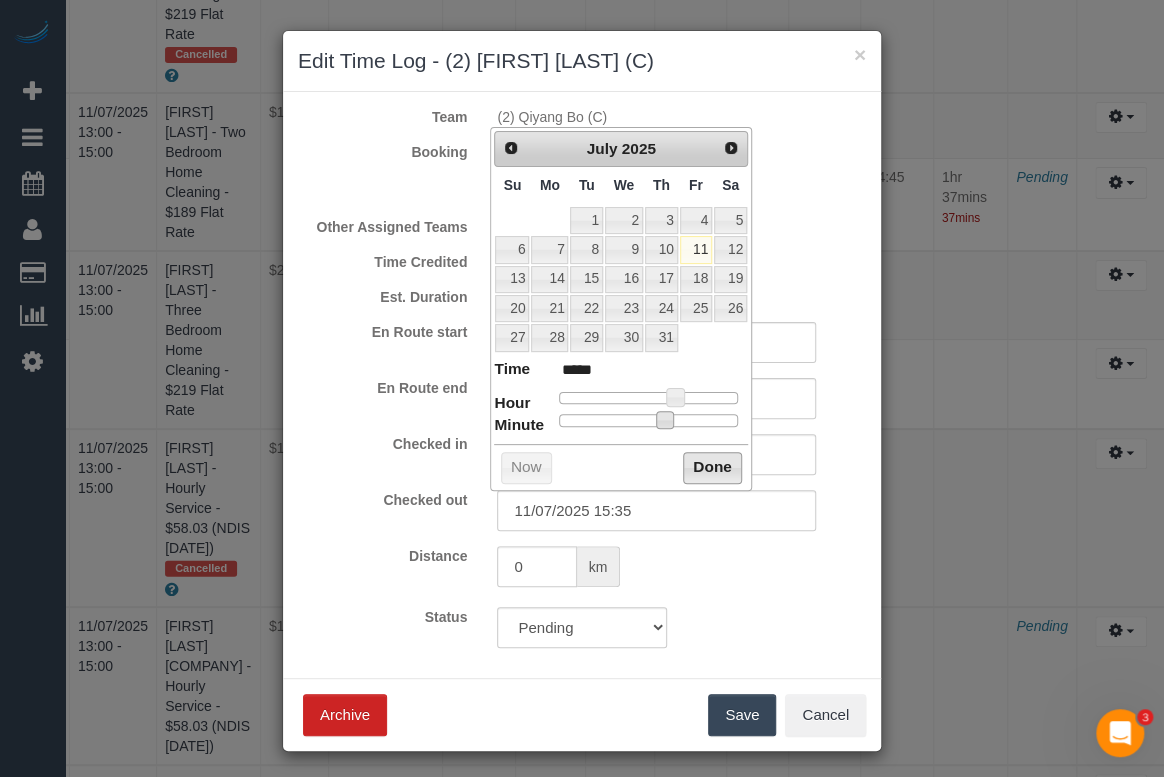 click on "Done" at bounding box center [712, 468] 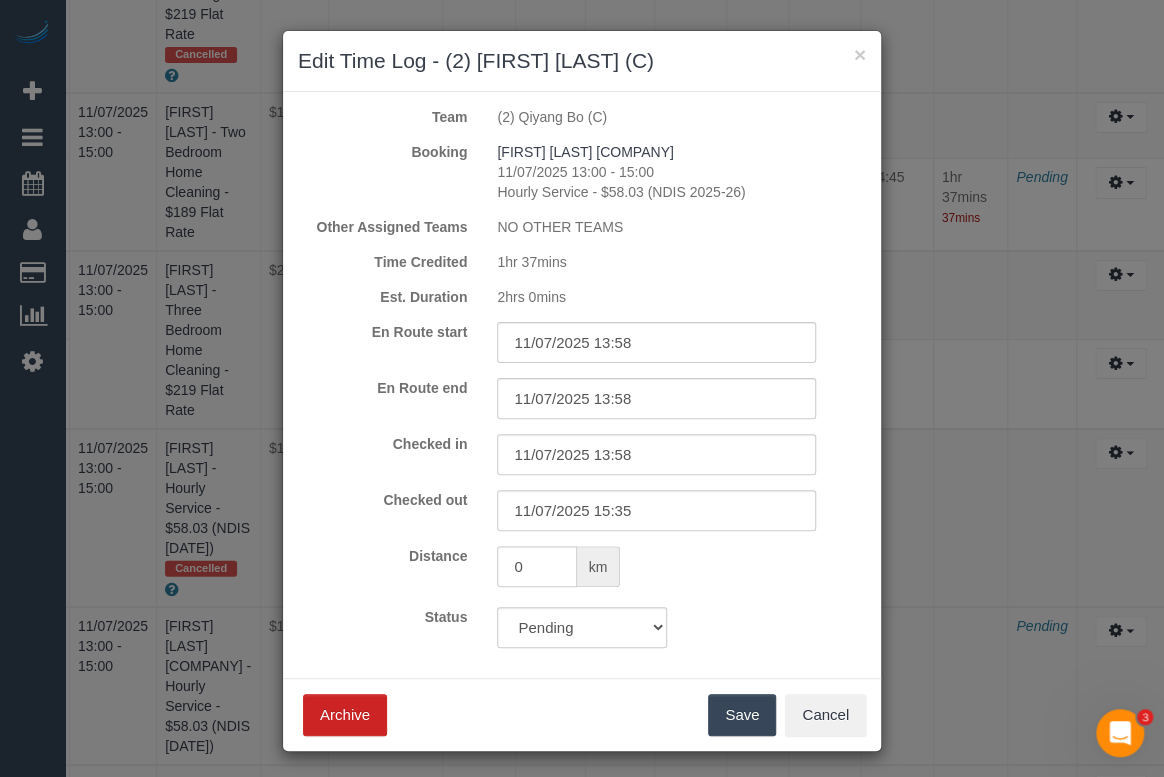 click on "Save" at bounding box center [742, 715] 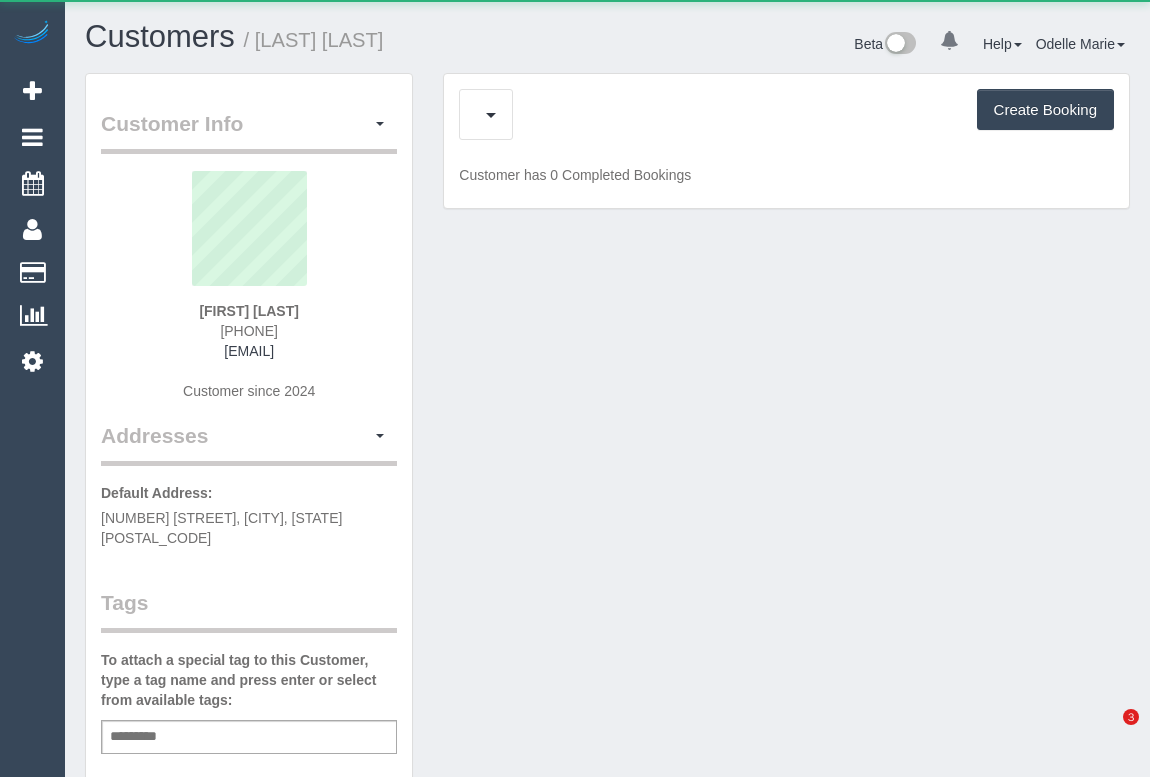 scroll, scrollTop: 0, scrollLeft: 0, axis: both 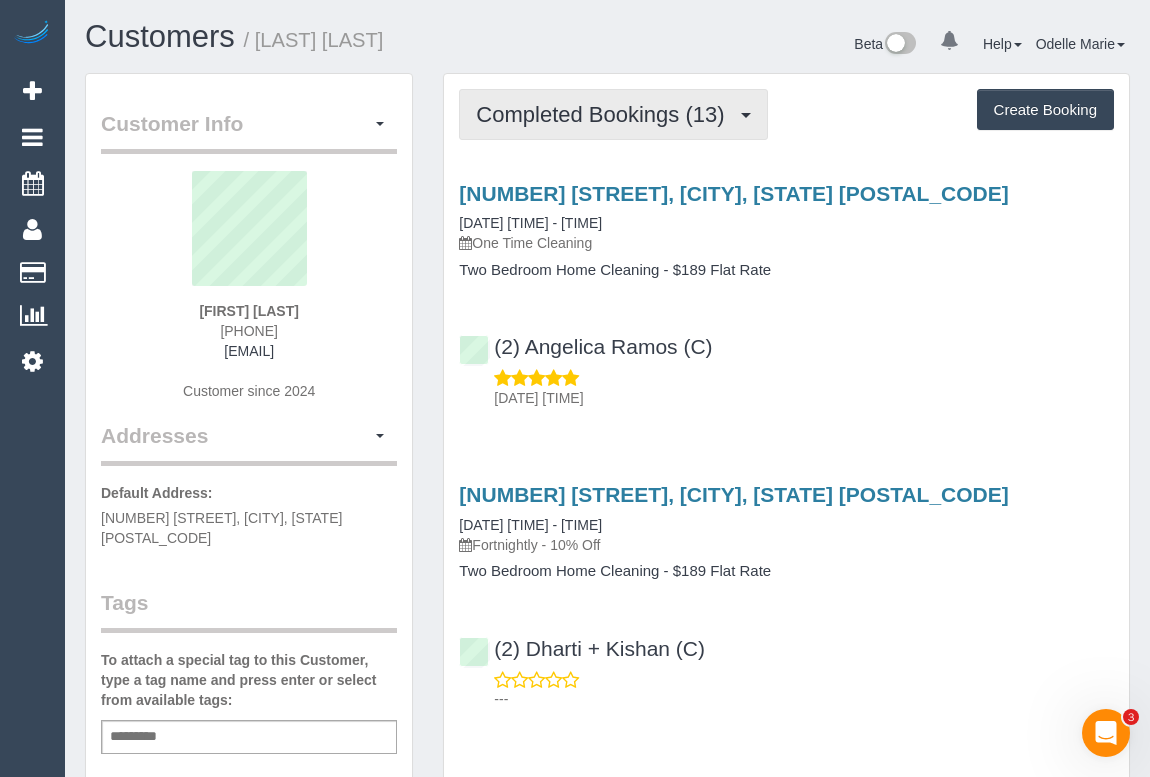 click on "Completed Bookings (13)" at bounding box center (605, 114) 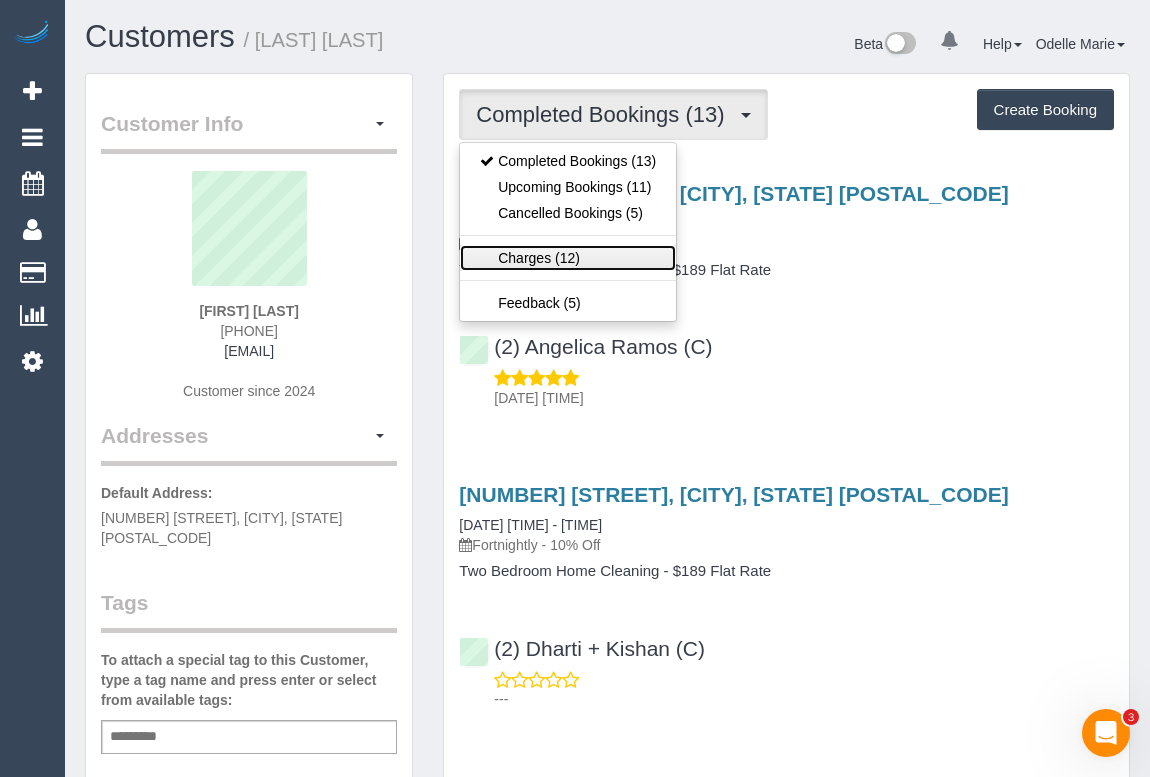click on "Charges (12)" at bounding box center (568, 258) 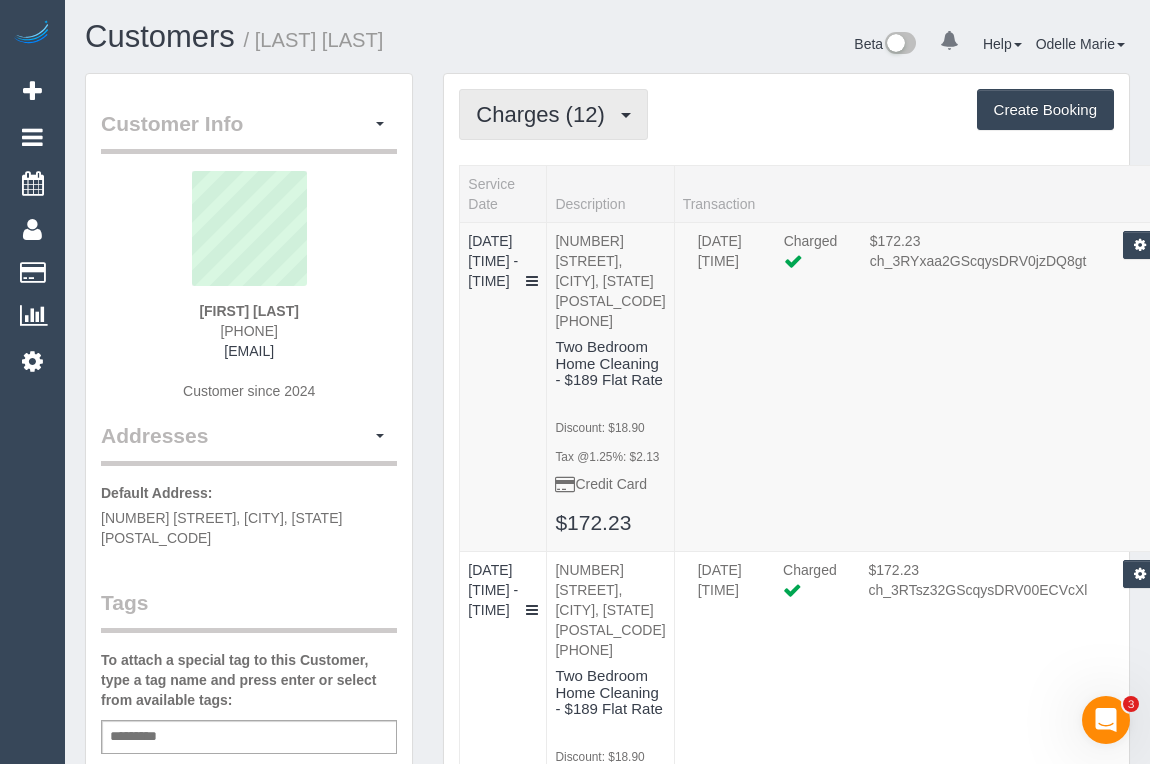 click on "Charges (12)" at bounding box center (545, 114) 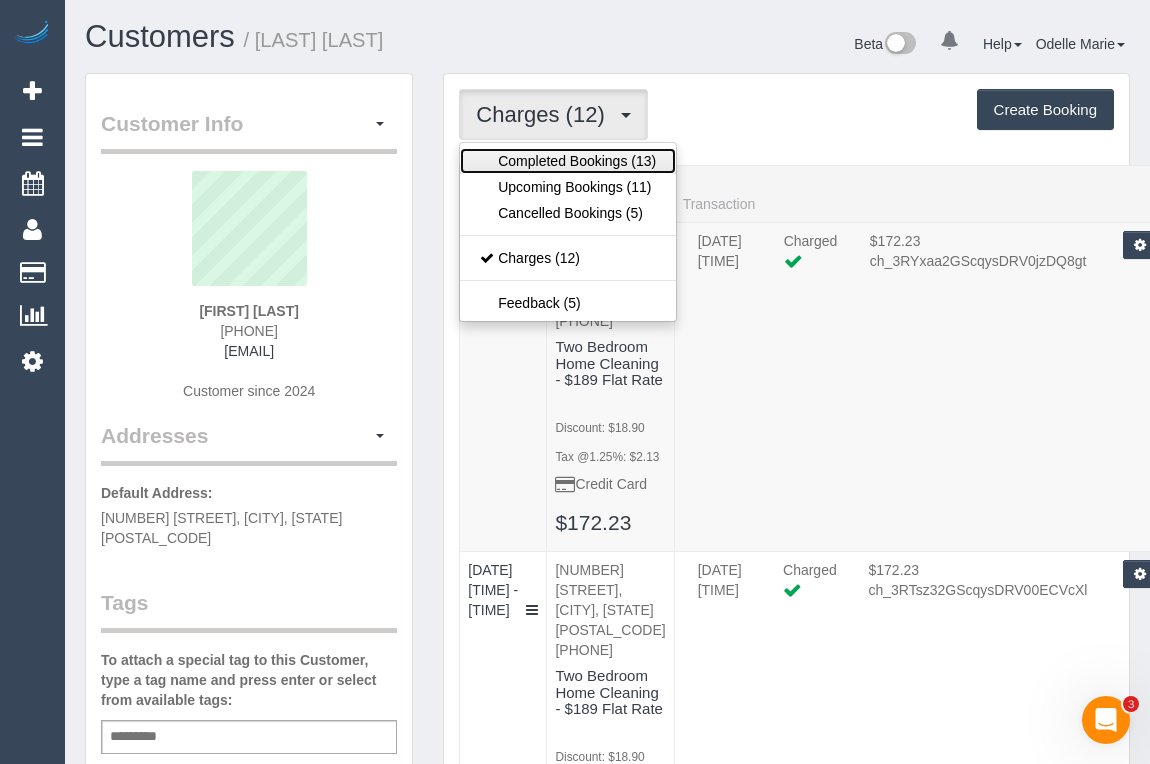 click on "Completed Bookings (13)" at bounding box center (568, 161) 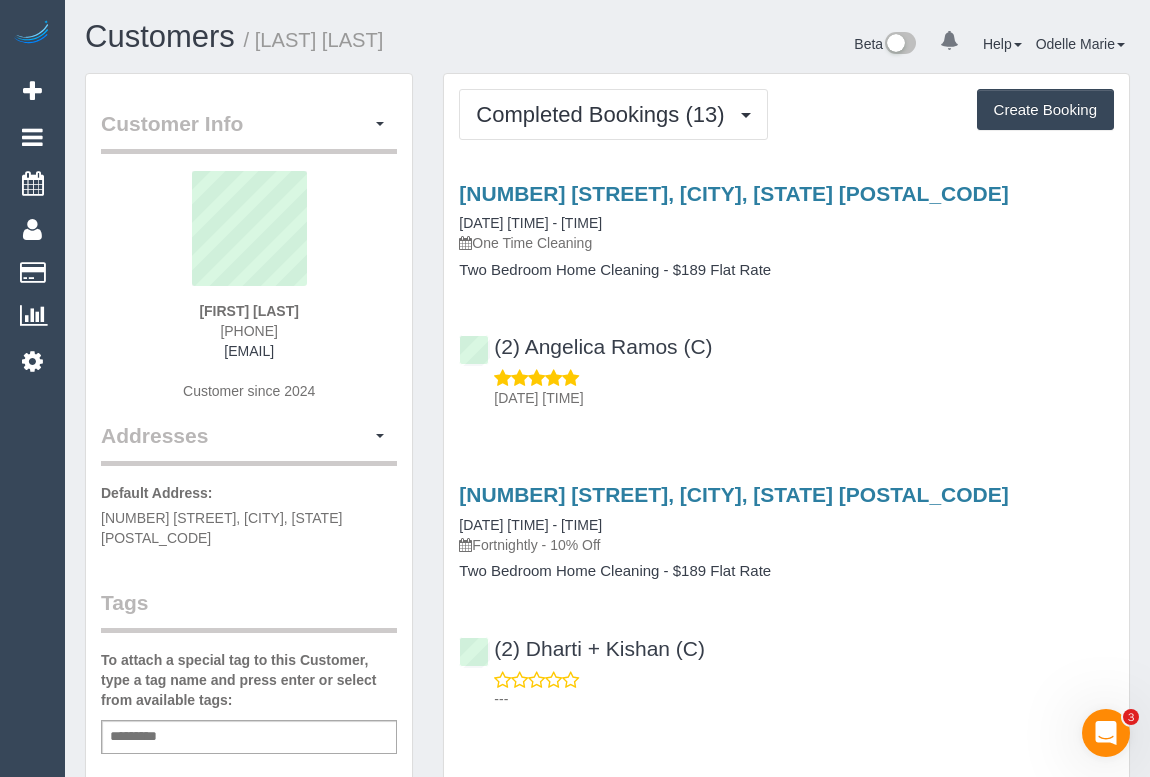click on "(2) Angelica Ramos (C)
11/07/2025 08:02" at bounding box center [786, 363] 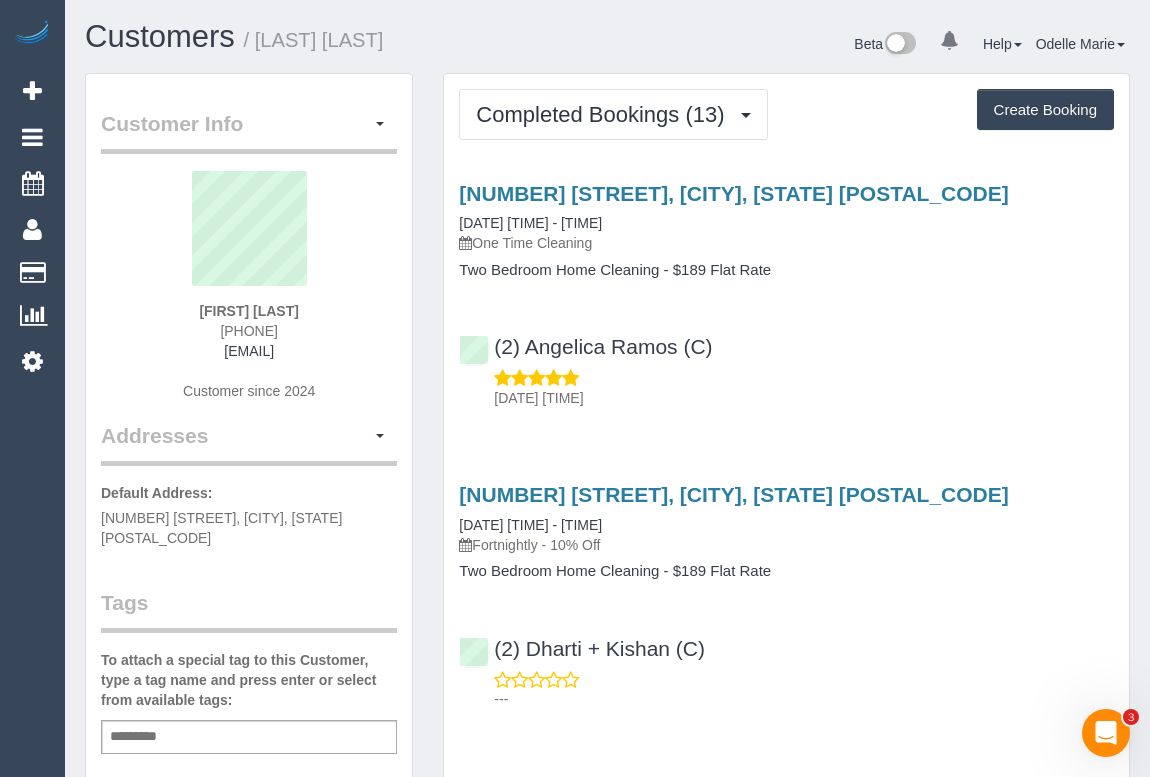 click on "11/07/2025 08:02" at bounding box center [786, 388] 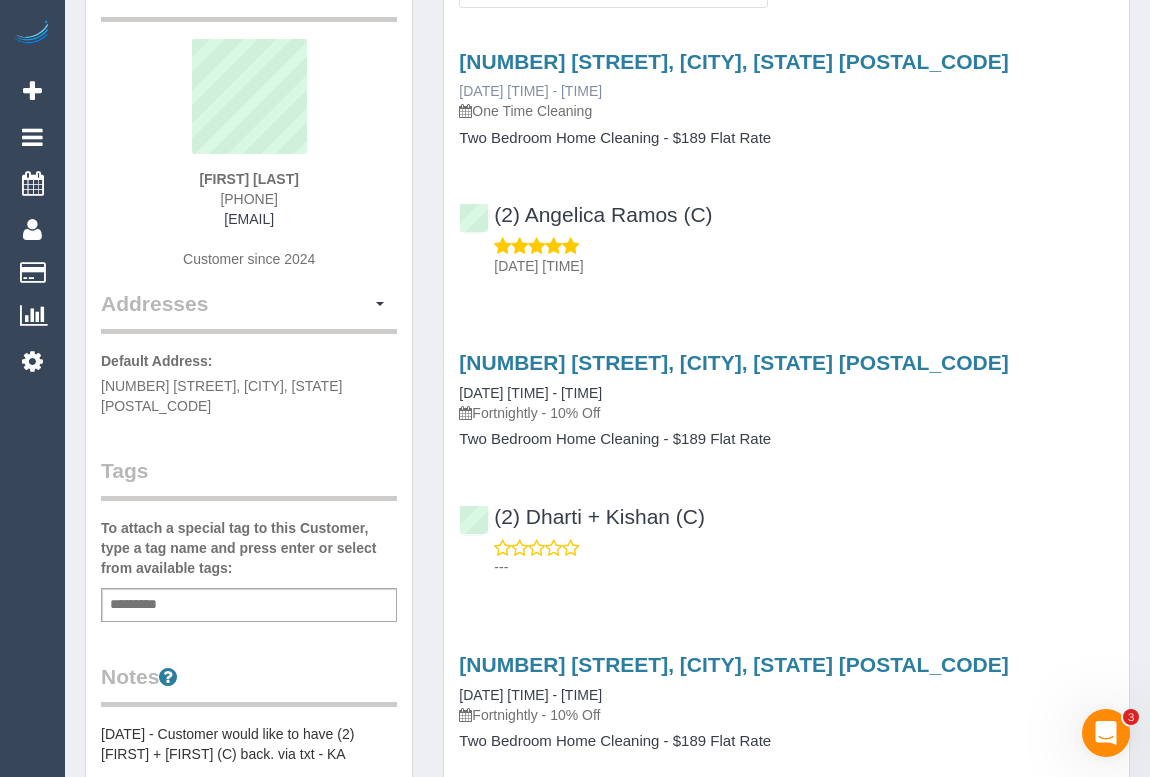 scroll, scrollTop: 0, scrollLeft: 0, axis: both 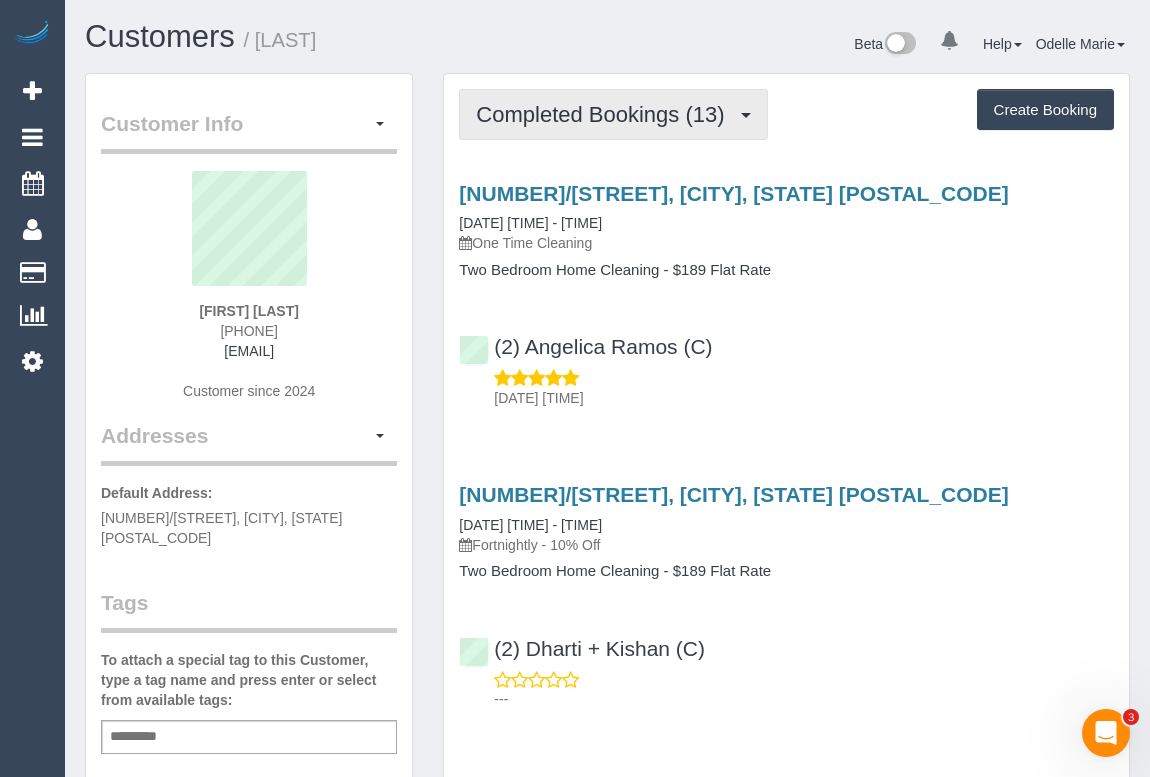 click on "Completed Bookings (13)" at bounding box center [605, 114] 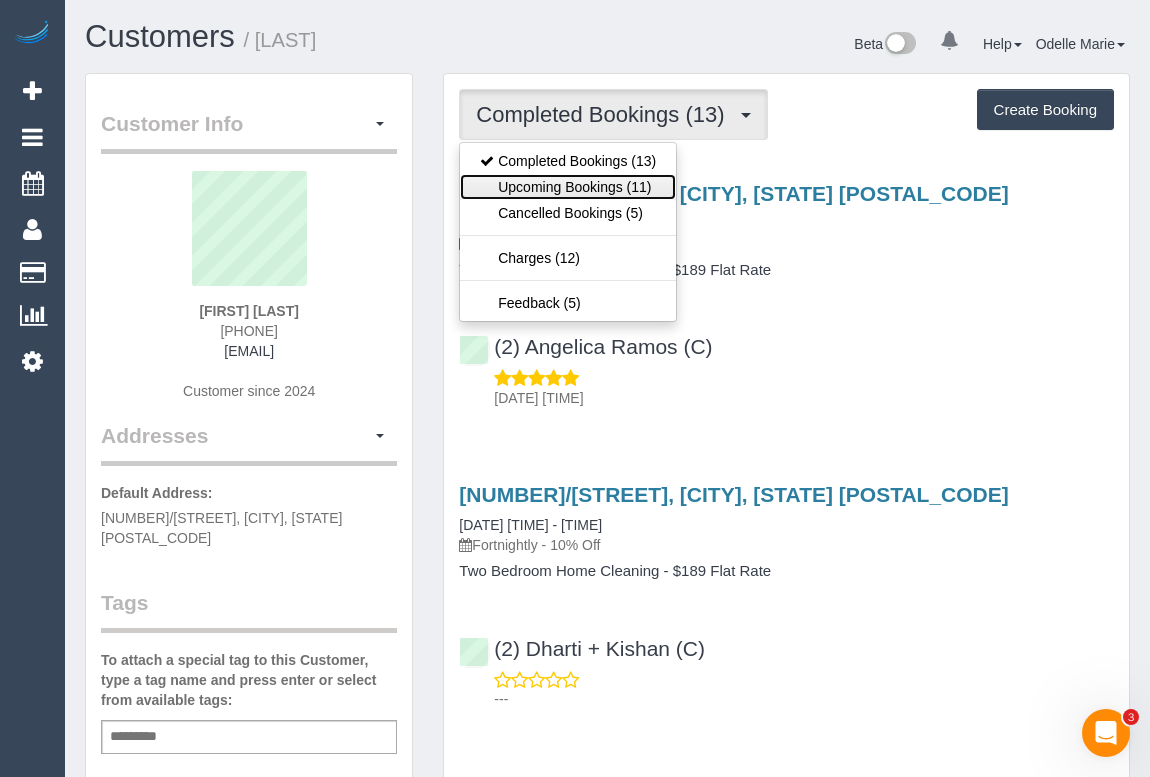 click on "Upcoming Bookings (11)" at bounding box center [568, 187] 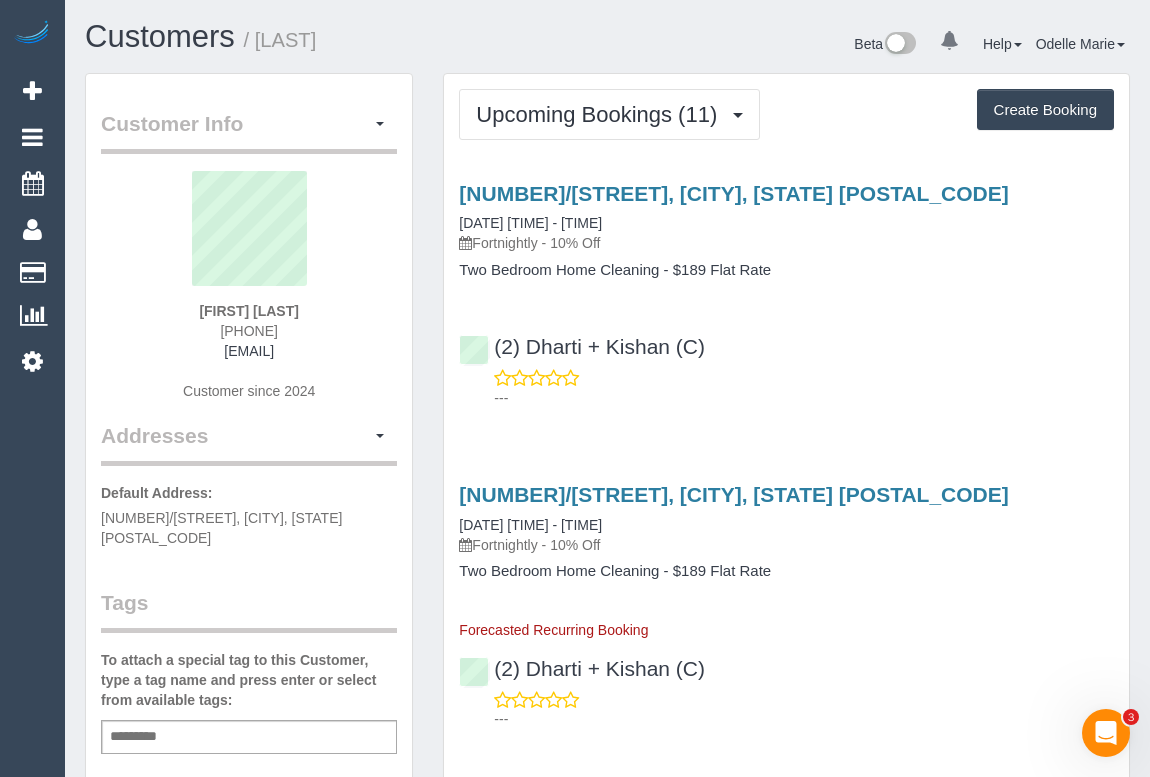 click on "---" at bounding box center [786, 388] 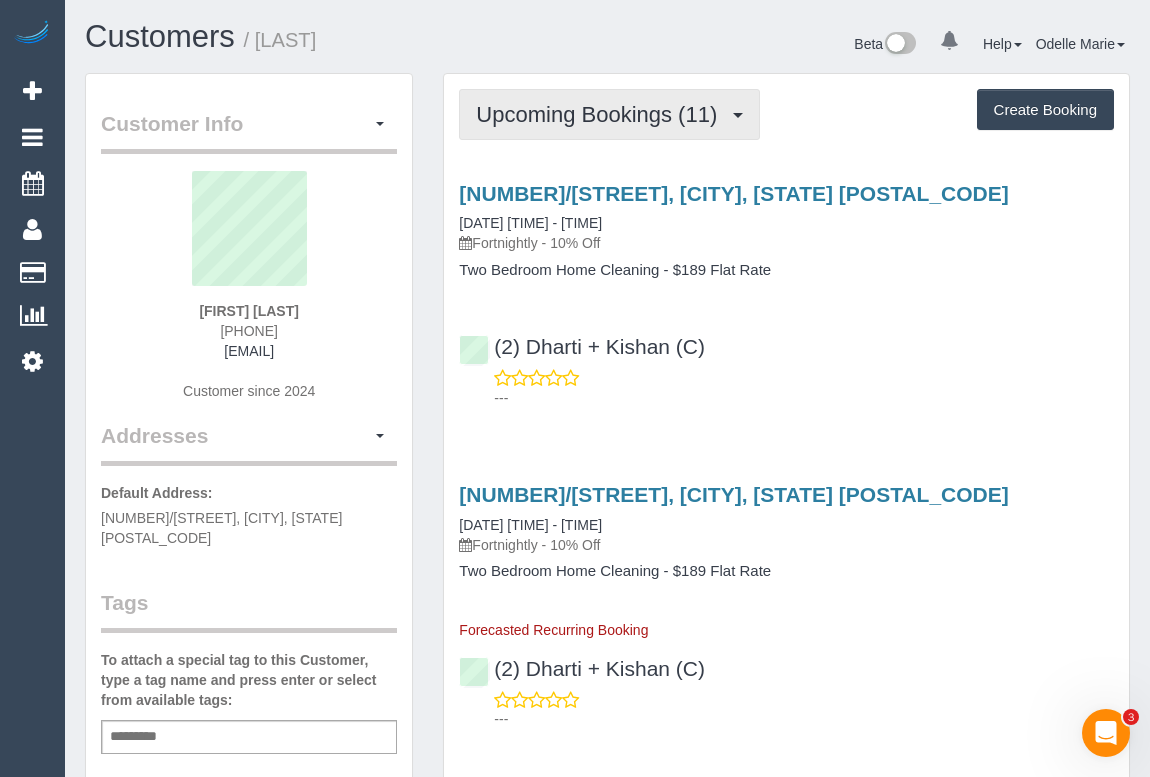 click on "Upcoming Bookings (11)" at bounding box center [601, 114] 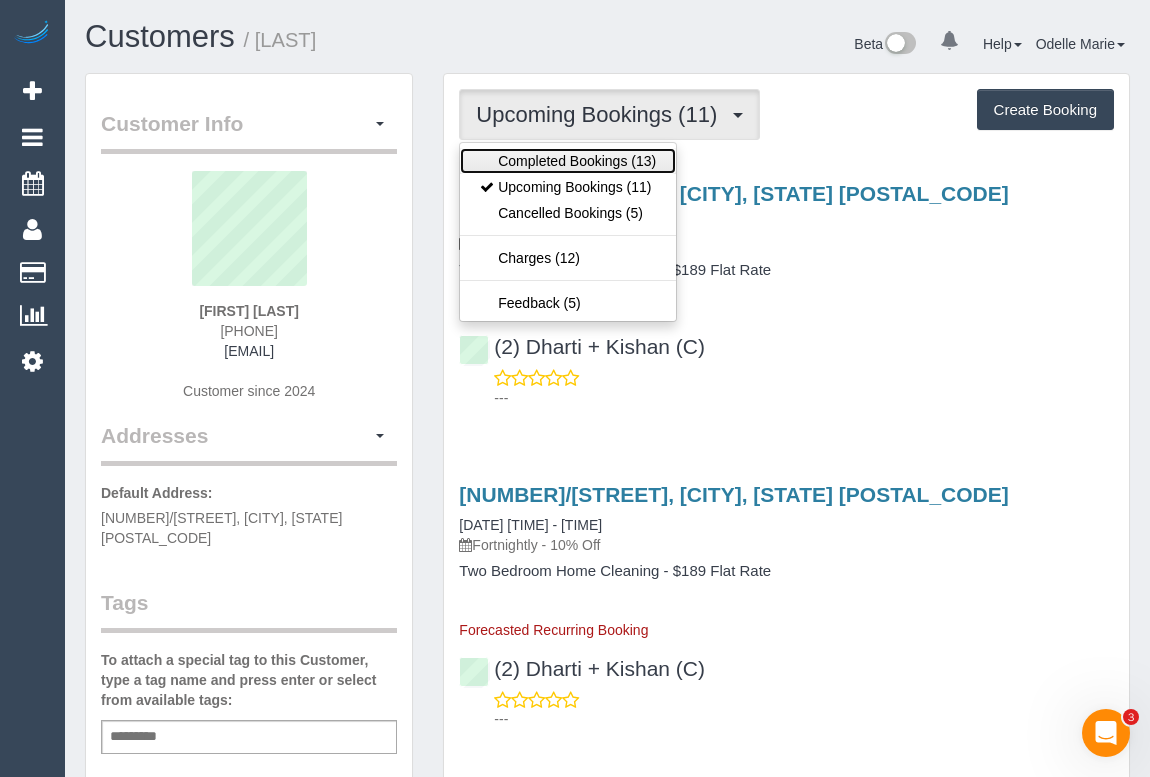 click on "Completed Bookings (13)" at bounding box center [568, 161] 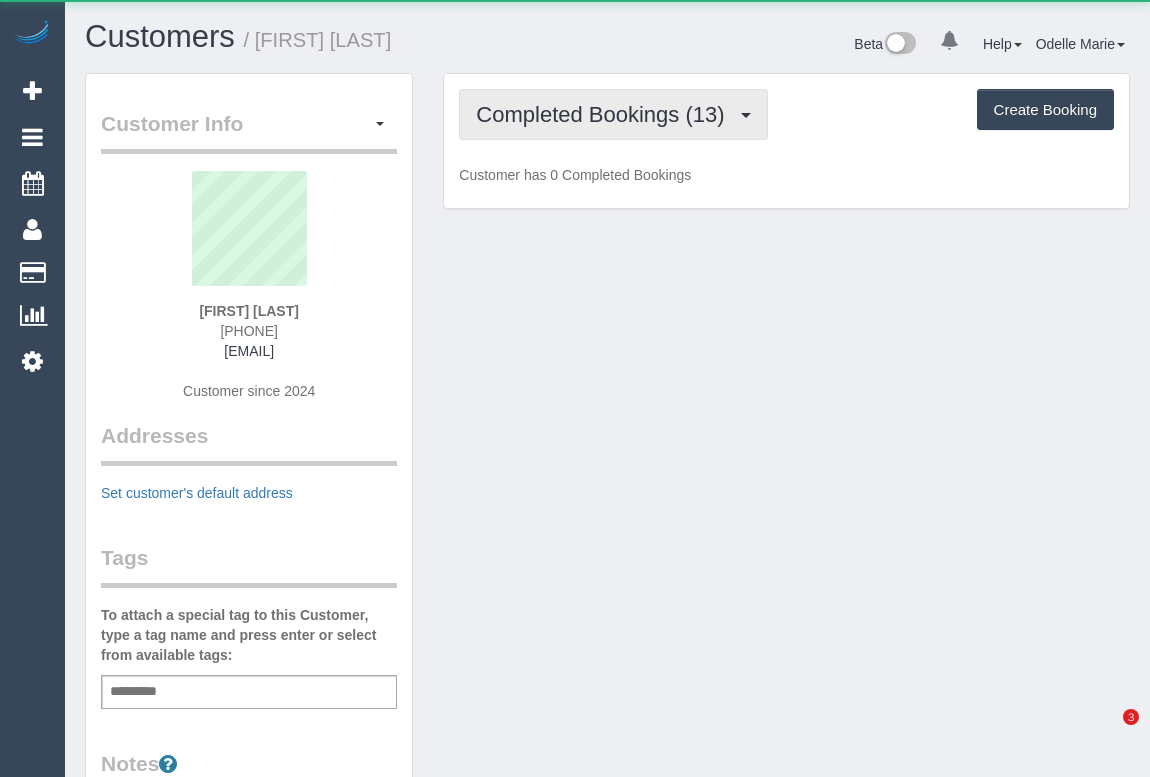 scroll, scrollTop: 0, scrollLeft: 0, axis: both 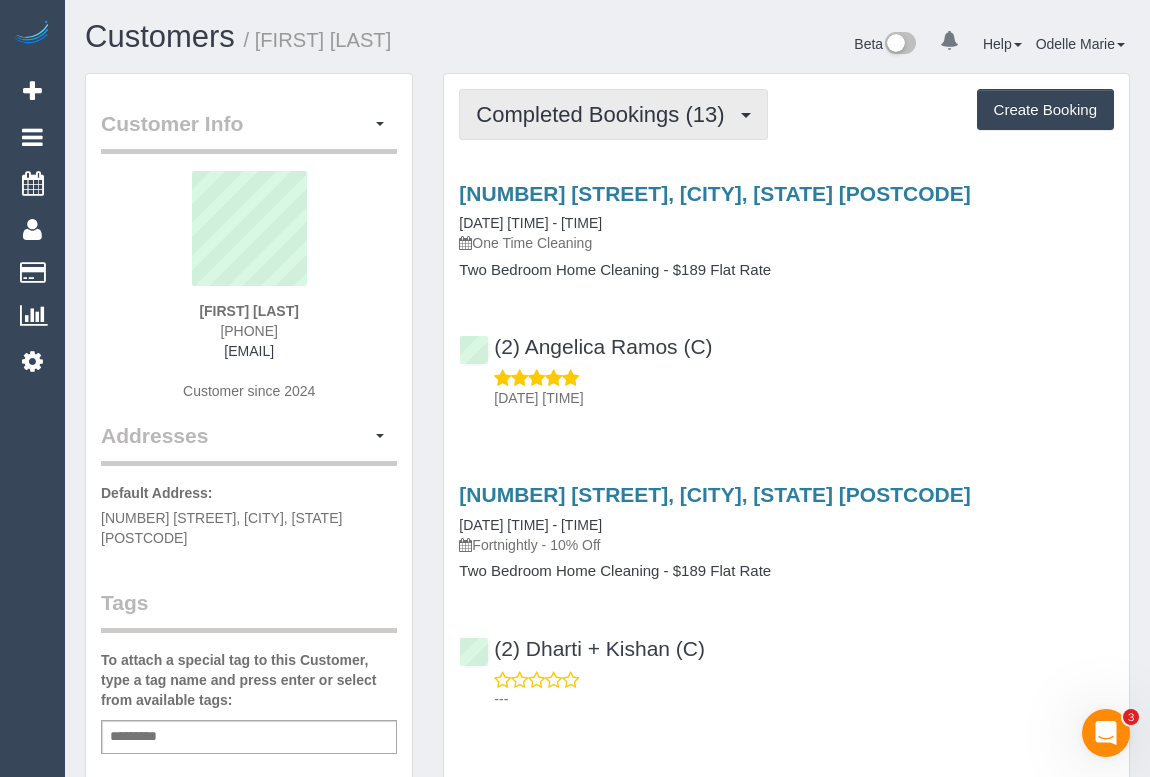 click on "Completed Bookings (13)" at bounding box center (605, 114) 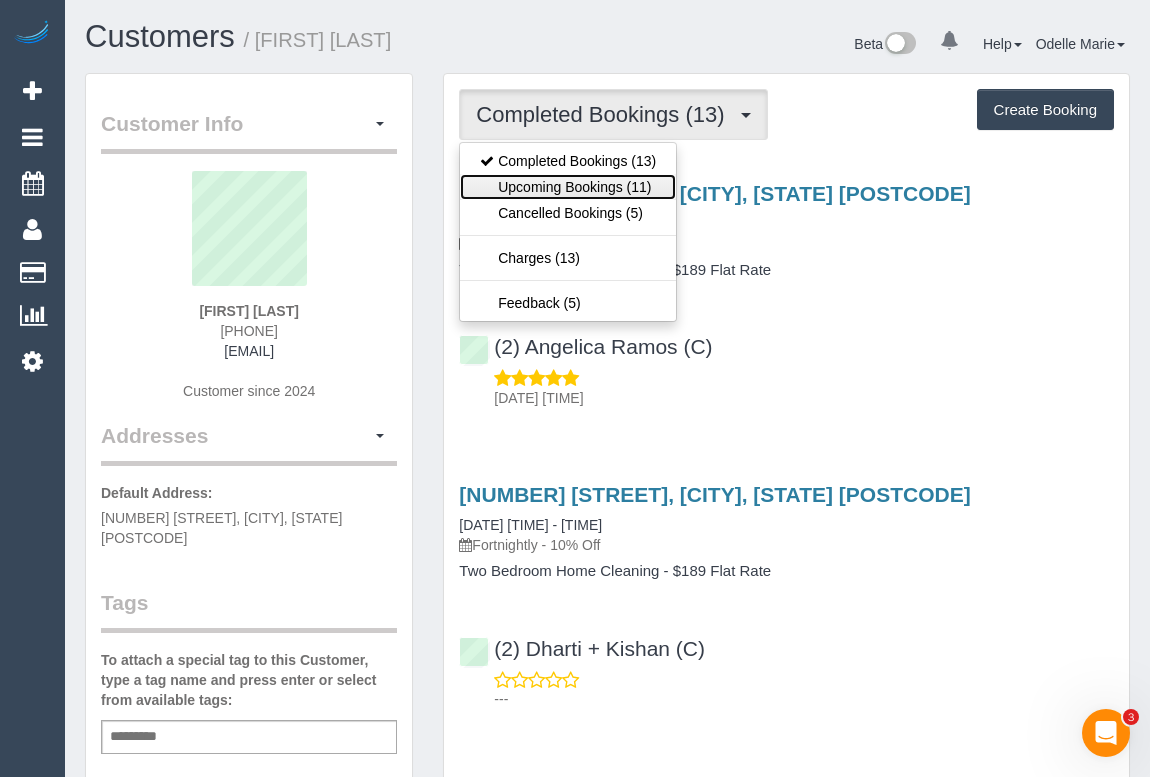 click on "Upcoming Bookings (11)" at bounding box center (568, 187) 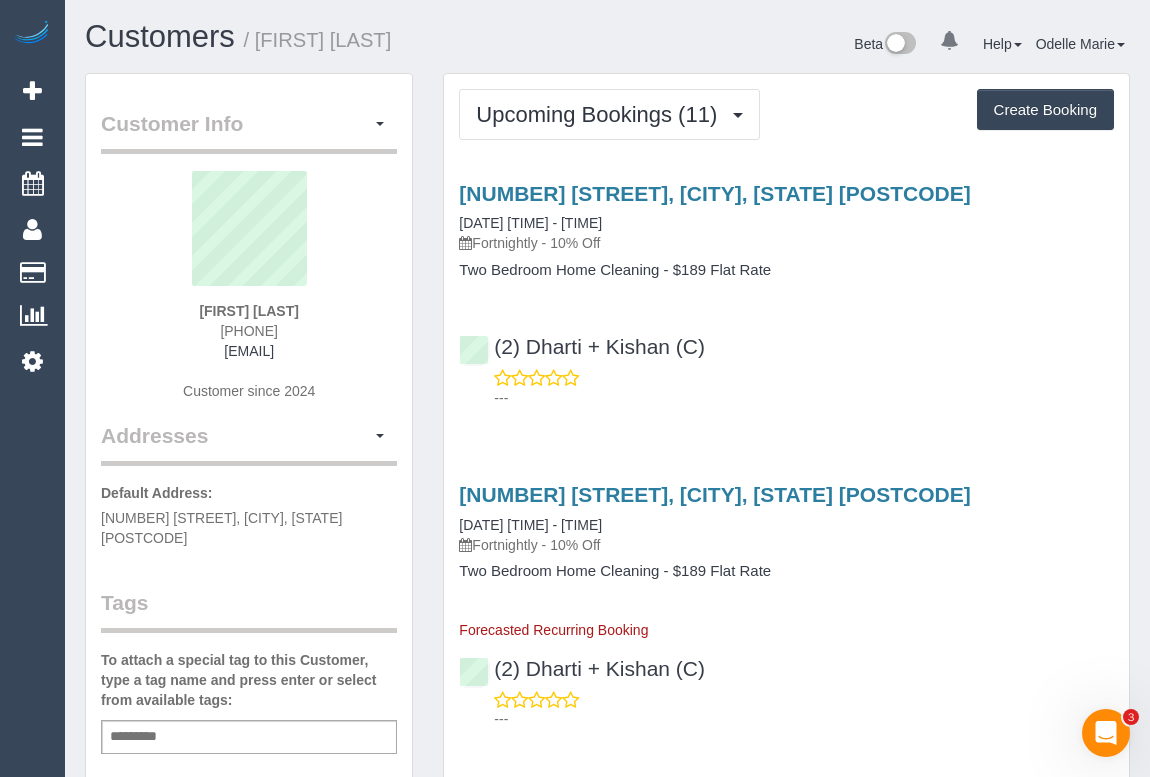 click on "(2) [FIRST] + [FIRST] (C)
---" at bounding box center (786, 363) 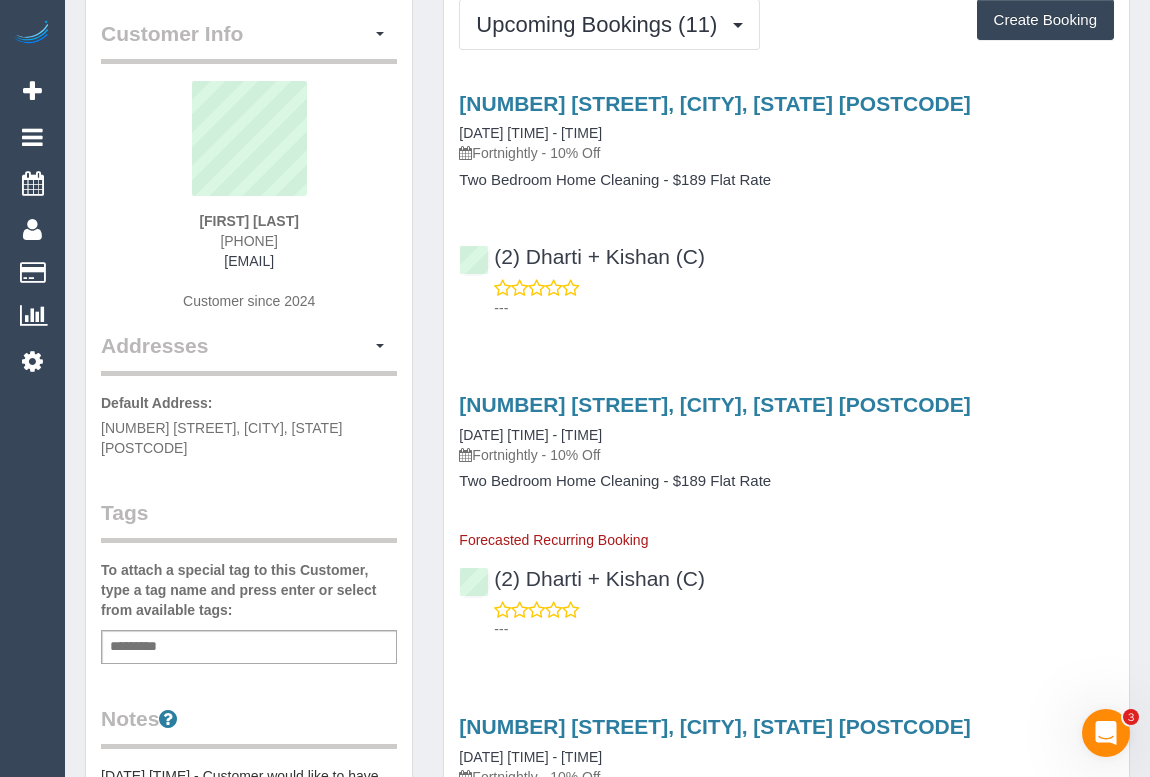scroll, scrollTop: 0, scrollLeft: 0, axis: both 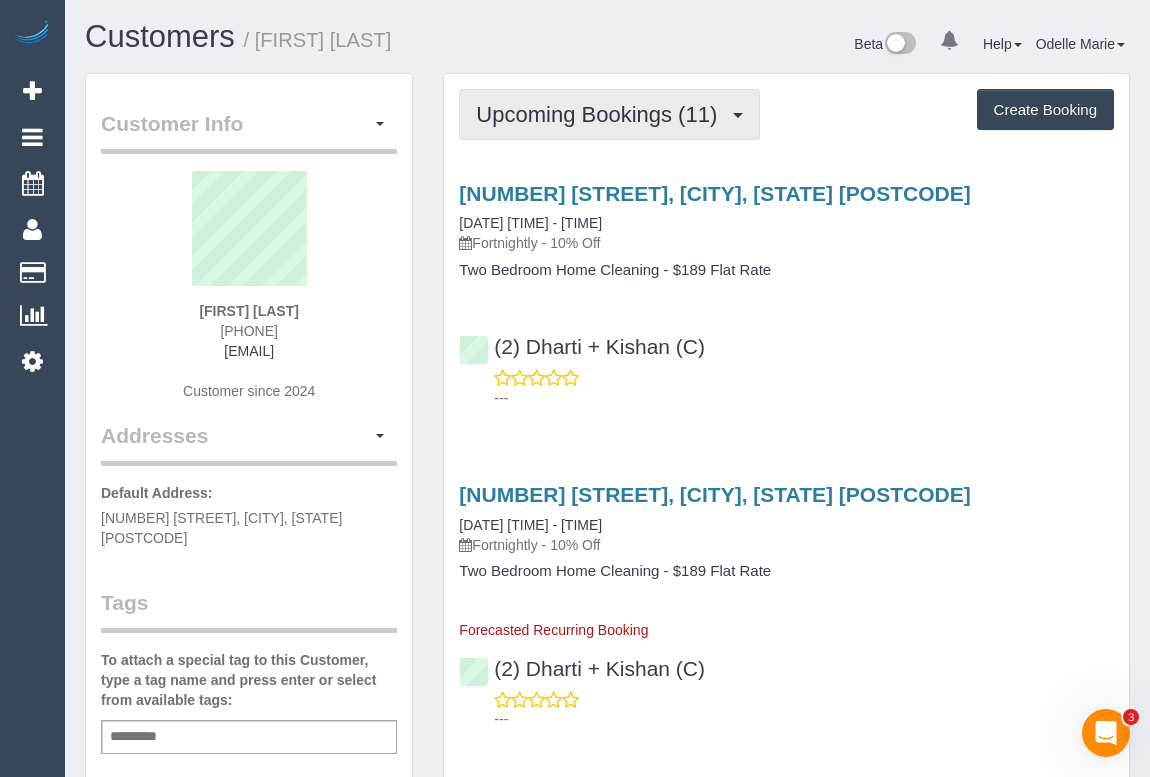 click on "Upcoming Bookings (11)" at bounding box center (609, 114) 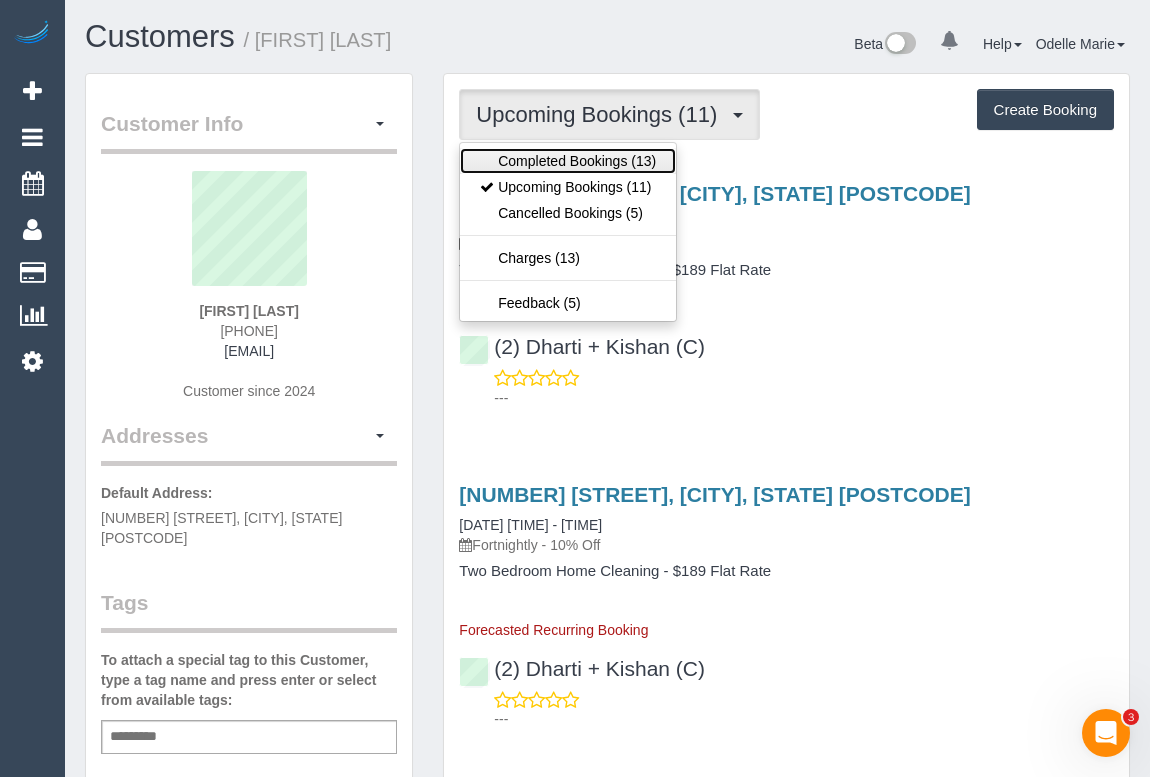 click on "Completed Bookings (13)" at bounding box center (568, 161) 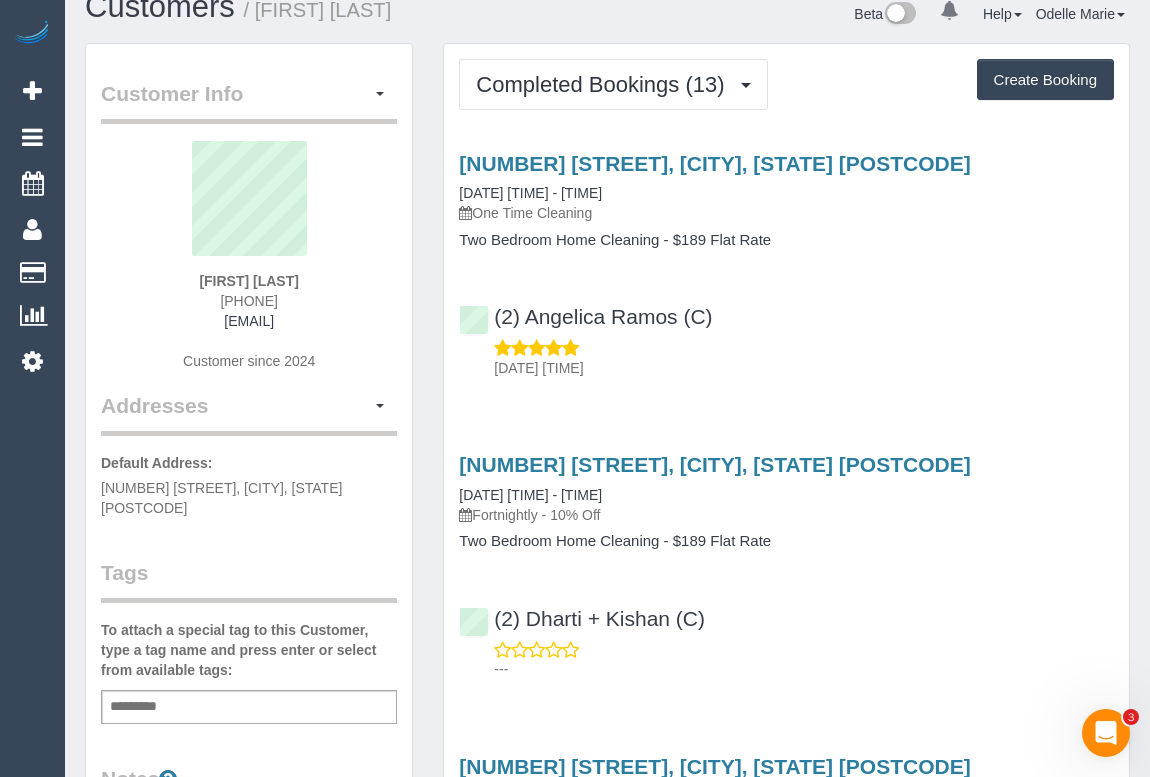 scroll, scrollTop: 0, scrollLeft: 0, axis: both 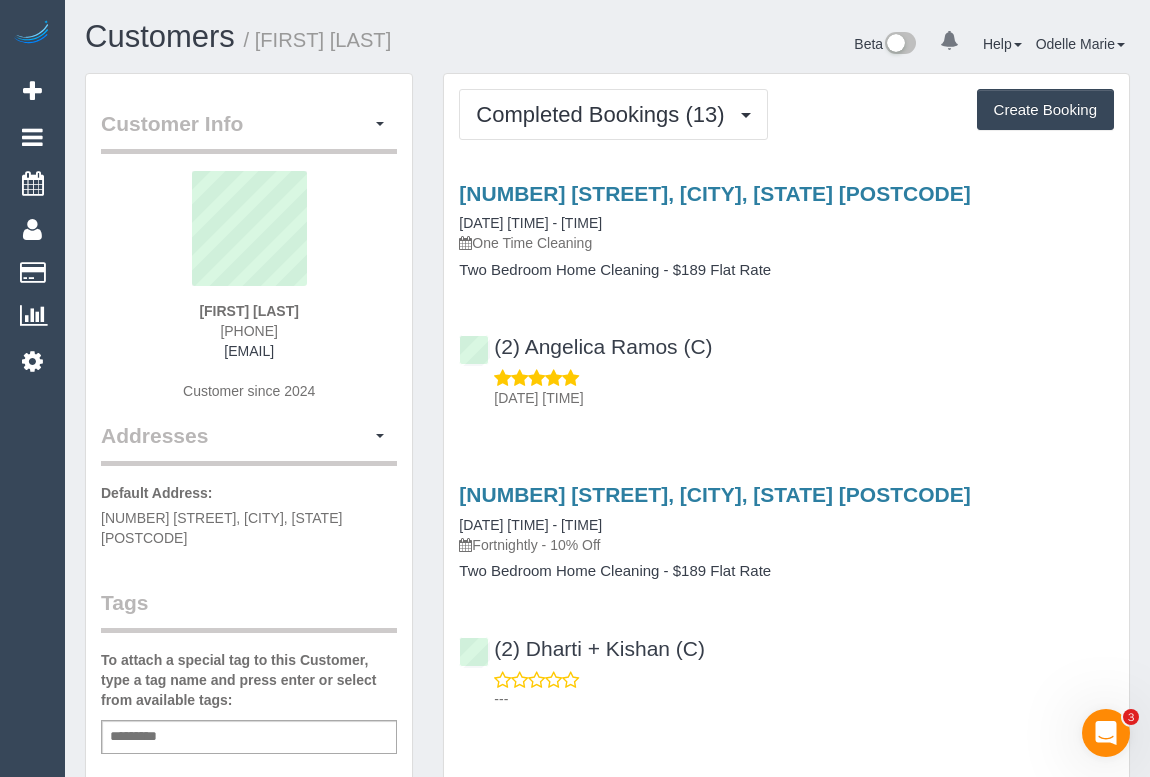 click on "Add a tag" at bounding box center (249, 737) 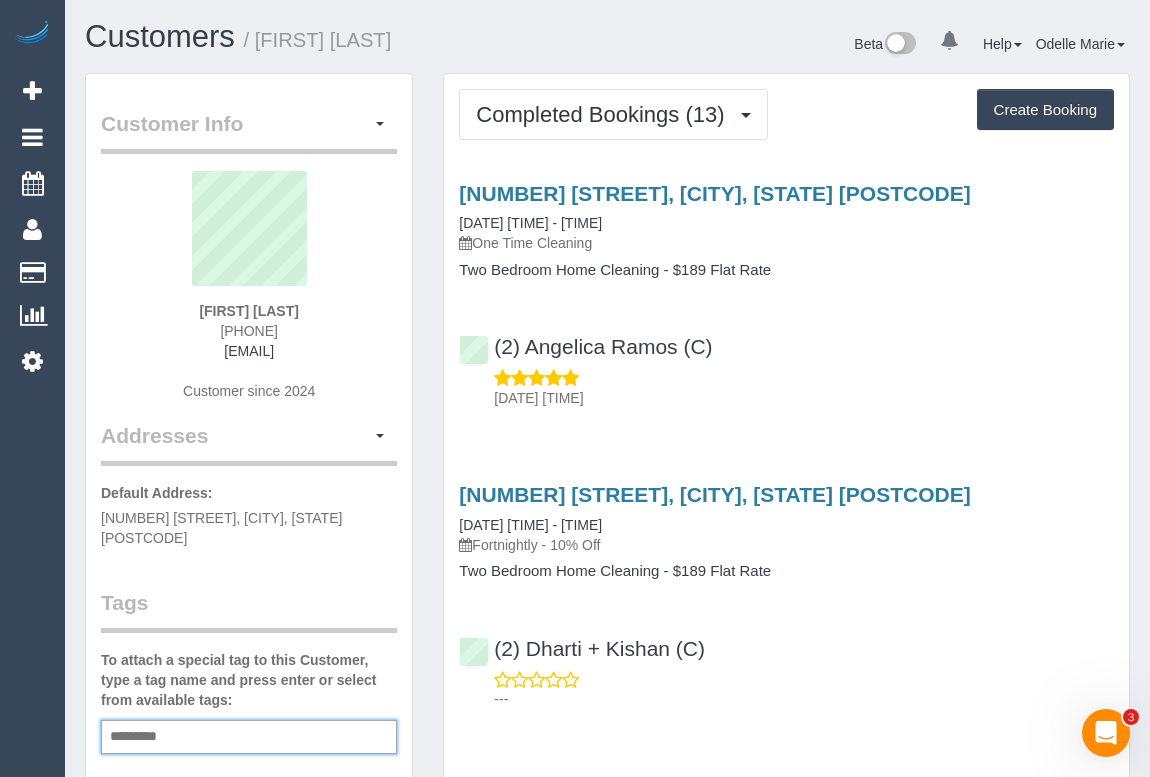 type on "*" 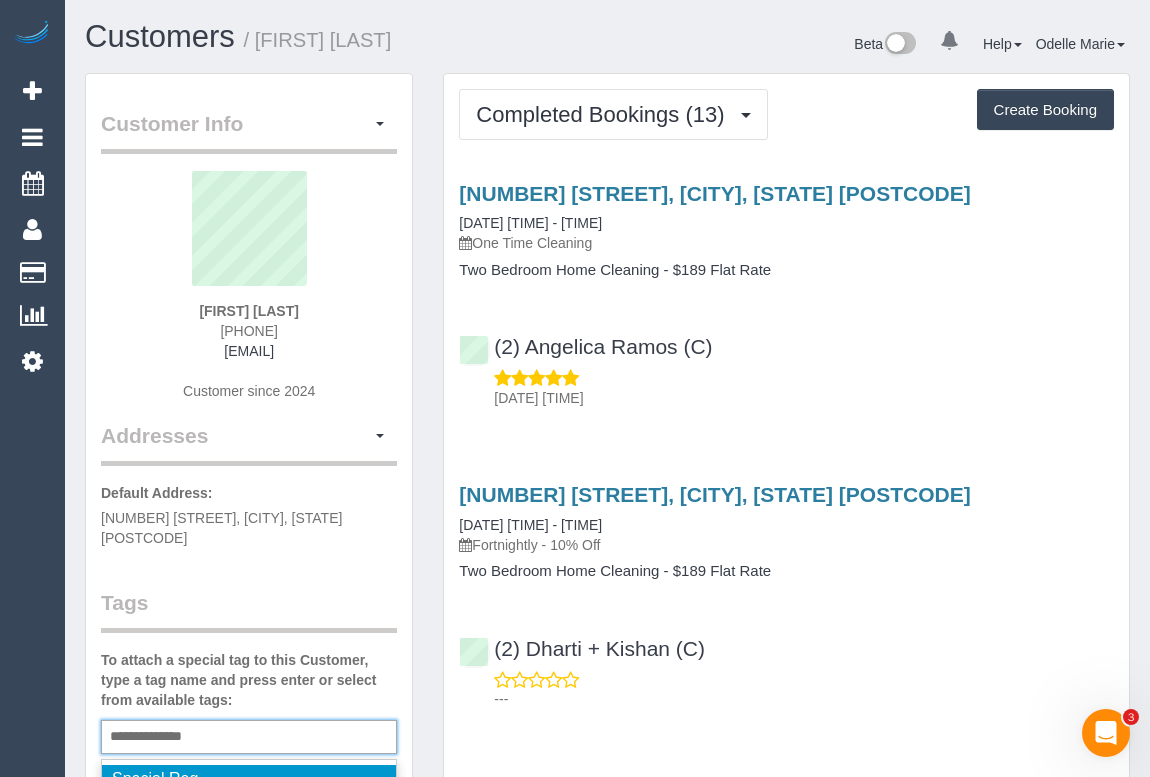 type on "**********" 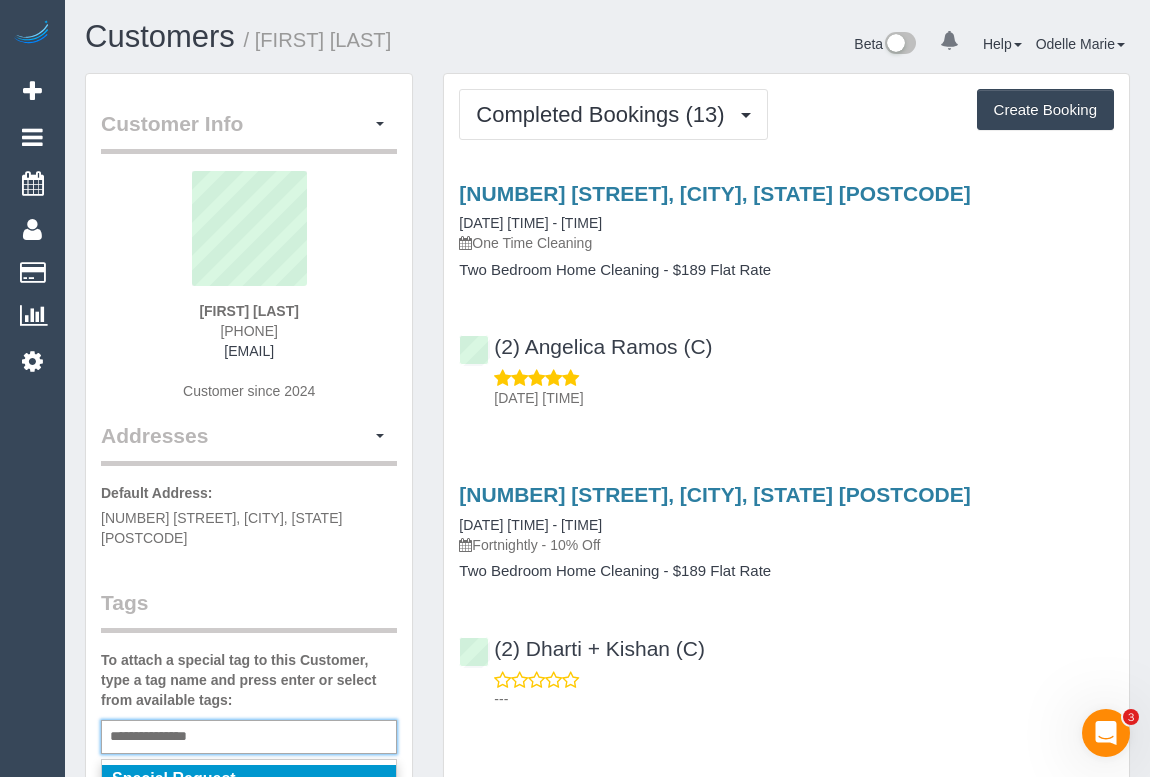 type 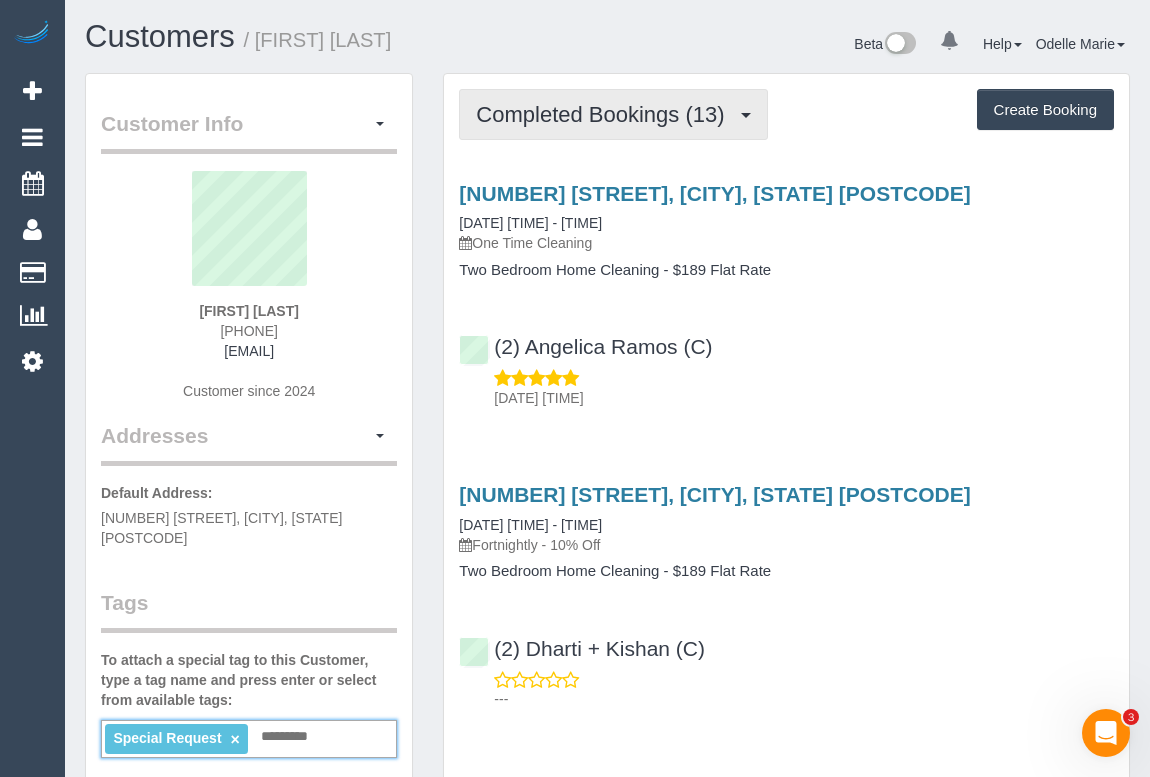 click on "Completed Bookings (13)" at bounding box center (605, 114) 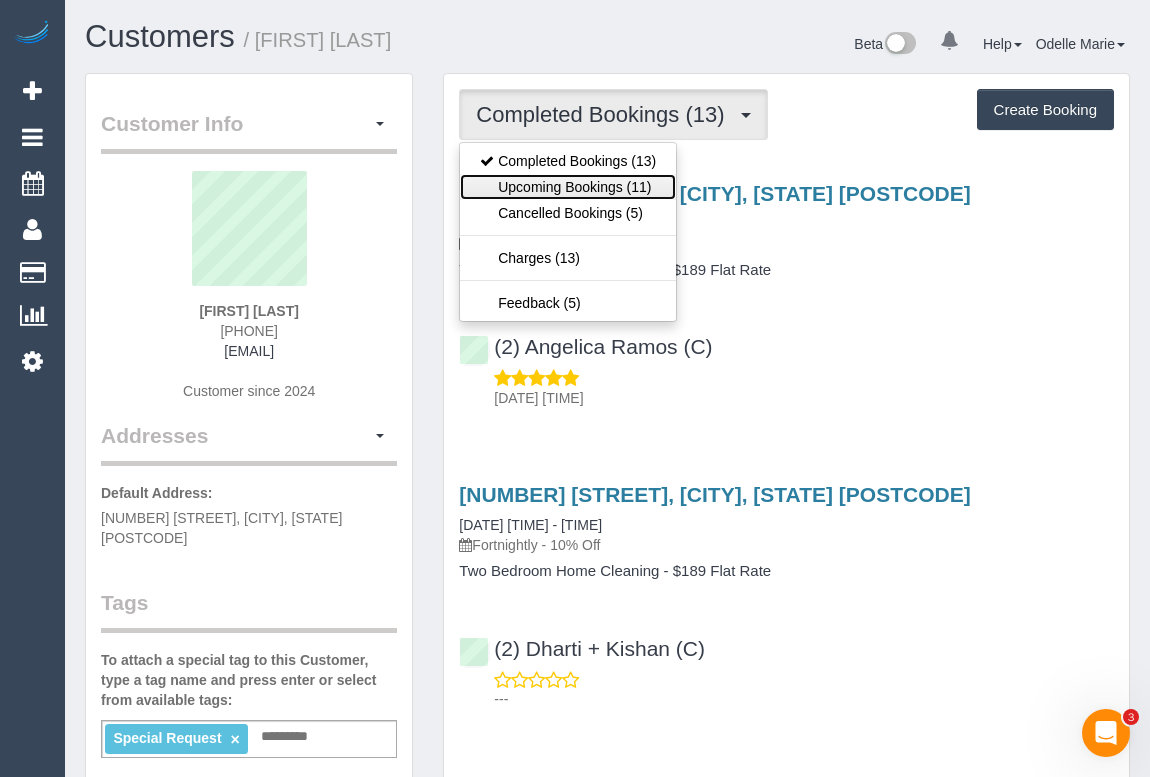 click on "Upcoming Bookings (11)" at bounding box center (568, 187) 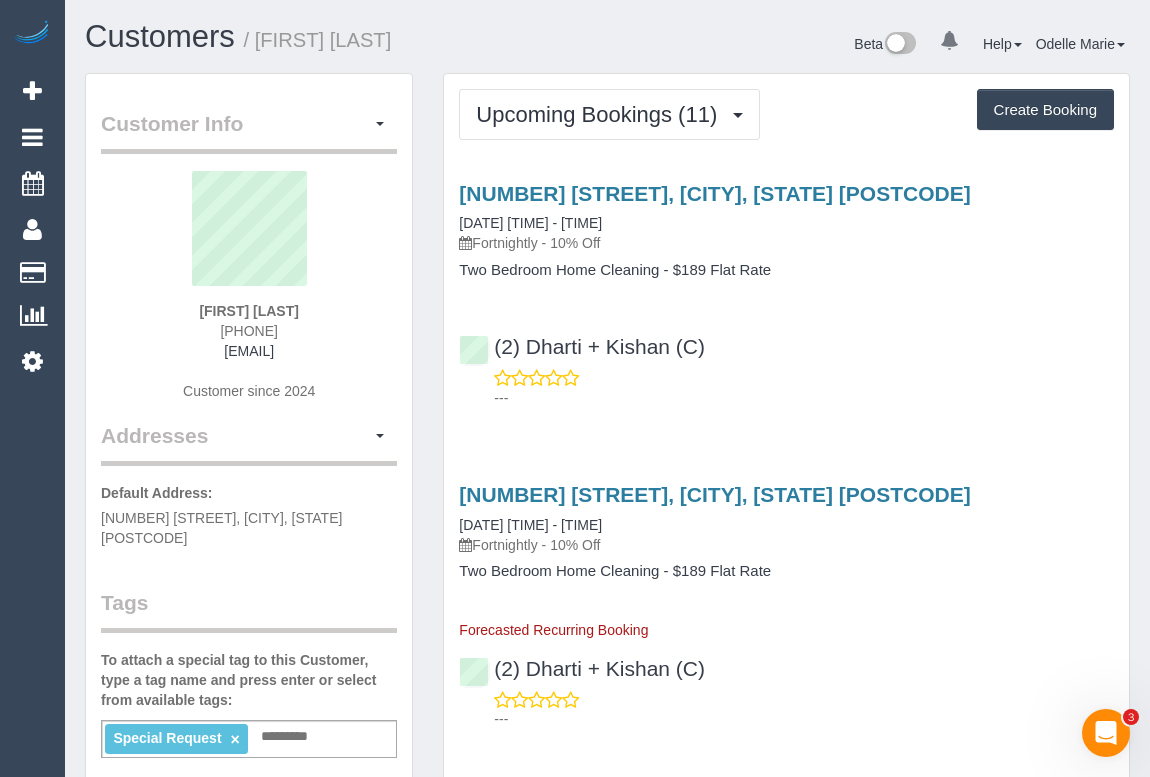 drag, startPoint x: 207, startPoint y: 313, endPoint x: 306, endPoint y: 313, distance: 99 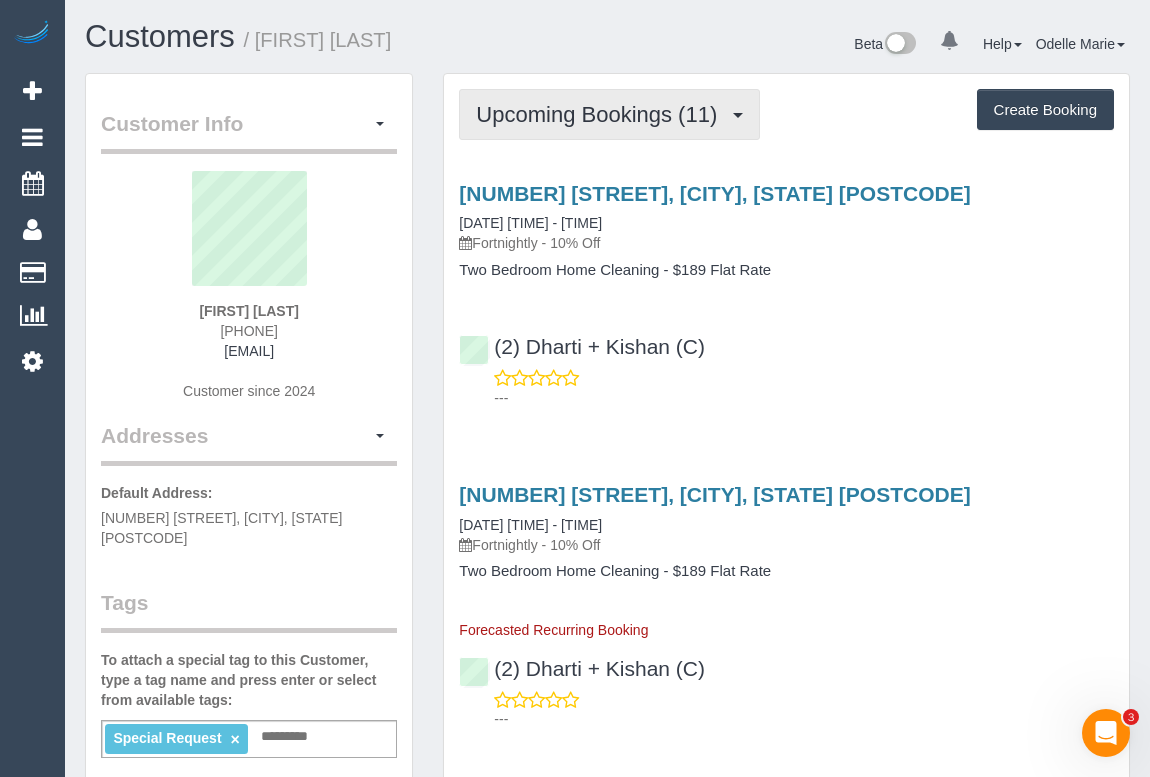 click on "Upcoming Bookings (11)" at bounding box center [601, 114] 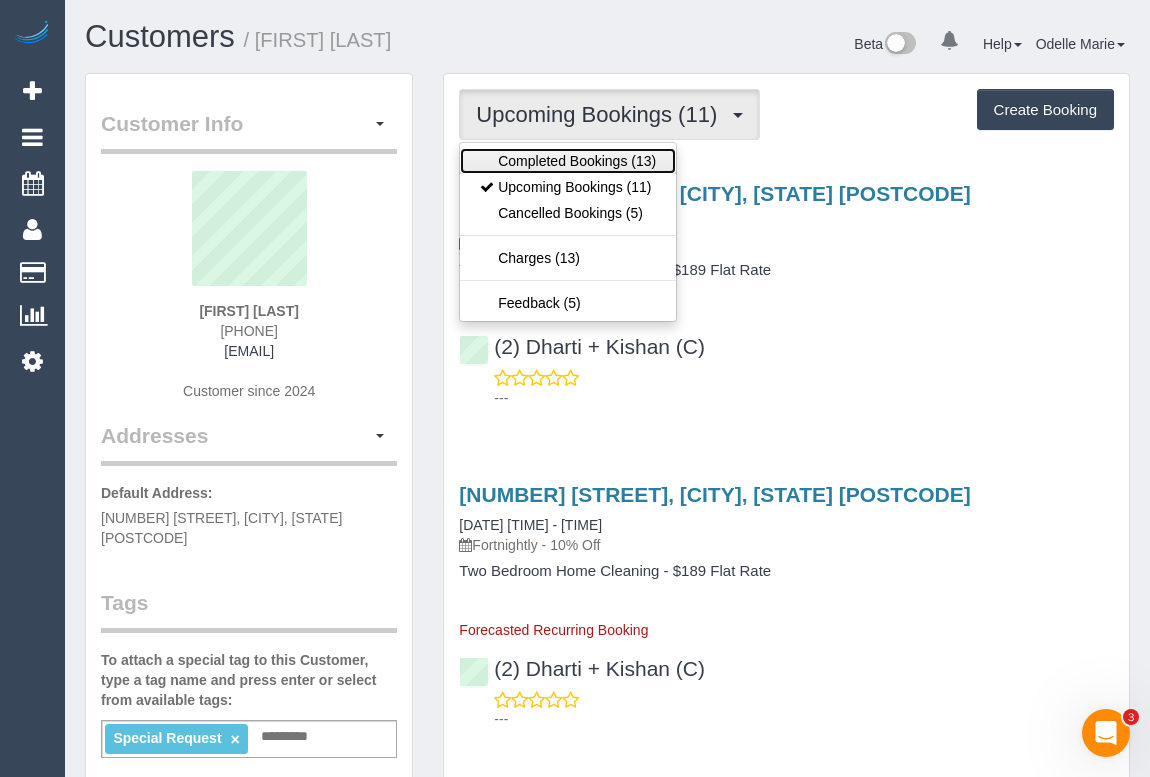 click on "Completed Bookings (13)" at bounding box center [568, 161] 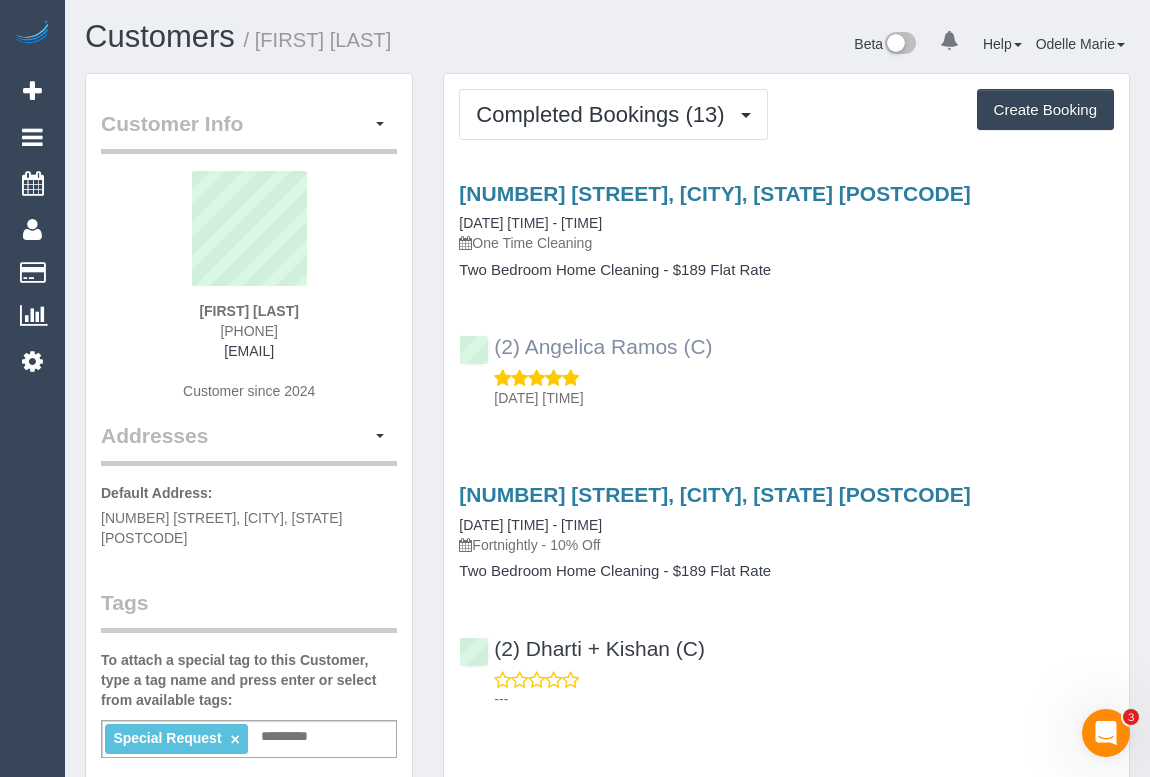 drag, startPoint x: 674, startPoint y: 350, endPoint x: 494, endPoint y: 347, distance: 180.025 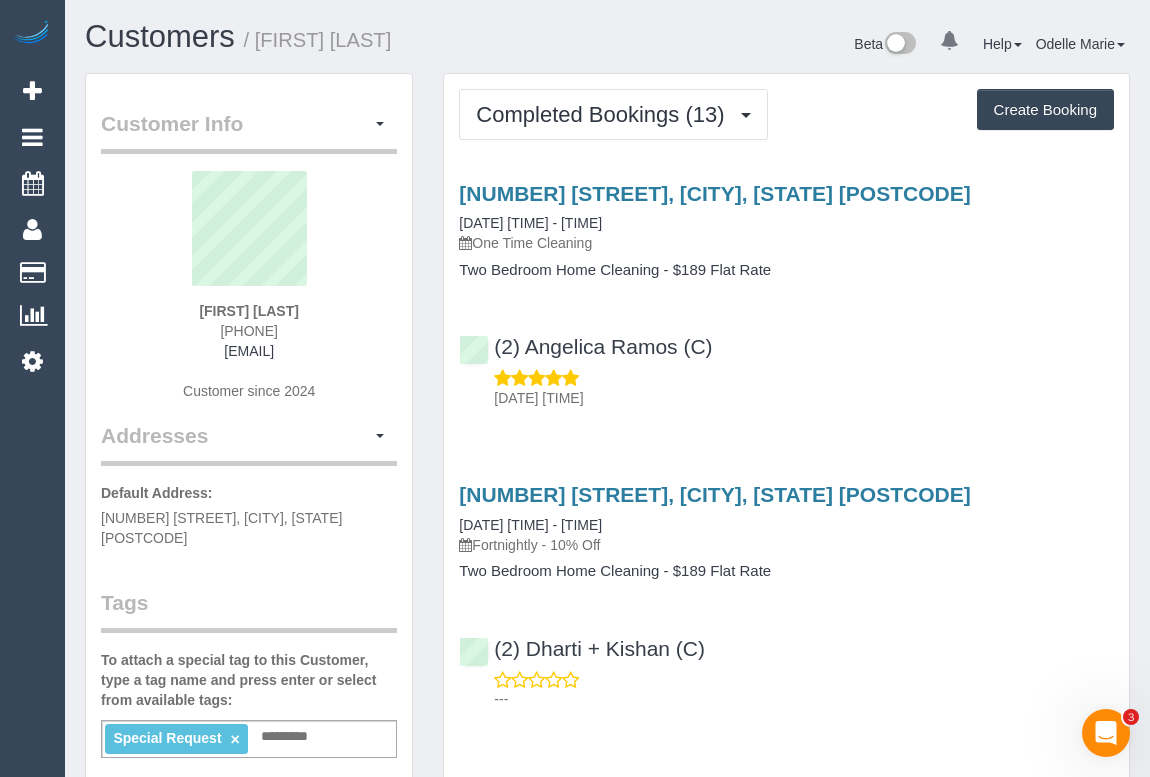 copy on "(2) Angelica Ramos (C)" 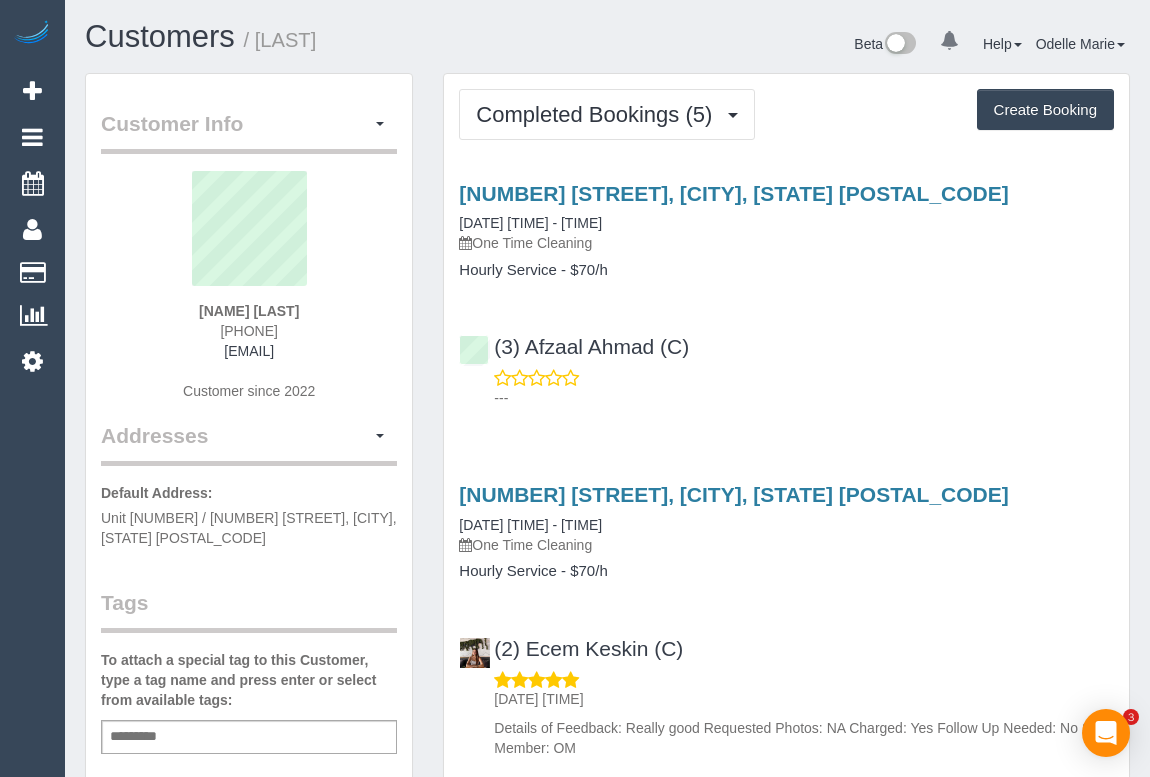 scroll, scrollTop: 0, scrollLeft: 0, axis: both 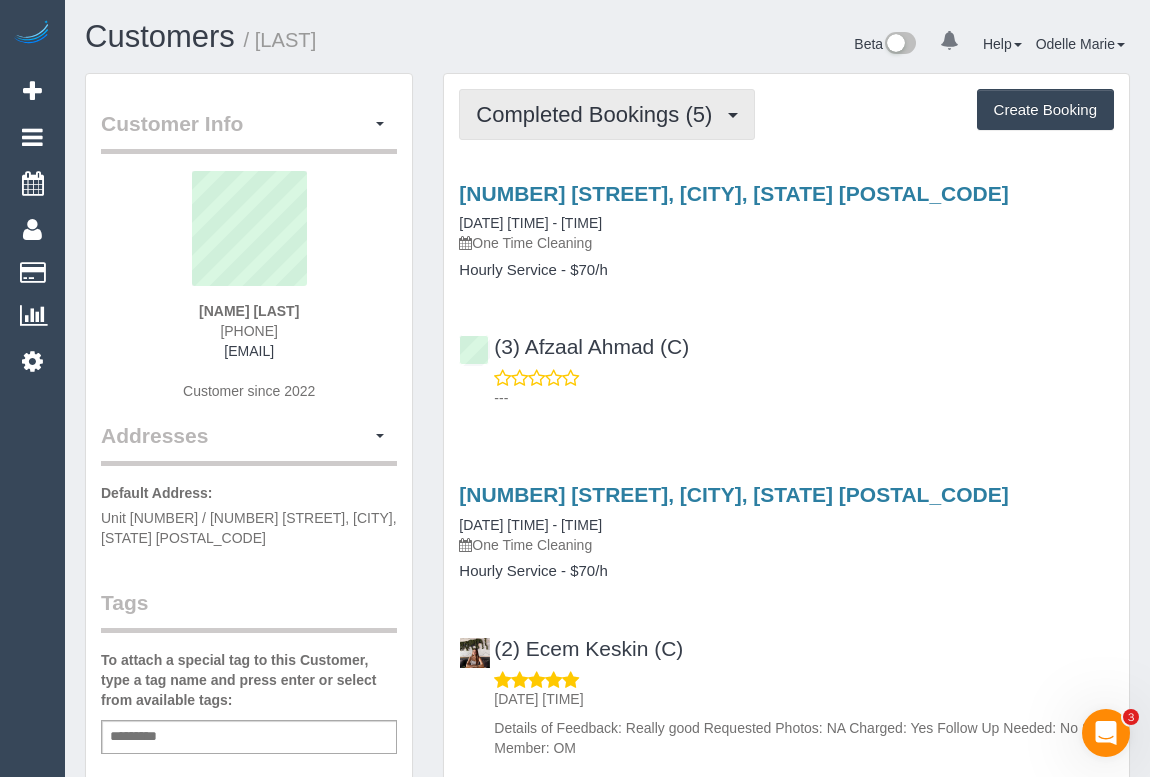 click on "Completed Bookings (5)" at bounding box center [599, 114] 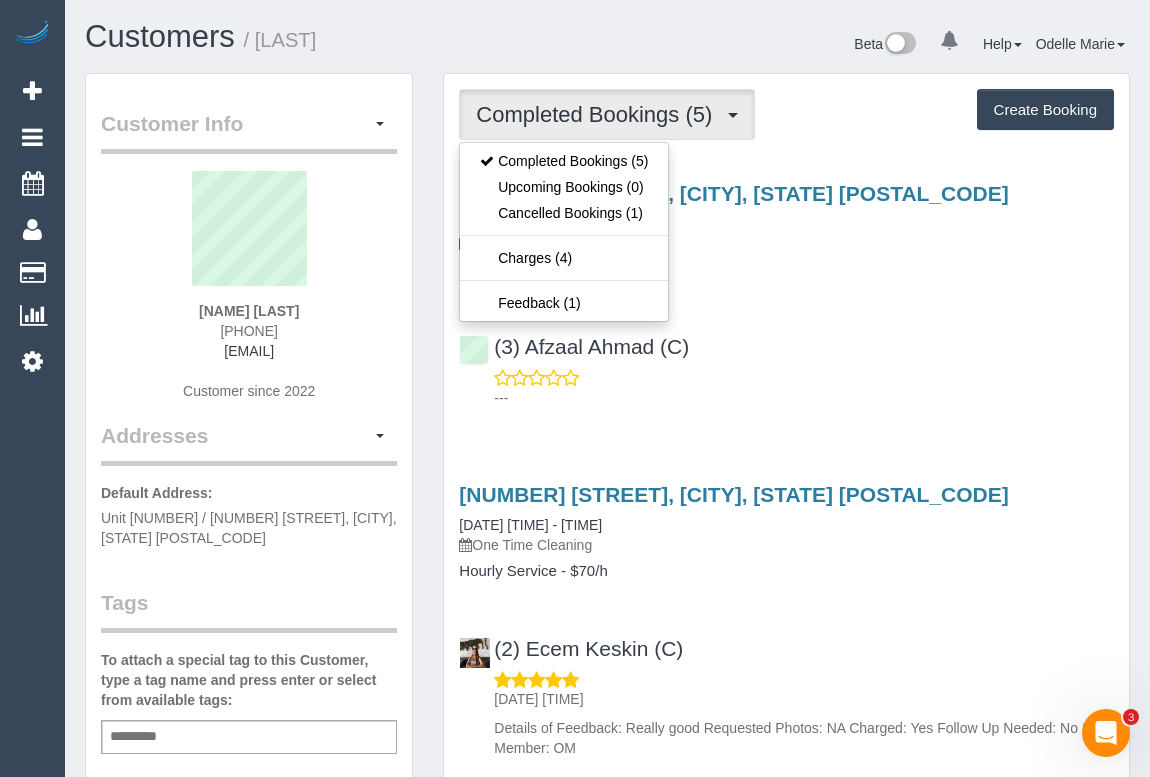 click on "Hourly Service - $70/h" at bounding box center [786, 270] 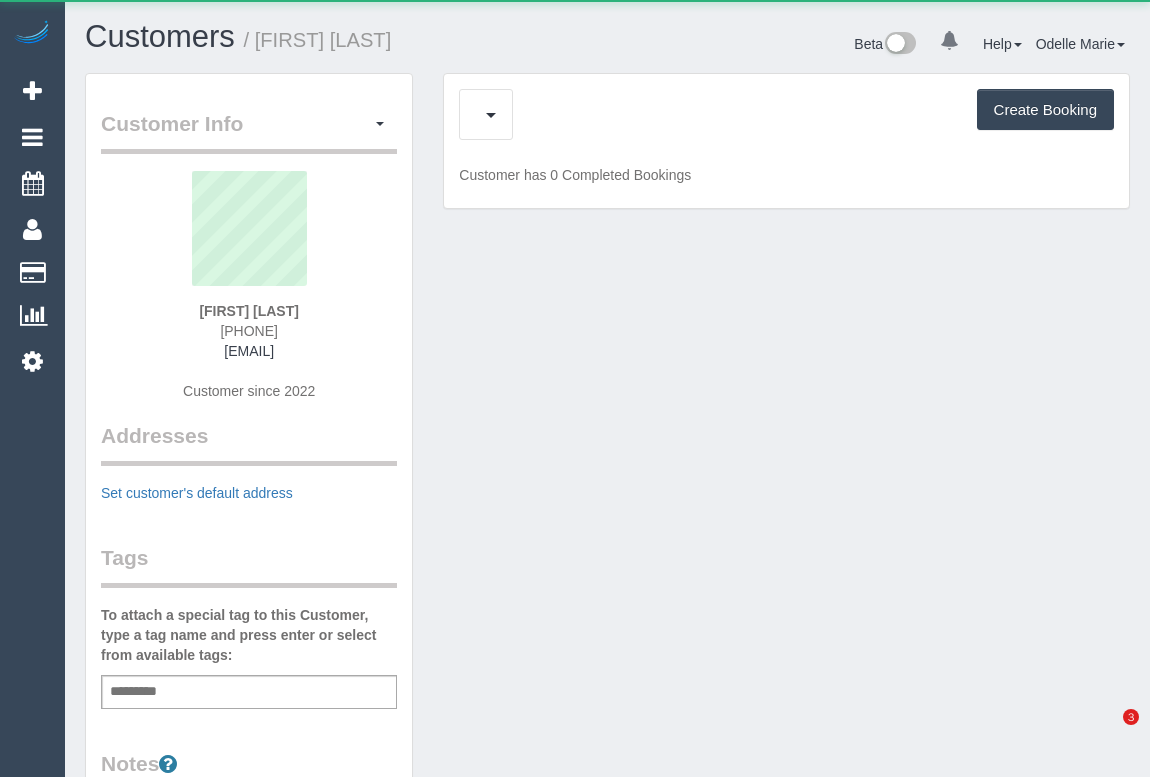 scroll, scrollTop: 0, scrollLeft: 0, axis: both 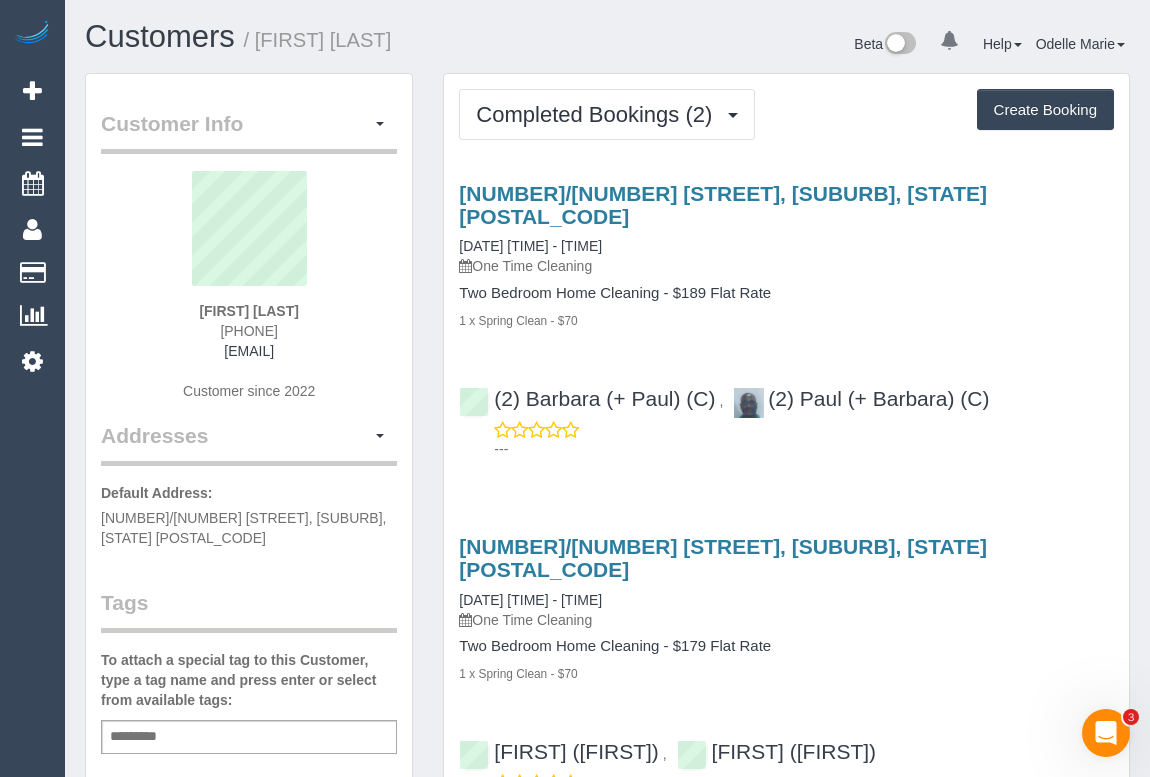 click on "---" at bounding box center (804, 449) 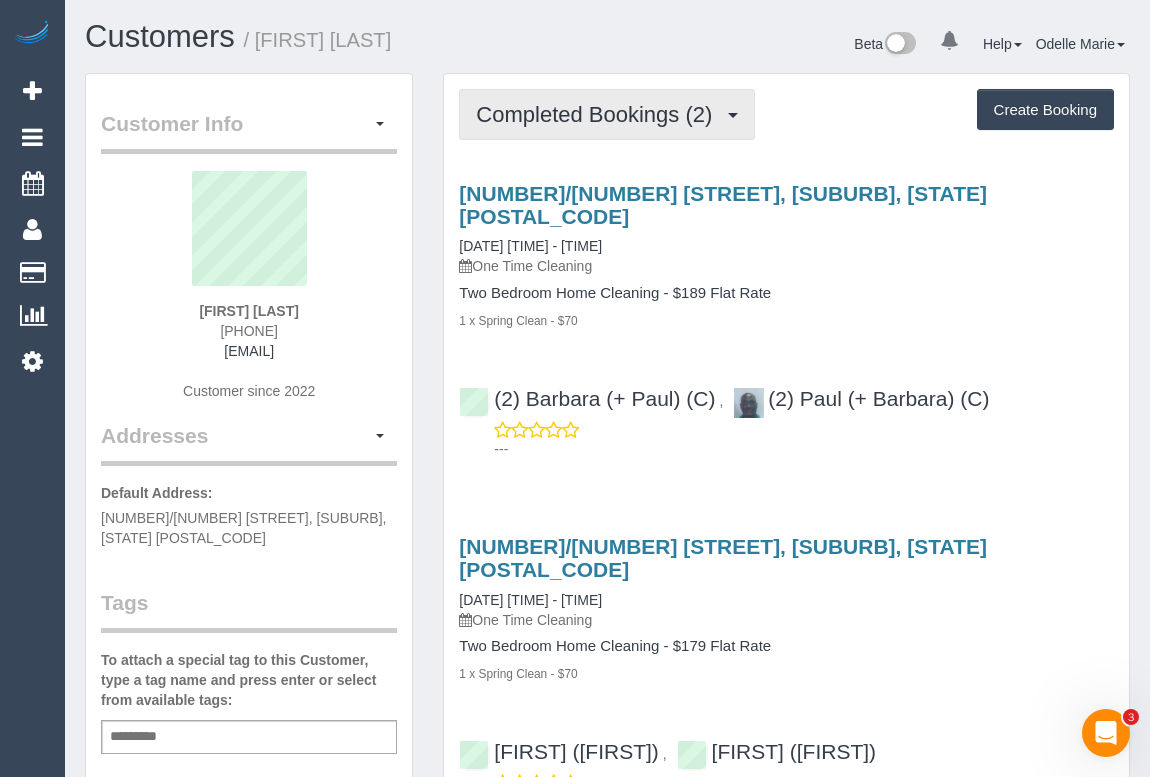 click on "Completed Bookings (2)" at bounding box center [599, 114] 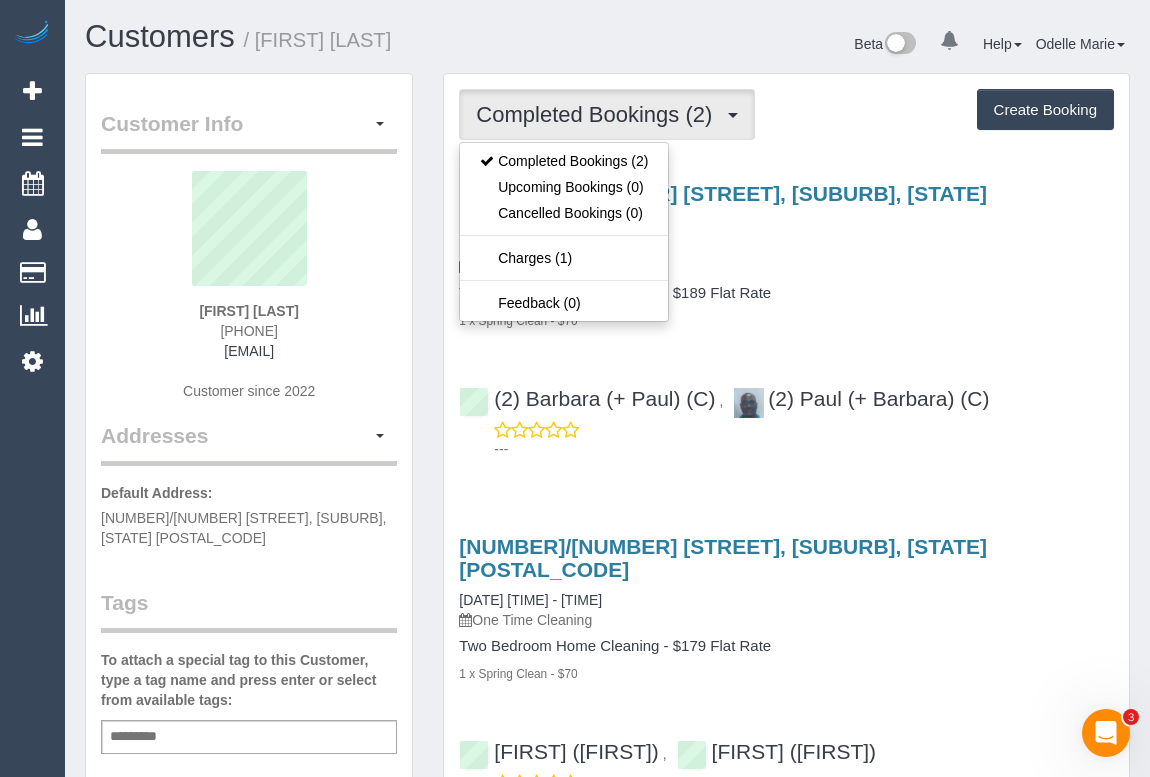 click on "Two Bedroom Home Cleaning - $189 Flat Rate" at bounding box center (786, 293) 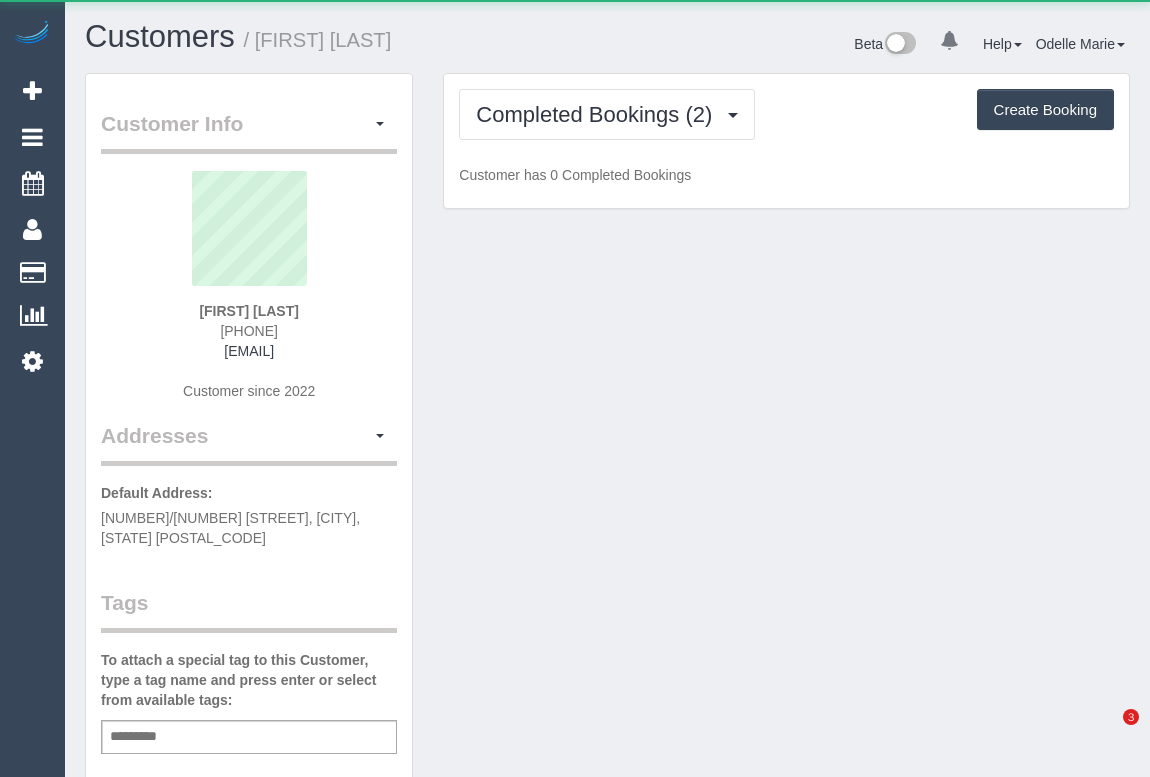 scroll, scrollTop: 0, scrollLeft: 0, axis: both 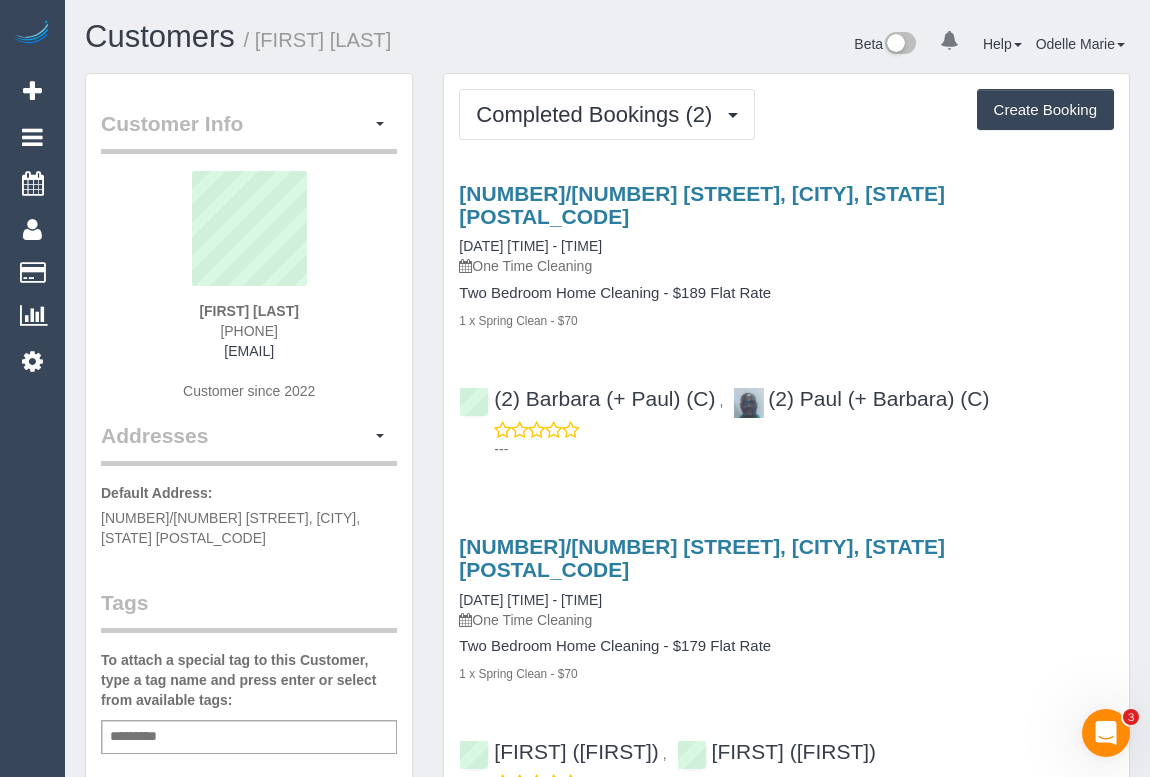 drag, startPoint x: 176, startPoint y: 350, endPoint x: 422, endPoint y: 355, distance: 246.05081 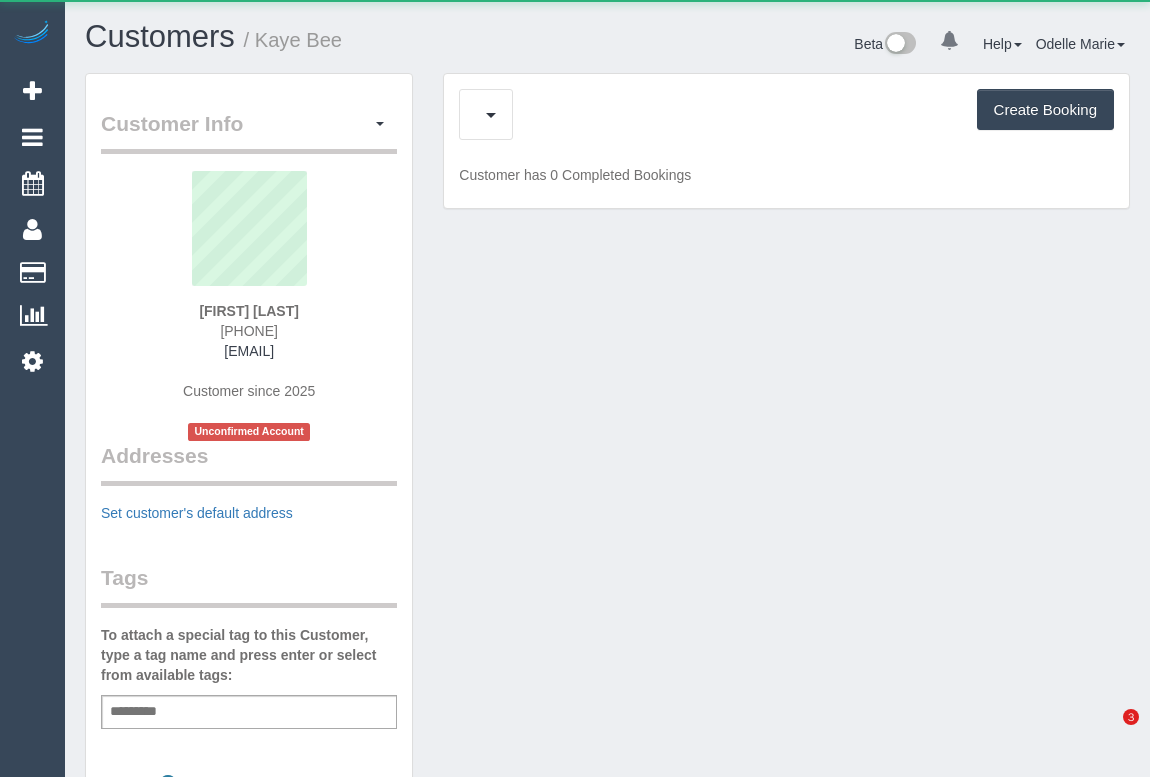 scroll, scrollTop: 0, scrollLeft: 0, axis: both 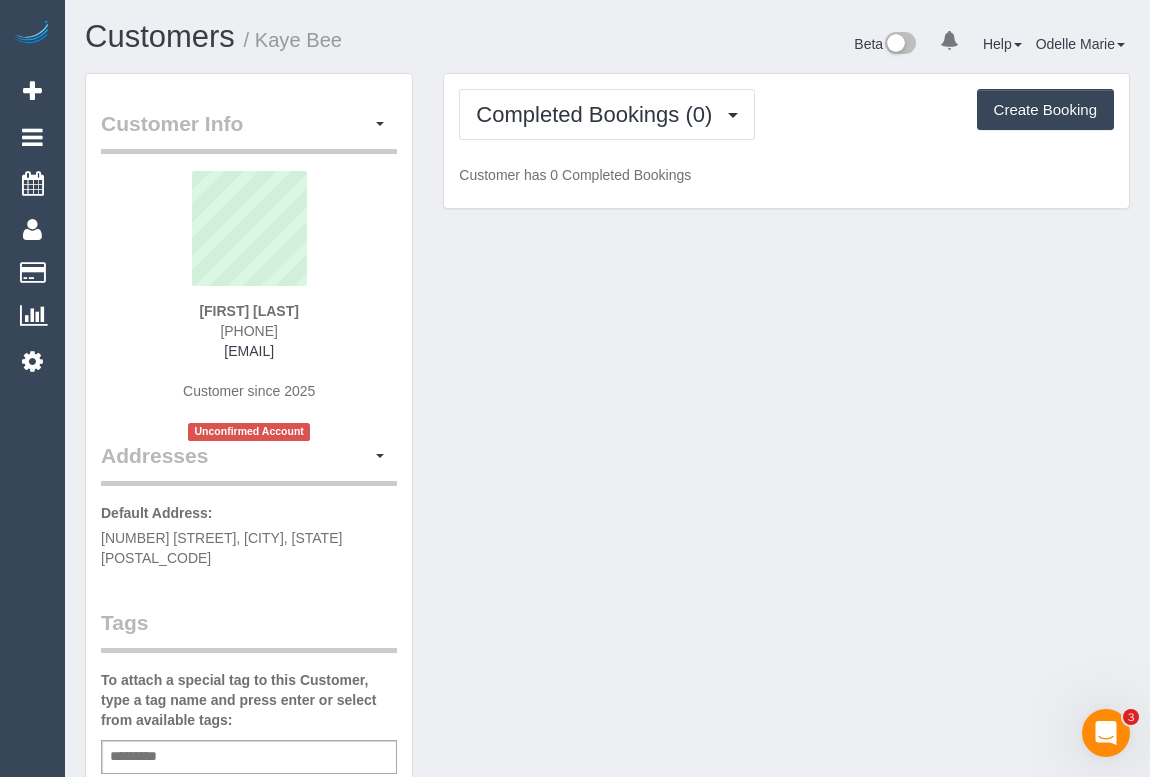 drag, startPoint x: 174, startPoint y: 328, endPoint x: 290, endPoint y: 329, distance: 116.00431 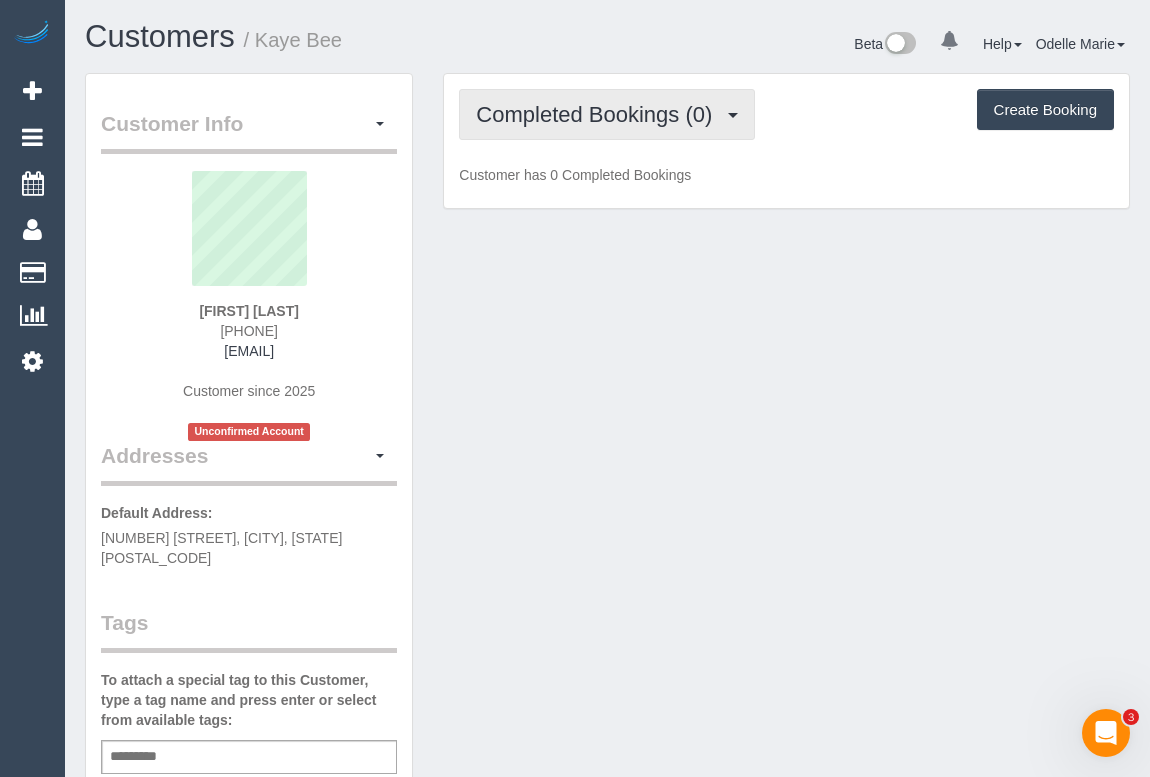 click on "Completed Bookings (0)" at bounding box center [607, 114] 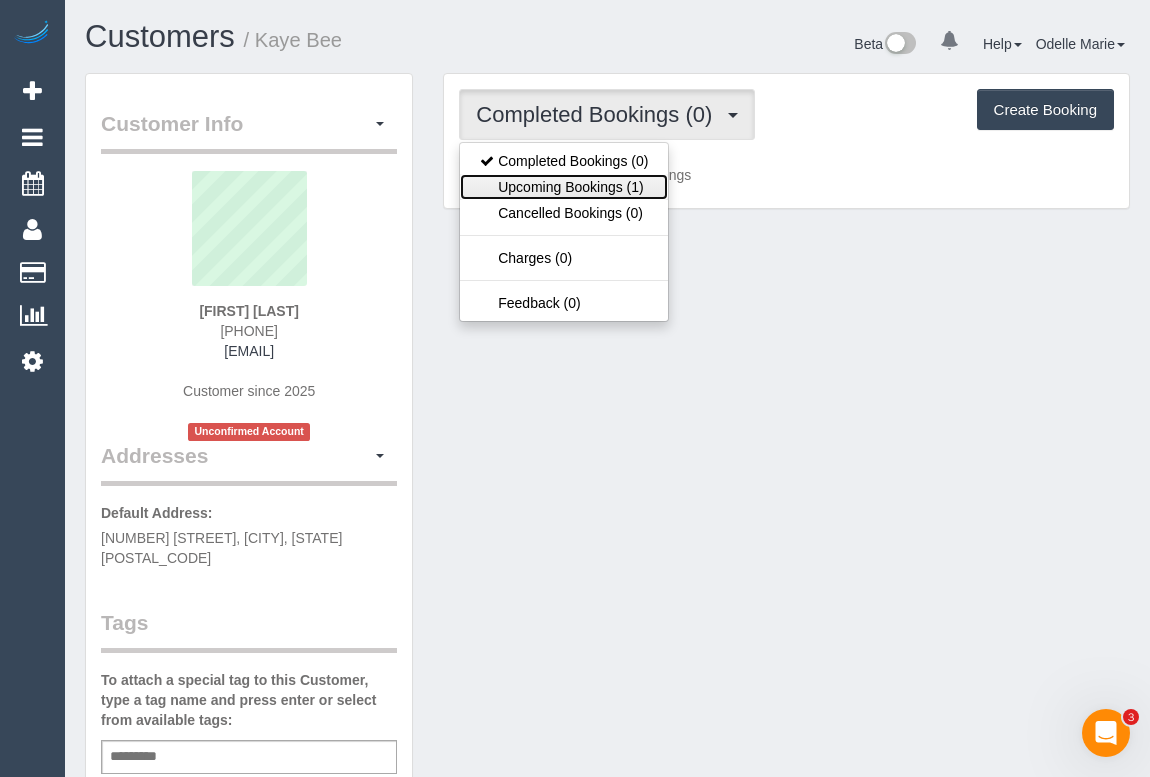 click on "Upcoming Bookings (1)" at bounding box center [564, 187] 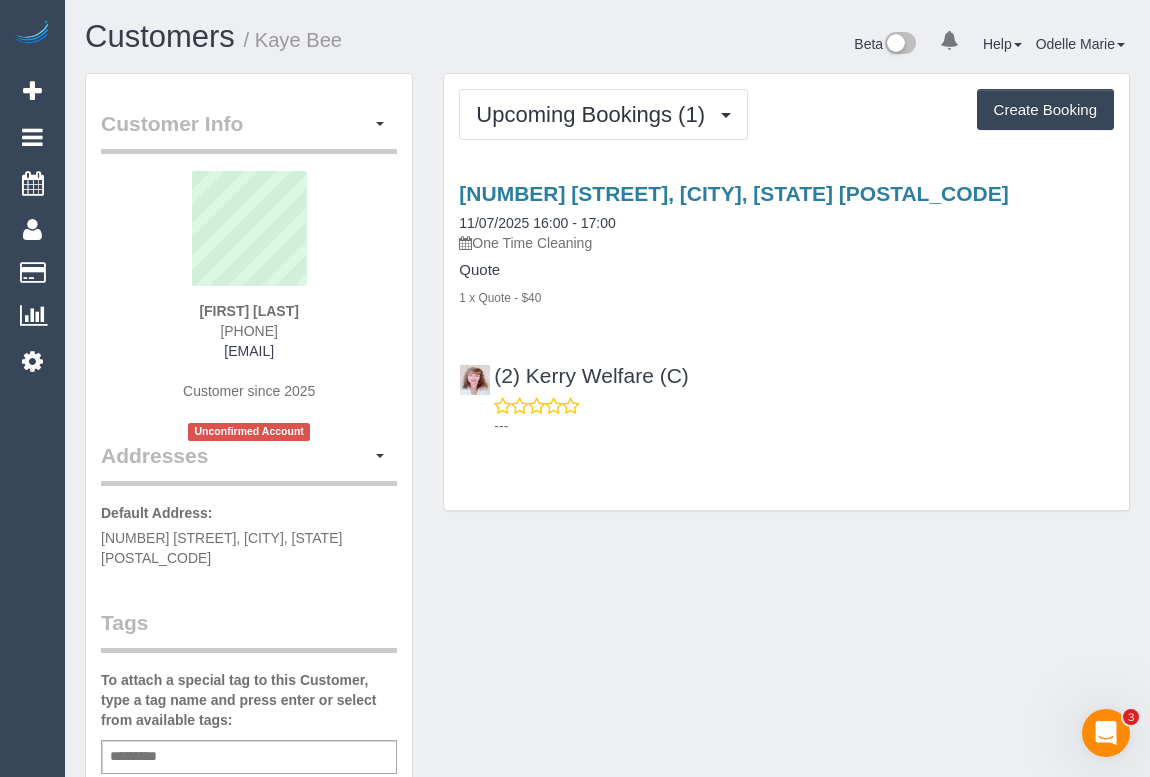 click on "[NUMBER] [STREET], [CITY], [STATE] [POSTAL_CODE]" at bounding box center (221, 548) 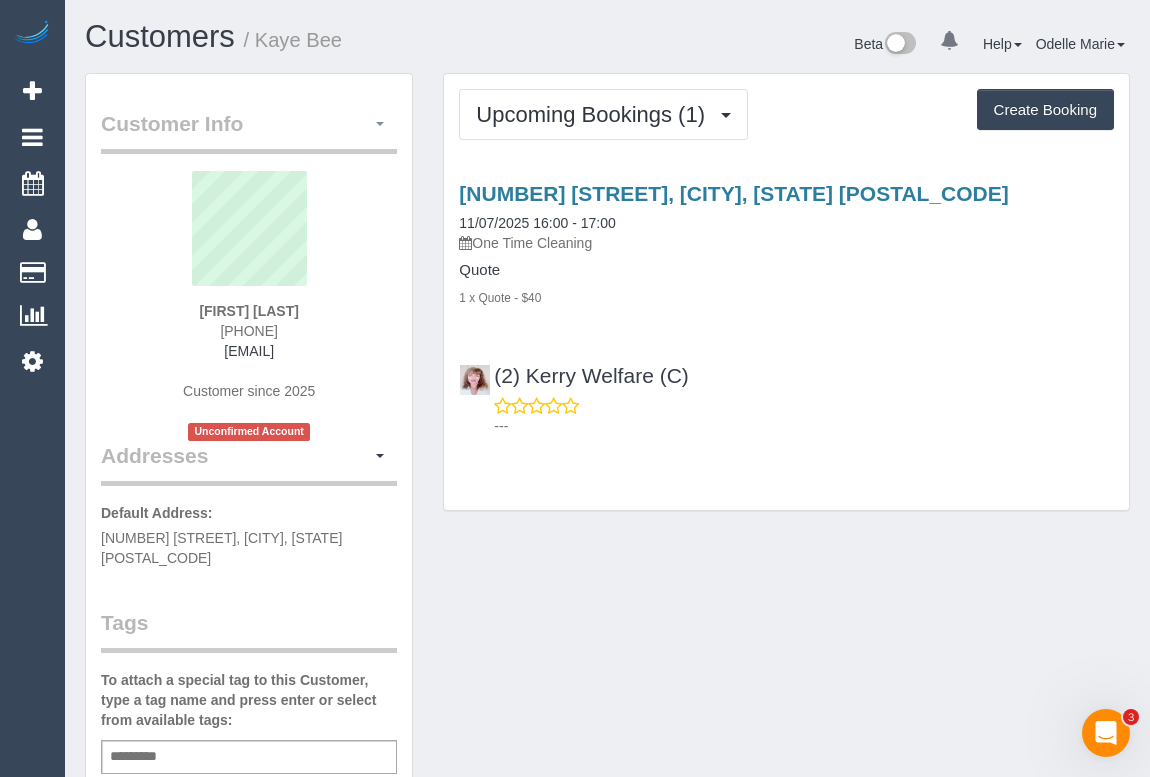 click at bounding box center (380, 124) 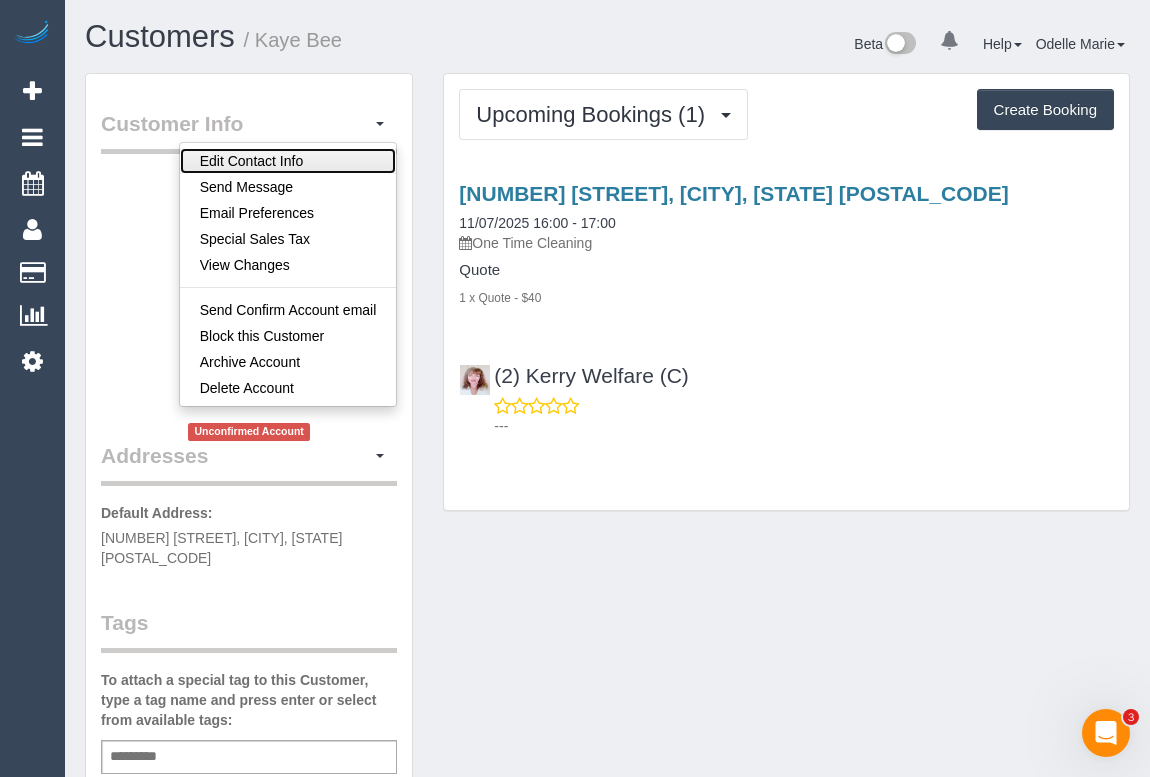 click on "Edit Contact Info" at bounding box center [288, 161] 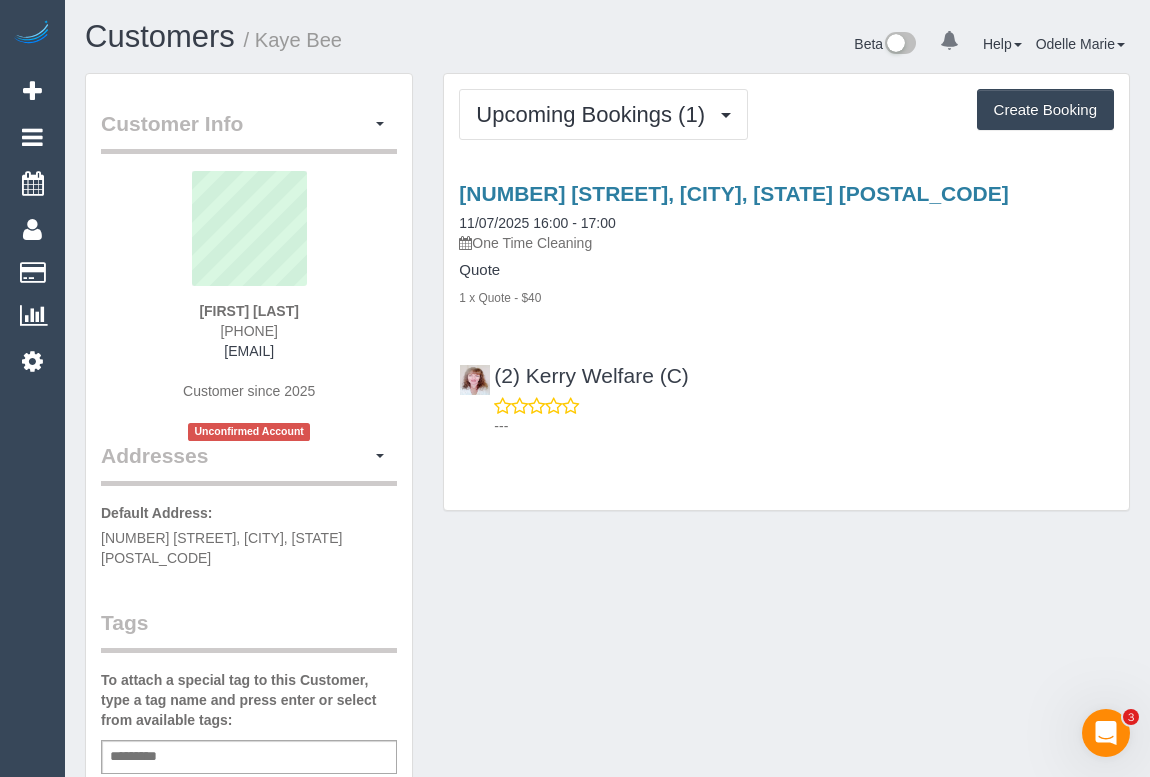 select on "VIC" 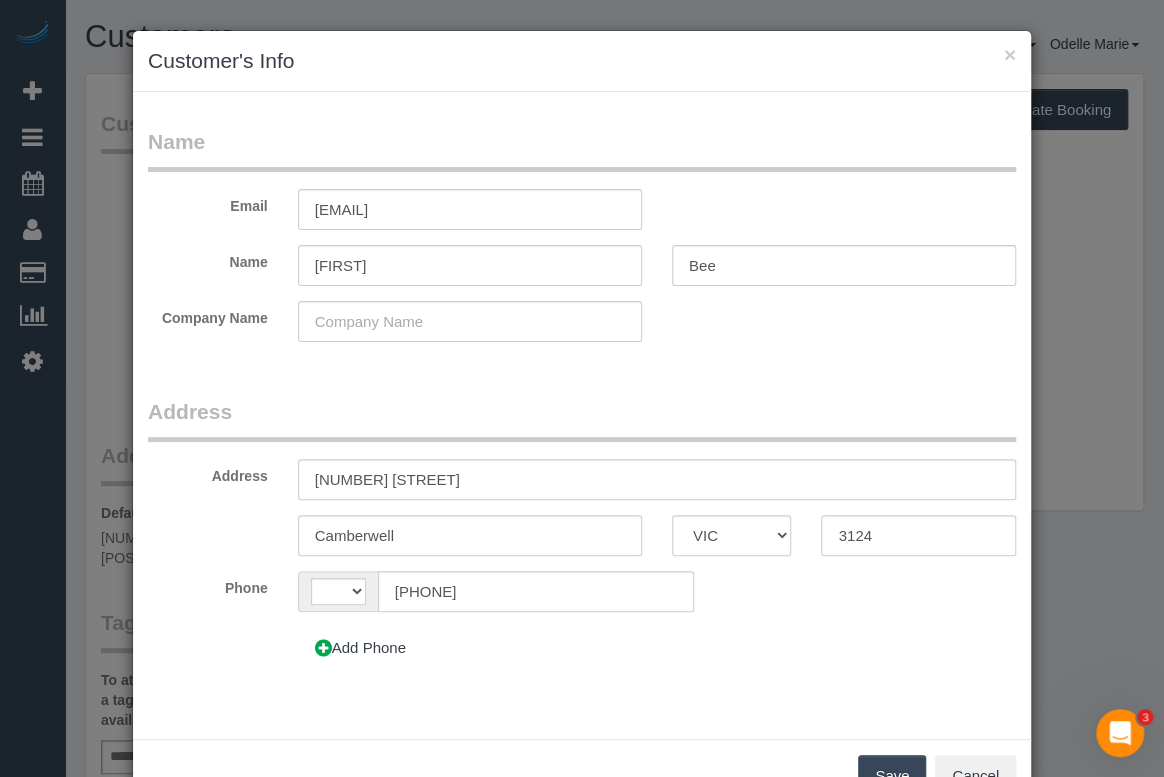 select on "string:AU" 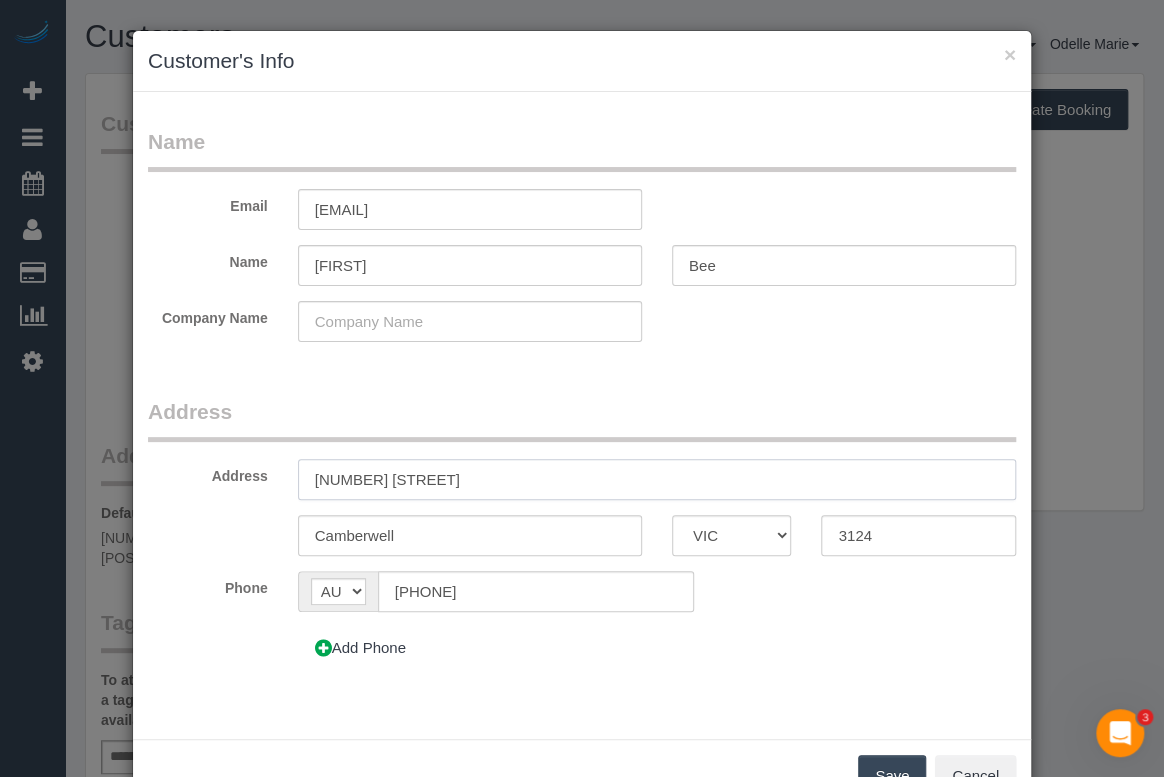 click on "[NUMBER] [STREET]" at bounding box center (657, 479) 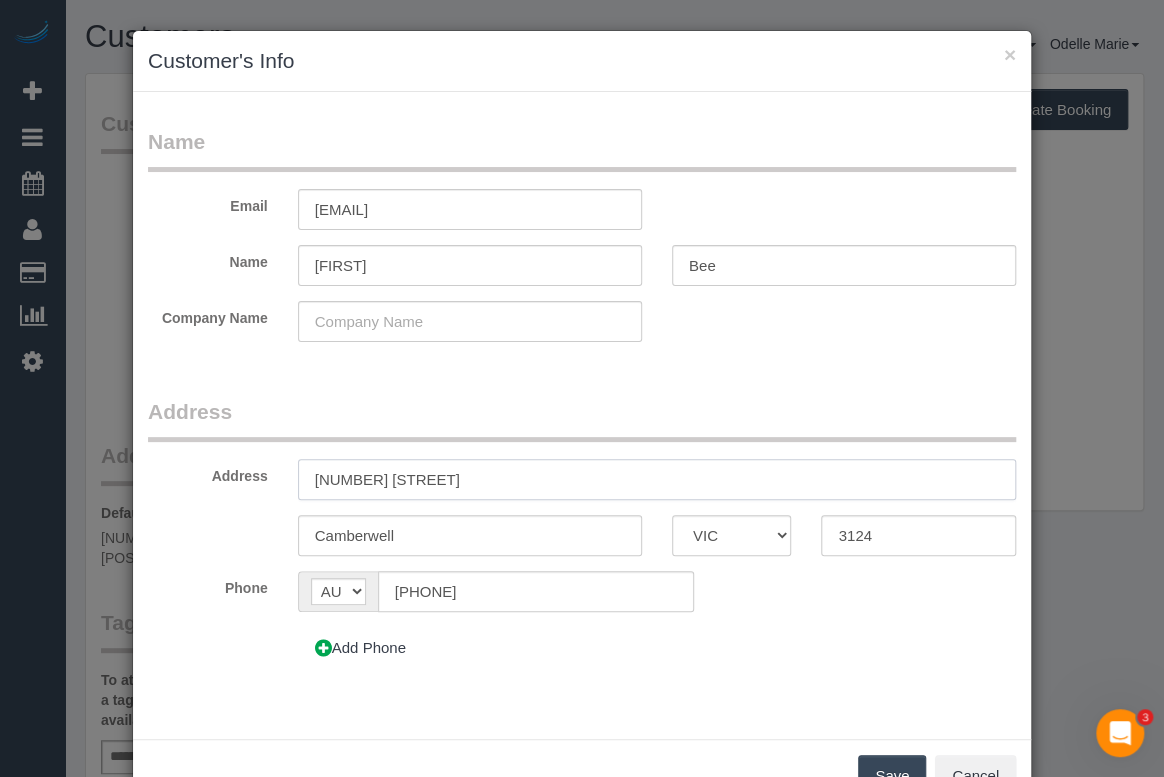 click on "[NUMBER] [STREET]" at bounding box center (657, 479) 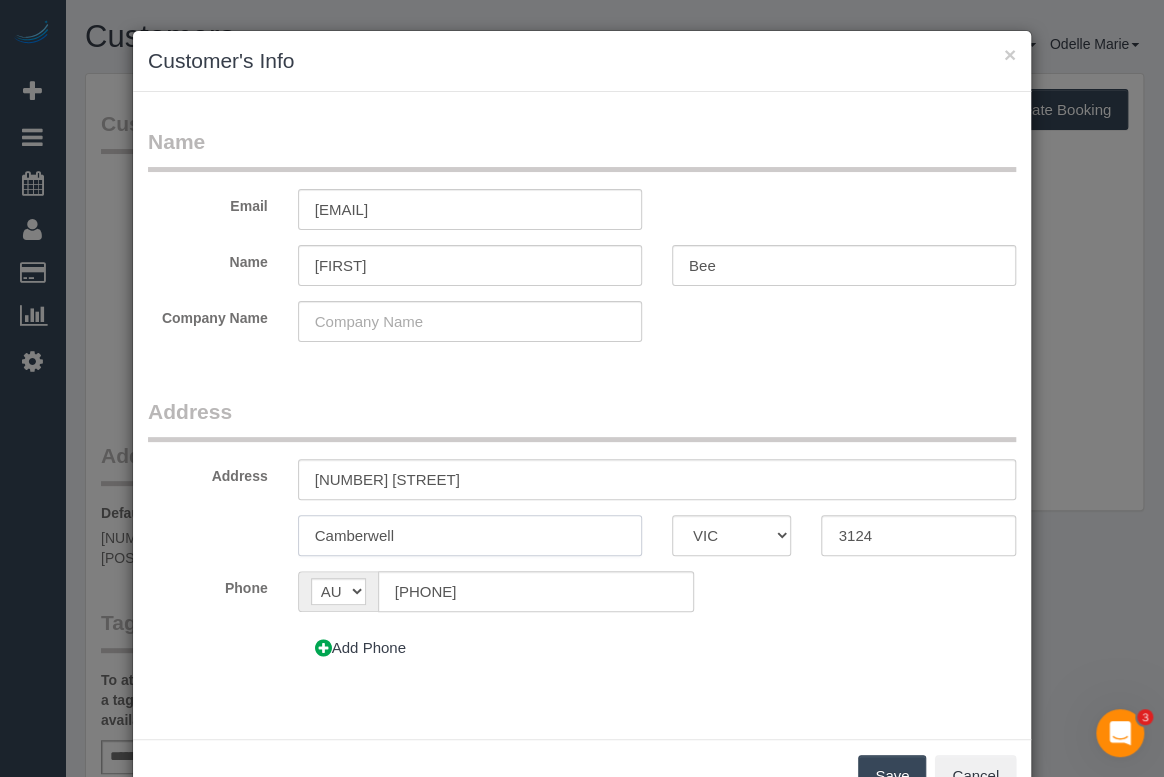 drag, startPoint x: 430, startPoint y: 526, endPoint x: 316, endPoint y: 532, distance: 114.15778 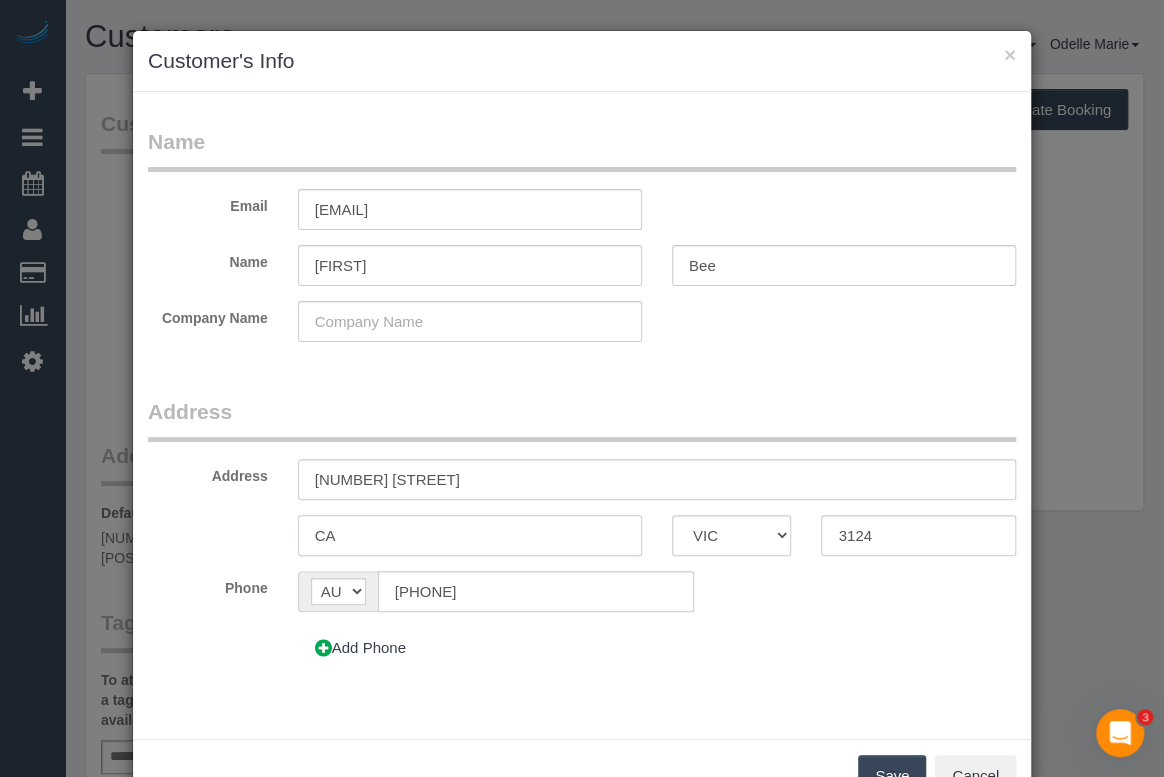 type on "C" 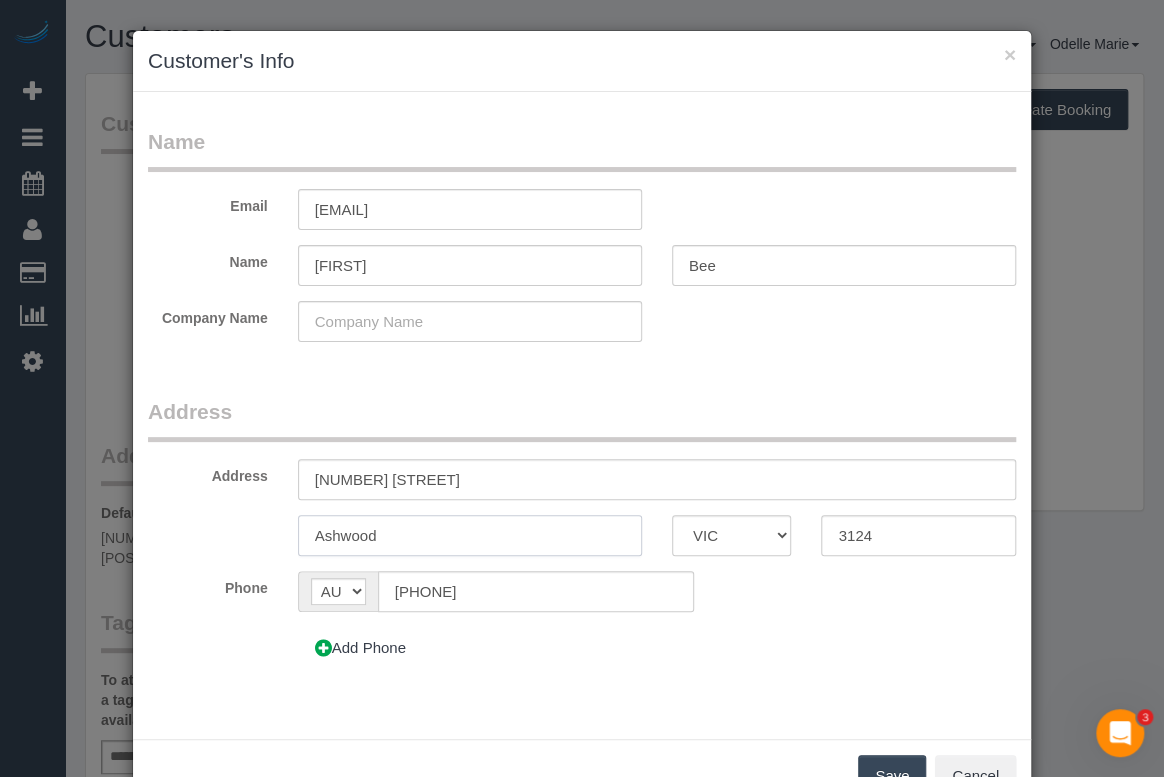 type on "Ashwood" 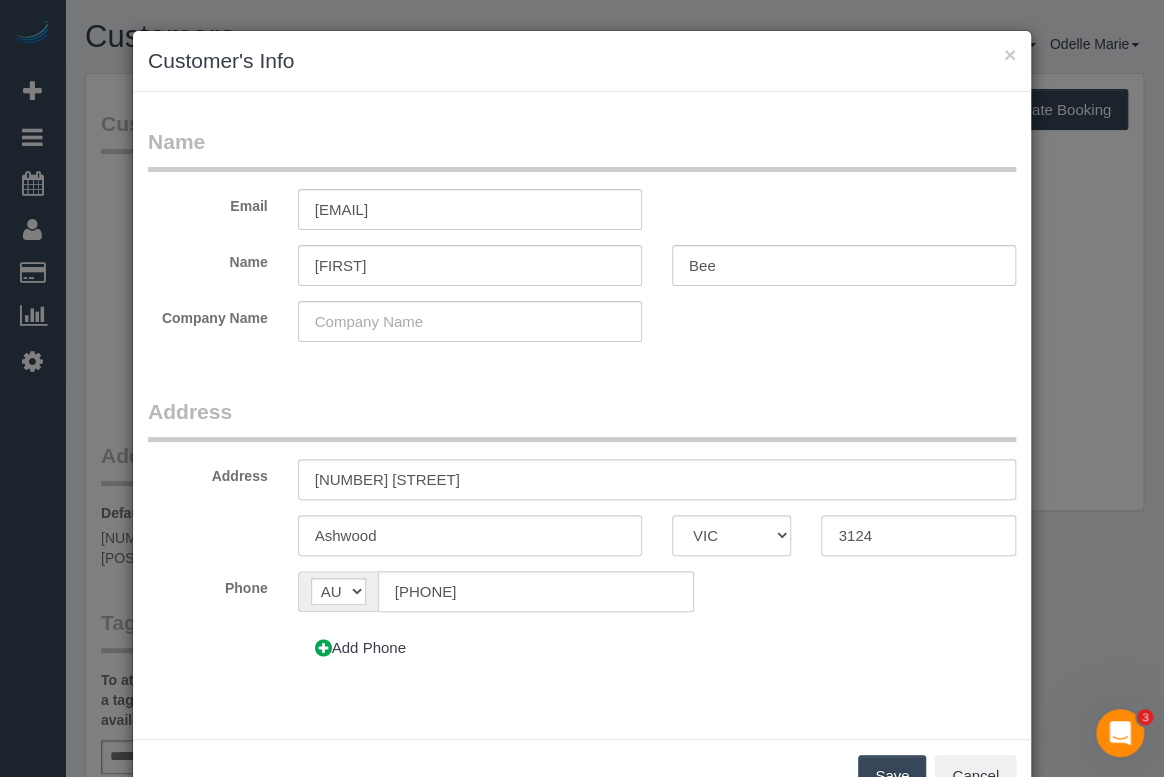 click on "Save" at bounding box center [892, 776] 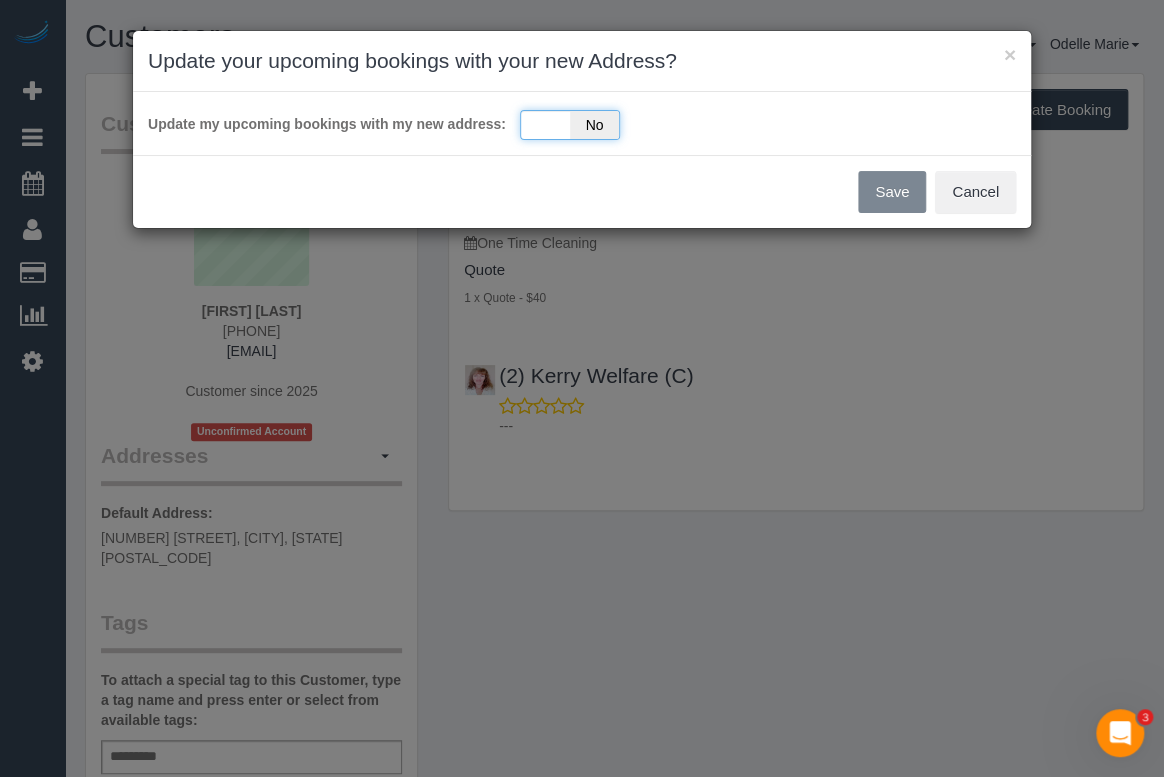 click on "Yes   No" at bounding box center [570, 125] 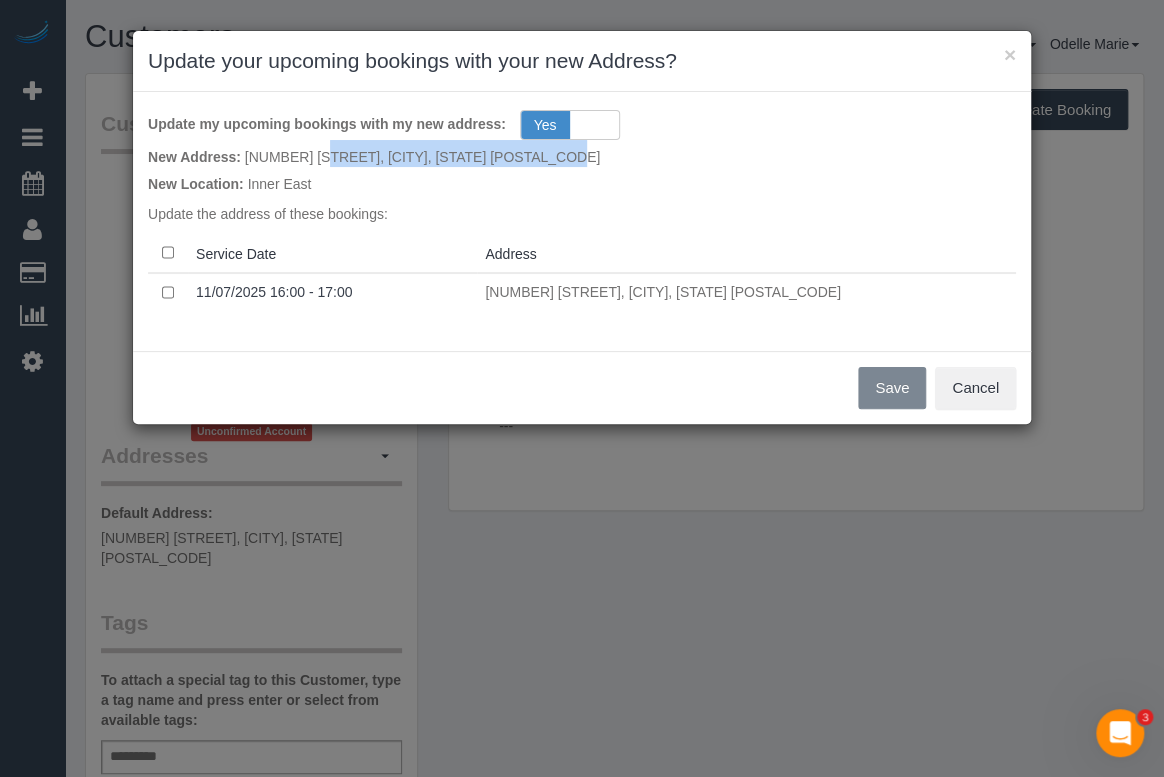 drag, startPoint x: 482, startPoint y: 154, endPoint x: 244, endPoint y: 152, distance: 238.0084 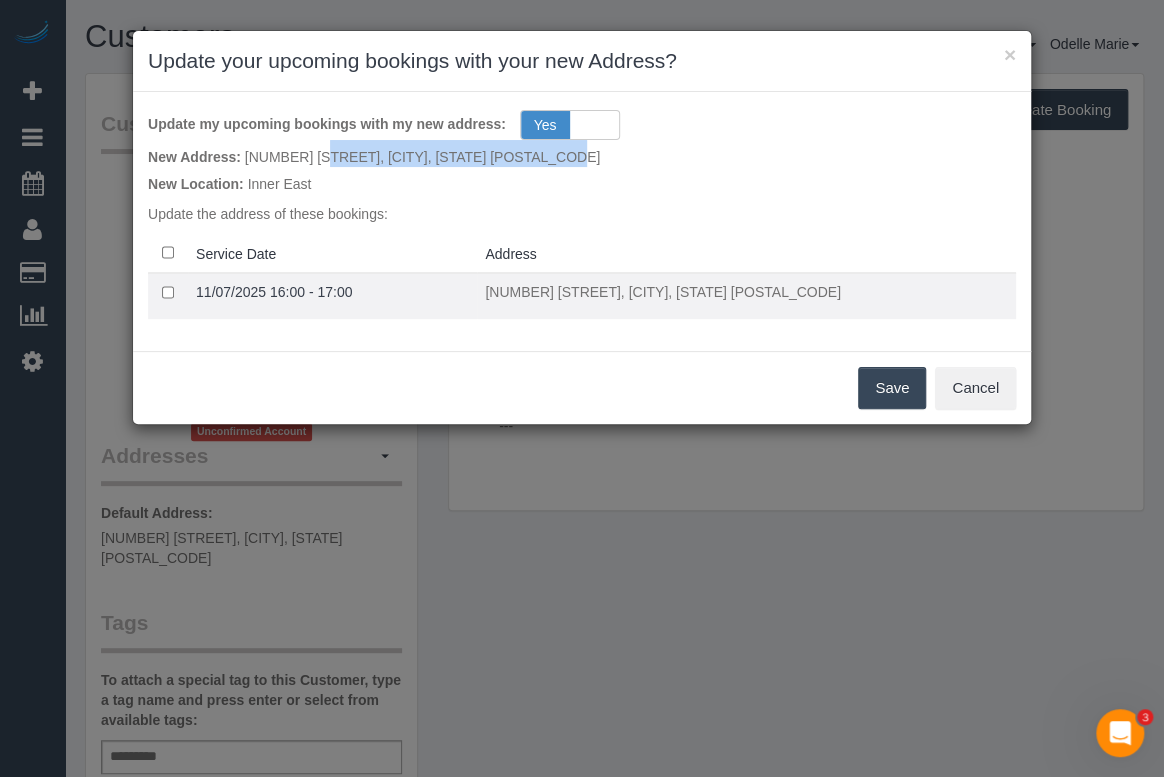 drag, startPoint x: 471, startPoint y: 288, endPoint x: 793, endPoint y: 292, distance: 322.02484 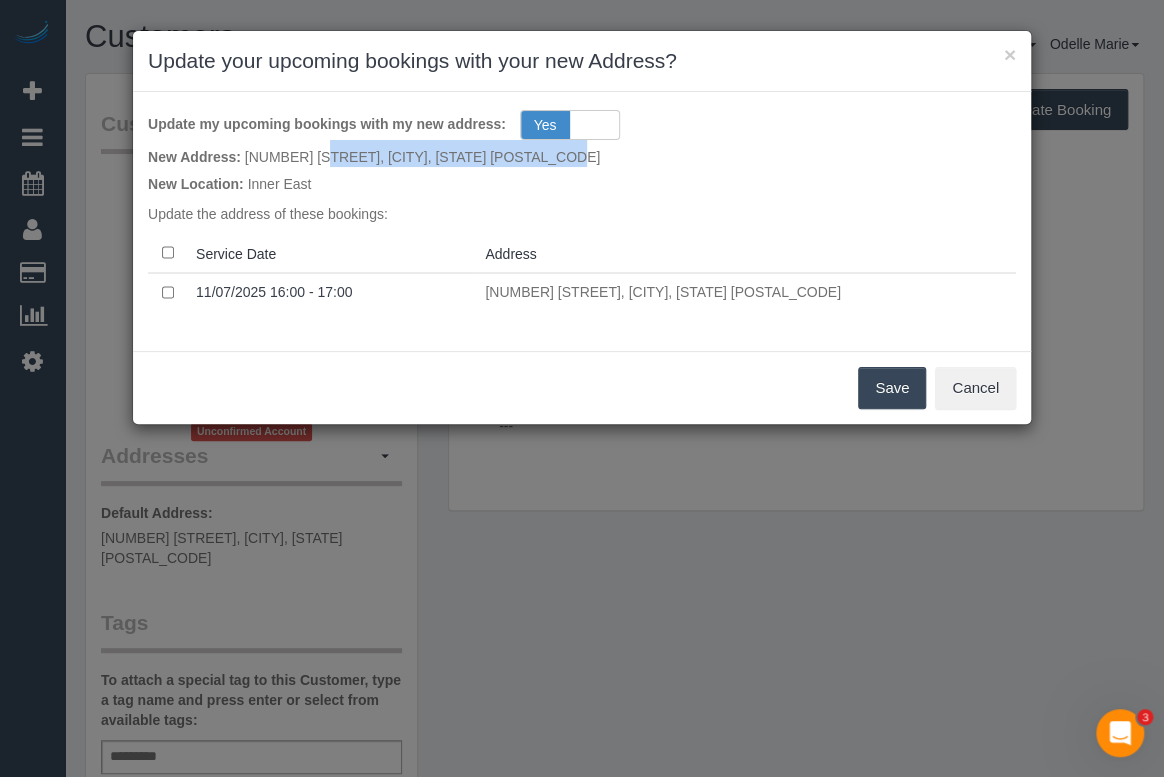 click on "Save" at bounding box center (892, 388) 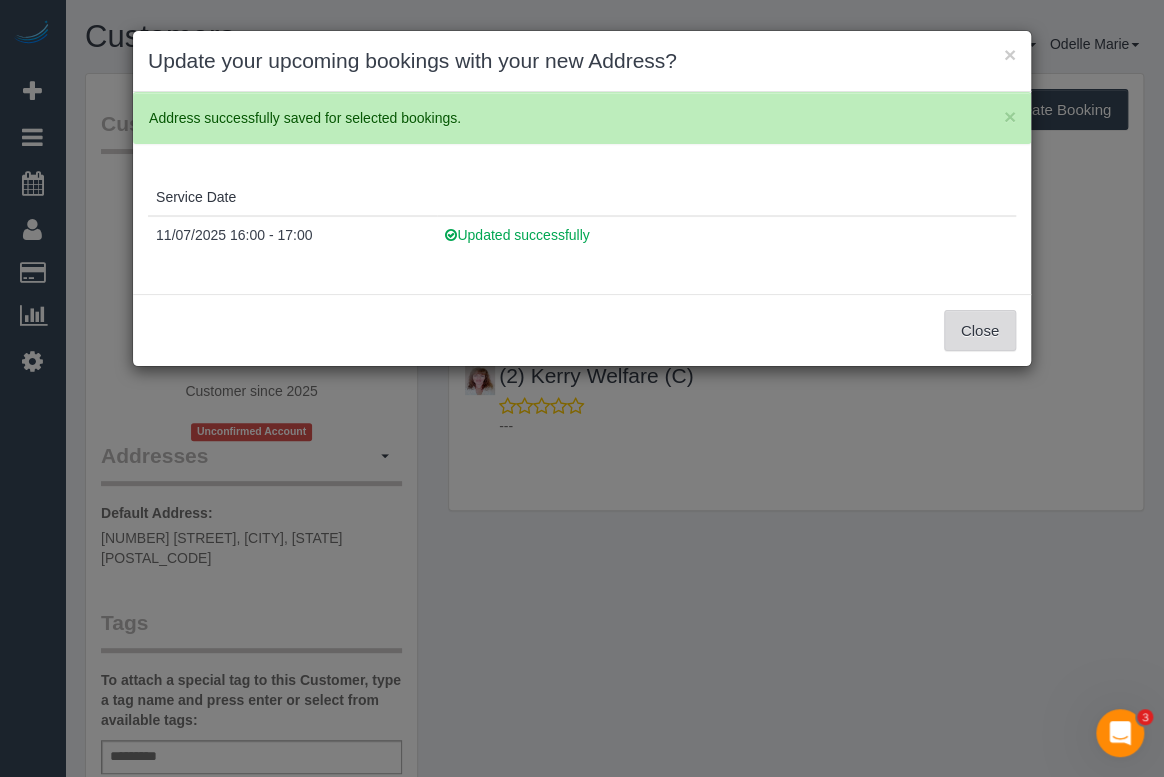click on "Close" at bounding box center (980, 331) 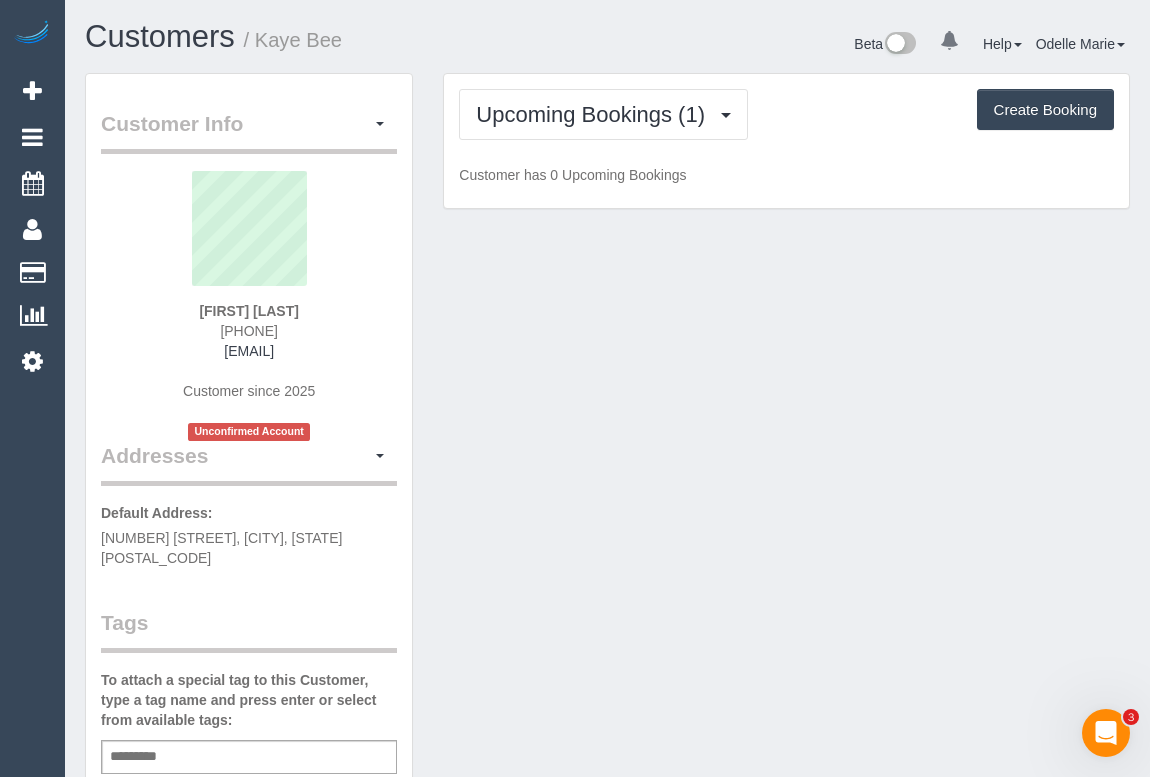 click on "×
Update your upcoming bookings with your new Address?
× Address successfully saved for selected bookings.
Service Date
11/07/2025 16:00 - 17:00
Updated successfully
Close" at bounding box center (575, 388) 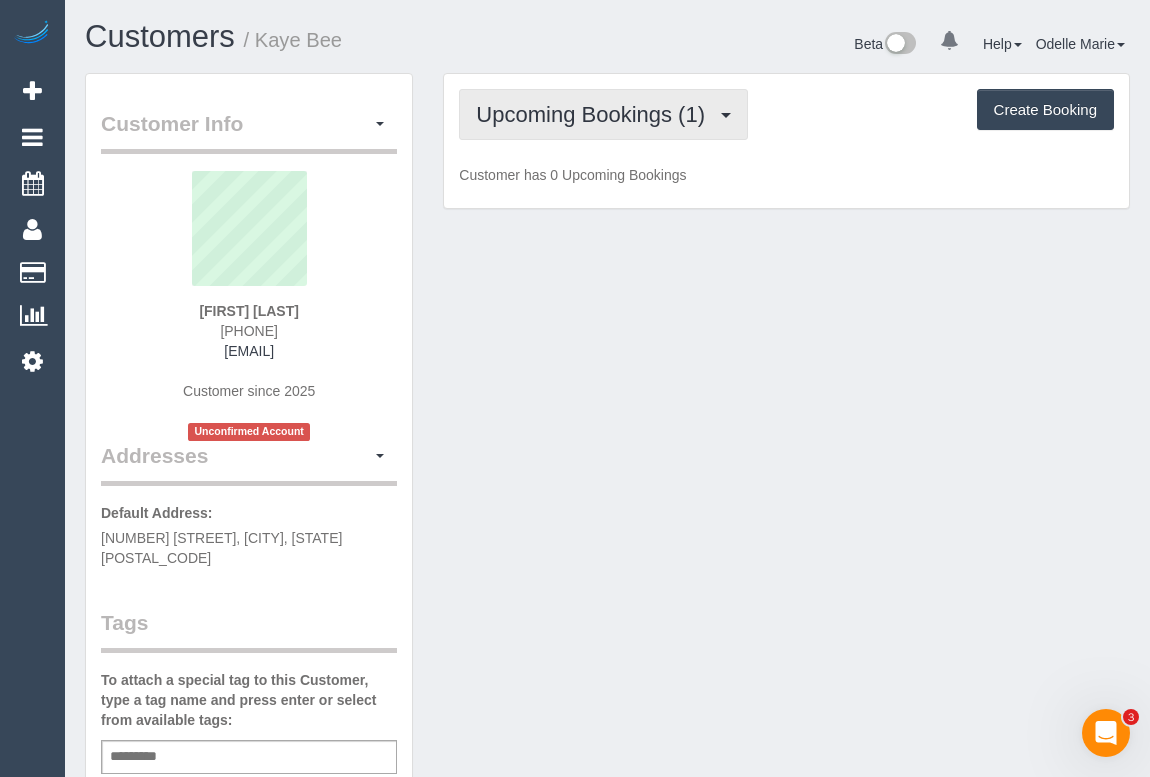 click on "Upcoming Bookings (1)" at bounding box center [595, 114] 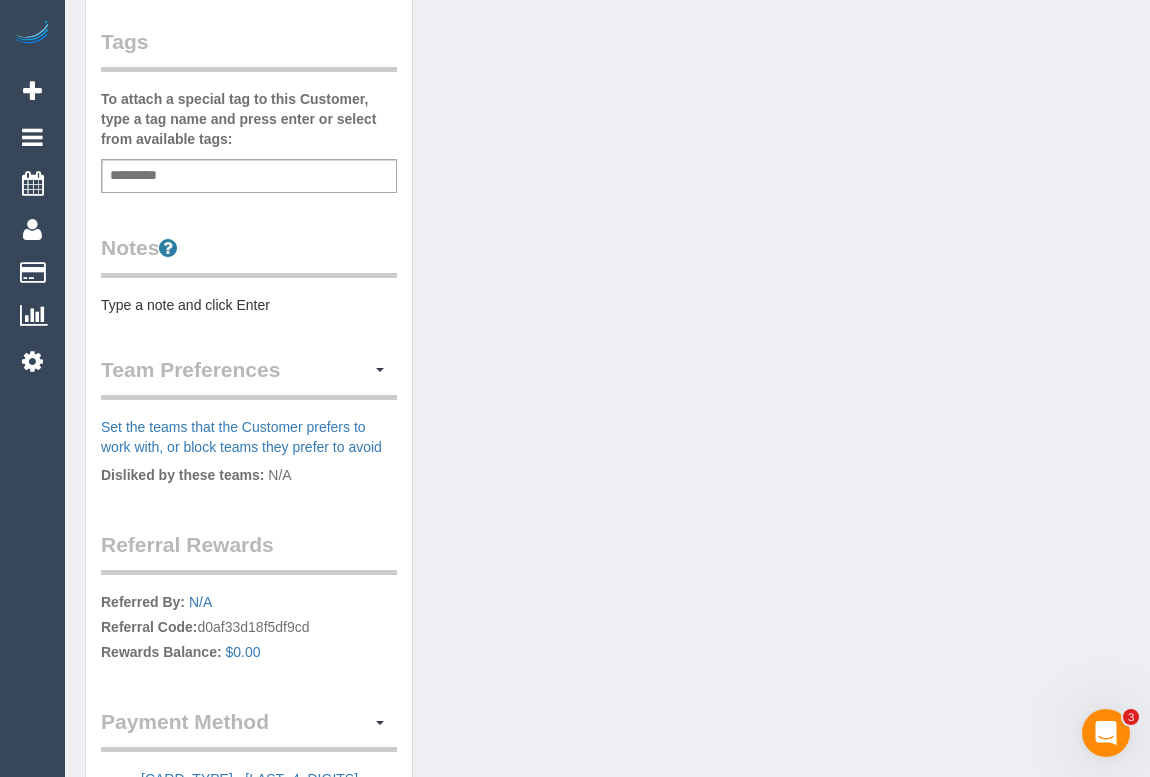 scroll, scrollTop: 449, scrollLeft: 0, axis: vertical 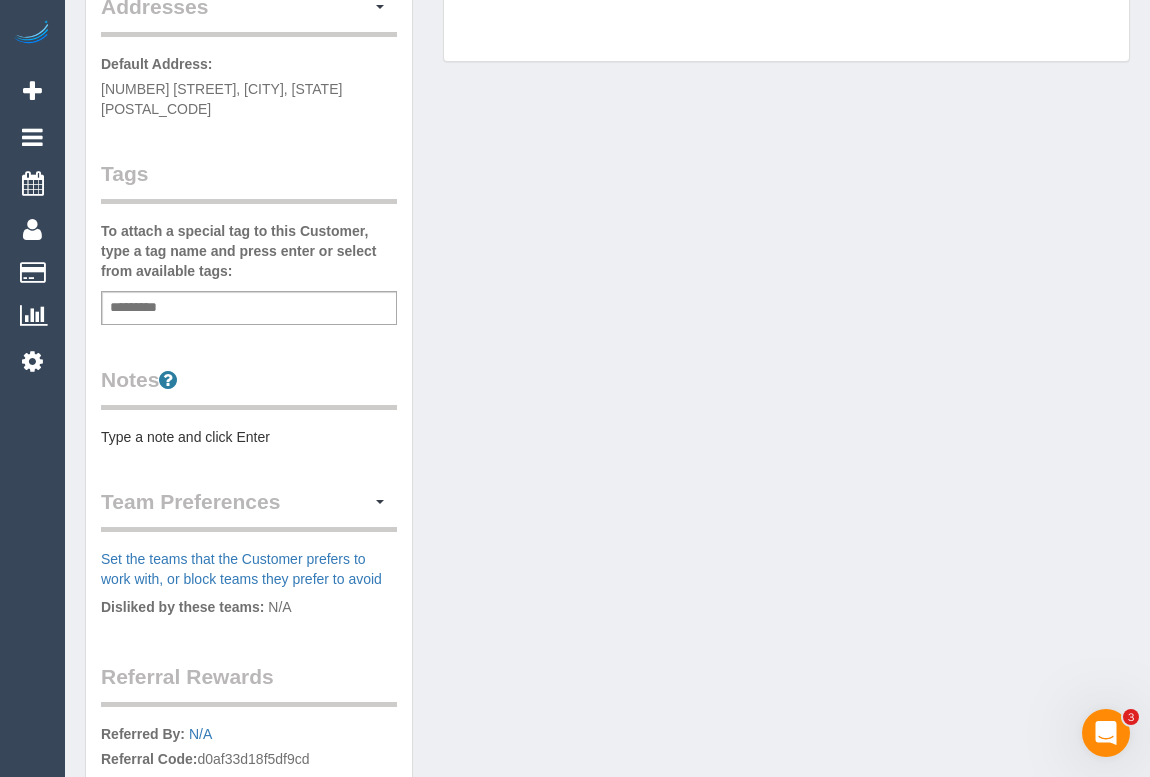 click on "Type a note and click Enter" at bounding box center (249, 437) 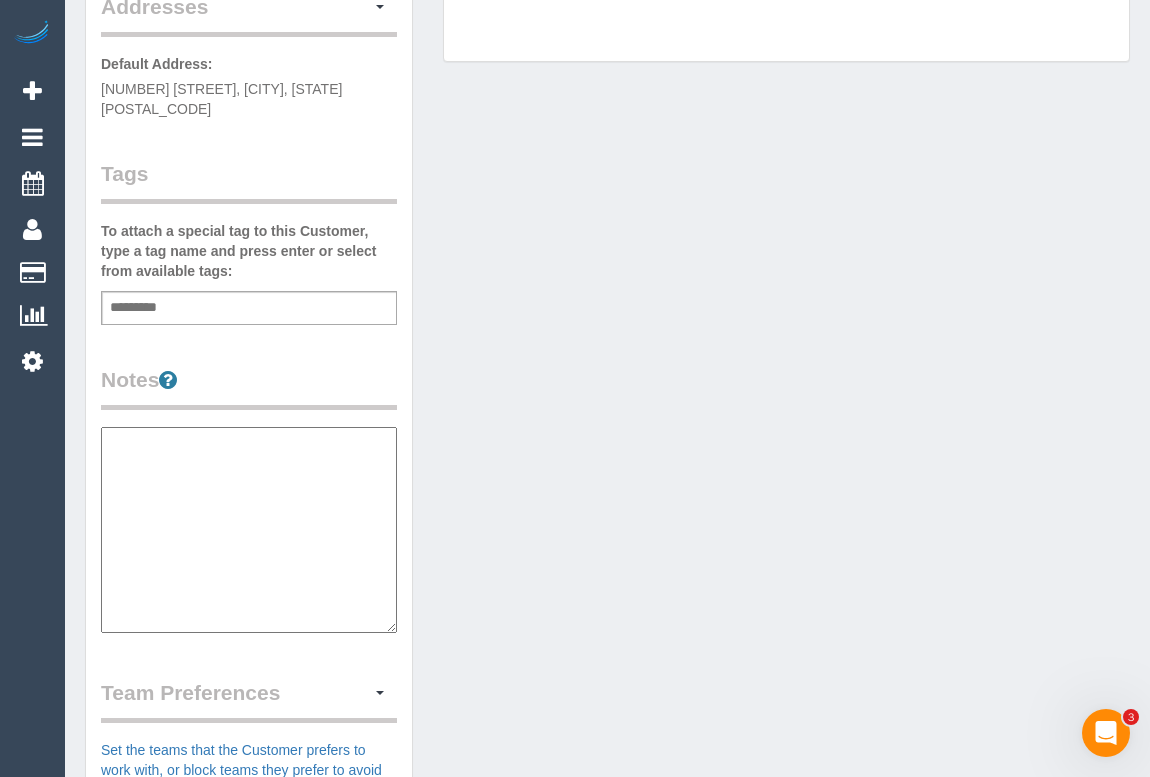 click at bounding box center (249, 530) 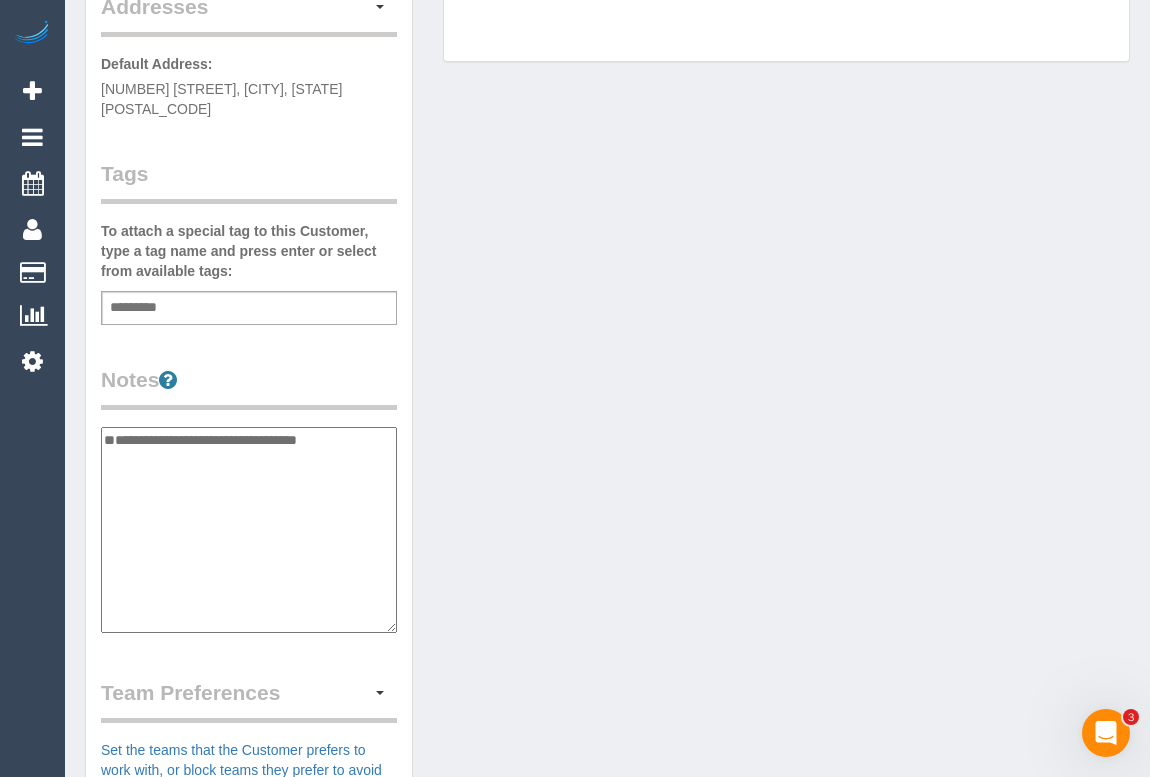 click on "**********" at bounding box center (249, 530) 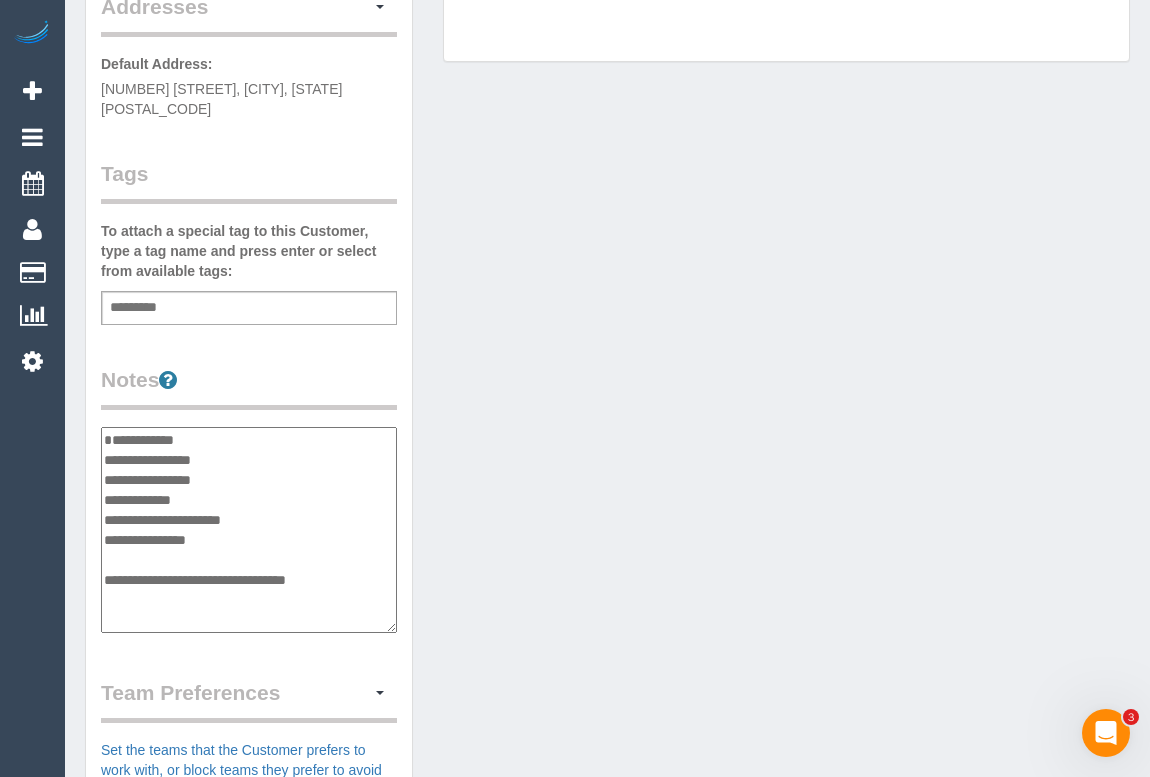 click on "**********" at bounding box center (249, 530) 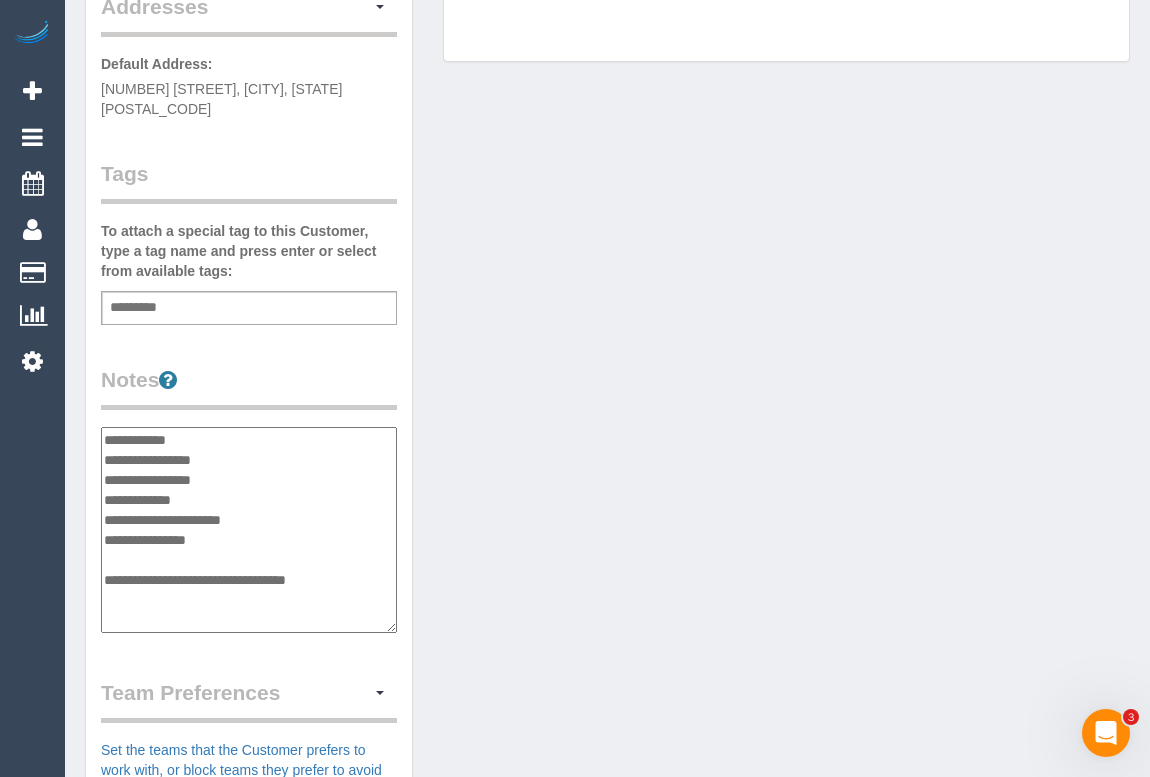 click on "**********" at bounding box center [249, 530] 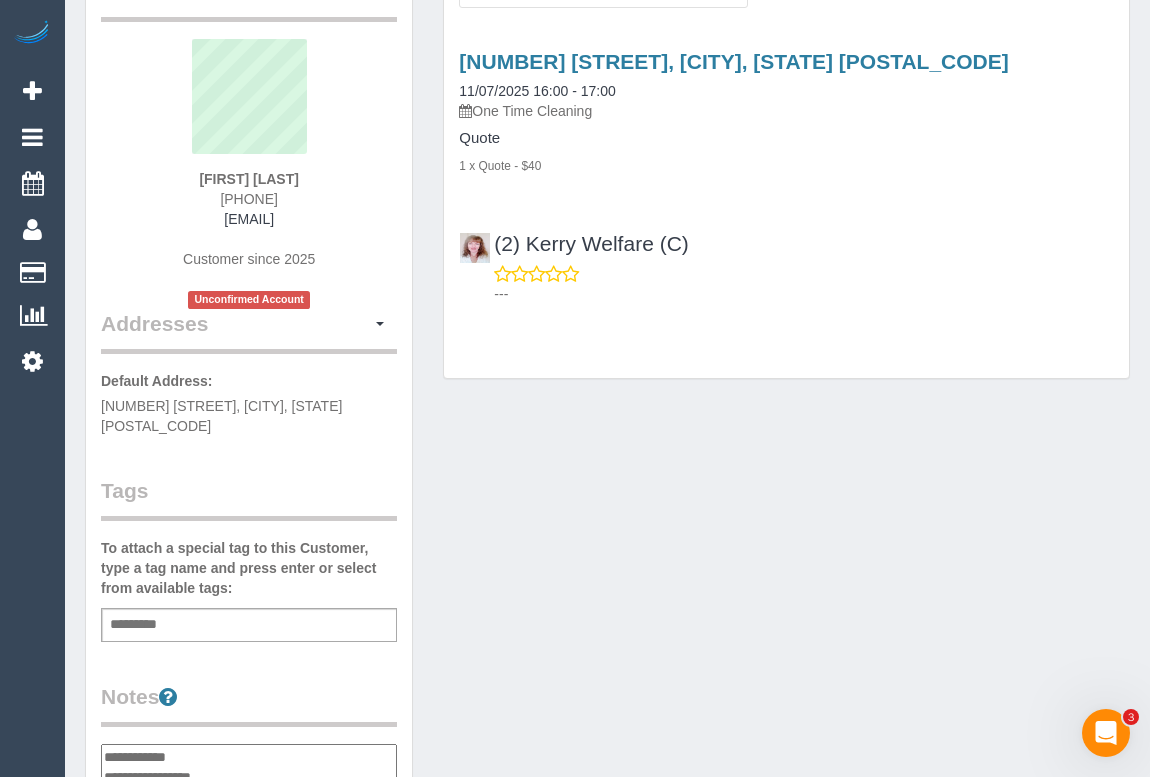 scroll, scrollTop: 0, scrollLeft: 0, axis: both 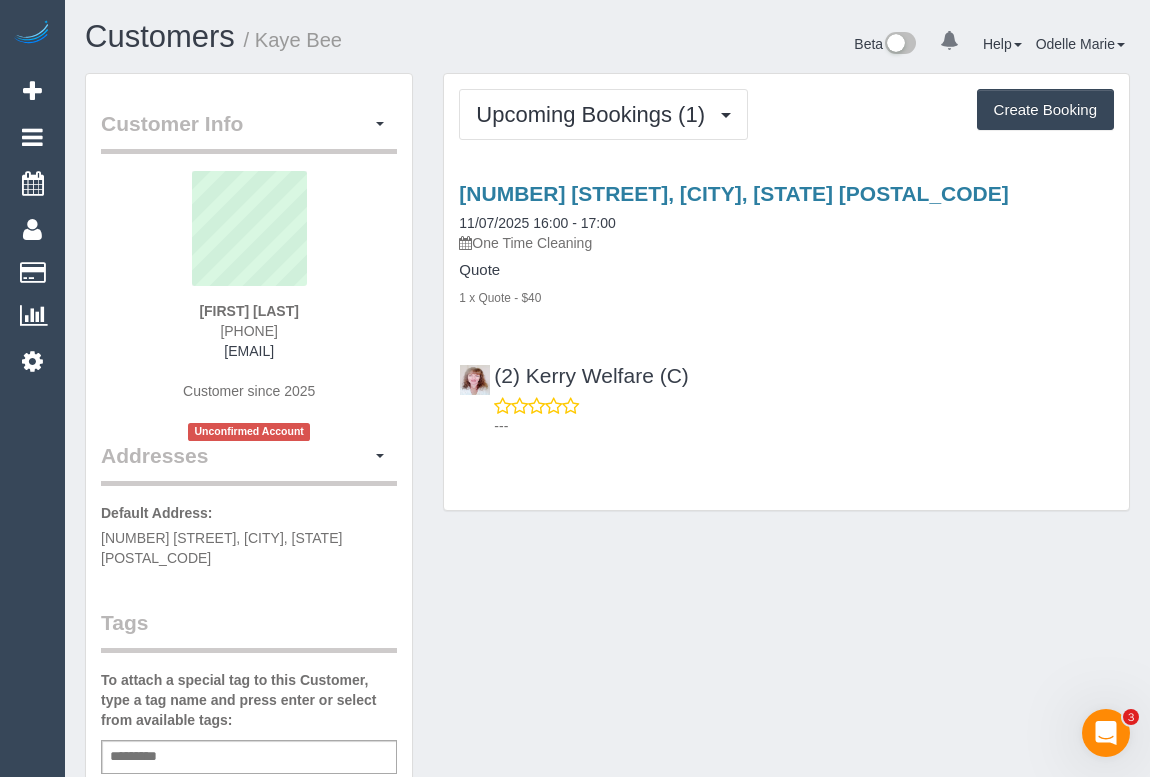 type on "**********" 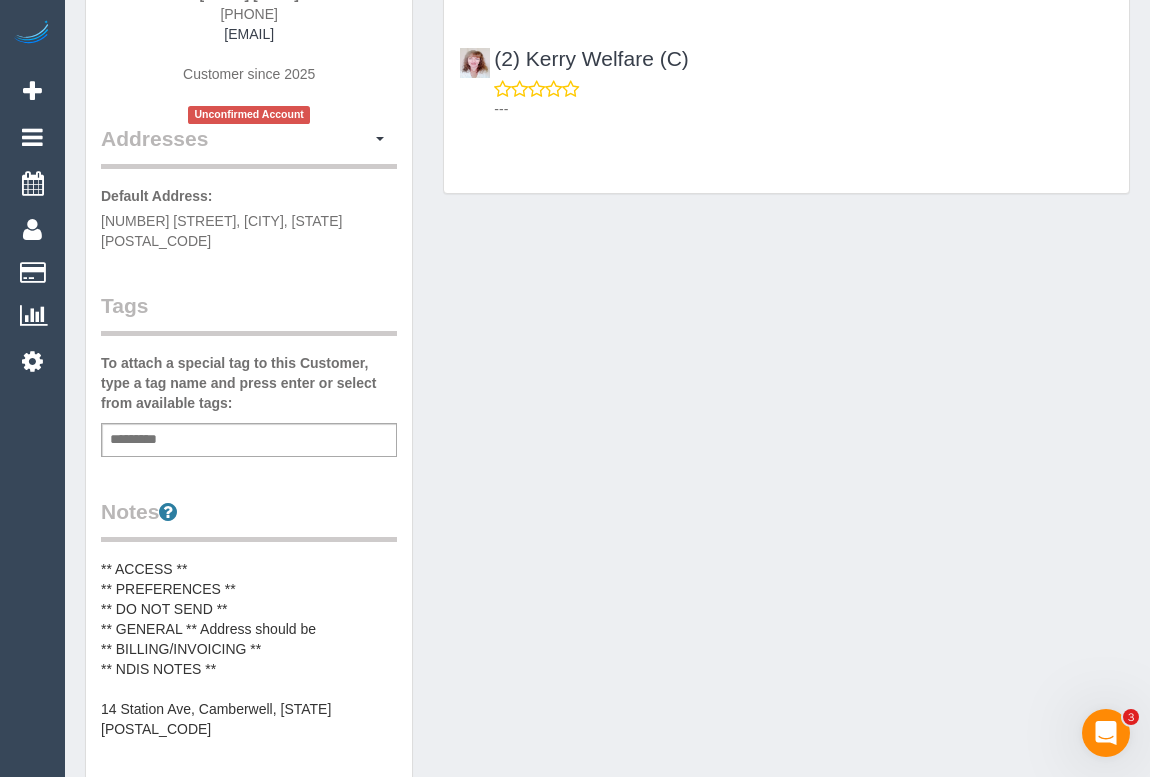 scroll, scrollTop: 454, scrollLeft: 0, axis: vertical 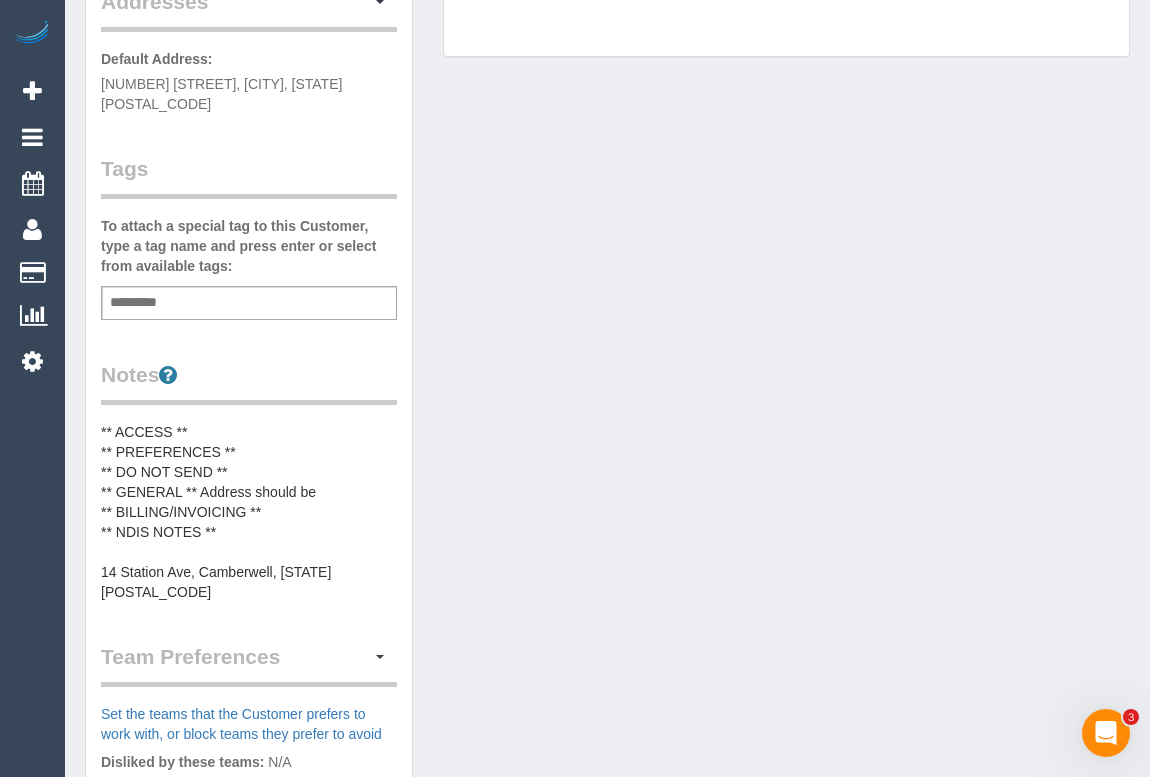 click on "** ACCESS **
** PREFERENCES **
** DO NOT SEND **
** GENERAL ** Address should be
** BILLING/INVOICING **
** NDIS NOTES **
14 Station Ave, Camberwell, VIC 3124" at bounding box center [249, 512] 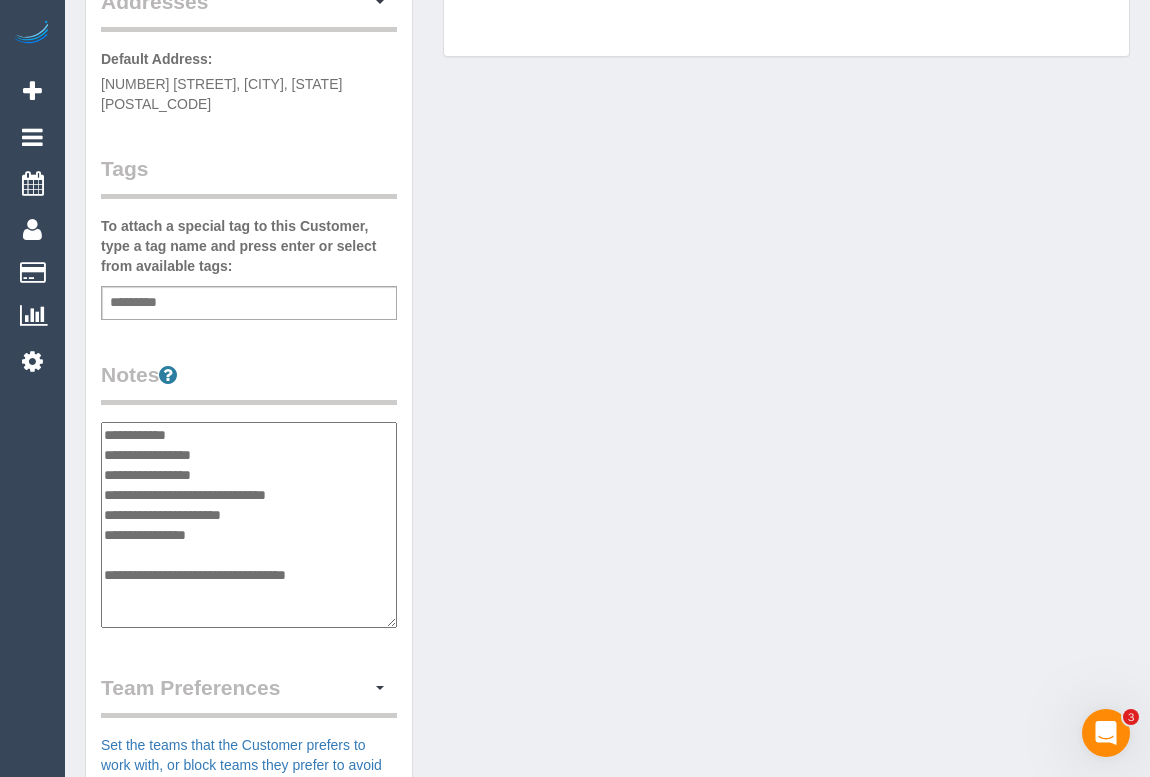 click on "**********" at bounding box center [249, 525] 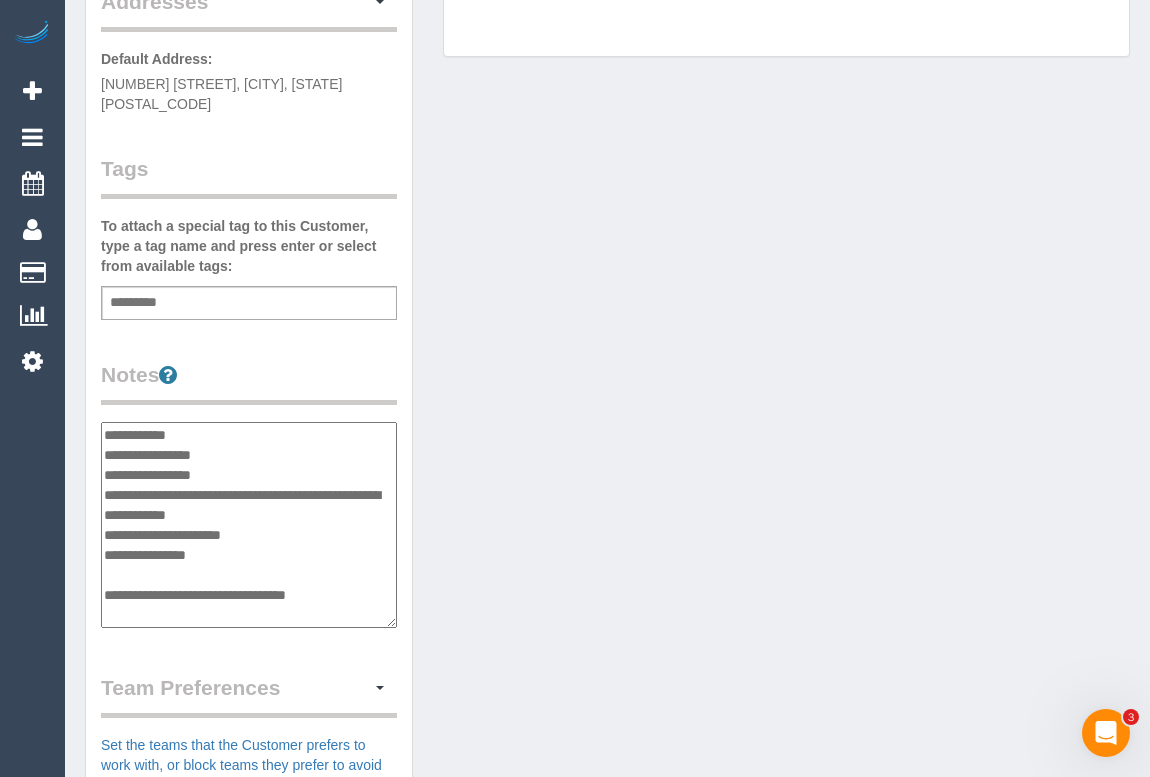 click on "**********" at bounding box center [249, 525] 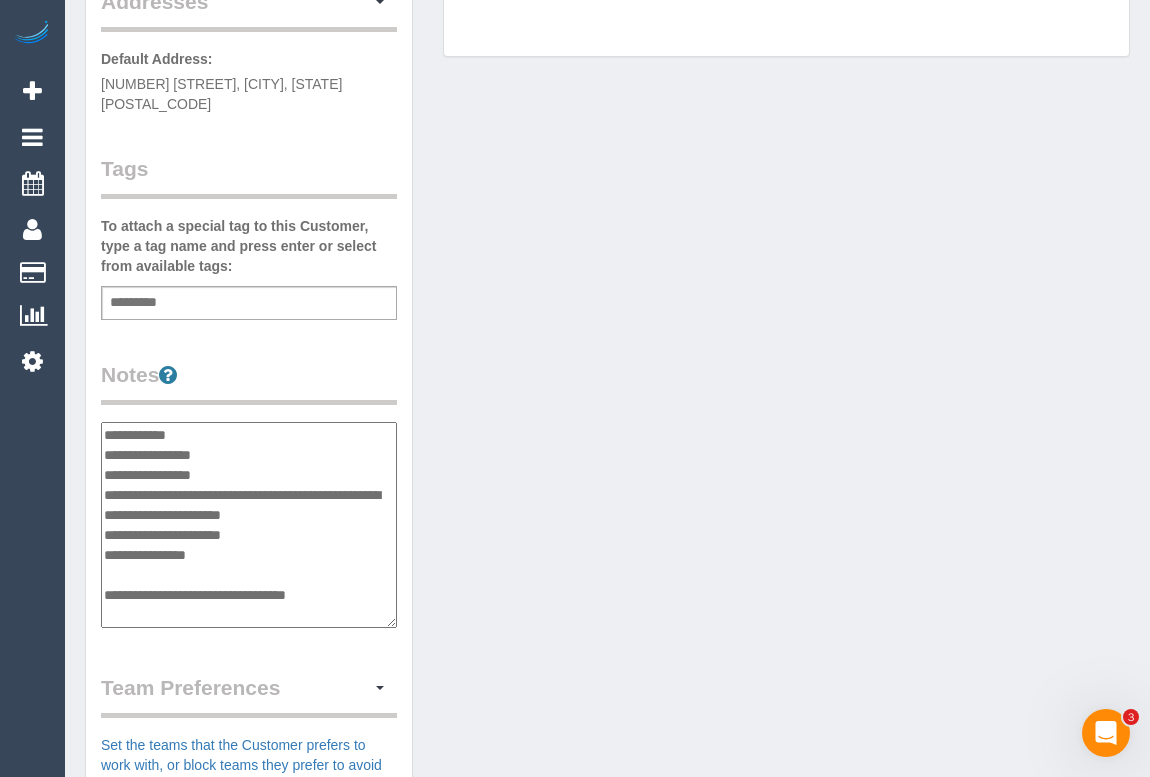 type on "**********" 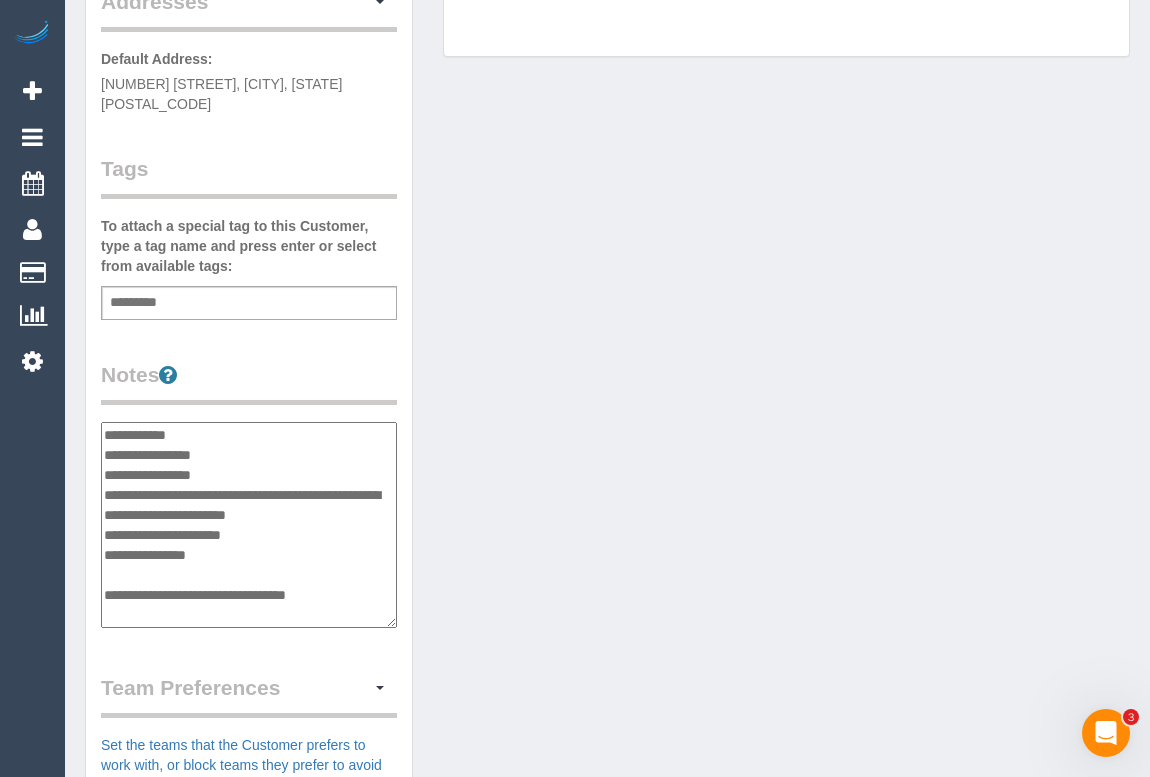 drag, startPoint x: 364, startPoint y: 575, endPoint x: 161, endPoint y: 560, distance: 203.55344 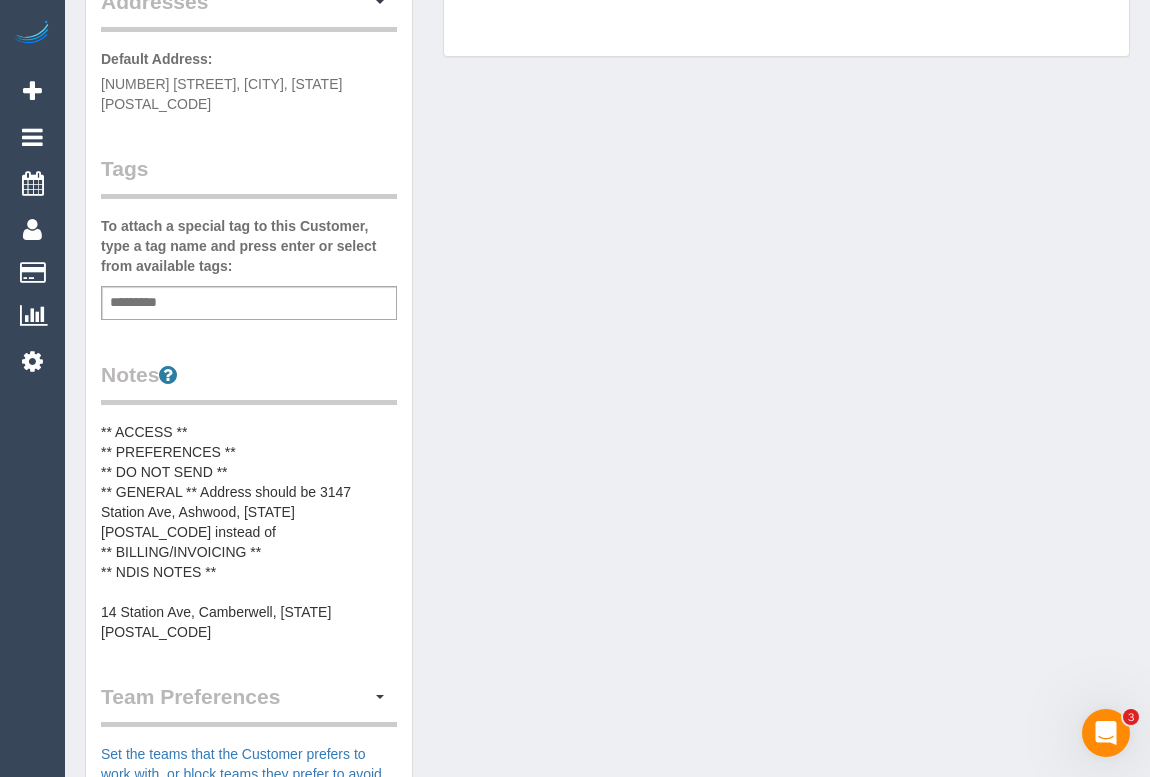 click on "** ACCESS **
** PREFERENCES **
** DO NOT SEND **
** GENERAL ** Address should be 3147 Station Ave, Ashwood, VIC 3124 instead of
** BILLING/INVOICING **
** NDIS NOTES **
14 Station Ave, Camberwell, VIC 3124" at bounding box center [249, 532] 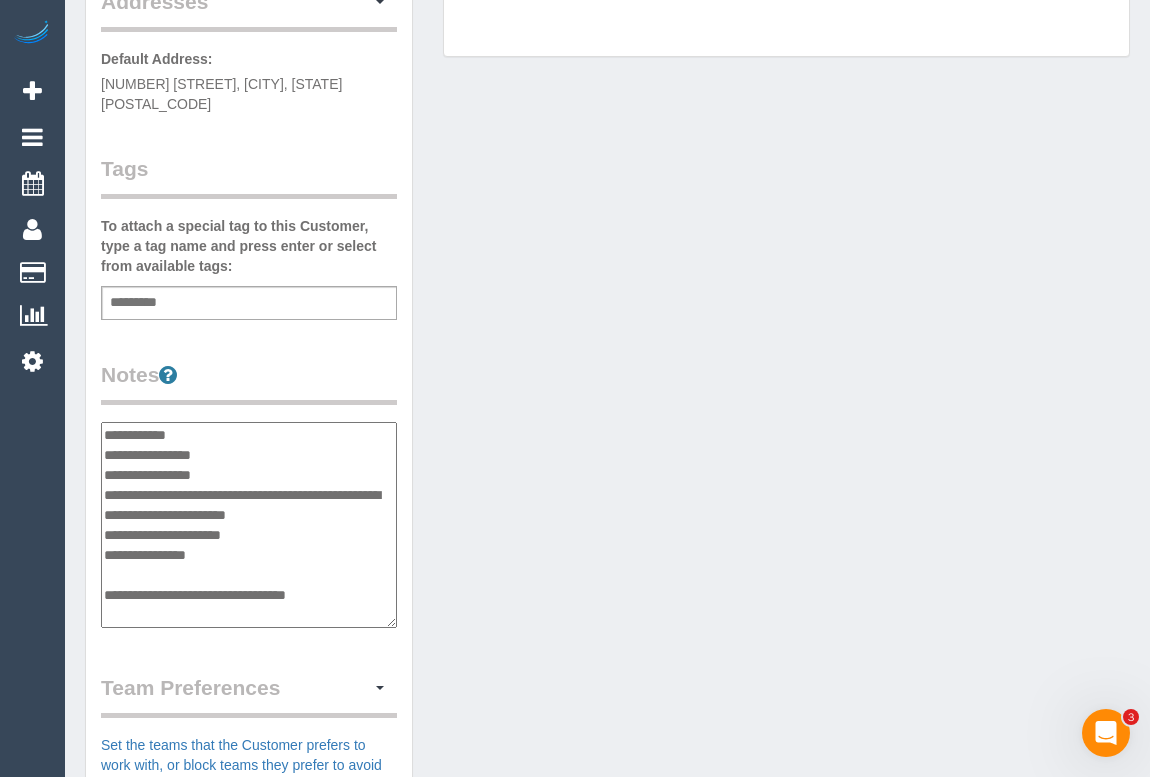click on "**********" at bounding box center (249, 525) 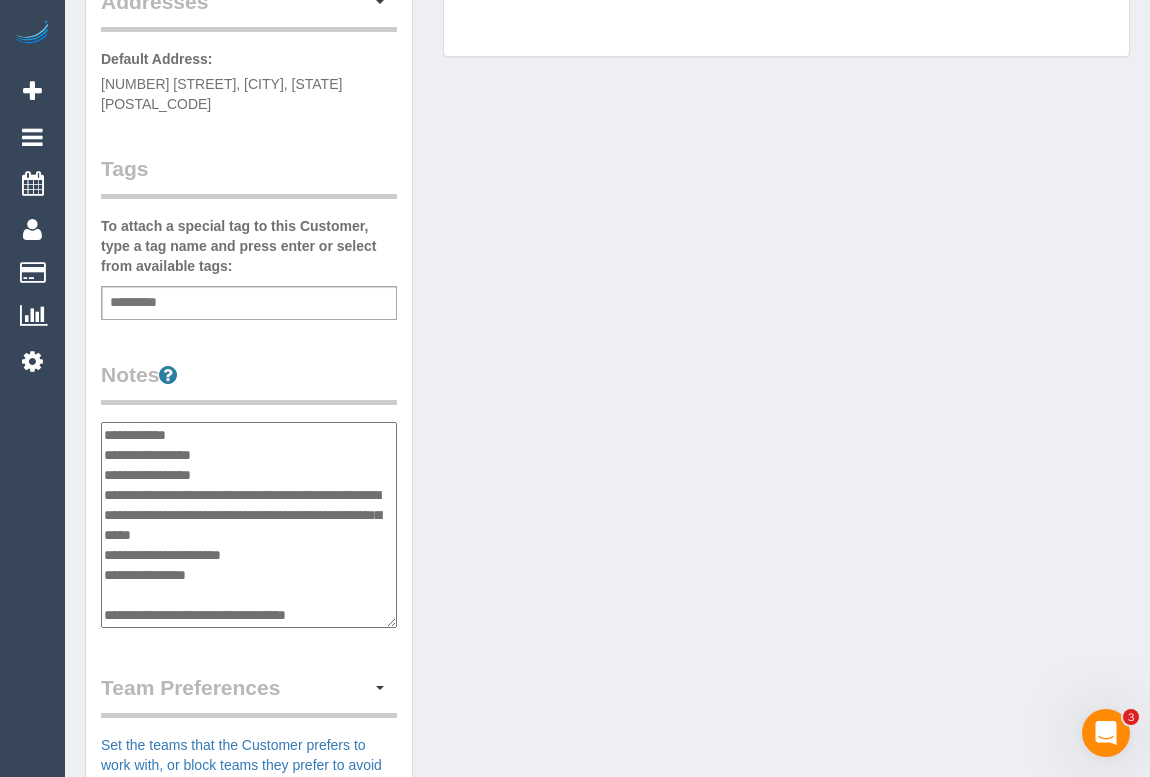 click on "**********" at bounding box center (249, 525) 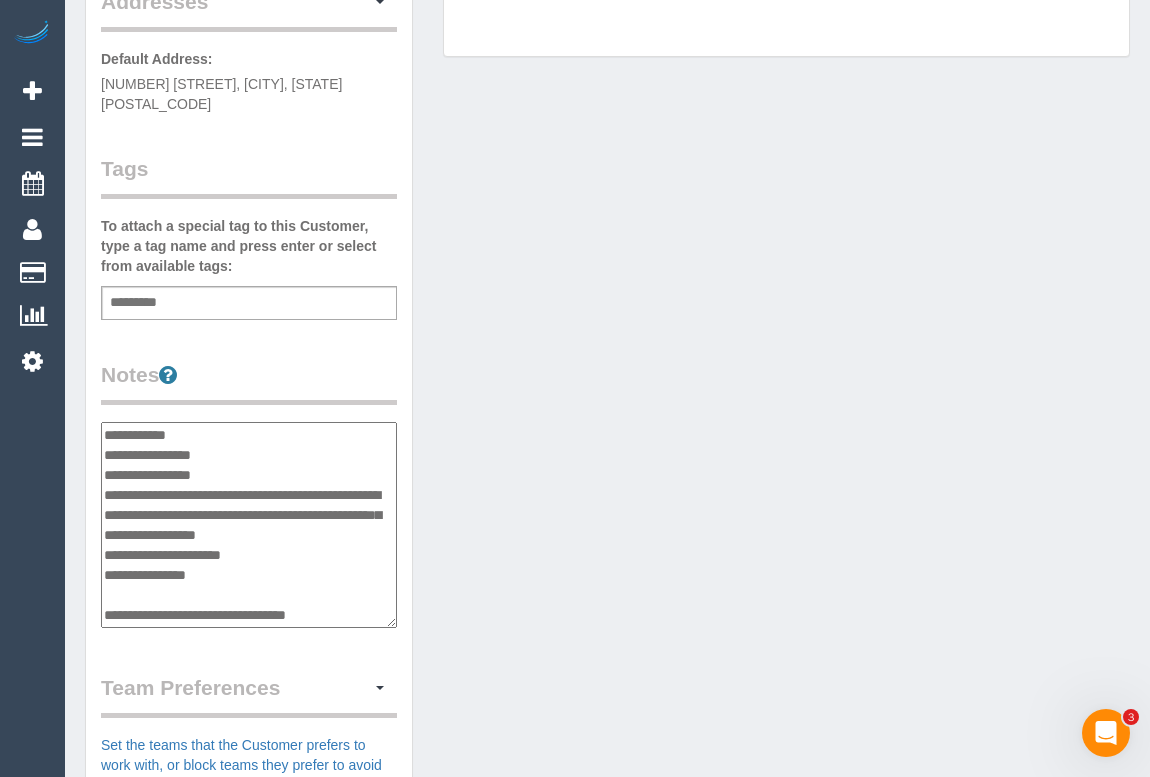 type on "**********" 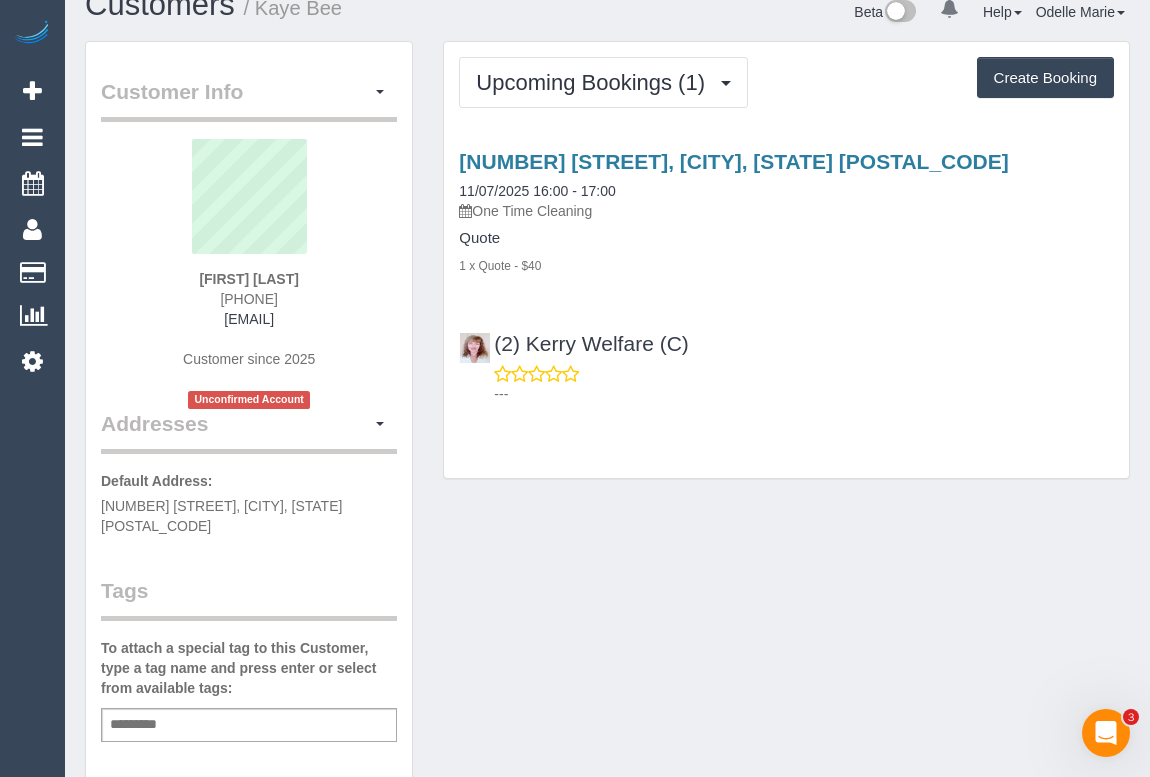scroll, scrollTop: 0, scrollLeft: 0, axis: both 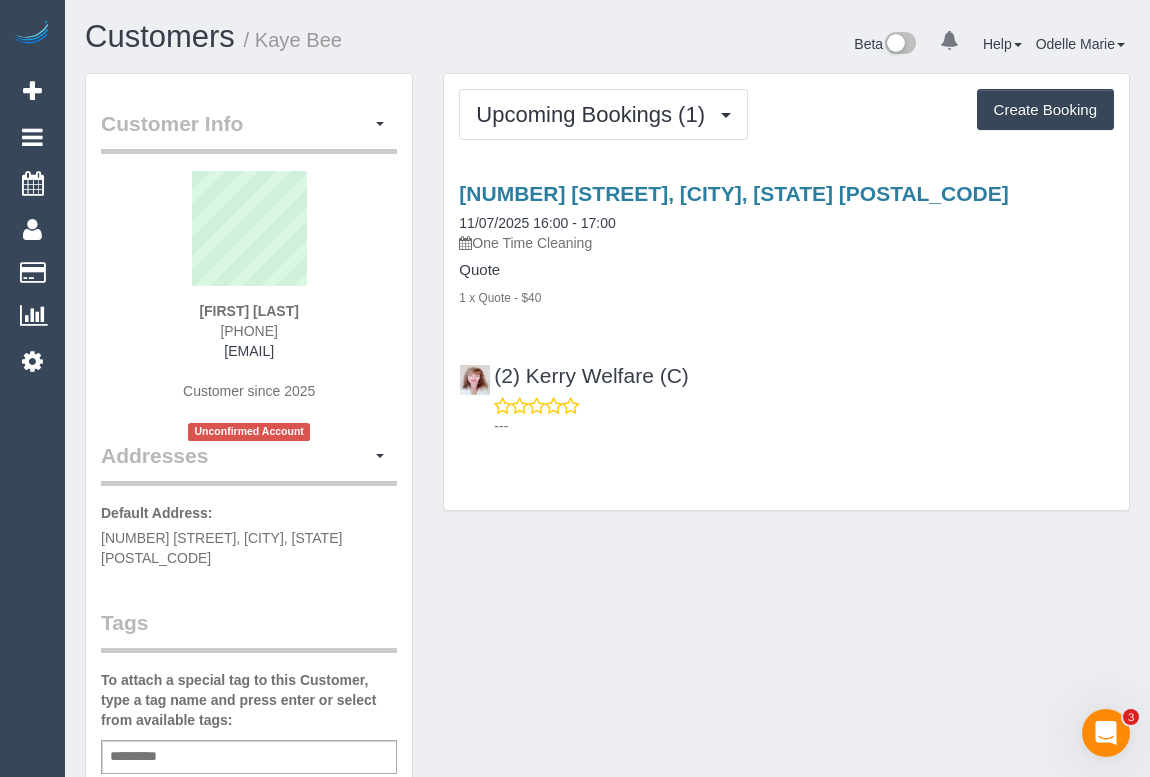 click on "Customer Info
Edit Contact Info
Send Message
Email Preferences
Special Sales Tax
View Changes
Send Confirm Account email
Block this Customer
Archive Account
Delete Account
Kaye Bee
0403 849 181" at bounding box center (607, 893) 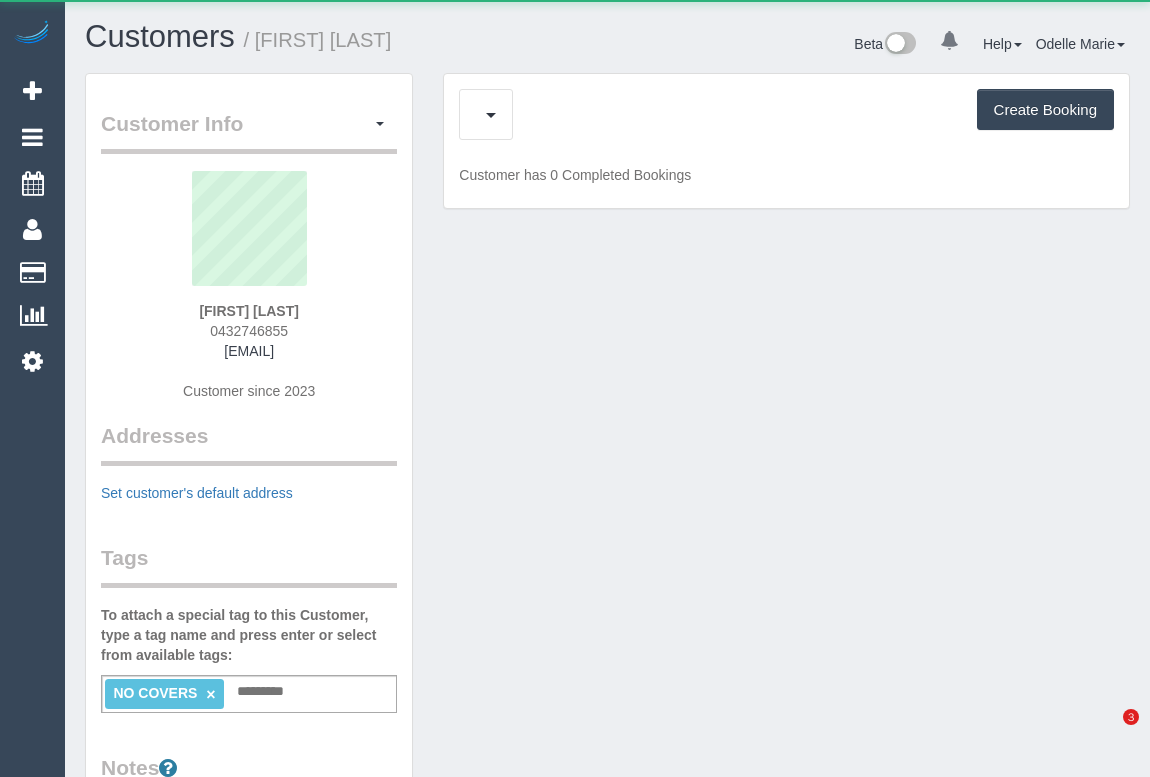 scroll, scrollTop: 0, scrollLeft: 0, axis: both 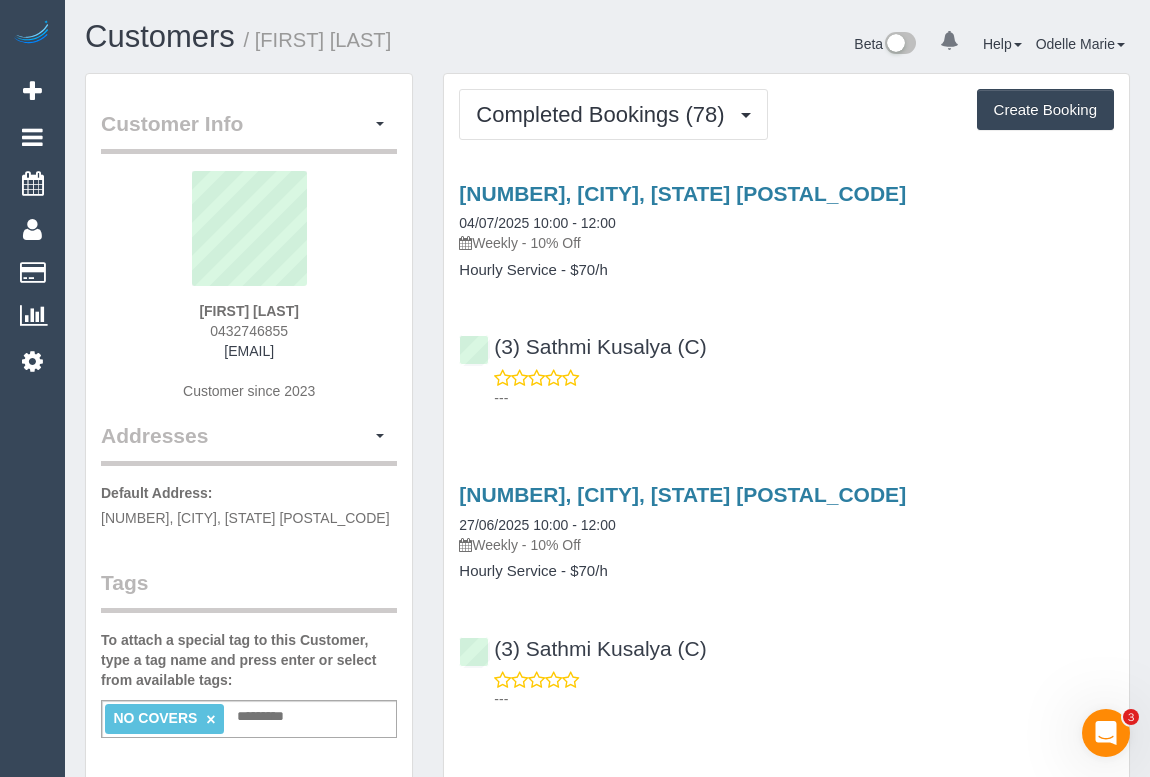 drag, startPoint x: 771, startPoint y: 338, endPoint x: 710, endPoint y: 340, distance: 61.03278 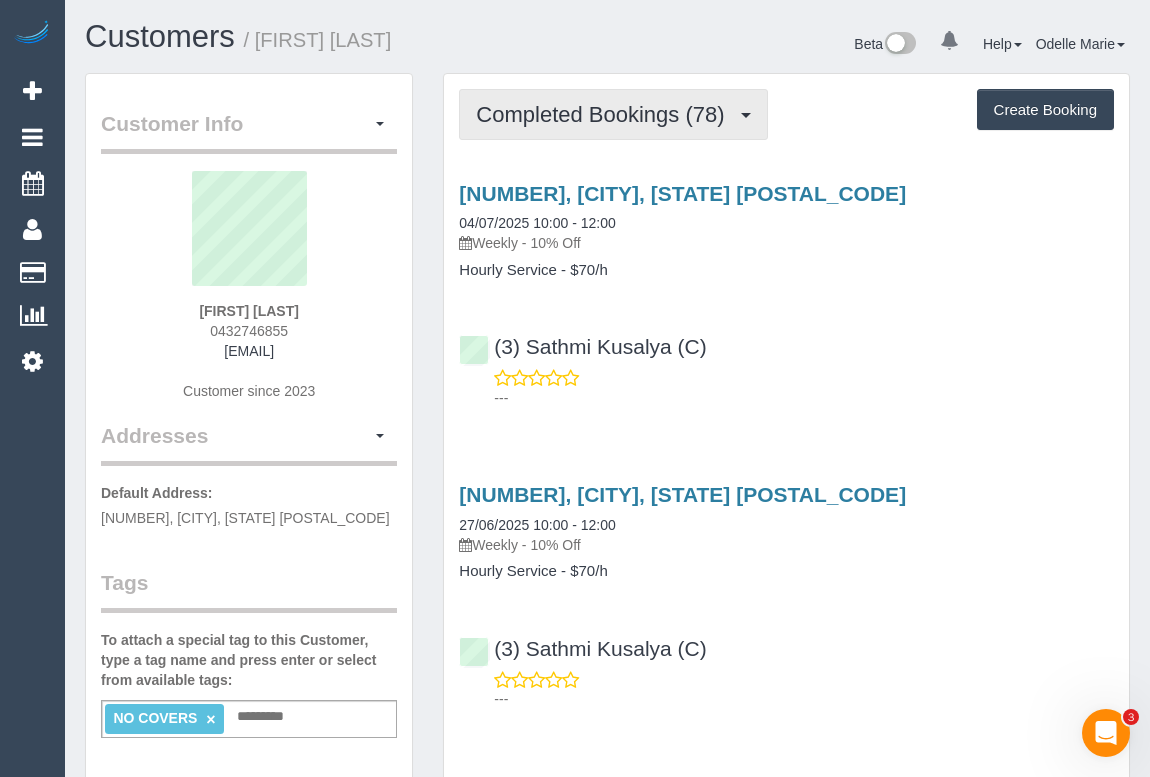 click on "Completed Bookings (78)" at bounding box center [605, 114] 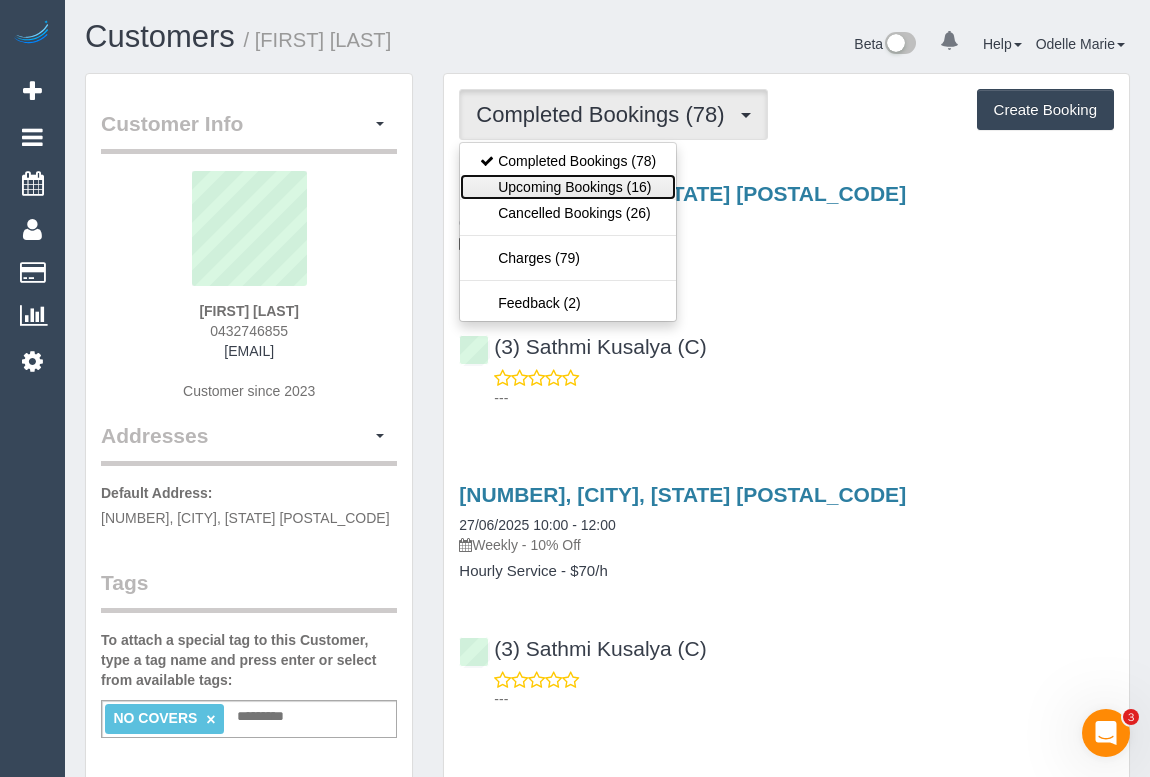 click on "Upcoming Bookings (16)" at bounding box center [568, 187] 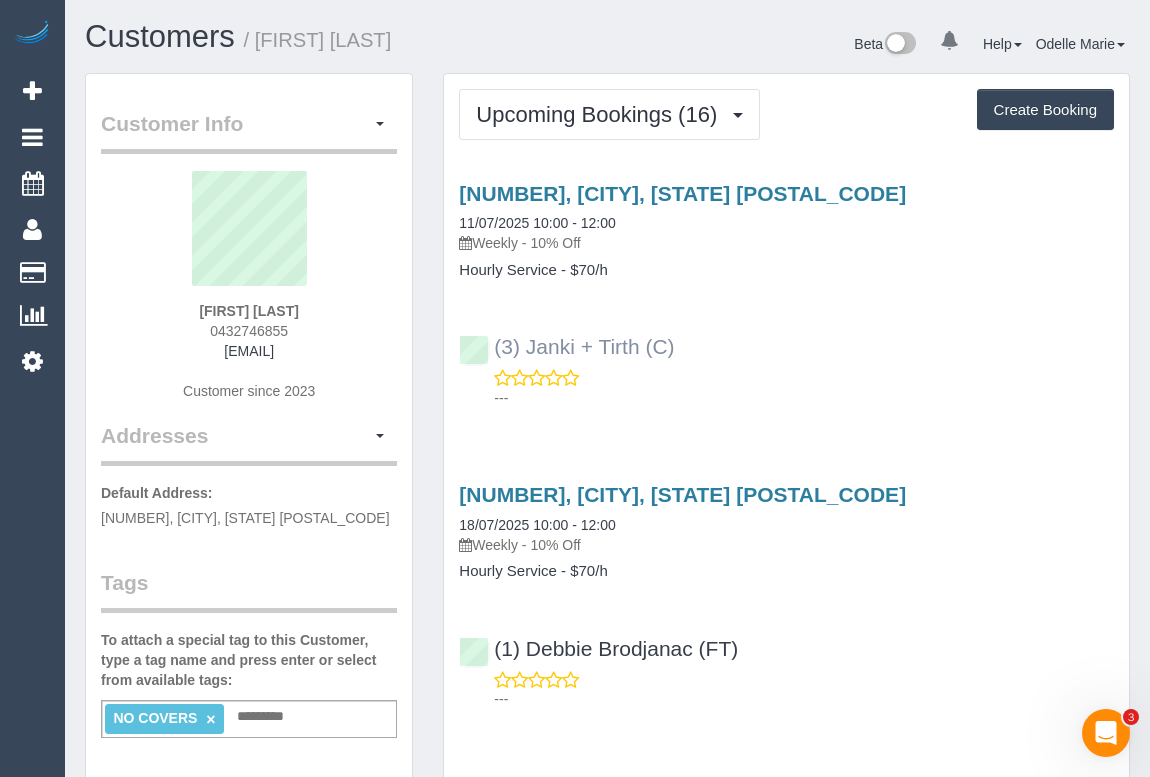 drag, startPoint x: 683, startPoint y: 347, endPoint x: 496, endPoint y: 348, distance: 187.00267 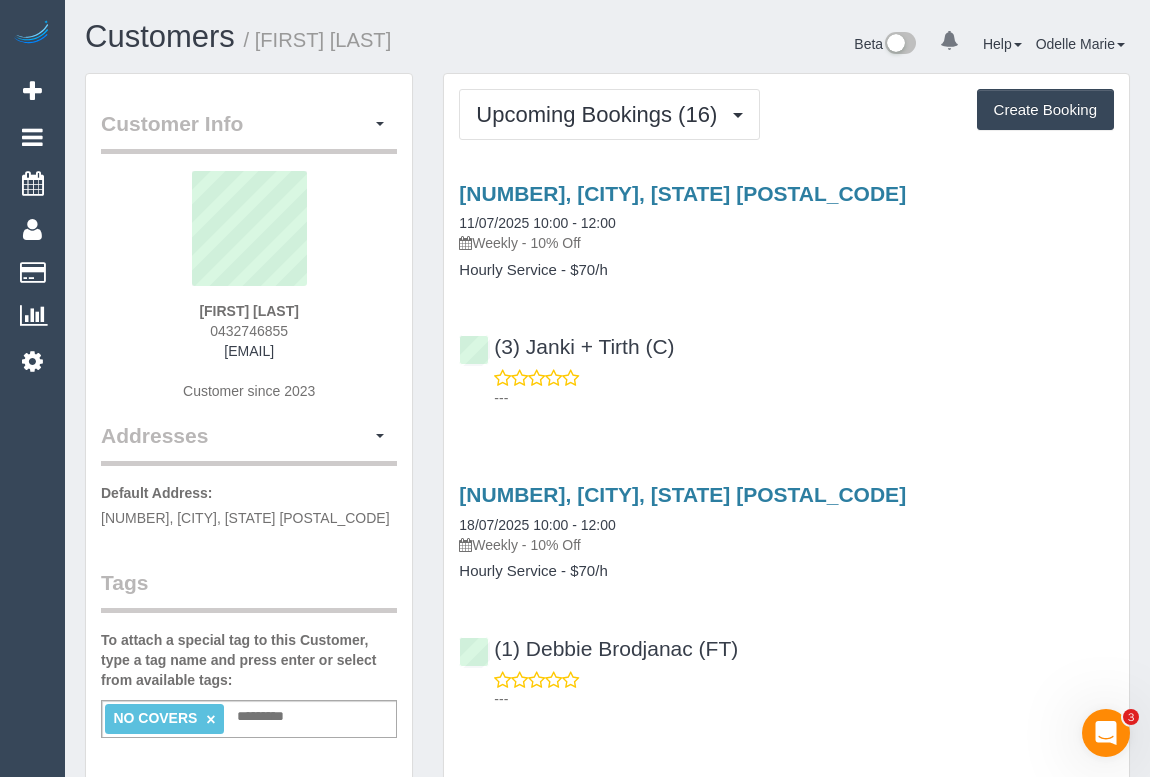 drag, startPoint x: 185, startPoint y: 313, endPoint x: 358, endPoint y: 317, distance: 173.04623 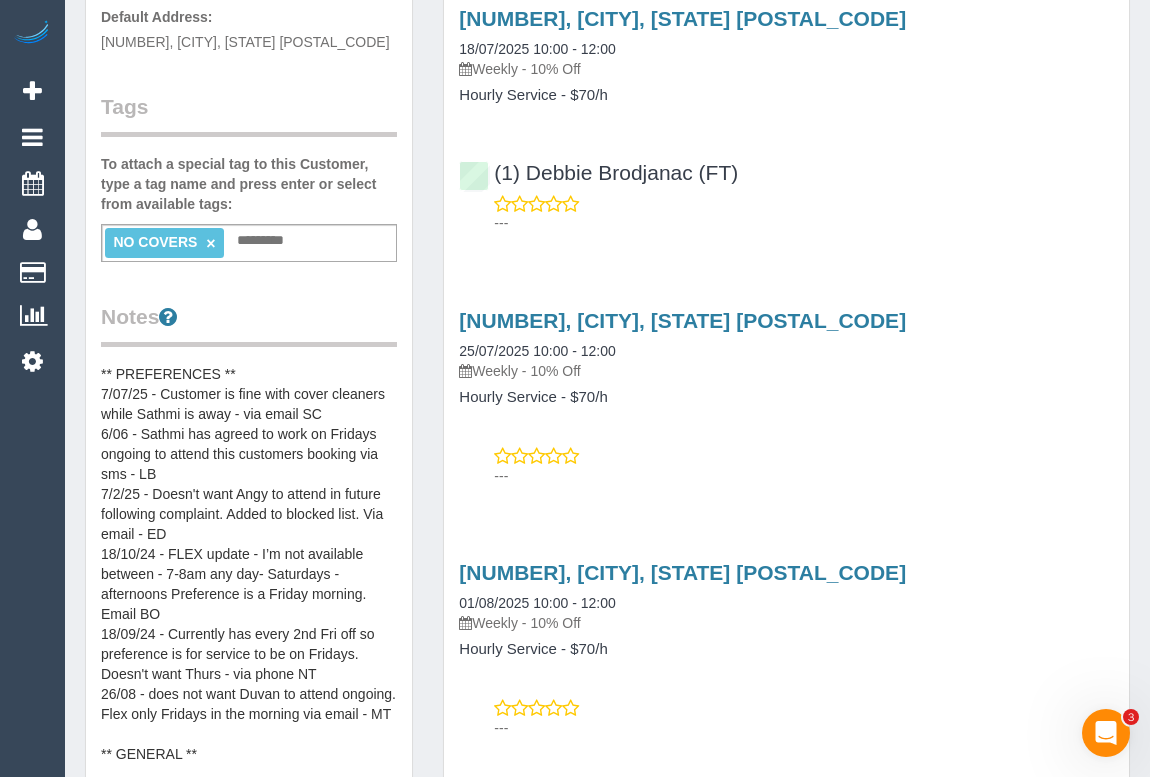scroll, scrollTop: 545, scrollLeft: 0, axis: vertical 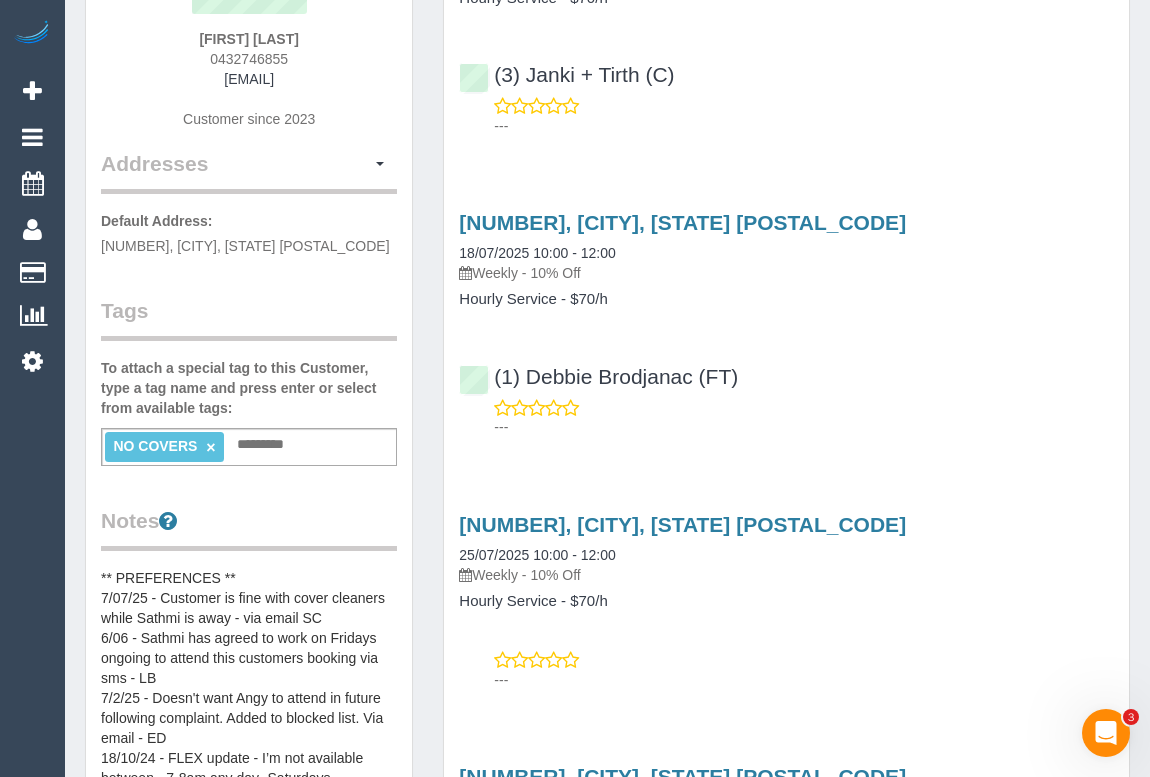 click at bounding box center [266, 445] 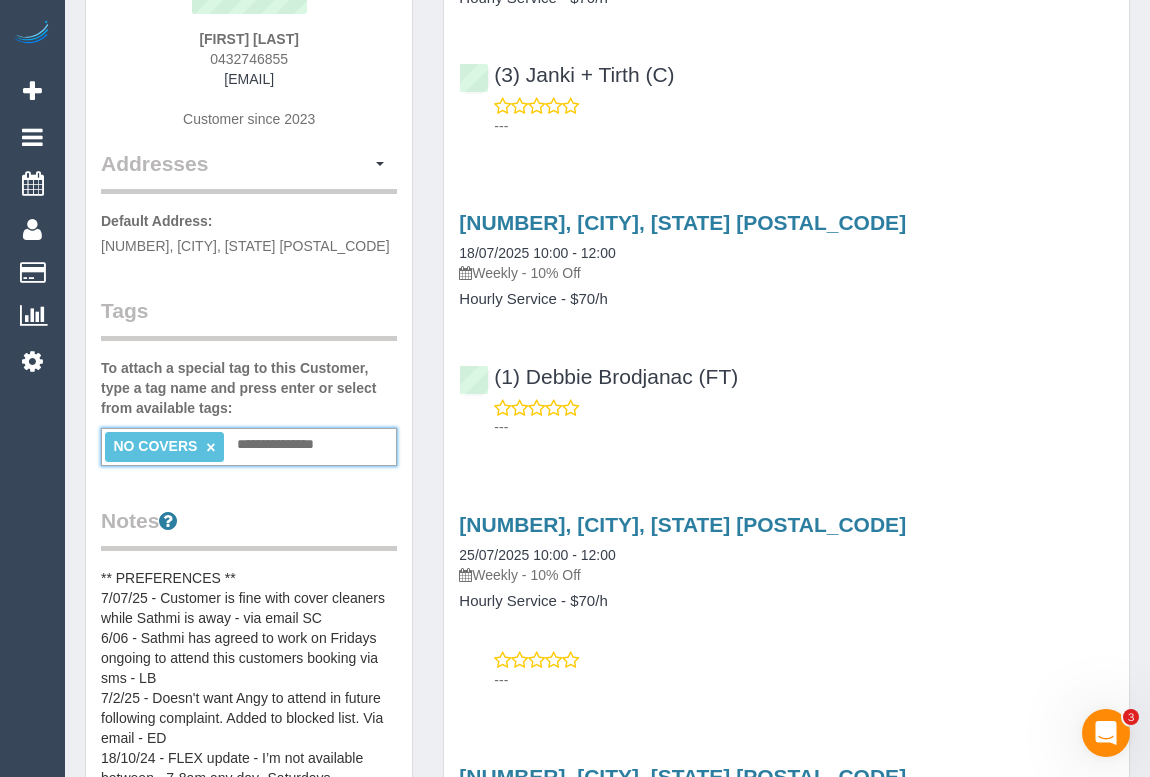 type on "**********" 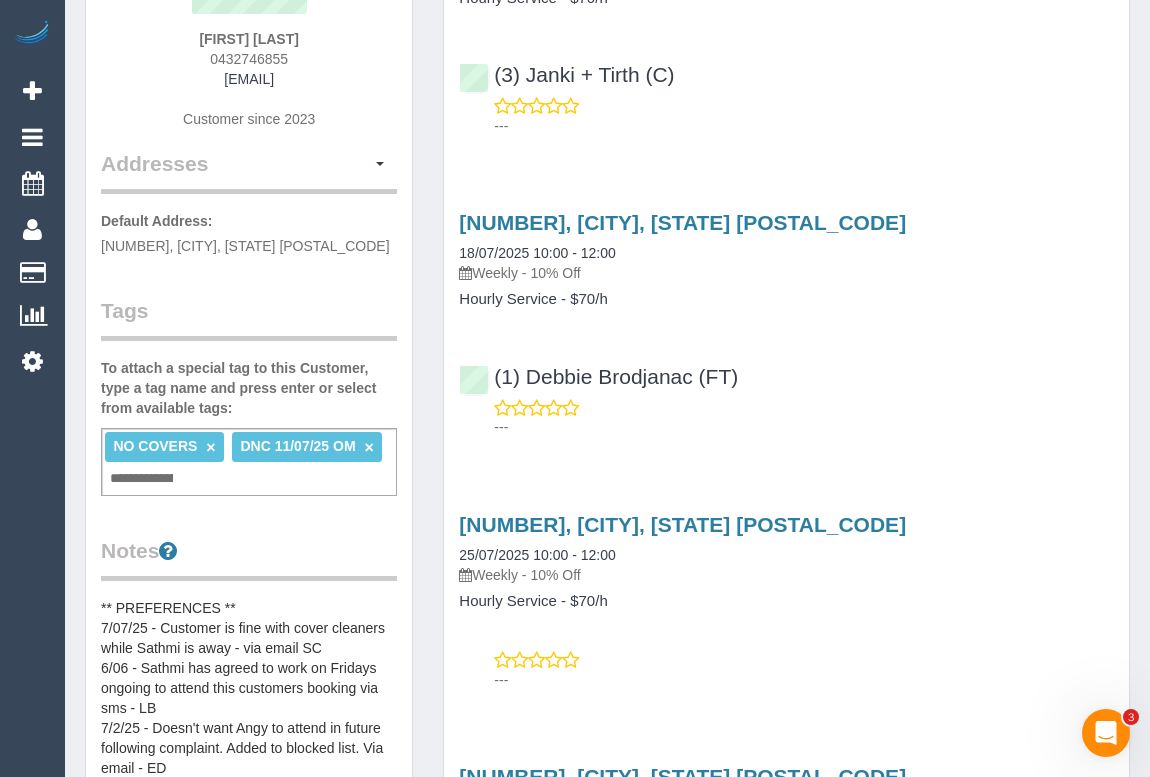 type 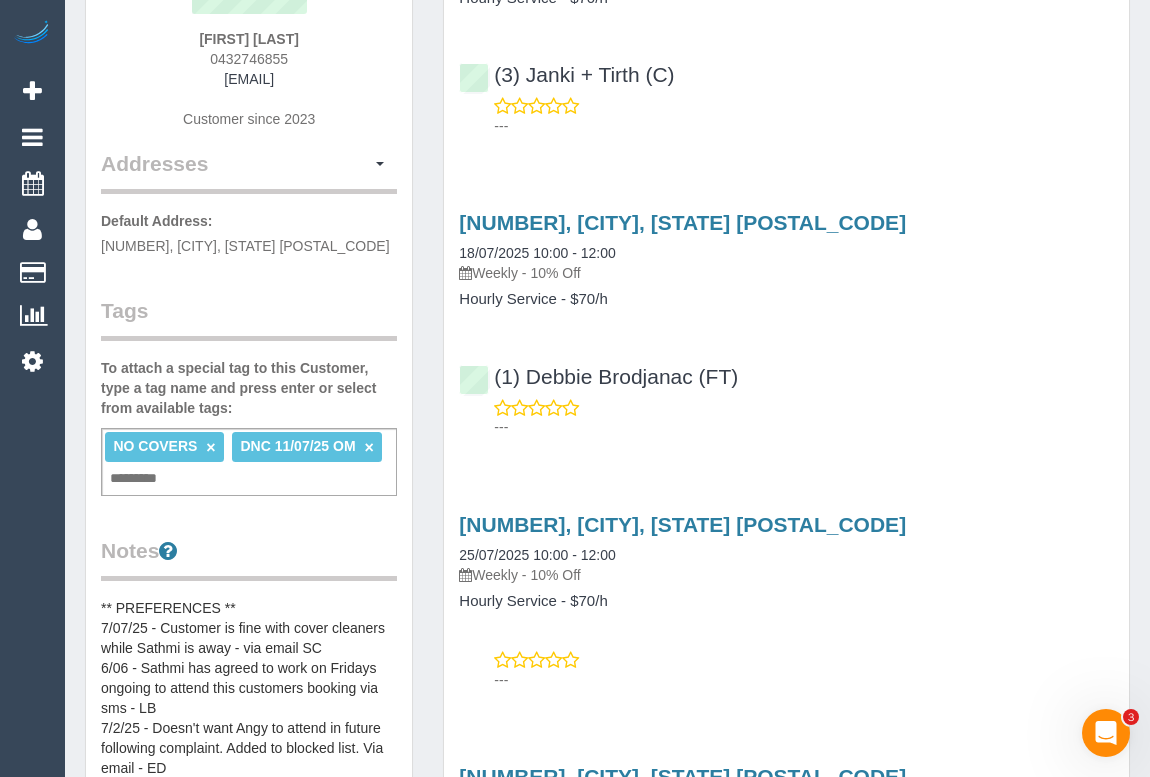 click on "Customer Info
Edit Contact Info
Send Message
Email Preferences
Special Sales Tax
View Changes
Mark as Unconfirmed
Block this Customer
Archive Account
Delete Account
[FIRST] [LAST]
[PHONE]" at bounding box center [249, 693] 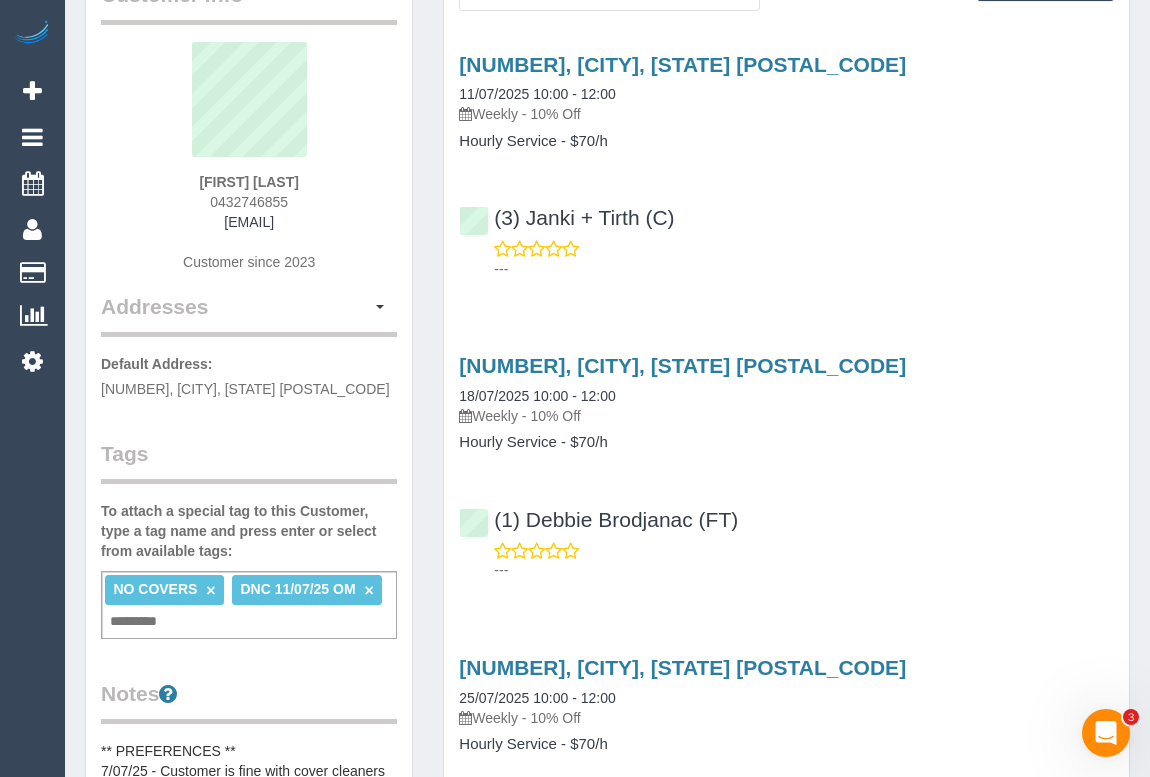 scroll, scrollTop: 0, scrollLeft: 0, axis: both 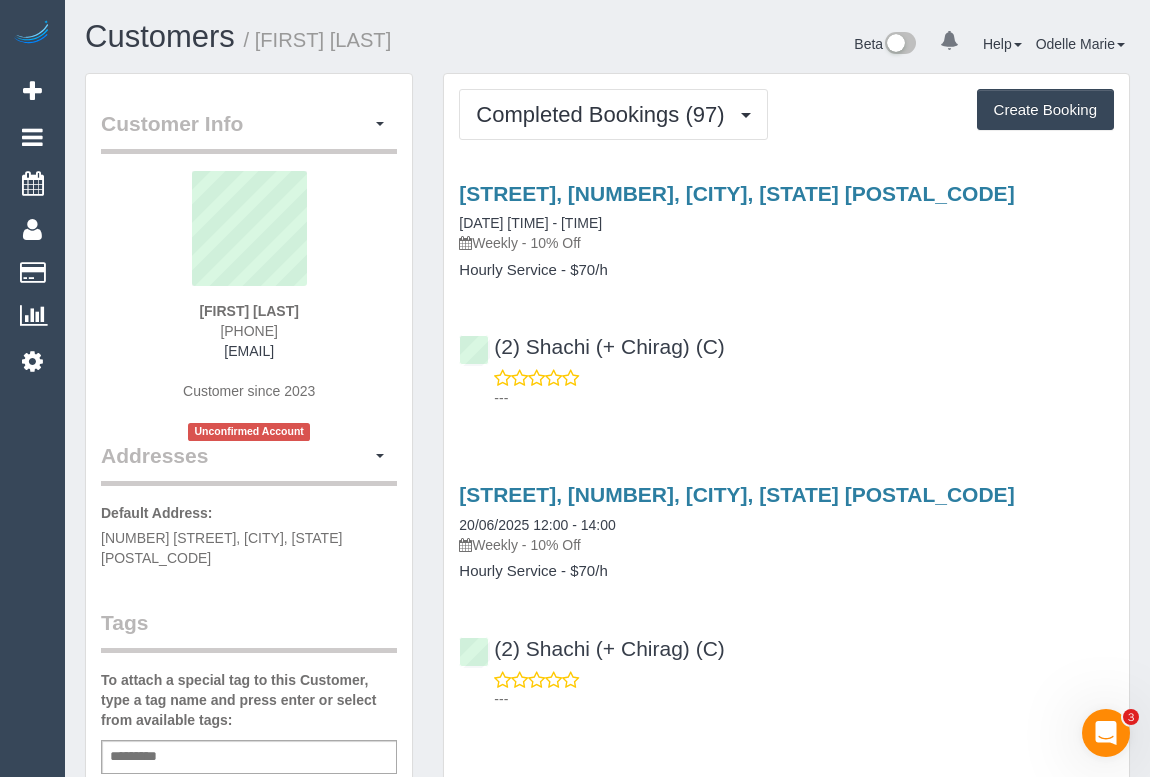 click on "(C) [FIRST] (+ [FIRST]) (C), (C) [FIRST] (+ [FIRST]) (C)" at bounding box center [786, 363] 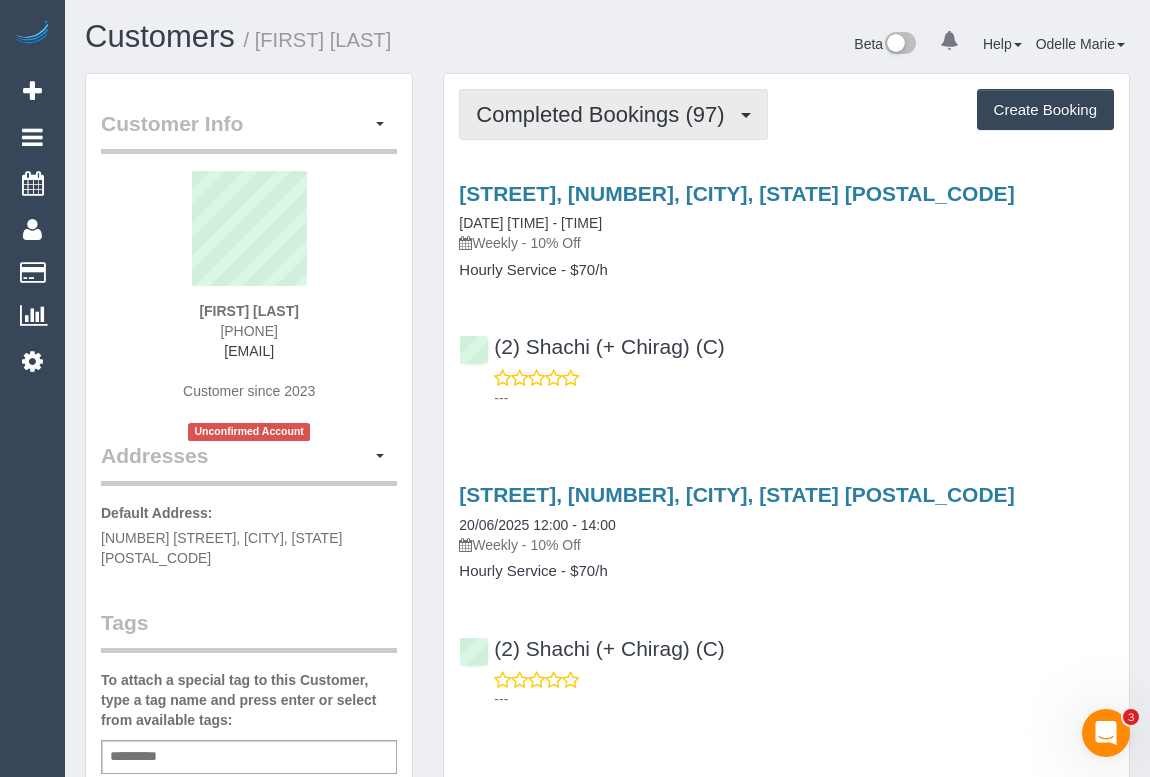 click on "Completed Bookings (97)" at bounding box center (613, 114) 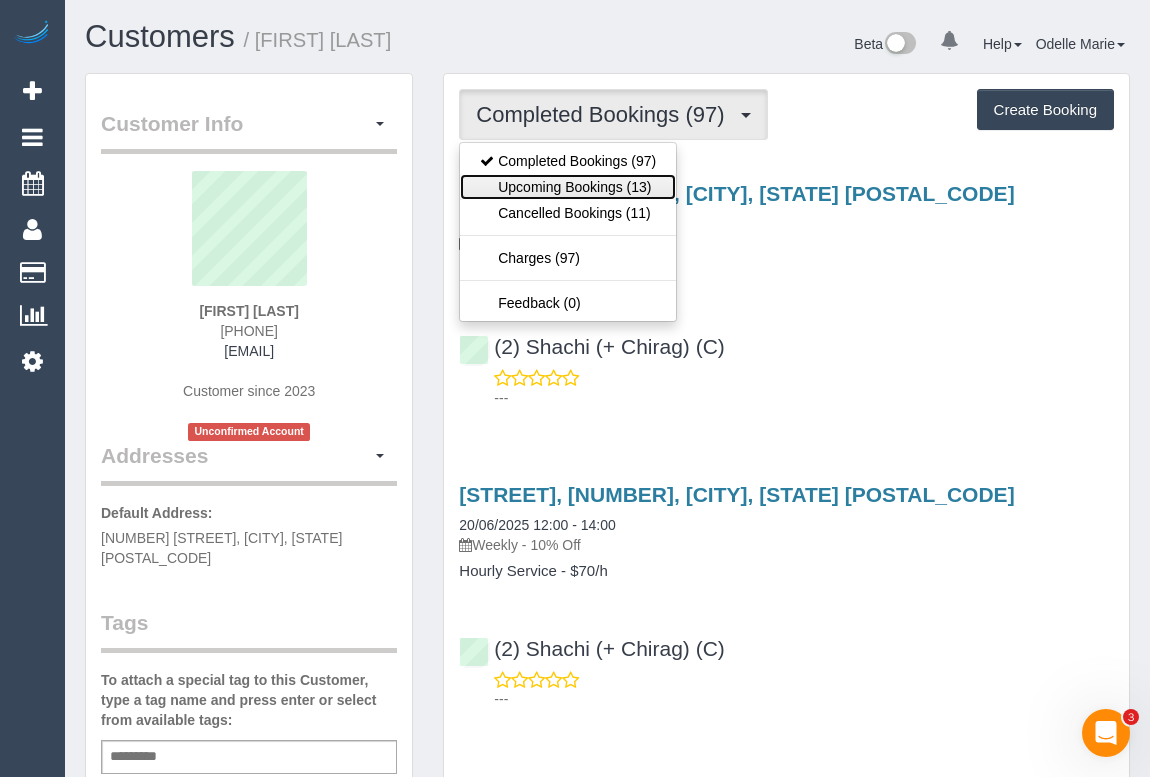 click on "Upcoming Bookings (13)" at bounding box center (568, 187) 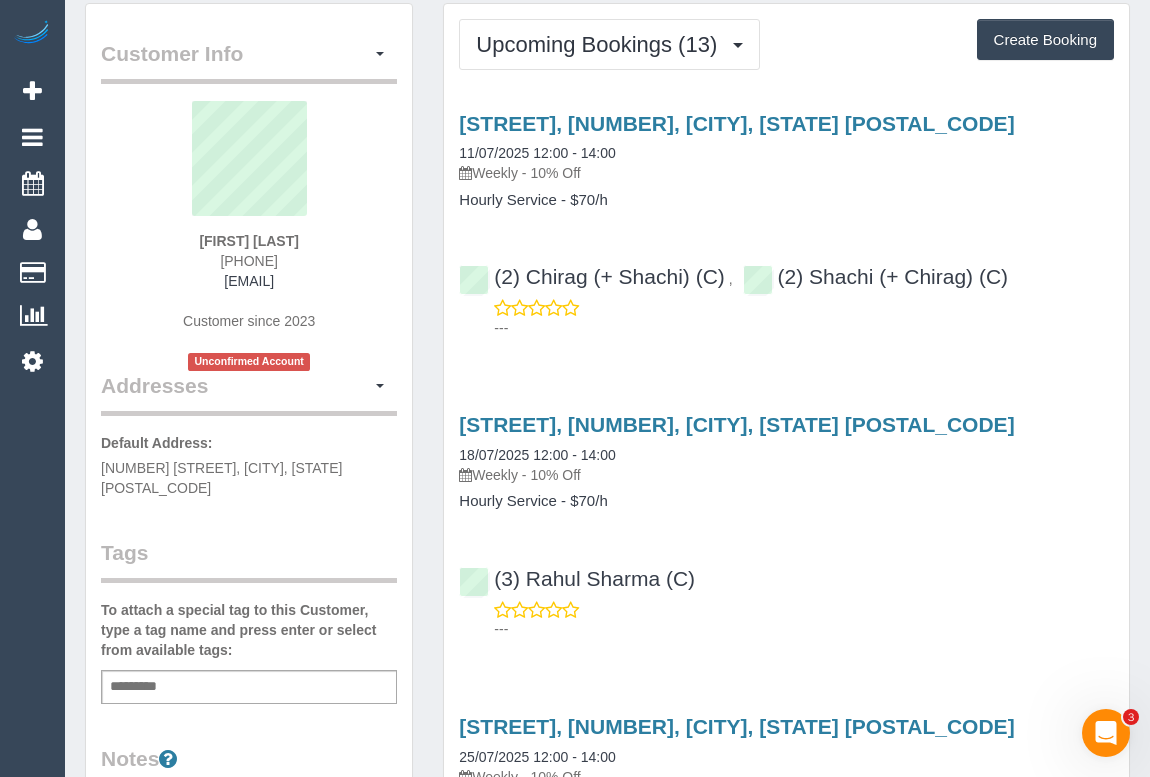 scroll, scrollTop: 0, scrollLeft: 0, axis: both 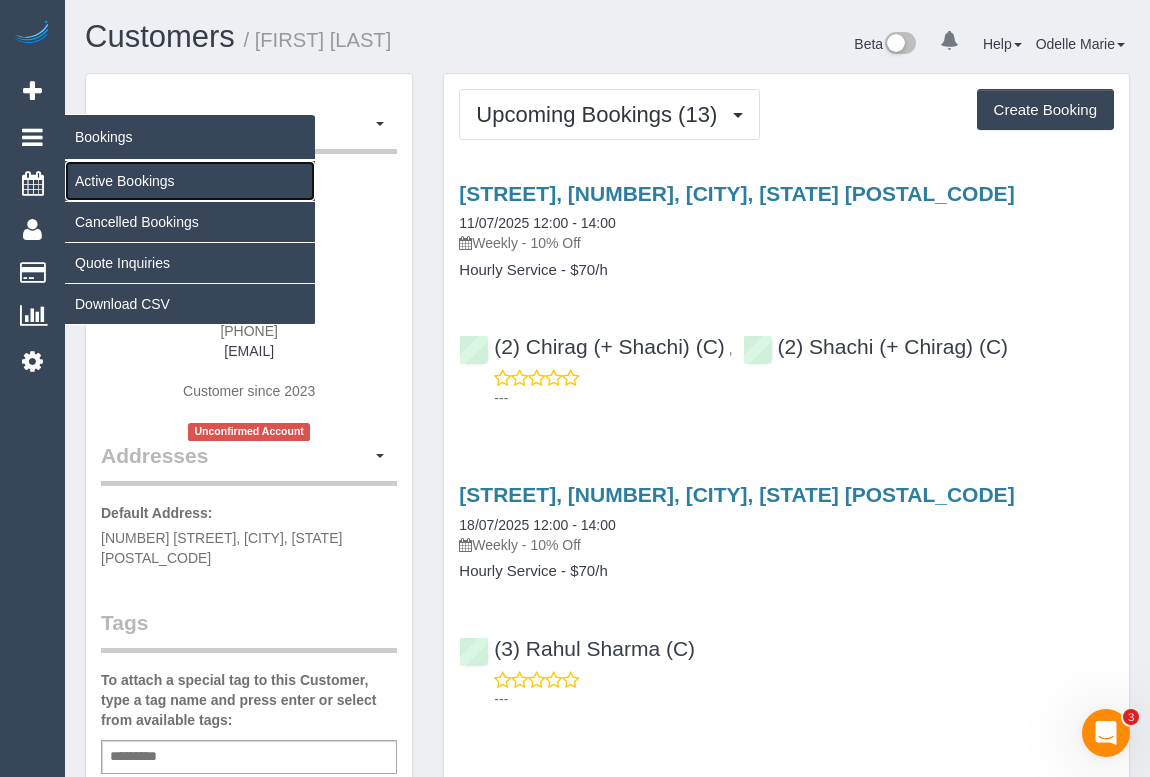 click on "Active Bookings" at bounding box center (190, 181) 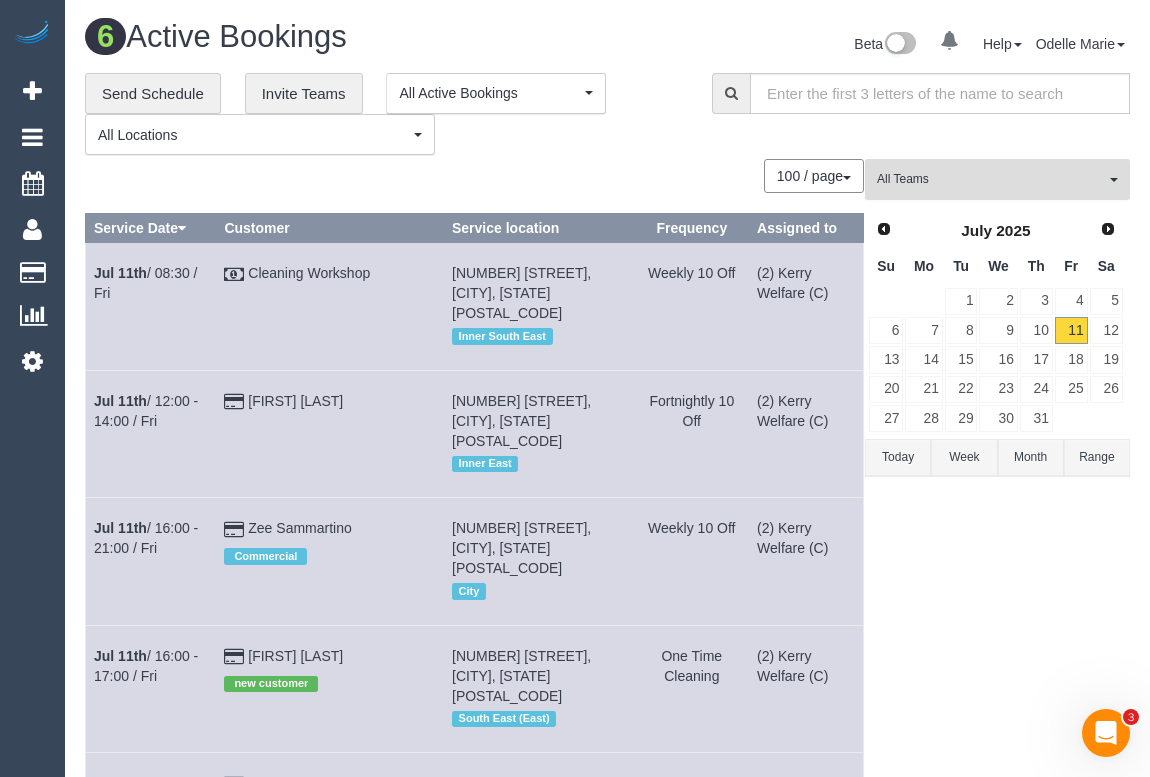 click on "All Teams" at bounding box center (991, 179) 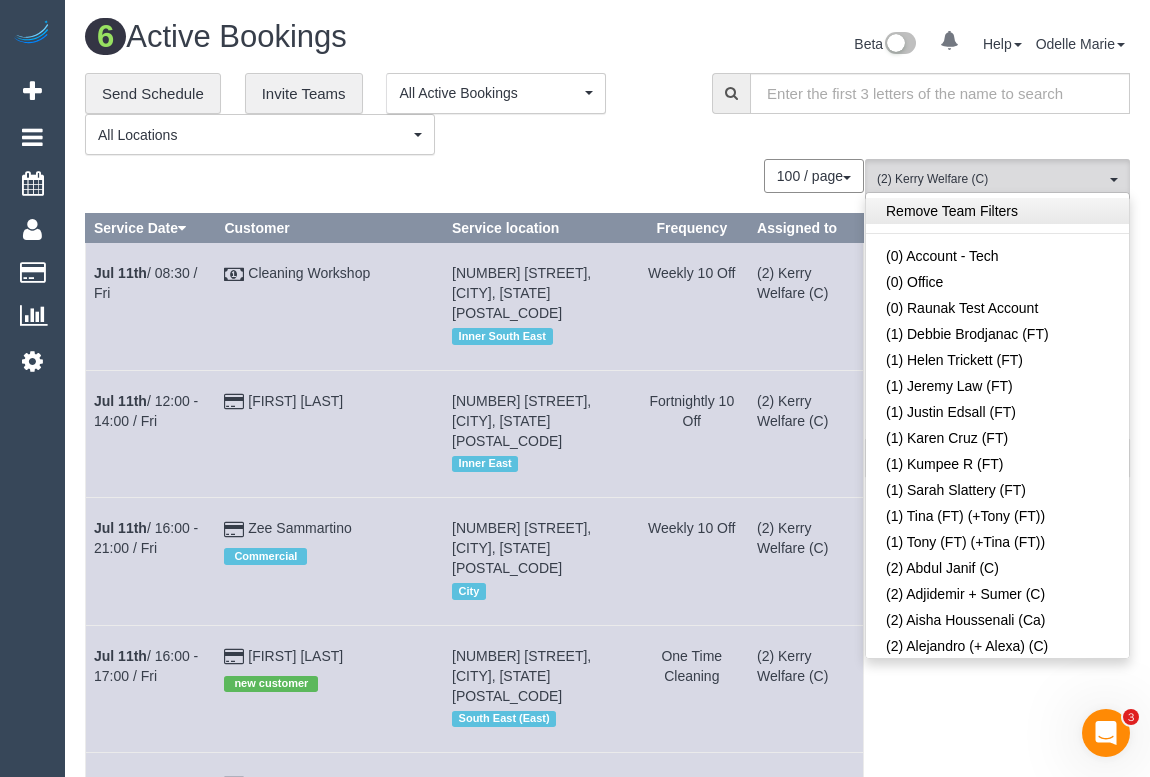 click on "Remove Team Filters" at bounding box center (997, 211) 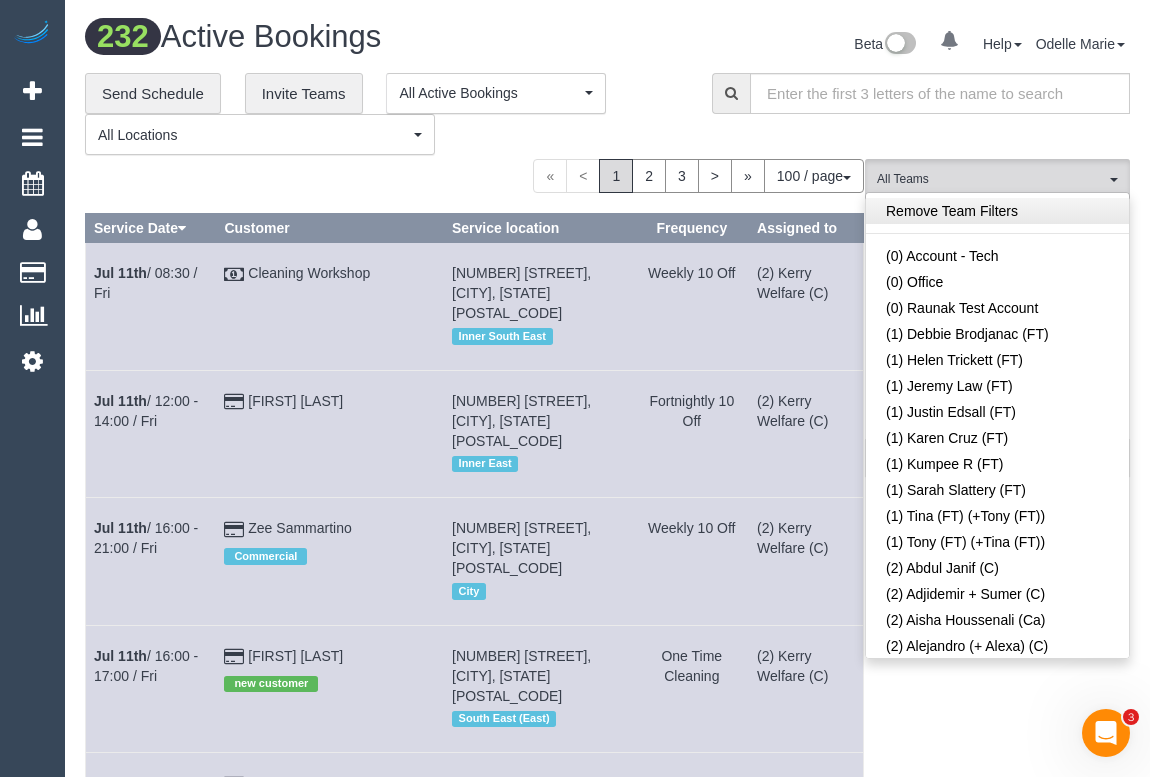 click on "Remove Team Filters" at bounding box center (997, 211) 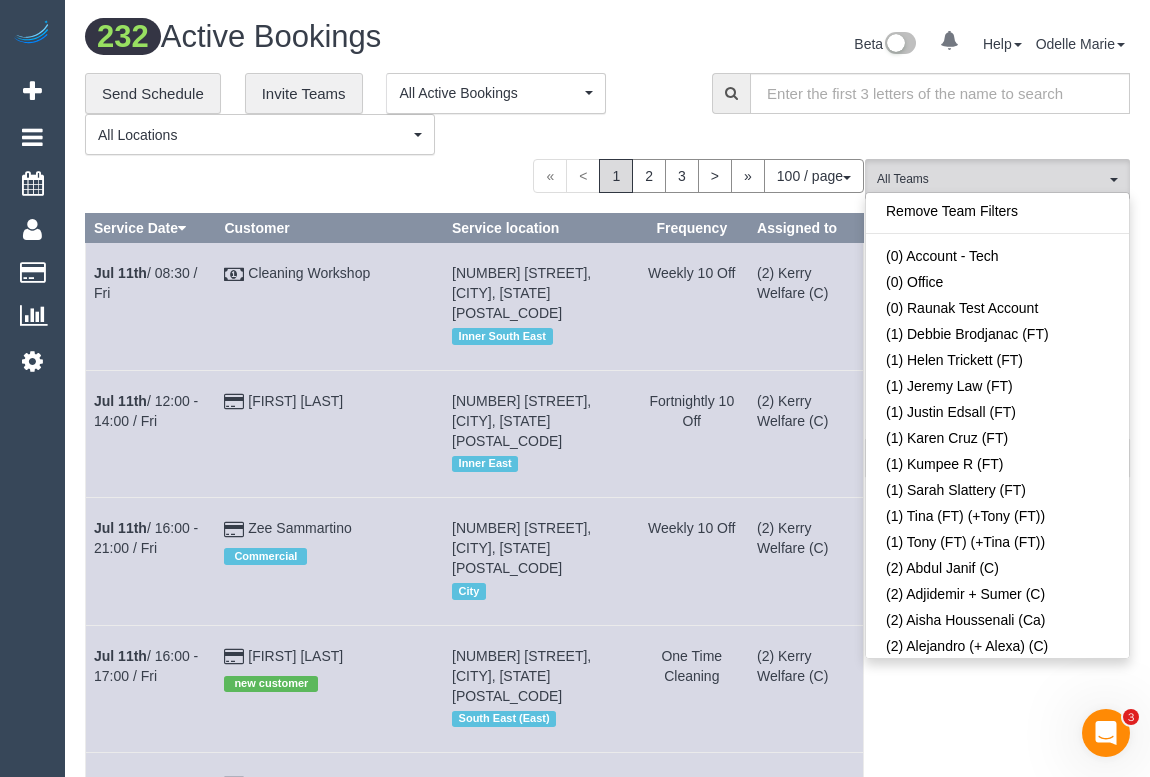 click on "Beta
0
Your Notifications
You have 0 alerts
Help
Help Docs
Take a Tour
Contact Support
Odelle Marie
My Account
Change Password
Email Preferences
Community
Log Out" at bounding box center [877, 46] 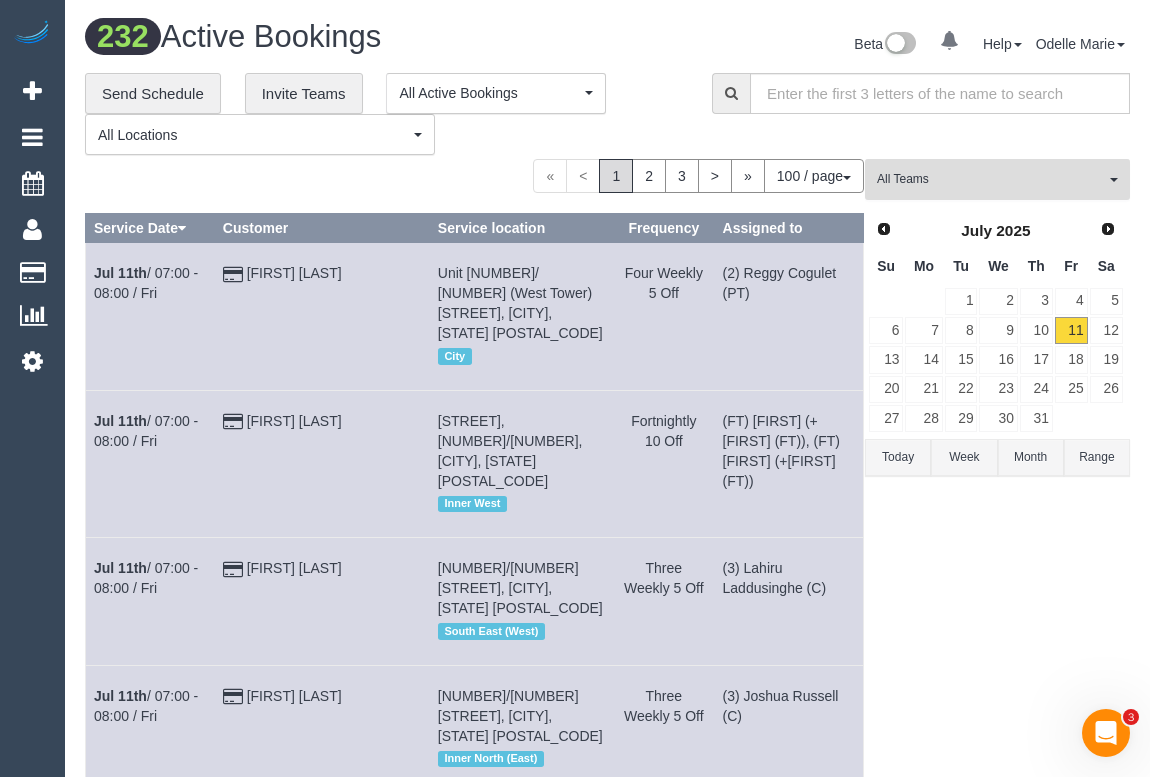 click on "All Teams" at bounding box center (997, 179) 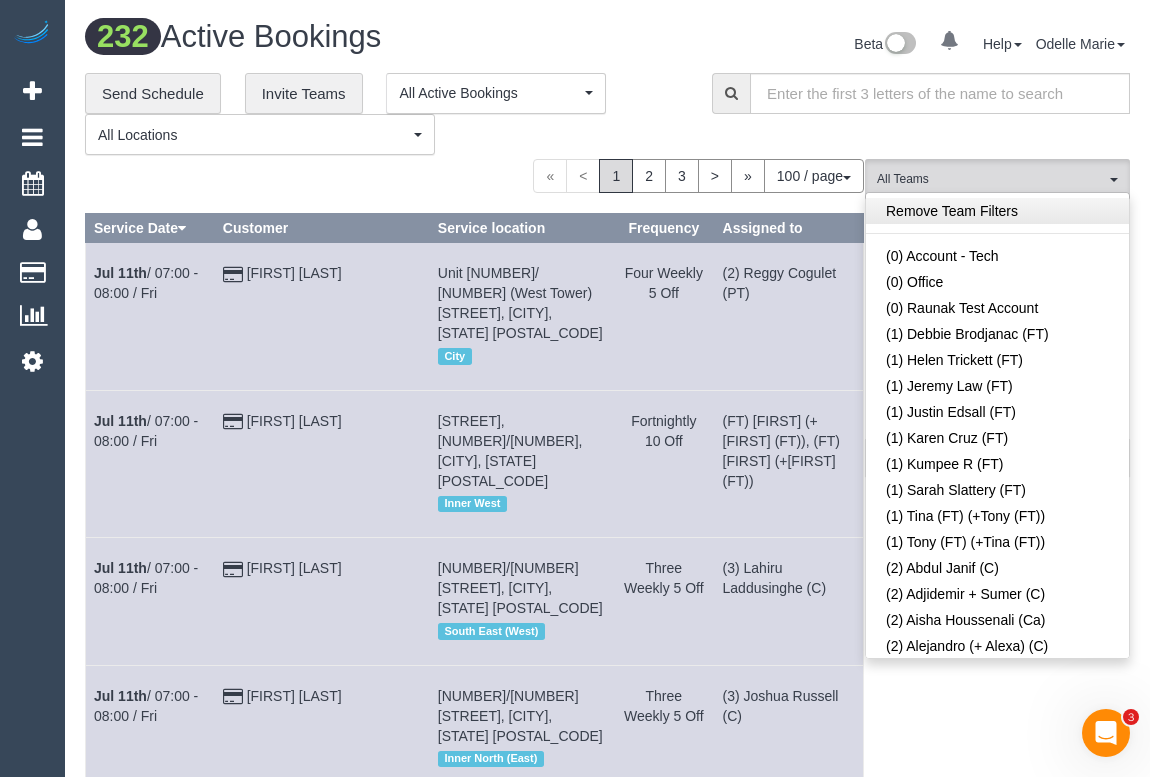 click on "Remove Team Filters" at bounding box center (997, 211) 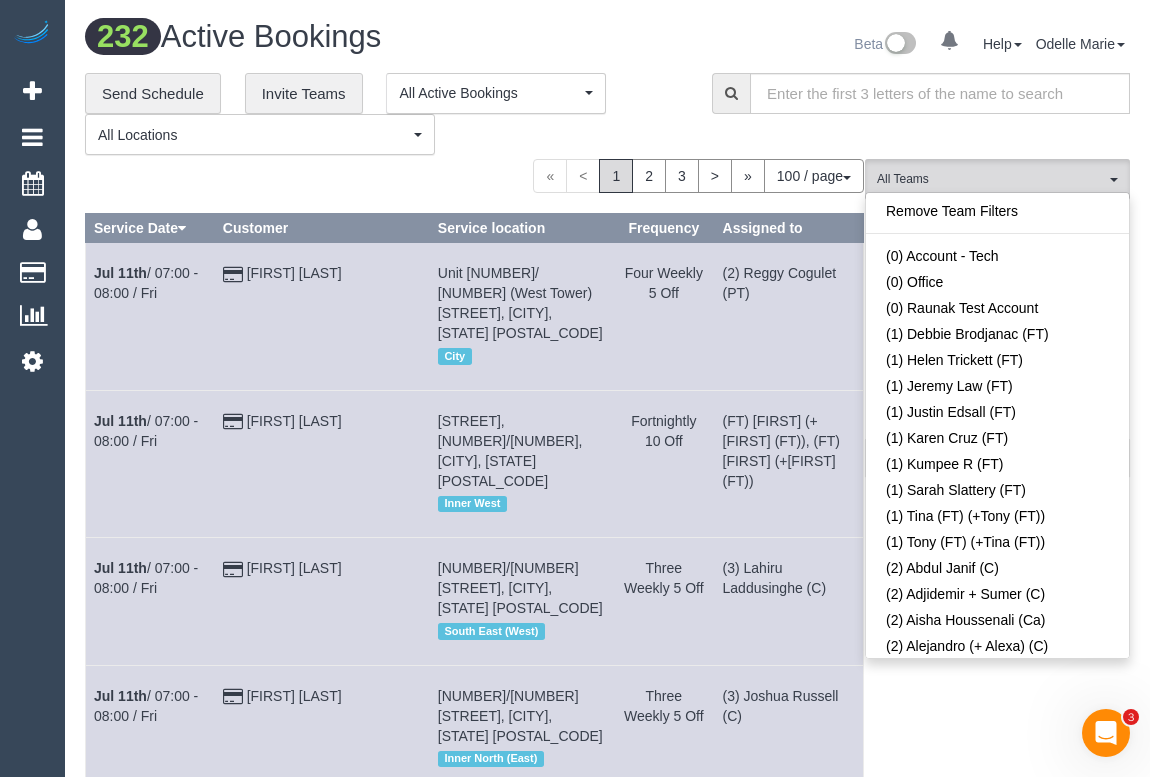 scroll, scrollTop: 1493, scrollLeft: 0, axis: vertical 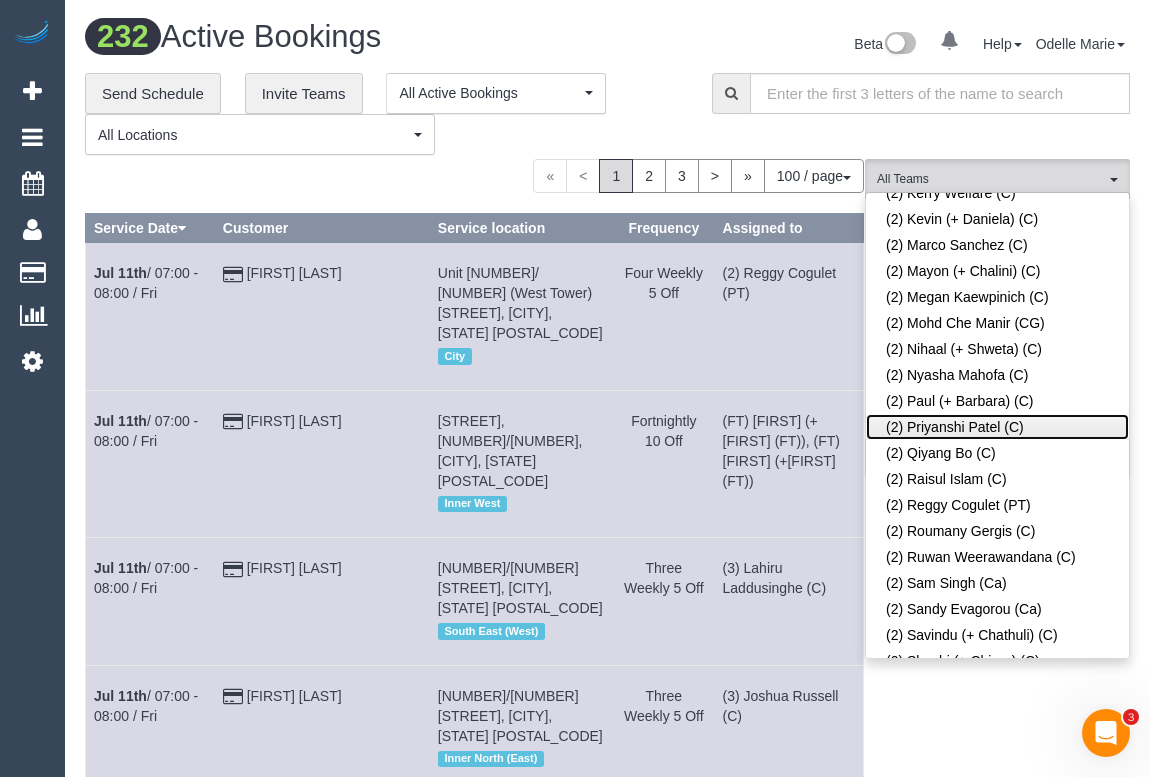 click on "(2) Priyanshi Patel (C)" at bounding box center [997, 427] 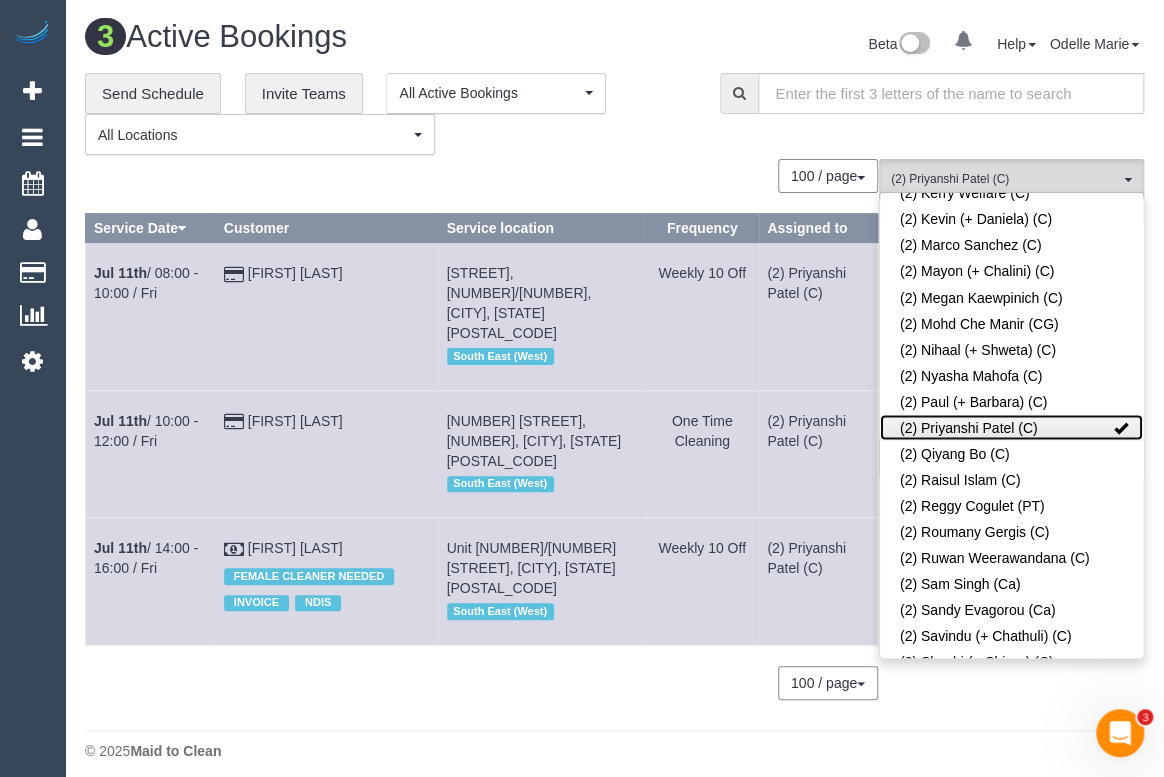 click at bounding box center [1121, 427] 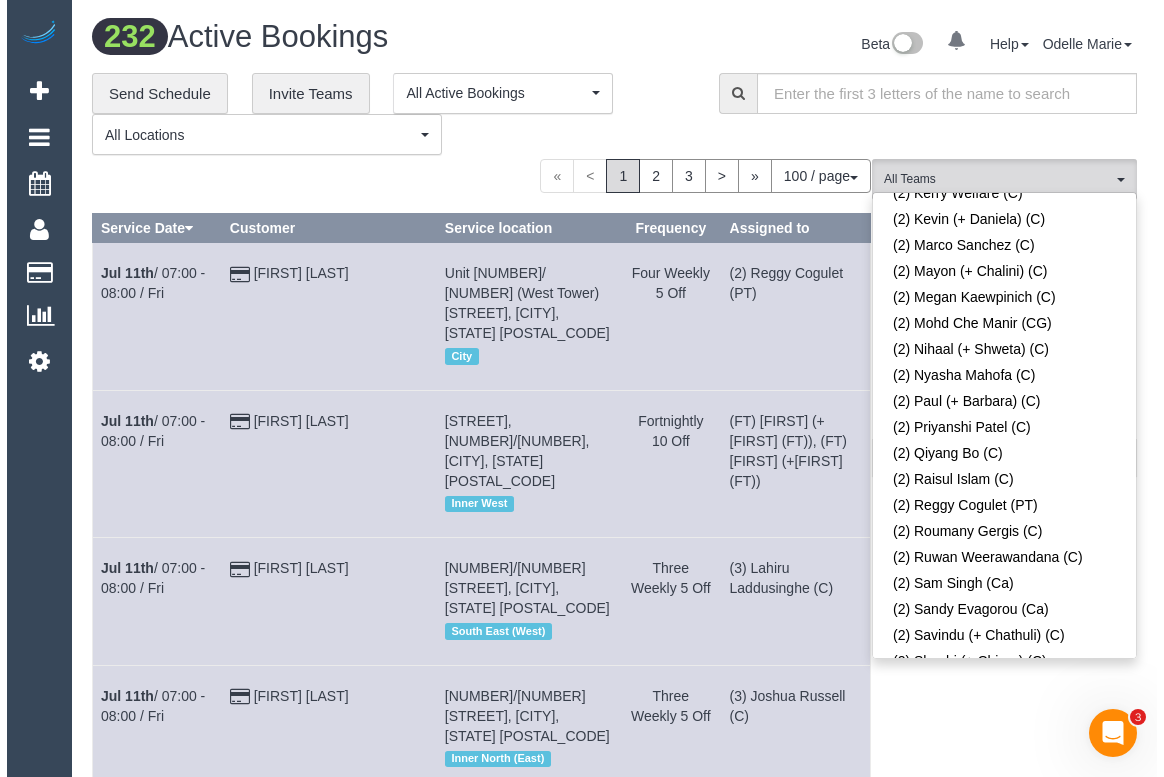 scroll, scrollTop: 3157, scrollLeft: 0, axis: vertical 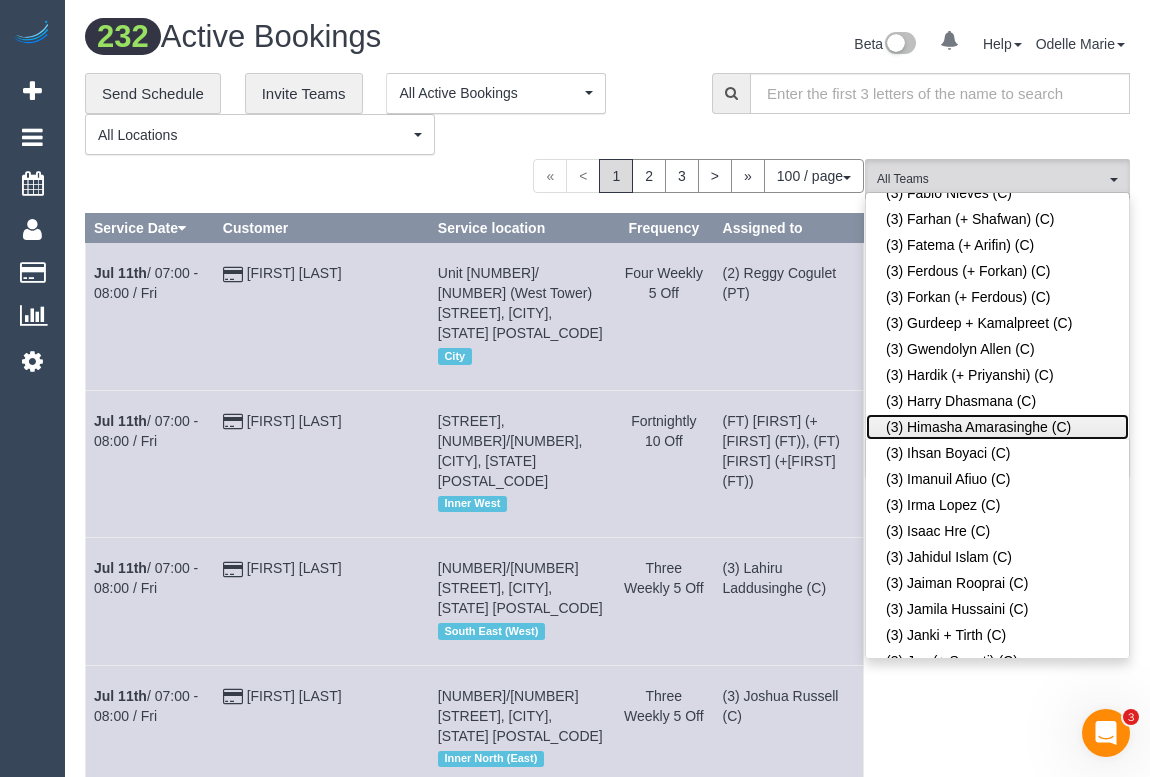 click on "(3) Himasha Amarasinghe (C)" at bounding box center (997, 427) 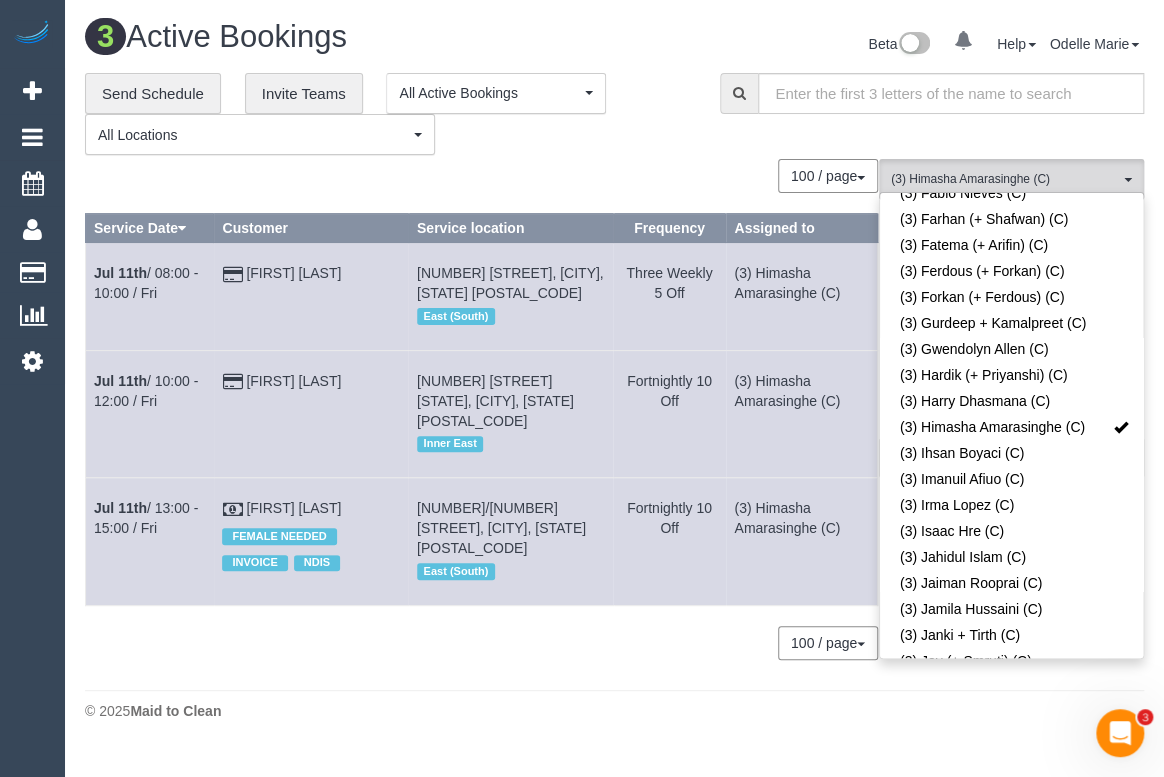 click on "100 / page
10 / page
20 / page
30 / page
40 / page
50 / page
100 / page" at bounding box center (481, 643) 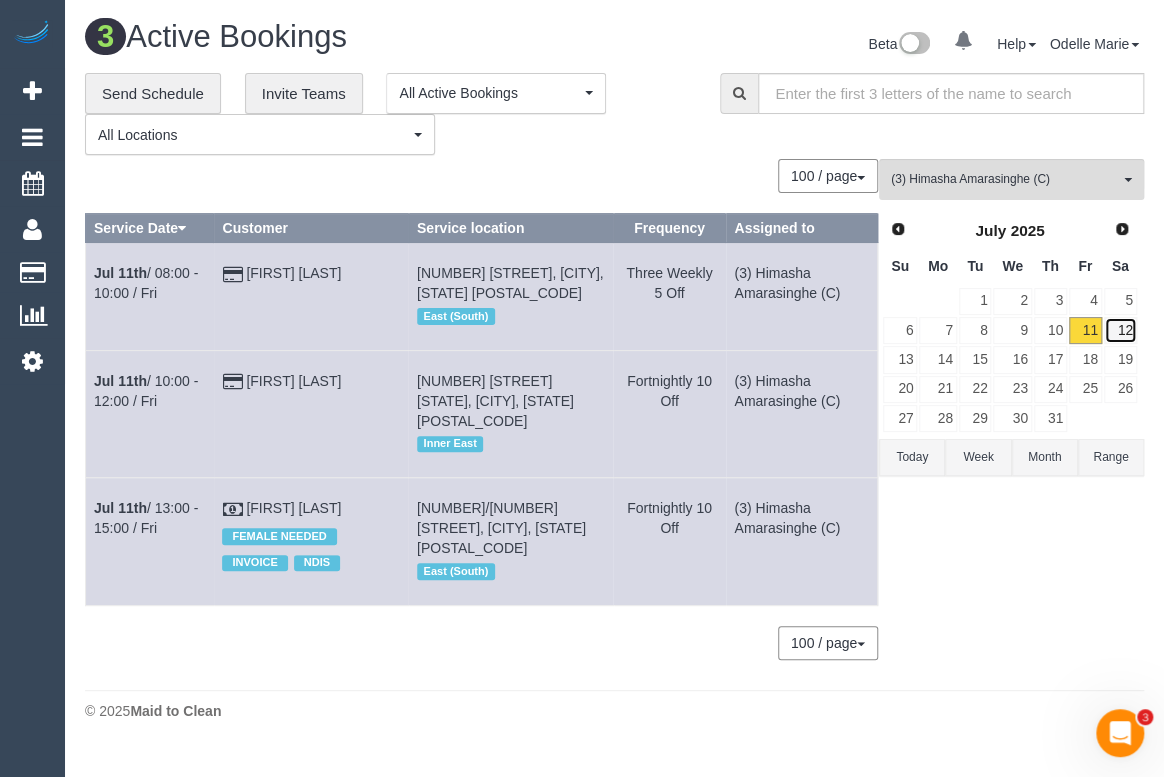 click on "12" at bounding box center [1120, 330] 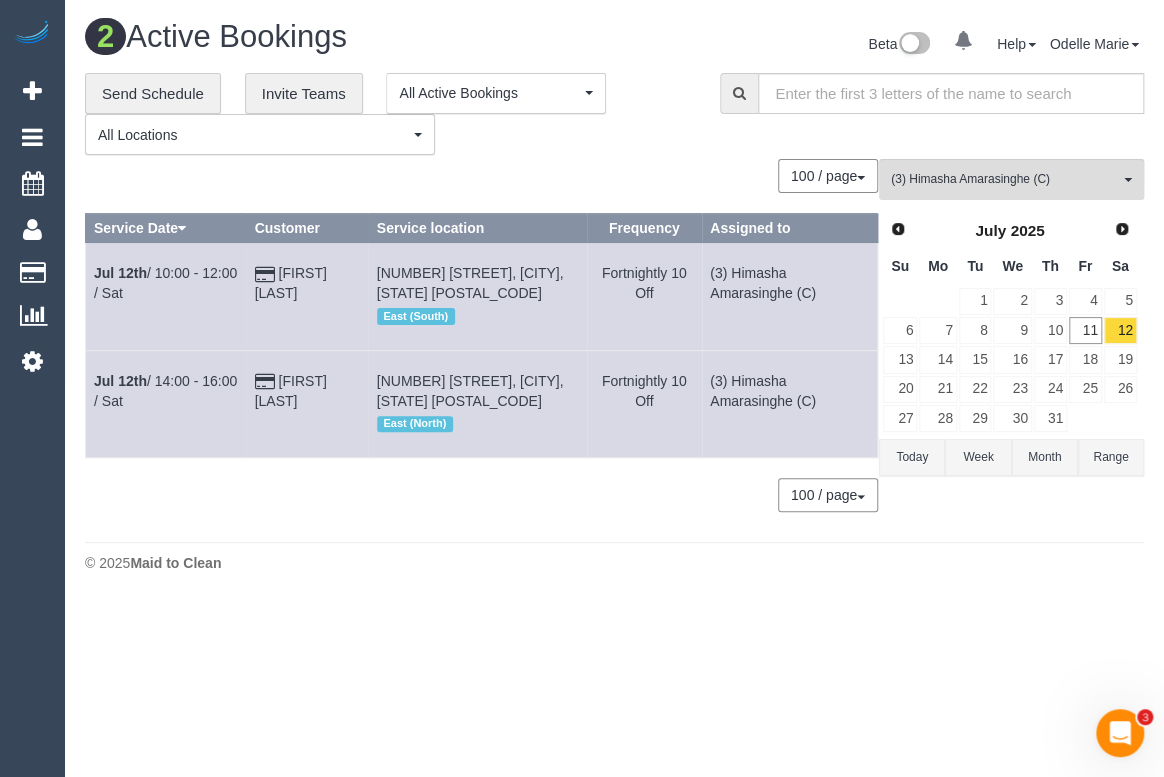 click on "100 / page
10 / page
20 / page
30 / page
40 / page
50 / page
100 / page" at bounding box center [481, 495] 